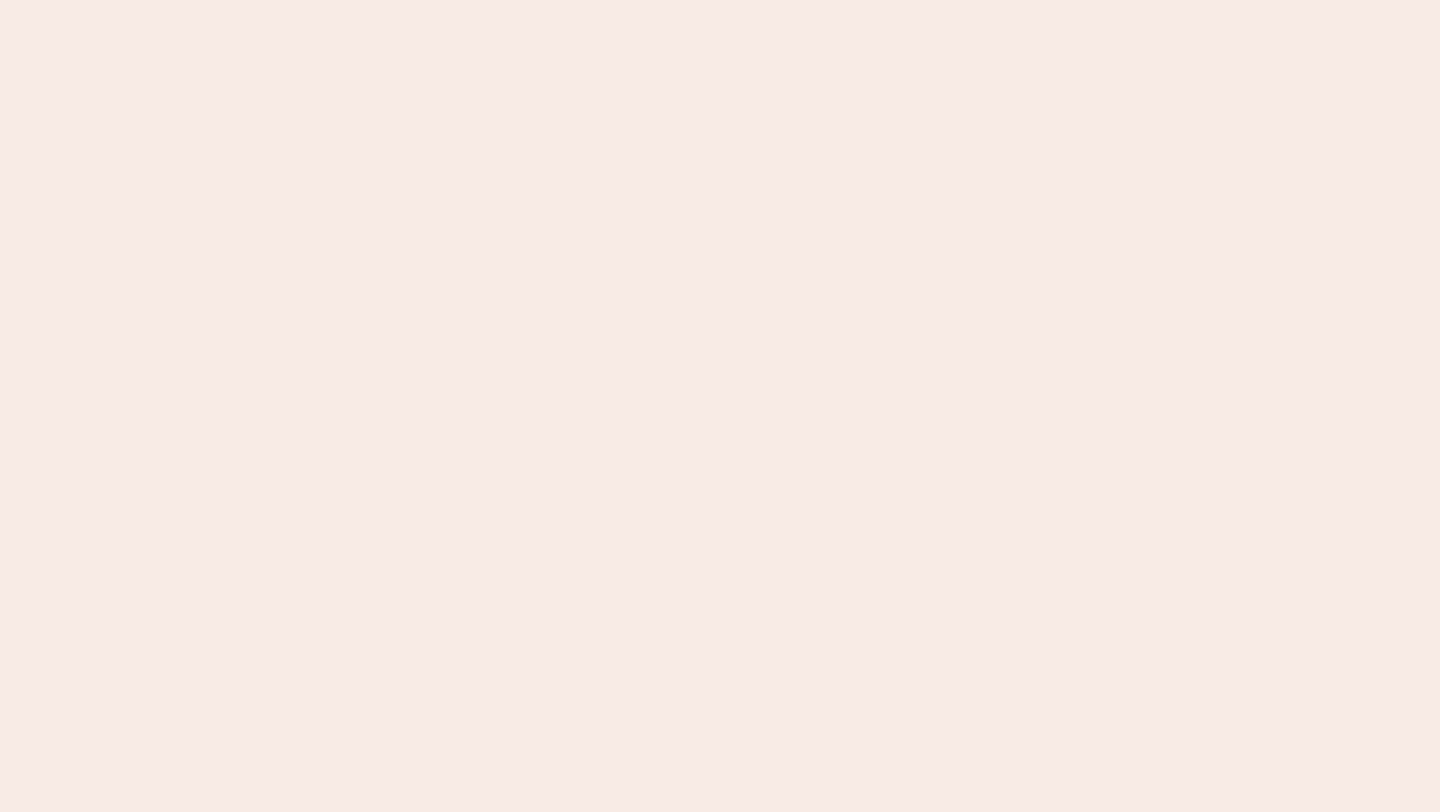 scroll, scrollTop: 0, scrollLeft: 0, axis: both 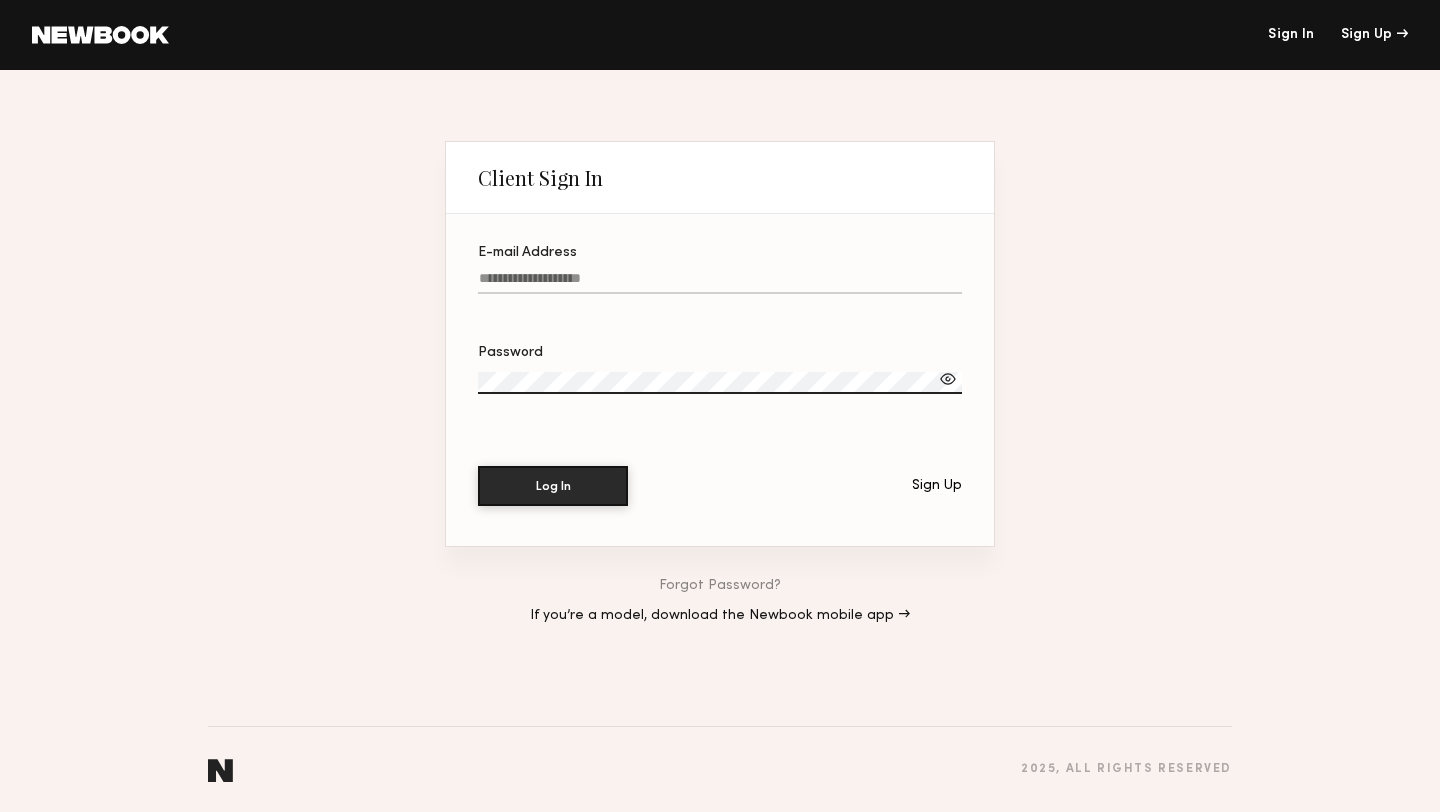 type on "**********" 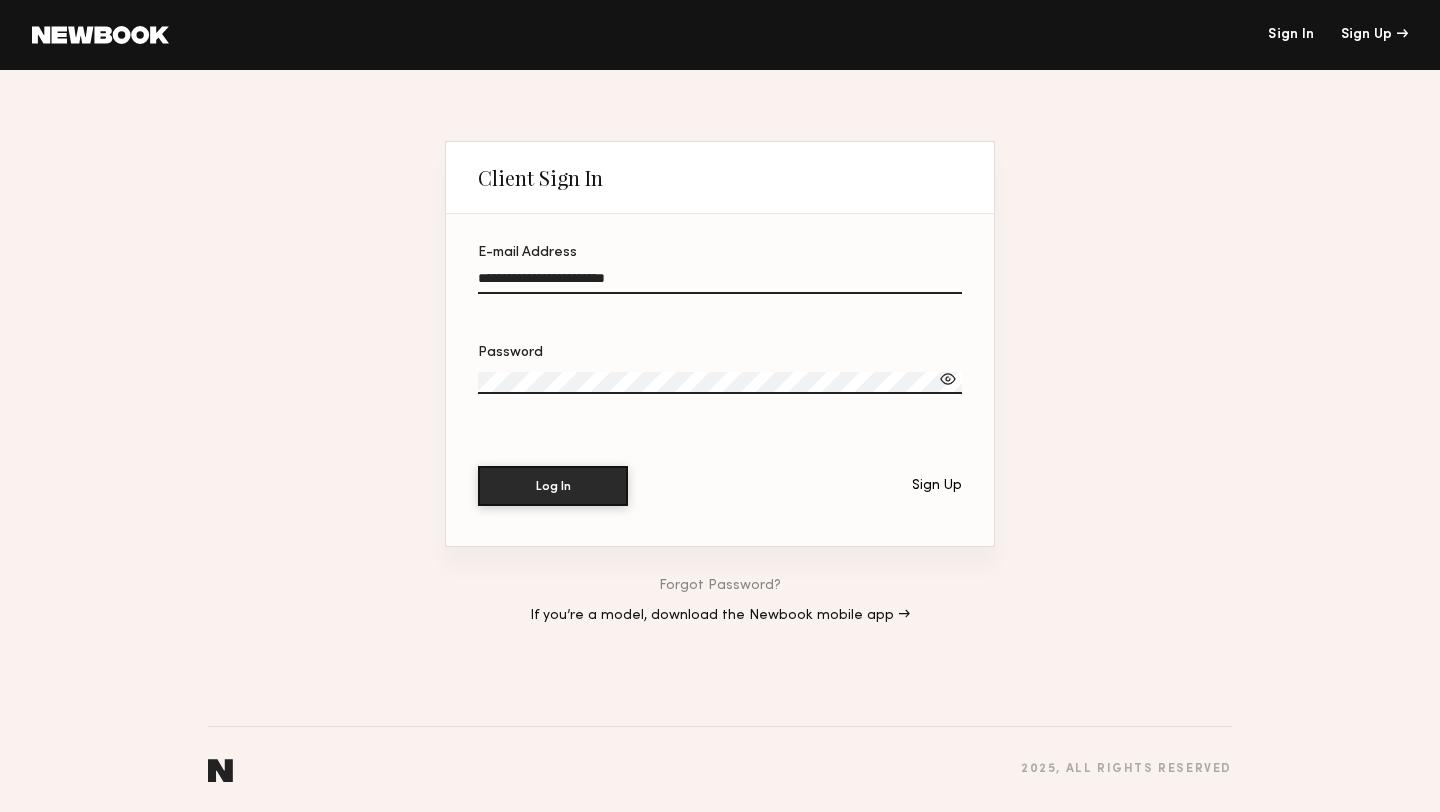 click 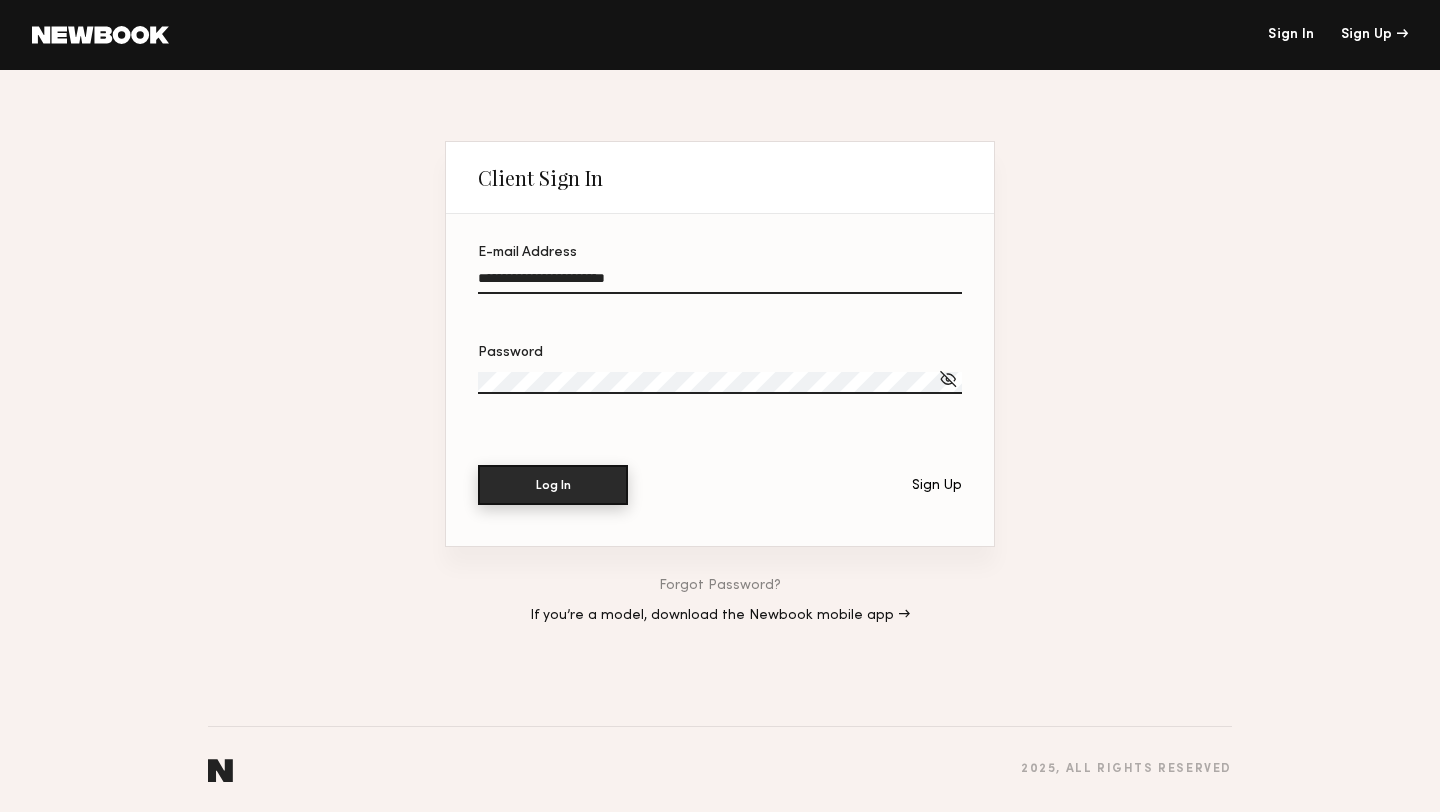 click on "Log In" 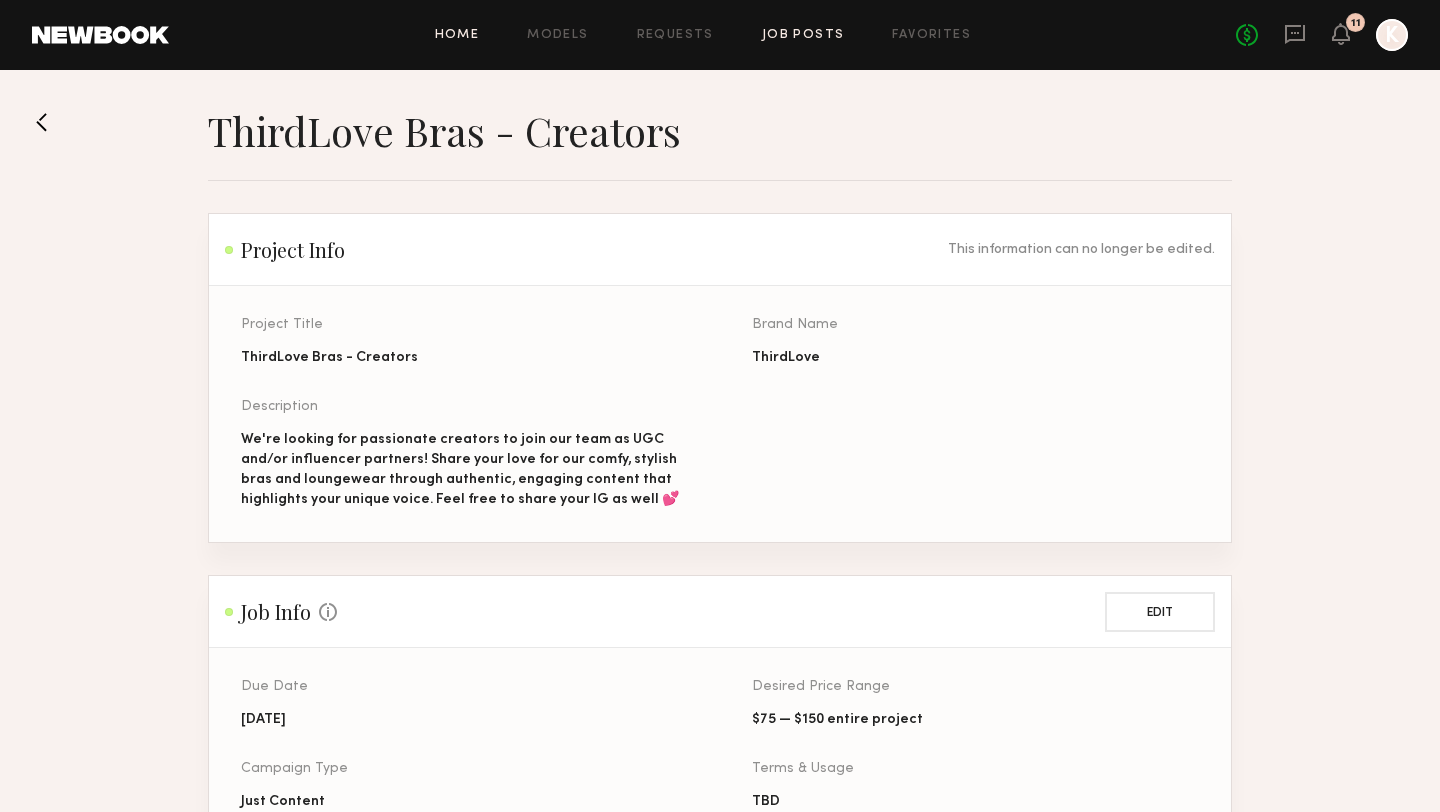 click on "Home" 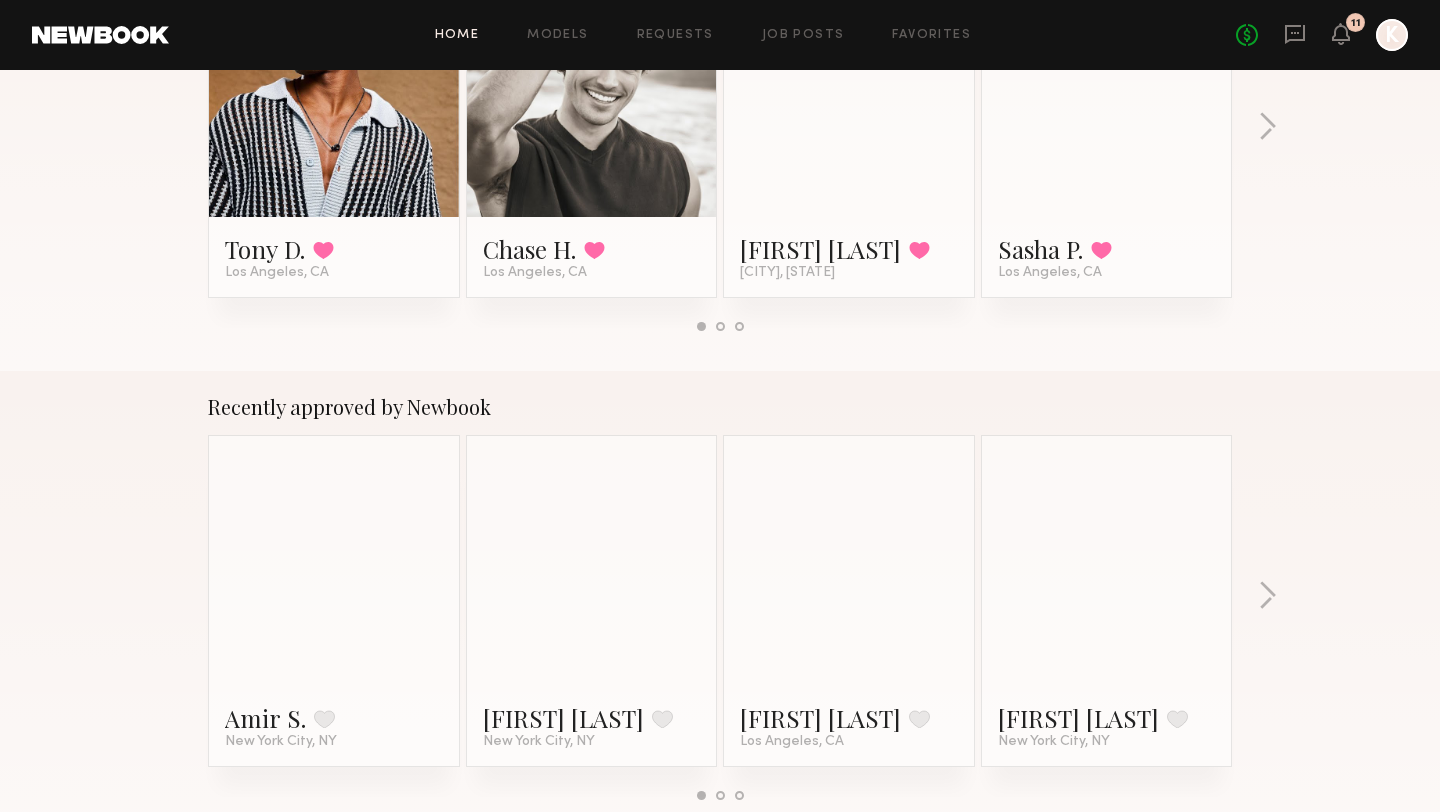 scroll, scrollTop: 0, scrollLeft: 0, axis: both 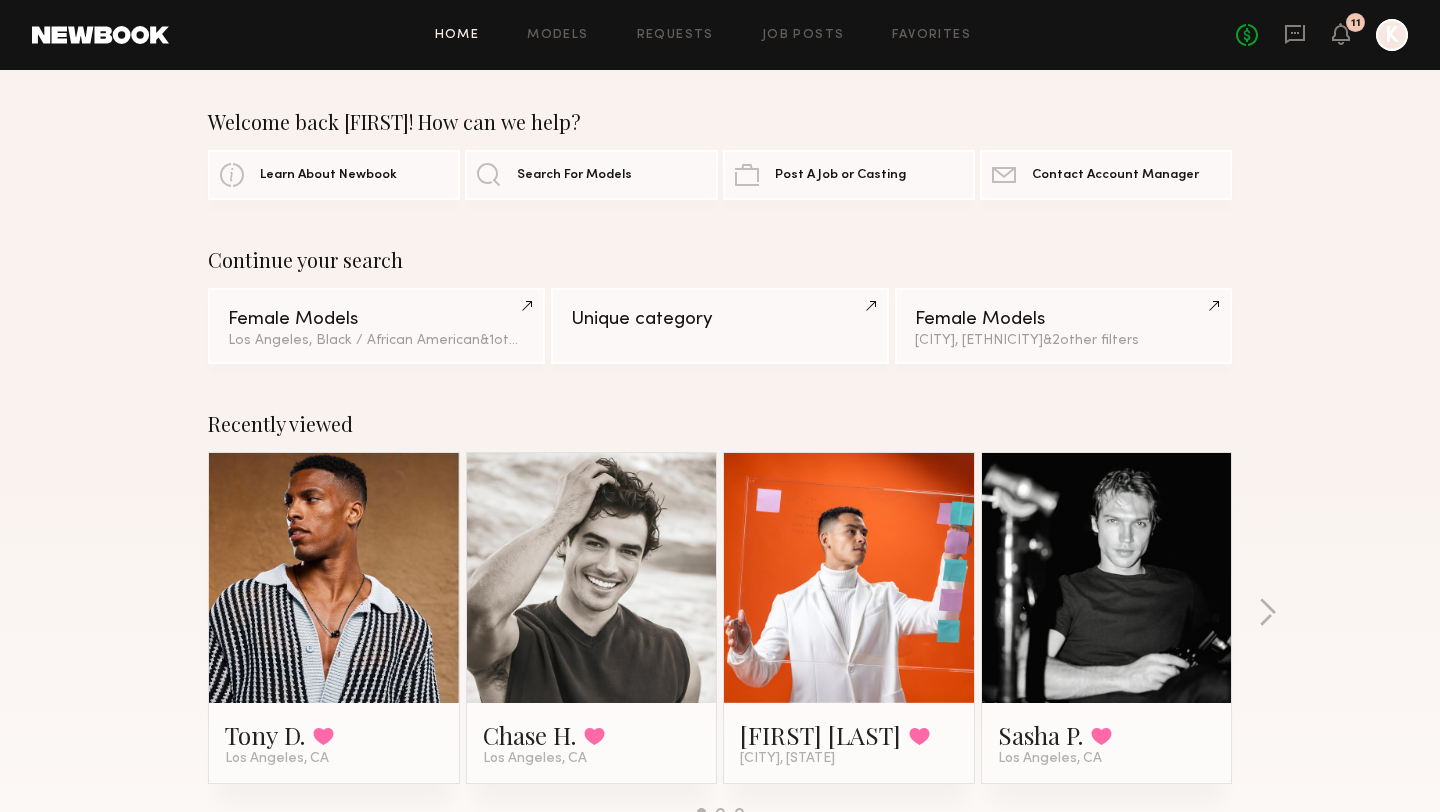 click on "Home Models Requests Job Posts Favorites Sign Out No fees up to $5,000 11 K" 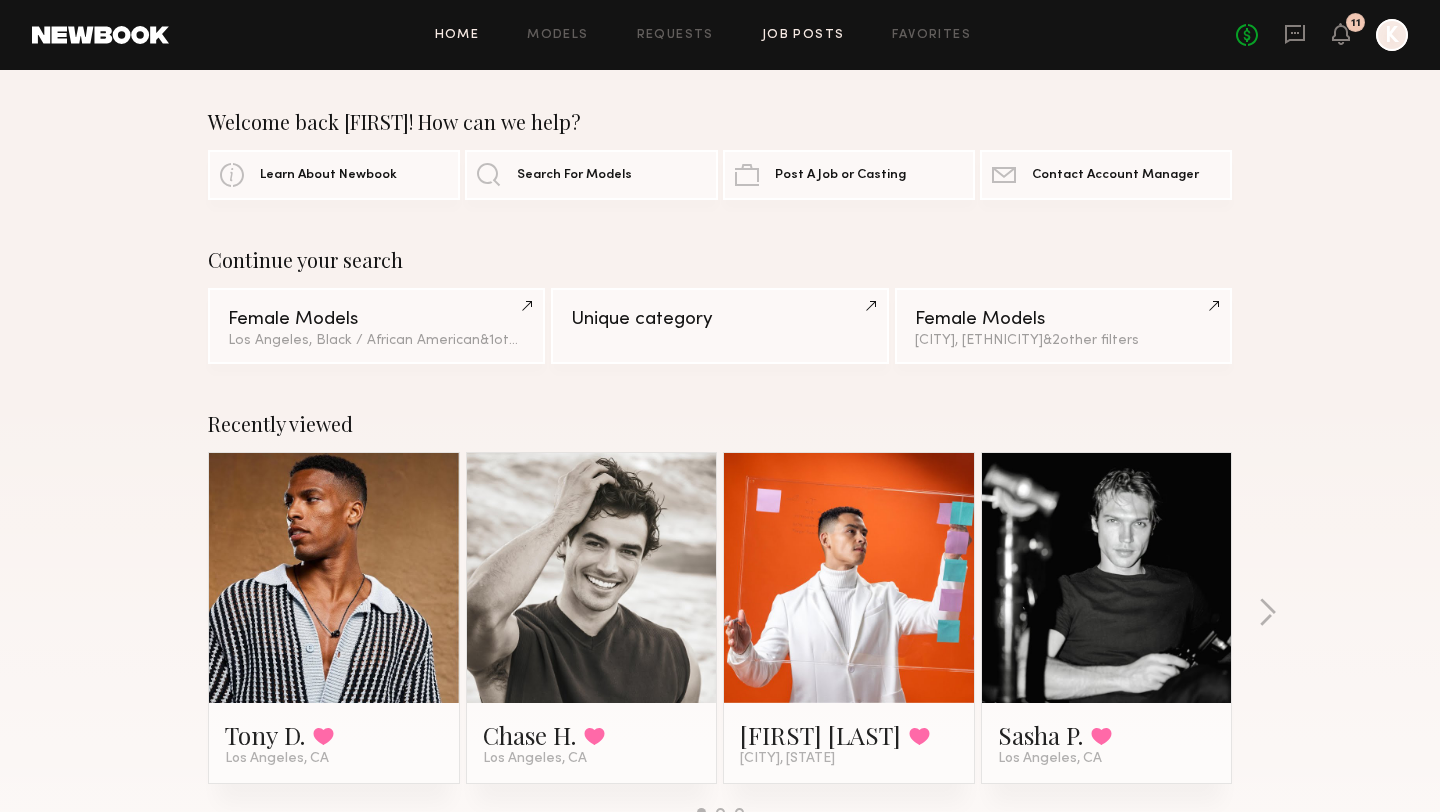 click on "Job Posts" 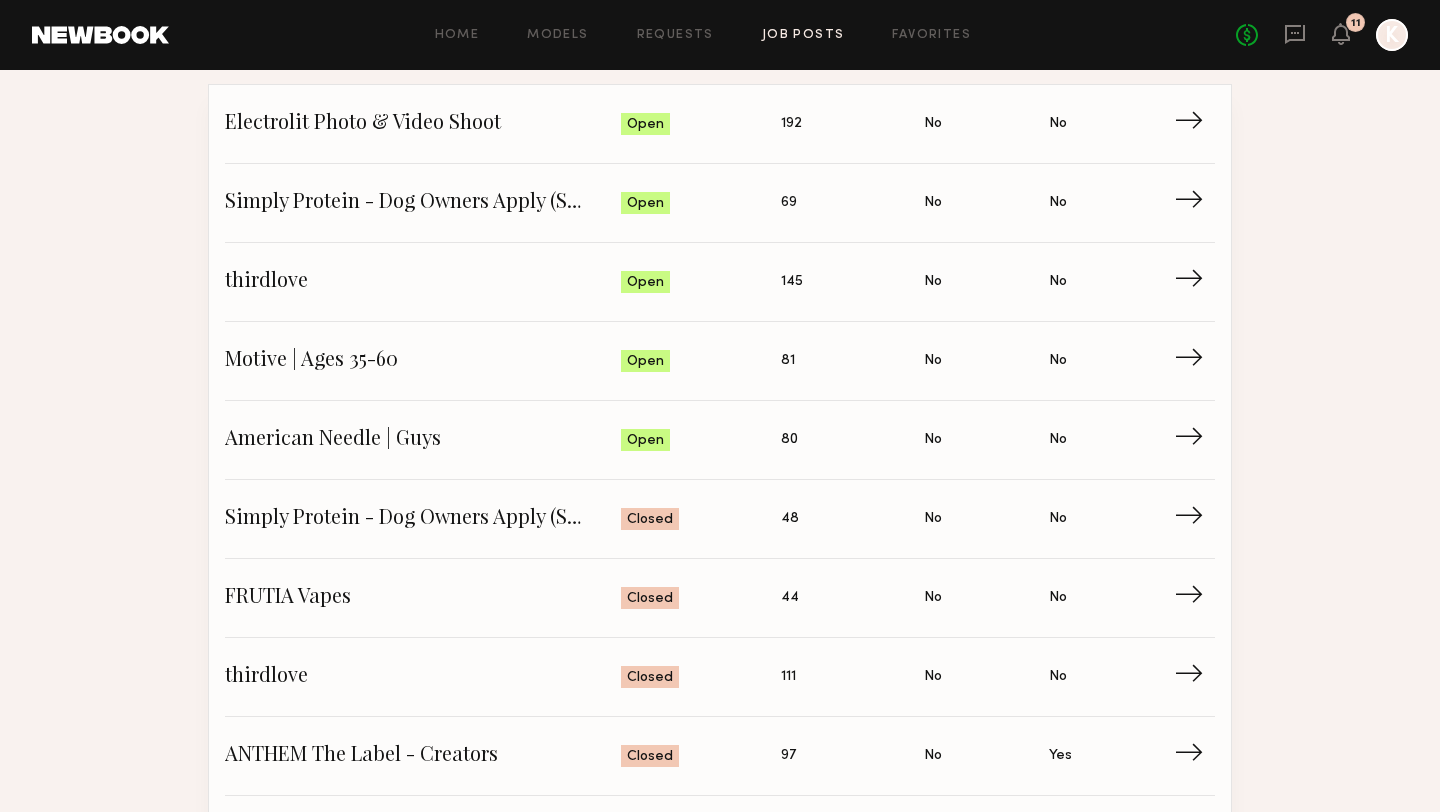 scroll, scrollTop: 0, scrollLeft: 0, axis: both 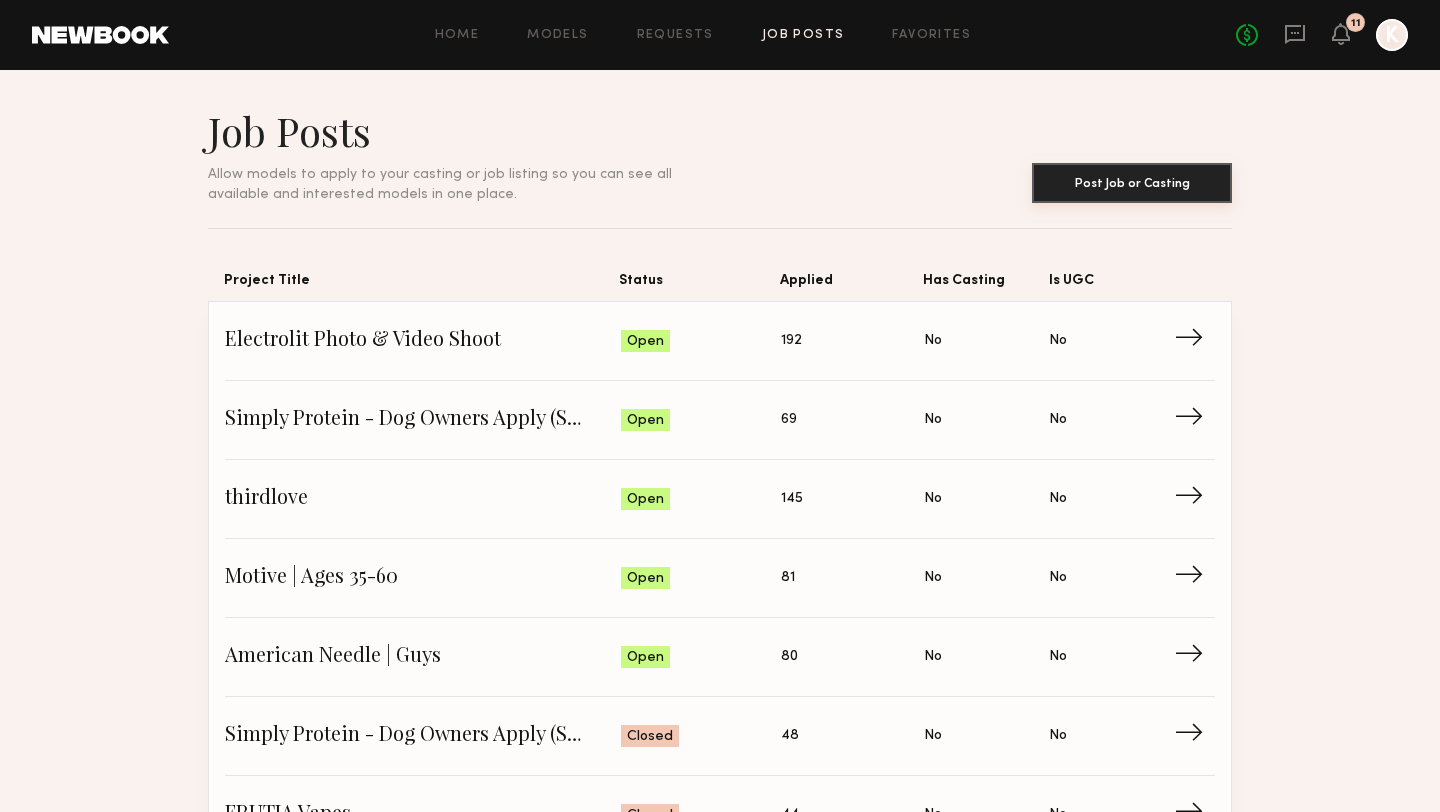click on "Post Job or Casting" 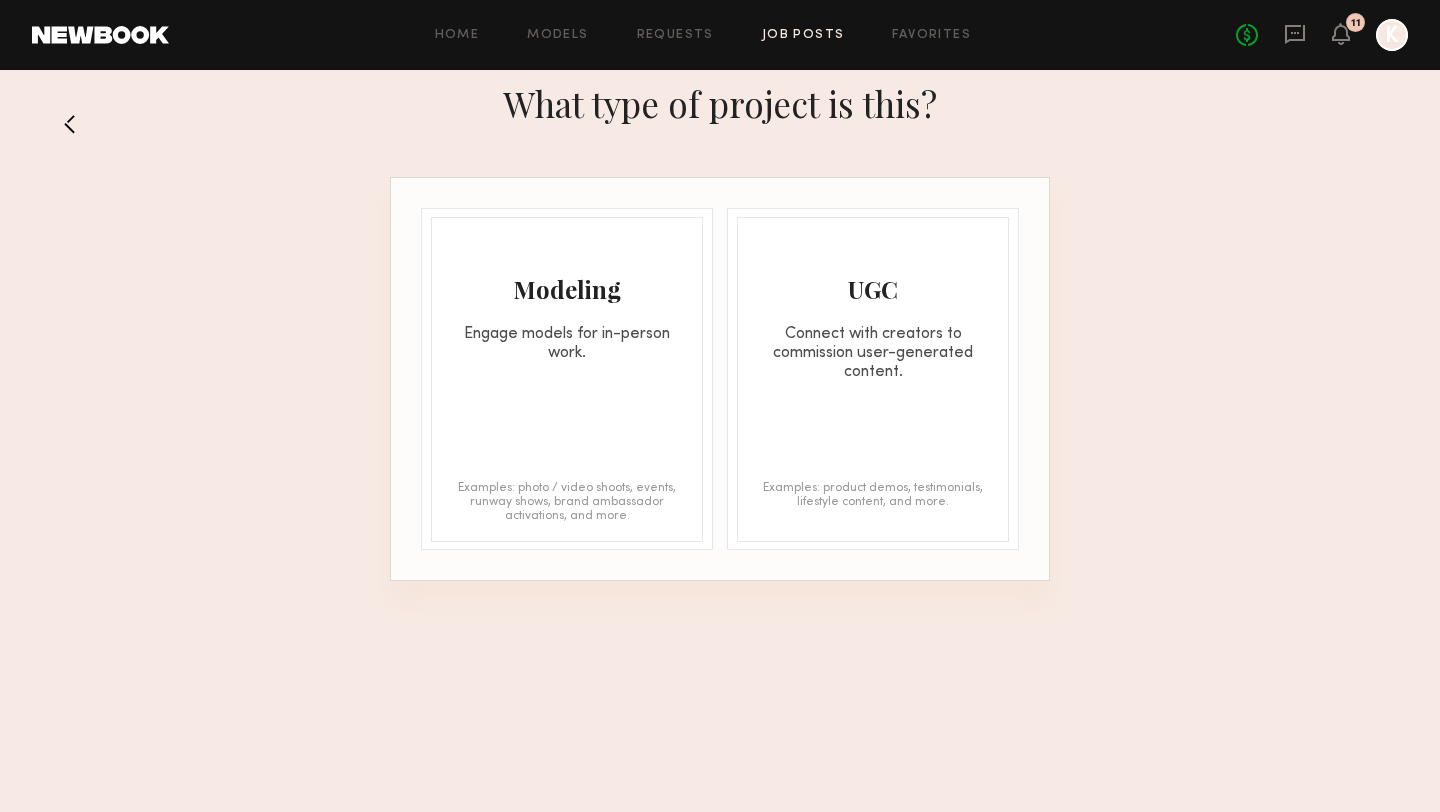 click on "UGC Connect with creators to commission user-generated content. Examples: product demos, testimonials, lifestyle content, and more." 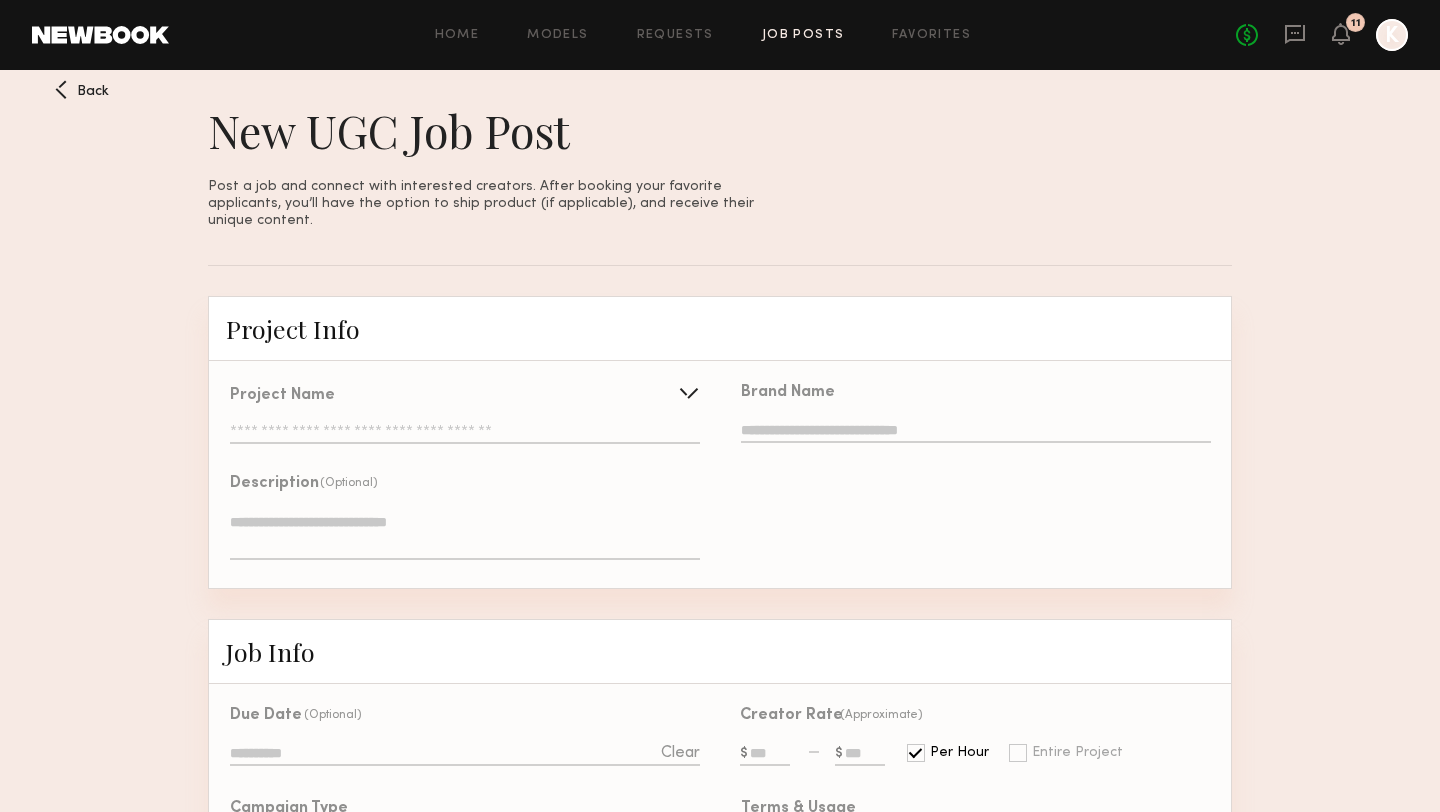 click 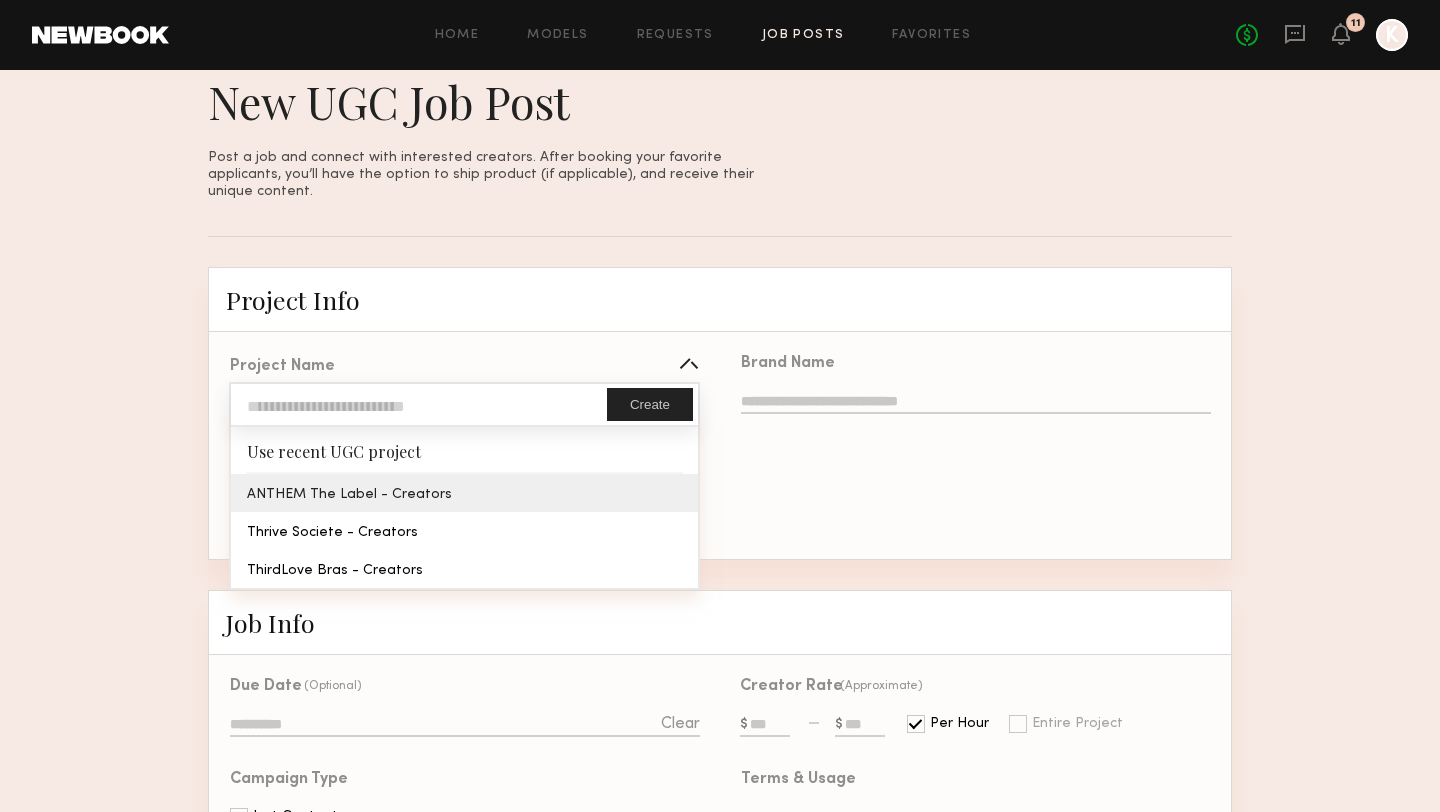 scroll, scrollTop: 31, scrollLeft: 0, axis: vertical 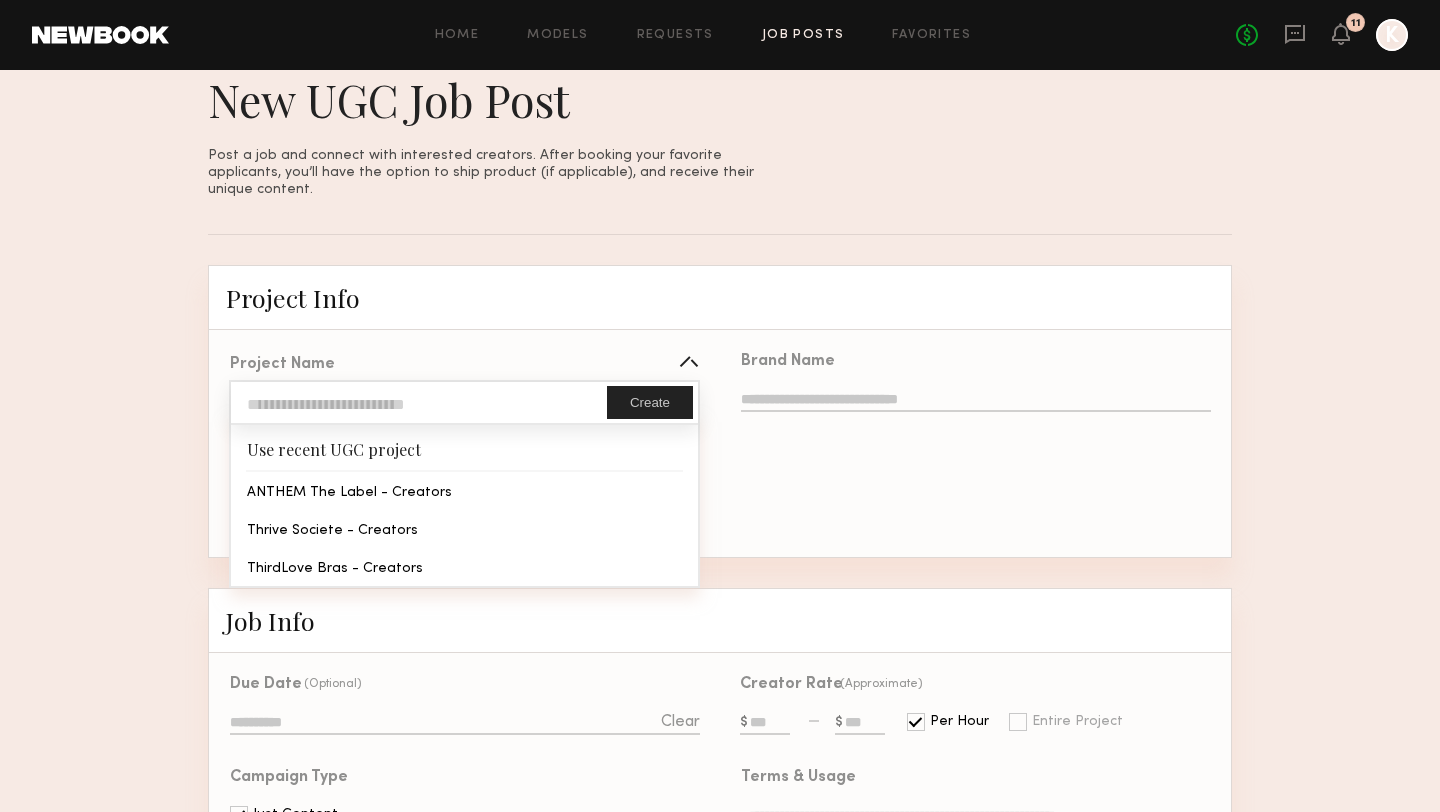 click 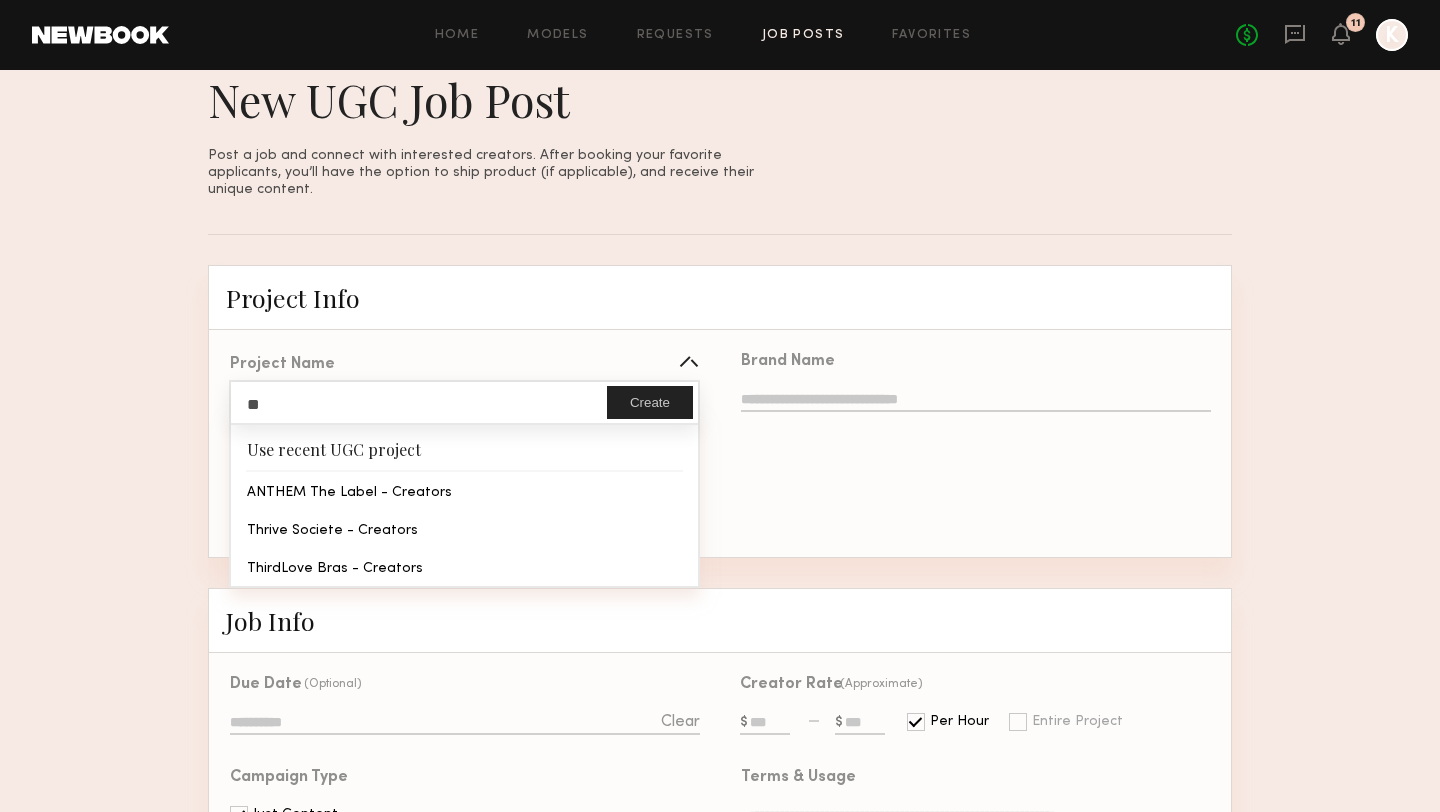 type on "*" 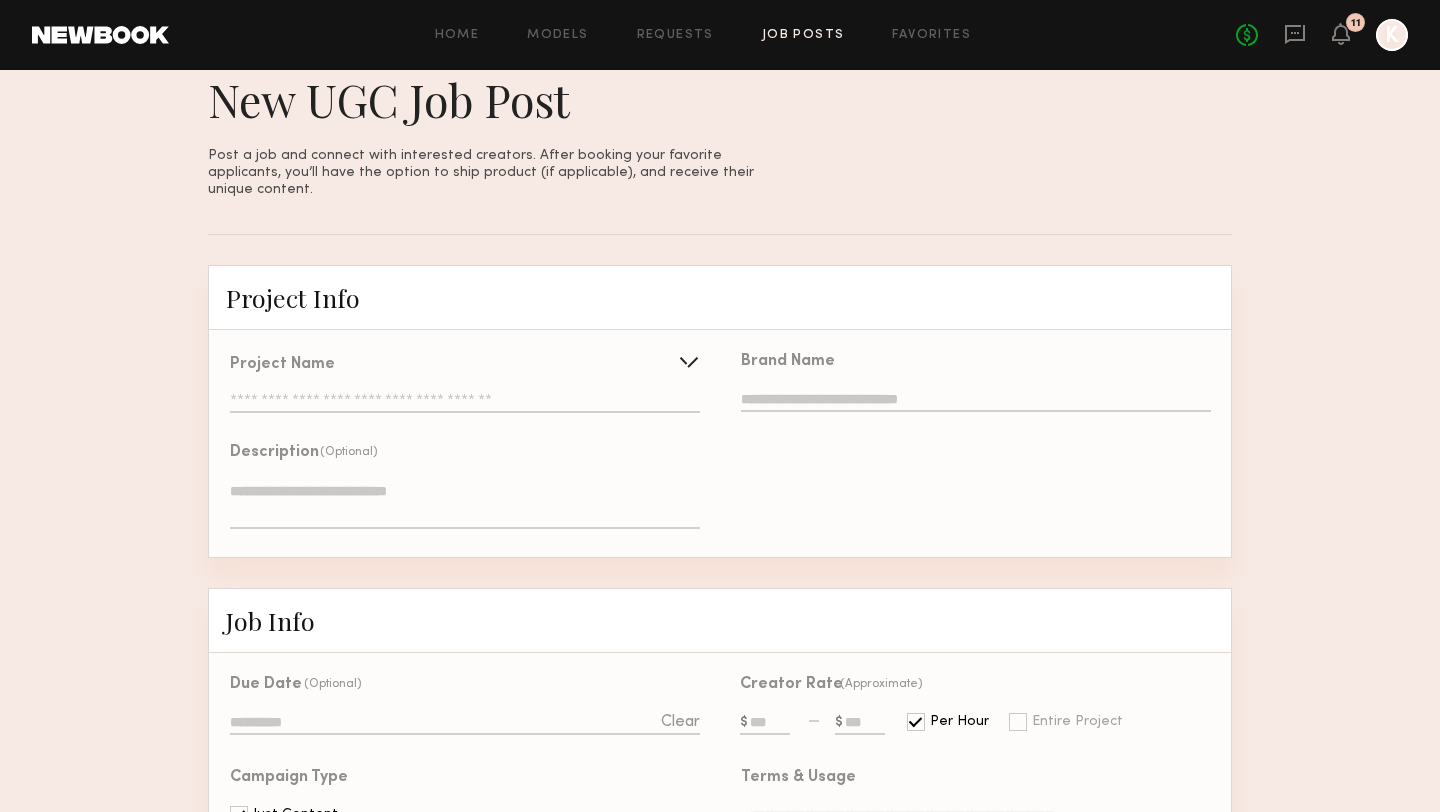 click 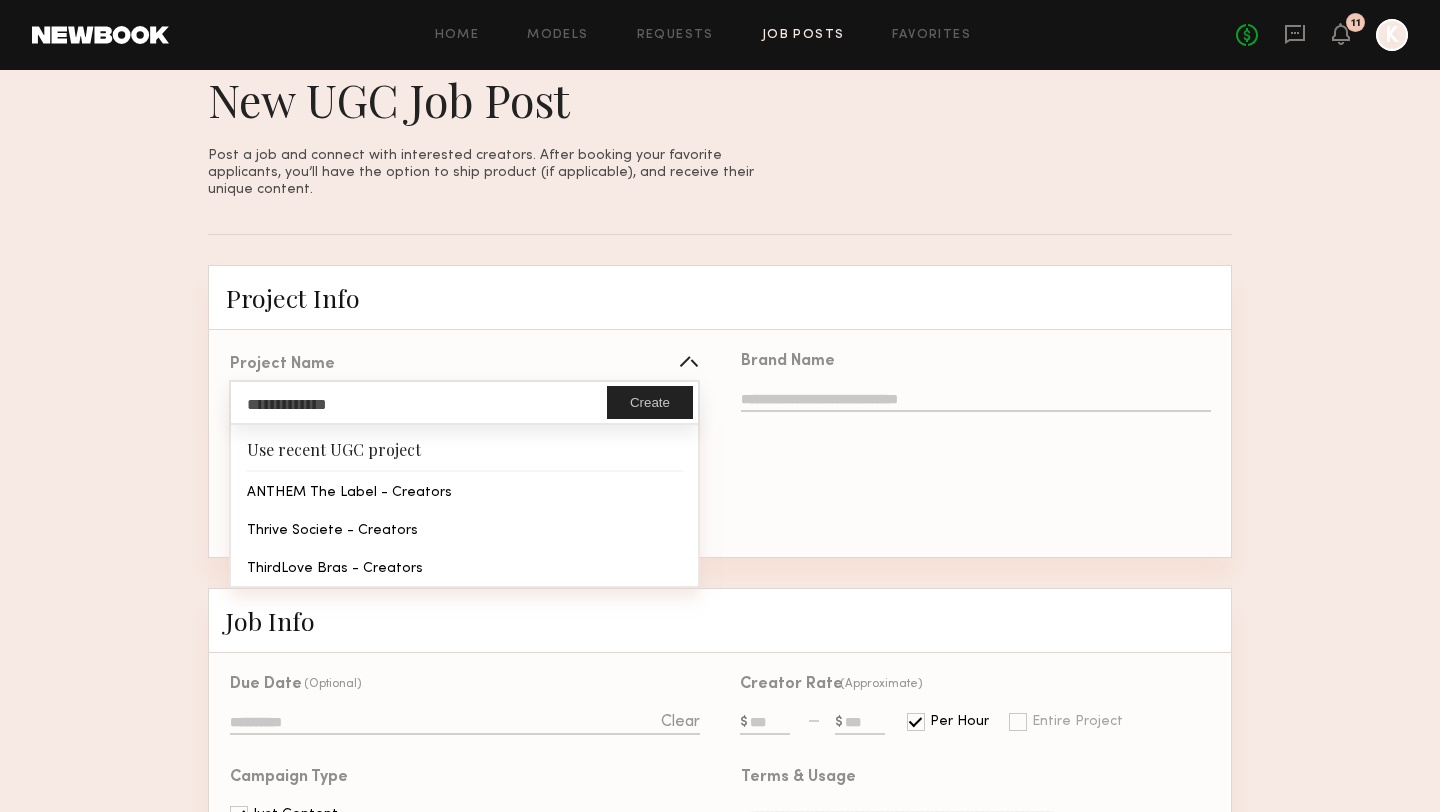 click on "**********" 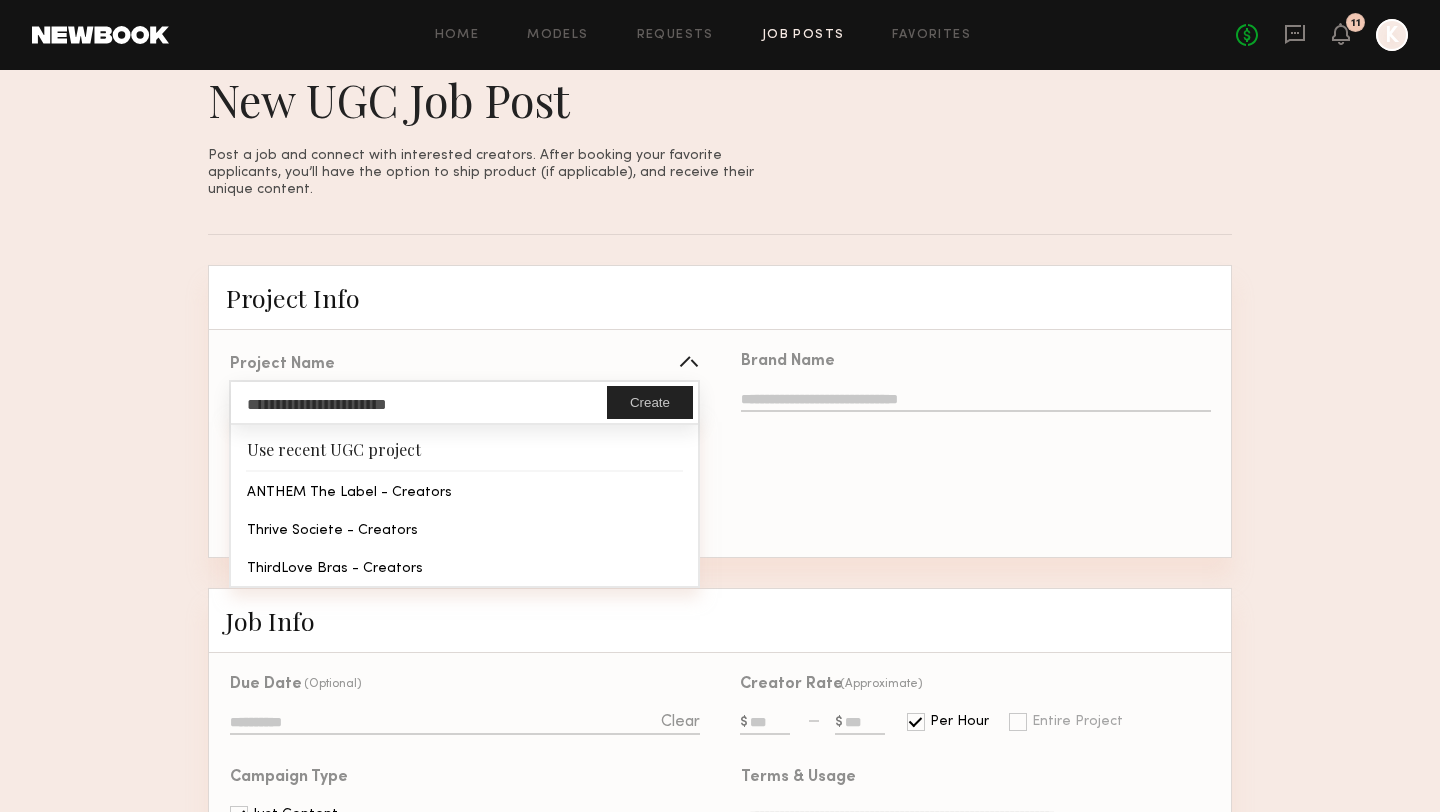 type on "**********" 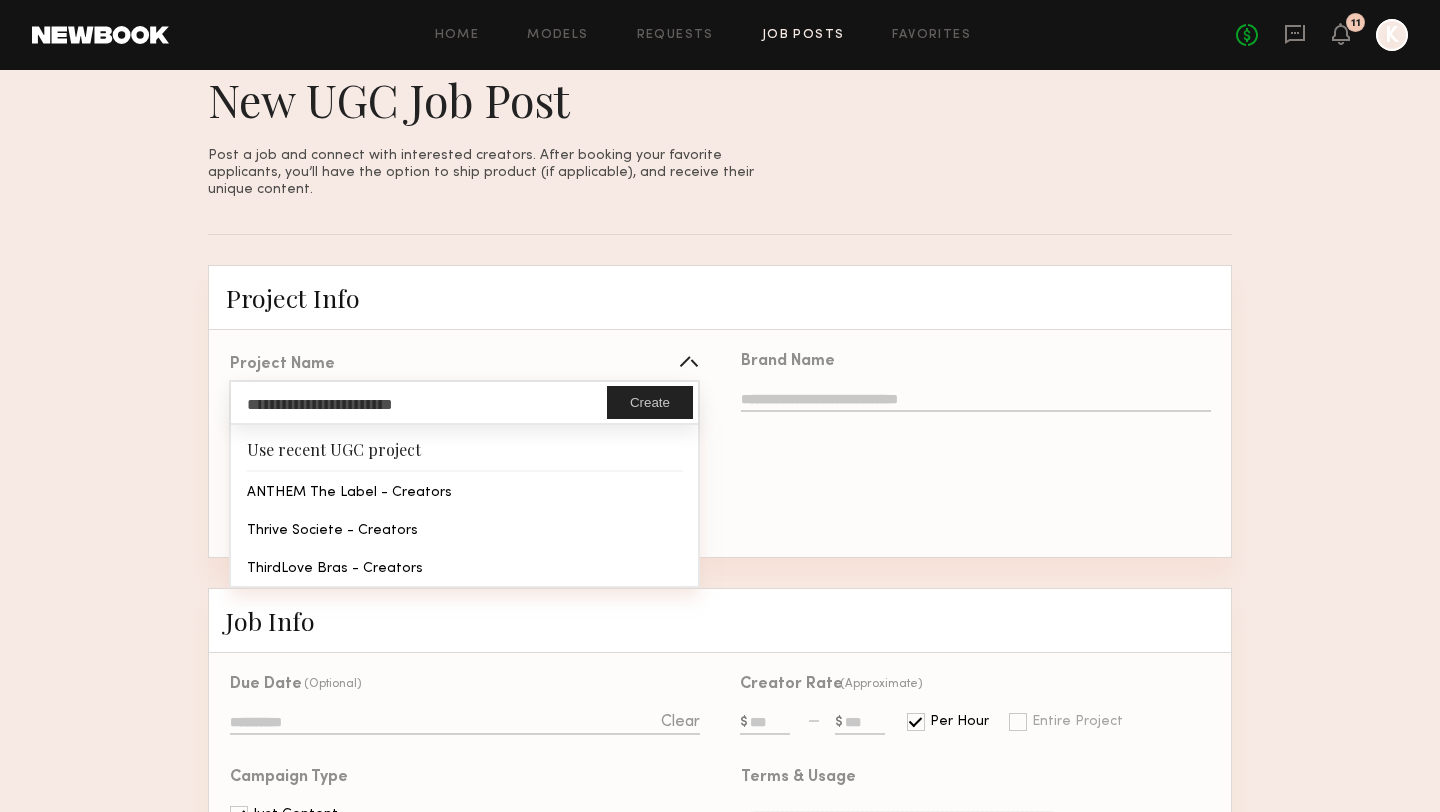 click on "**********" 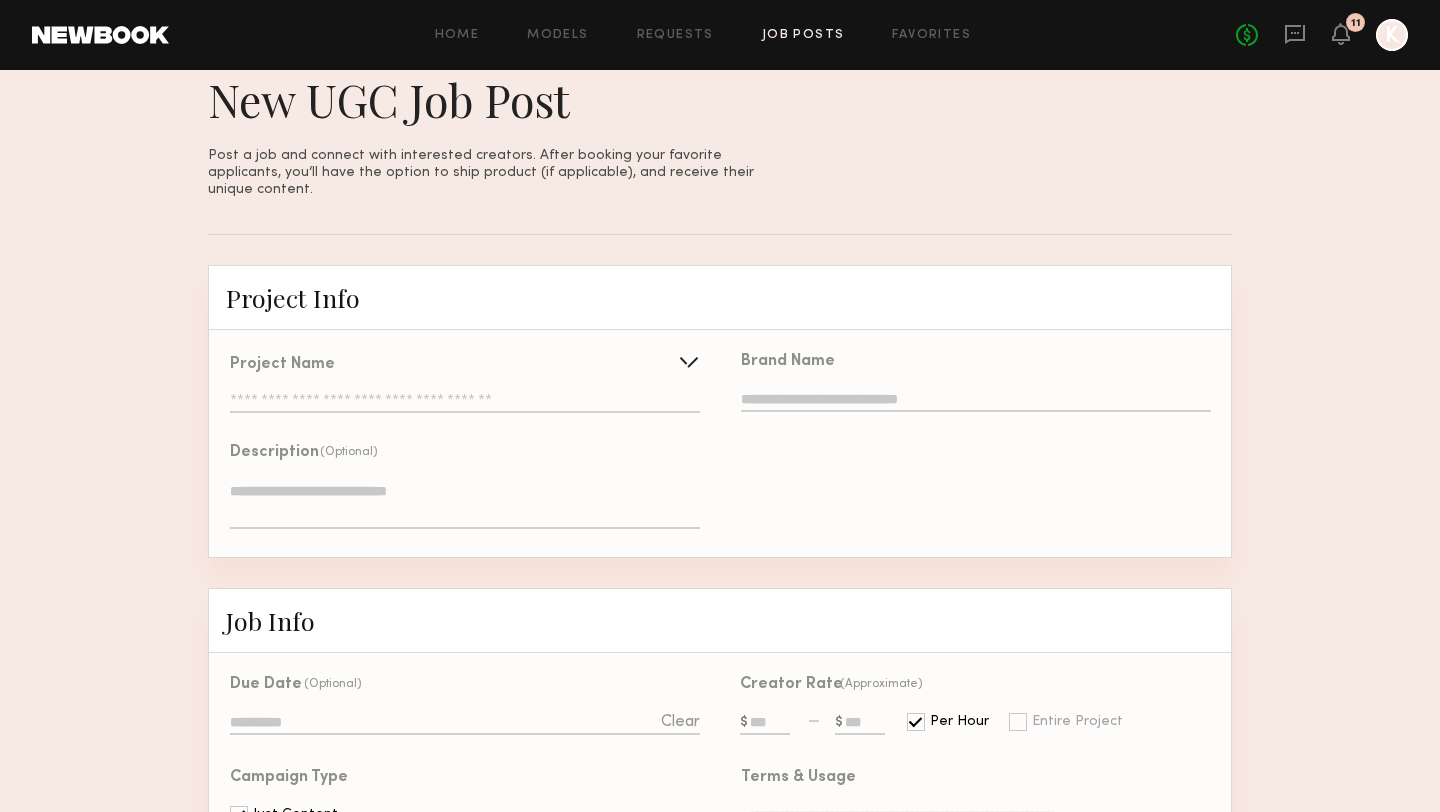 click 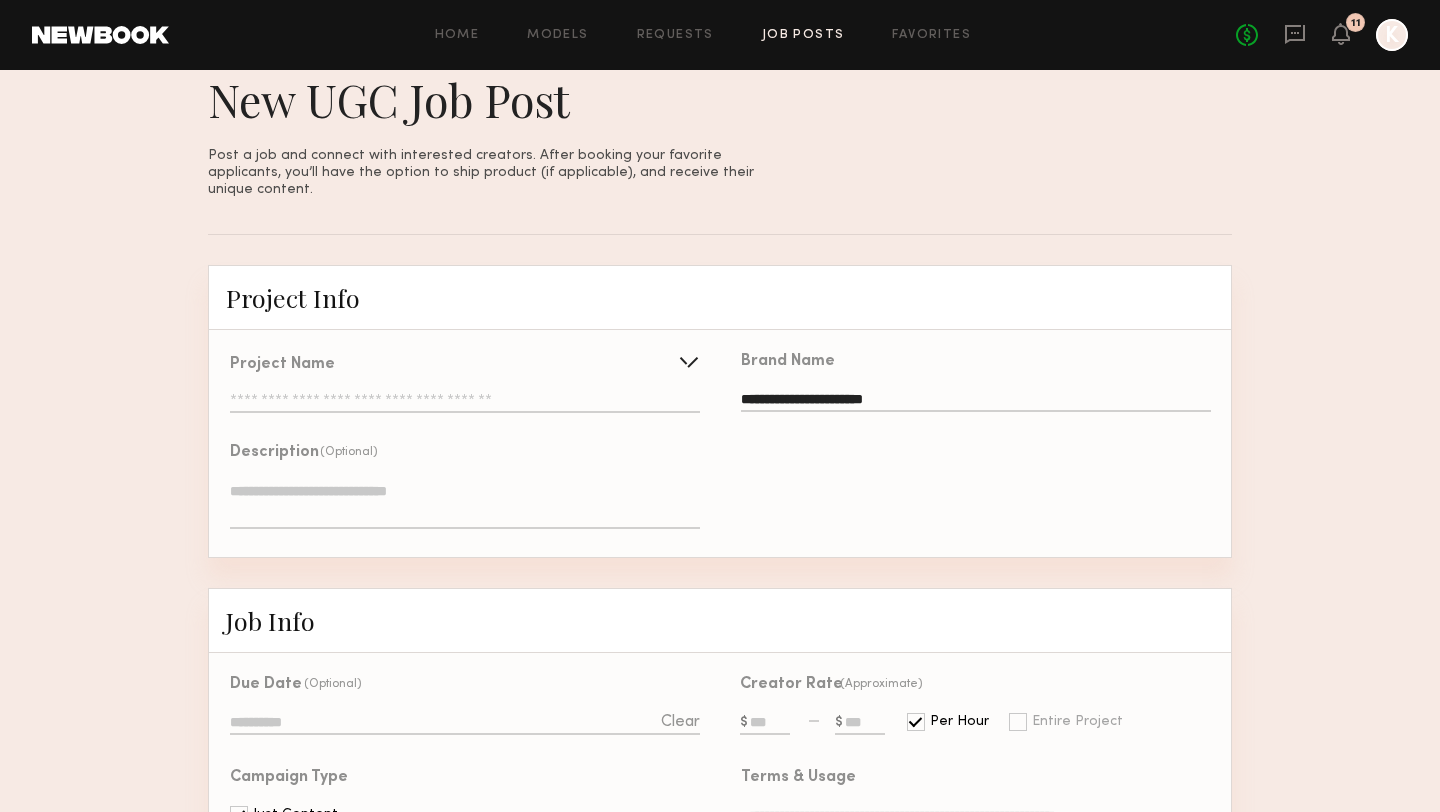 drag, startPoint x: 915, startPoint y: 384, endPoint x: 835, endPoint y: 380, distance: 80.09994 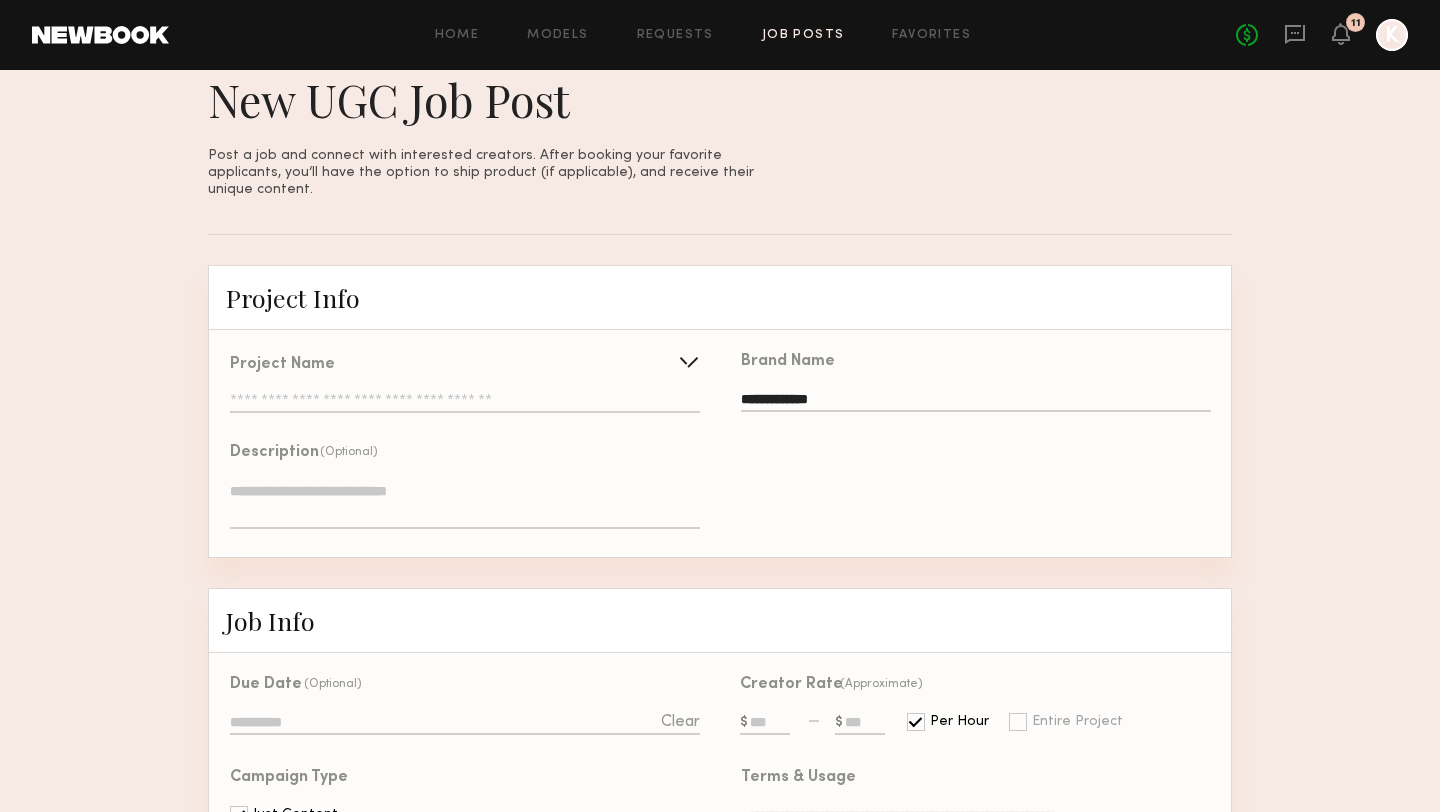type on "**********" 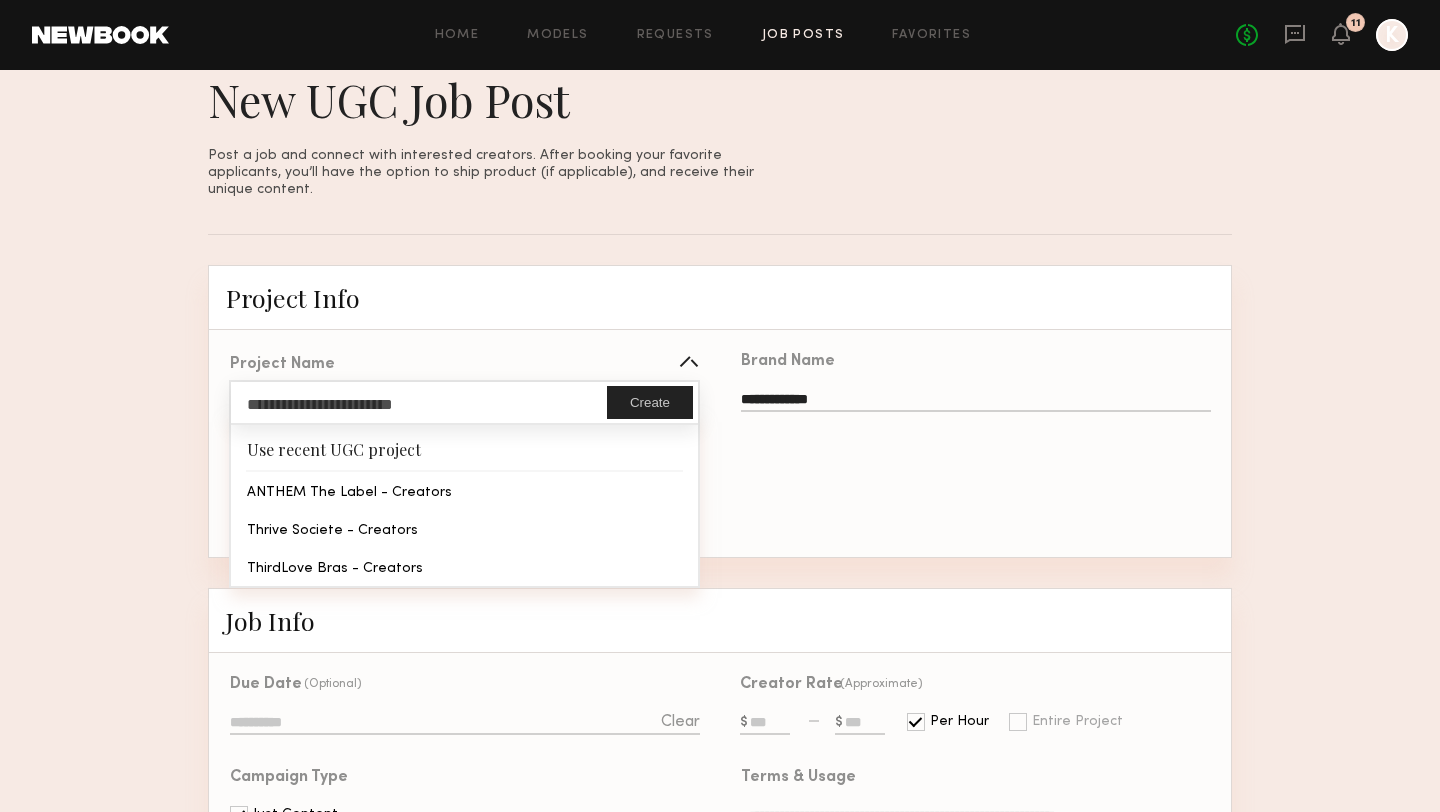 click on "Create" 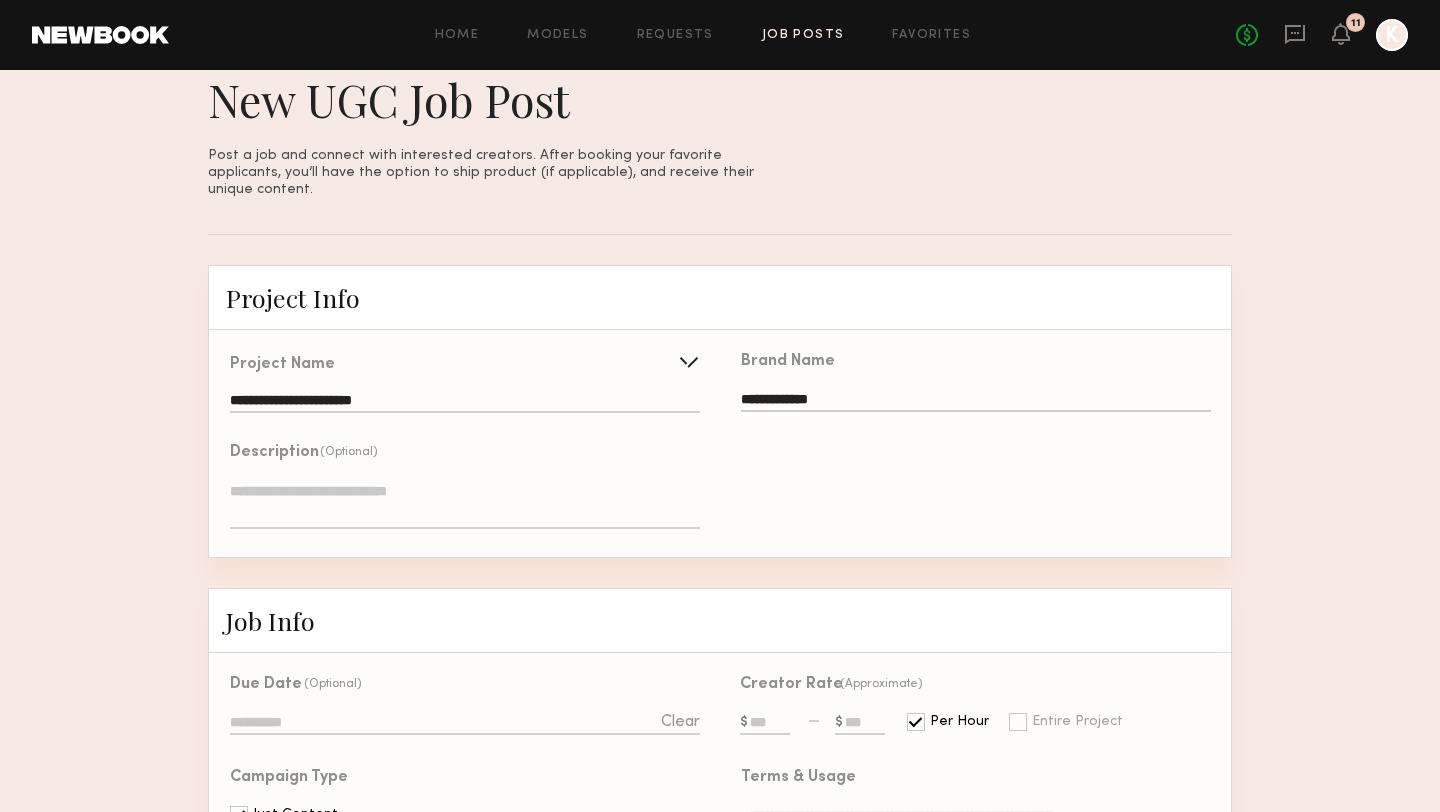 click 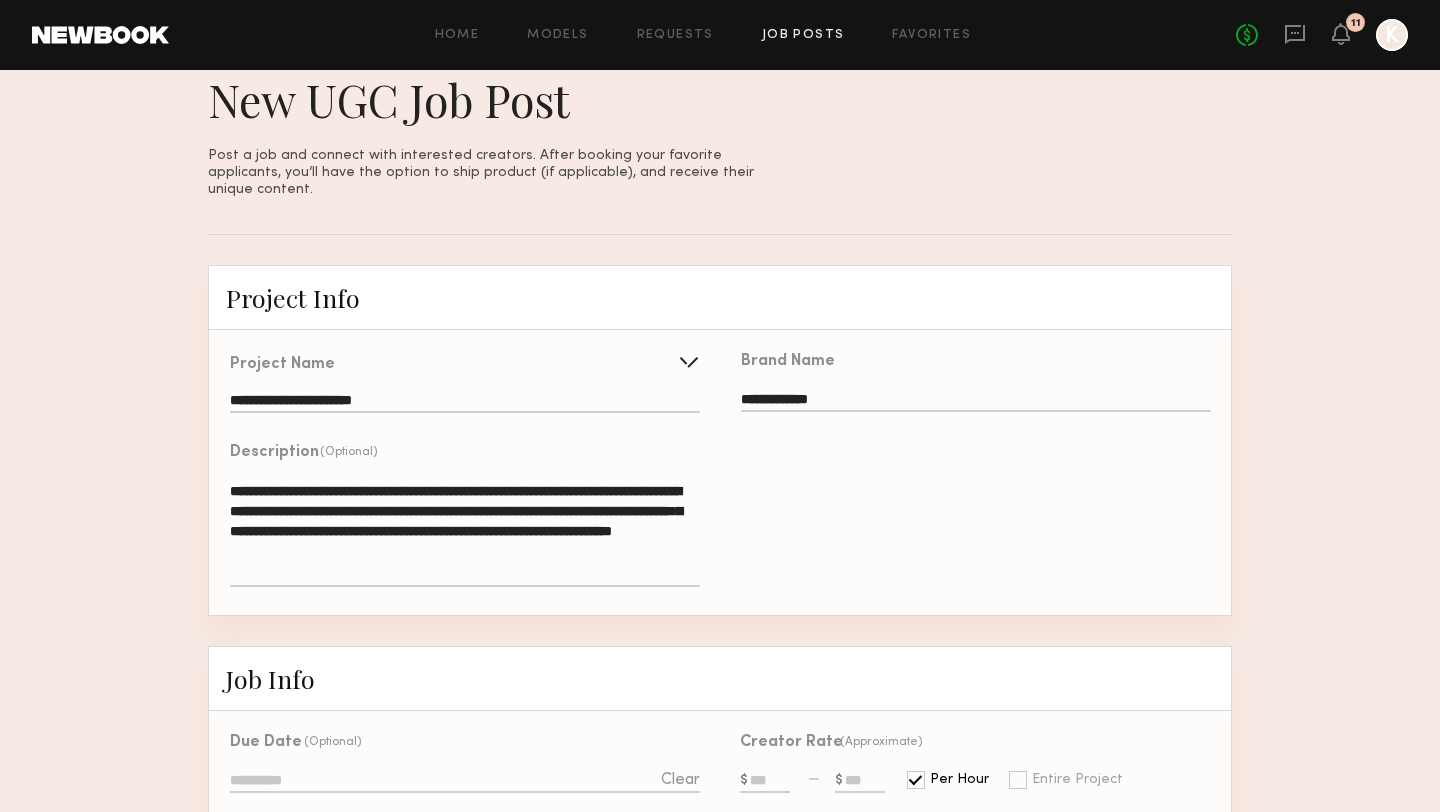 click on "**********" 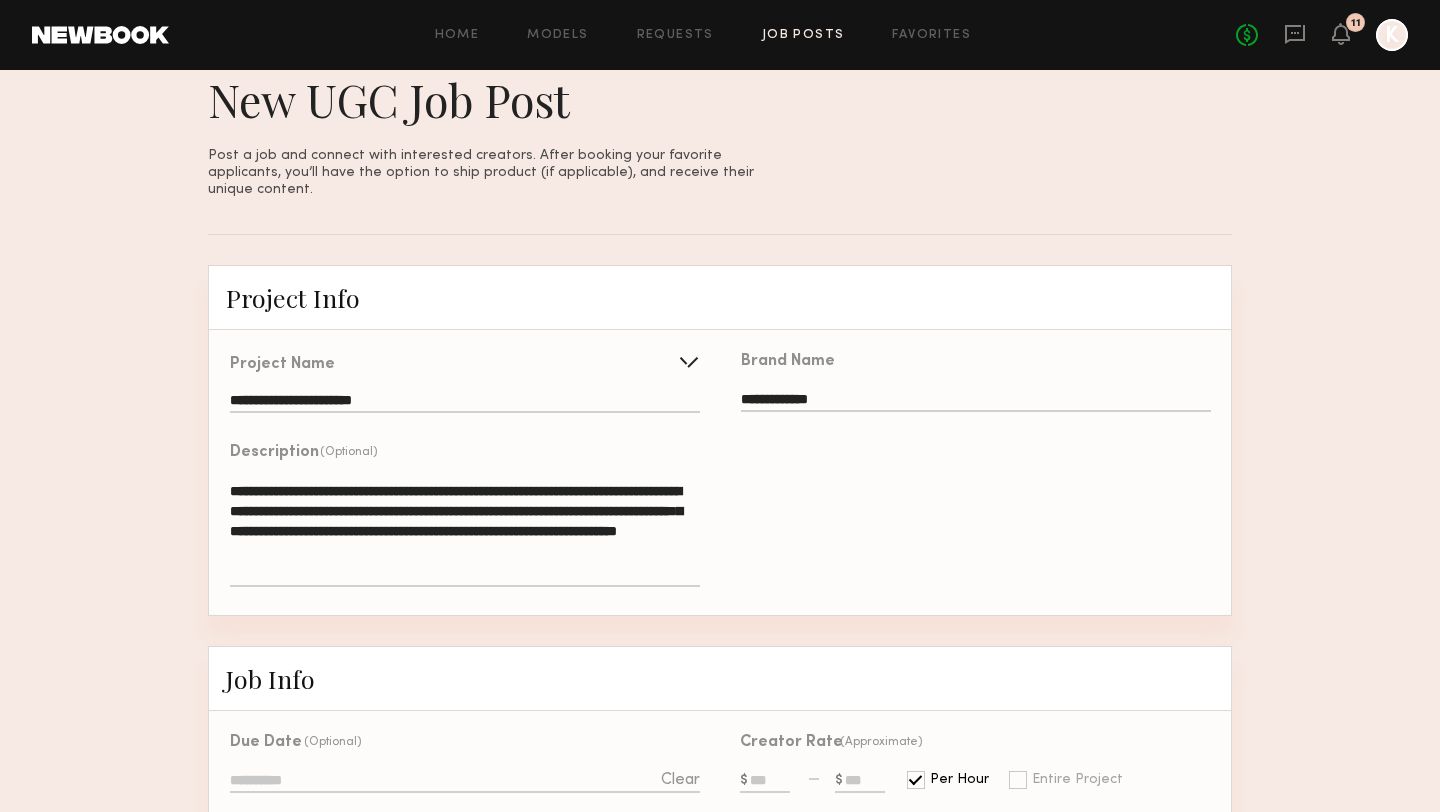 click on "**********" 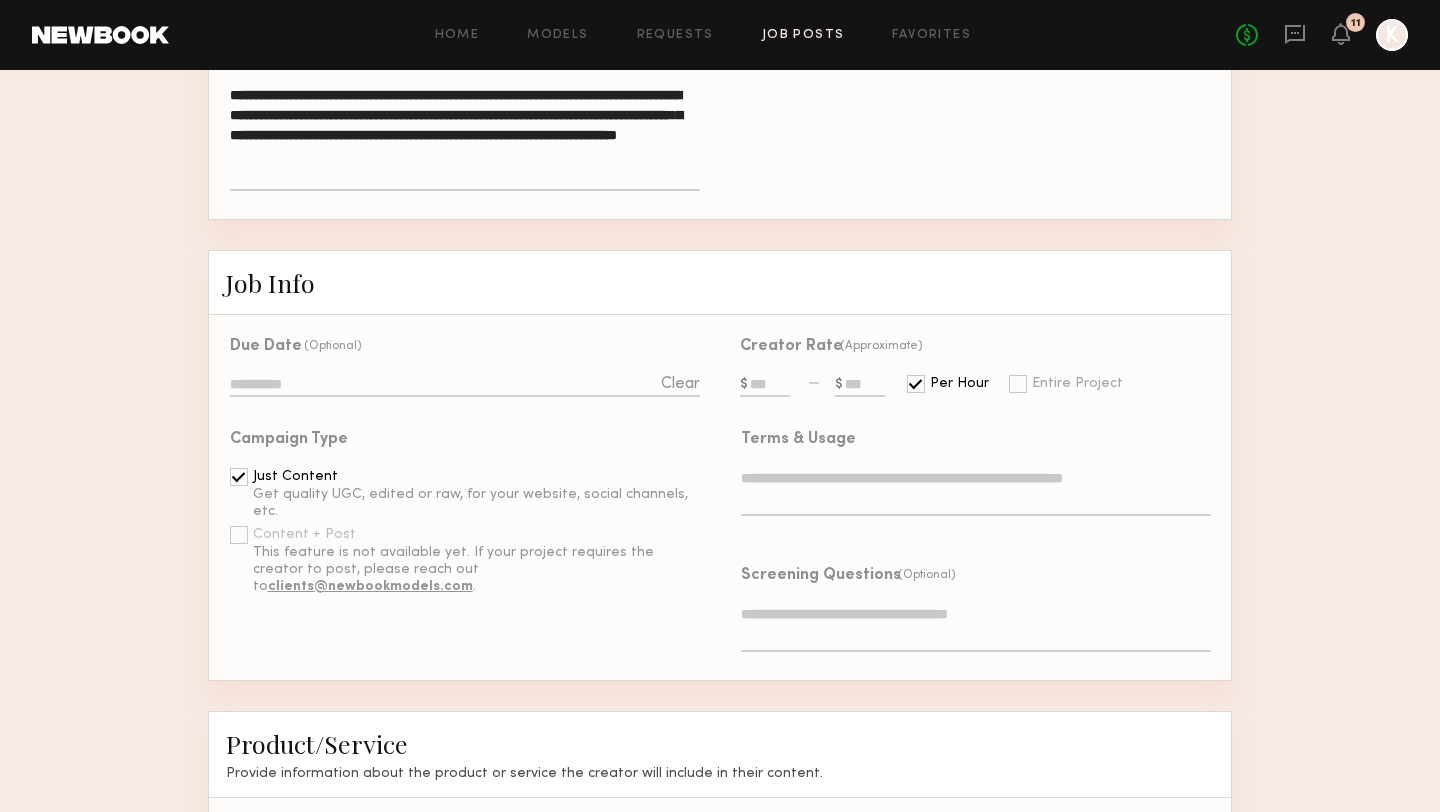 scroll, scrollTop: 435, scrollLeft: 0, axis: vertical 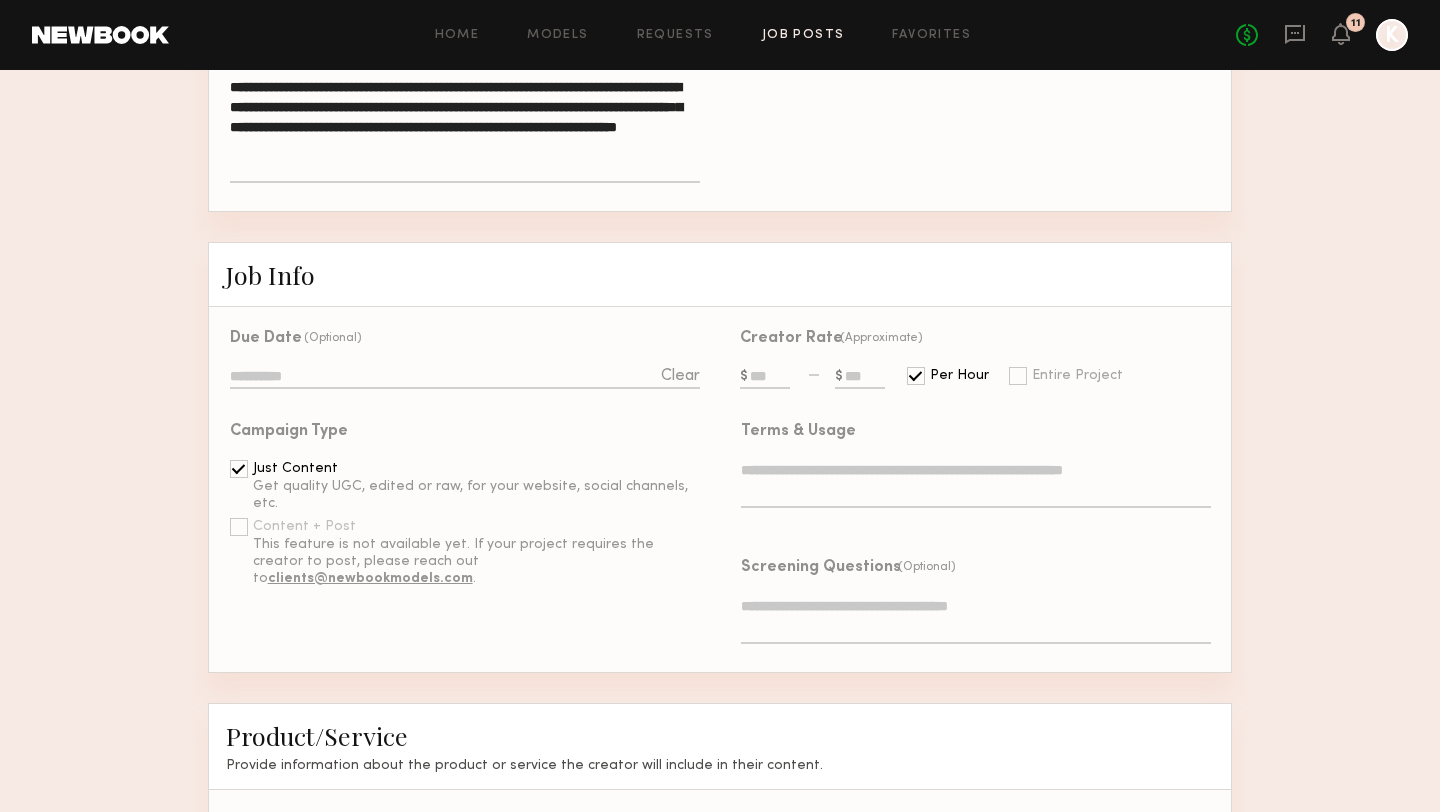 type on "**********" 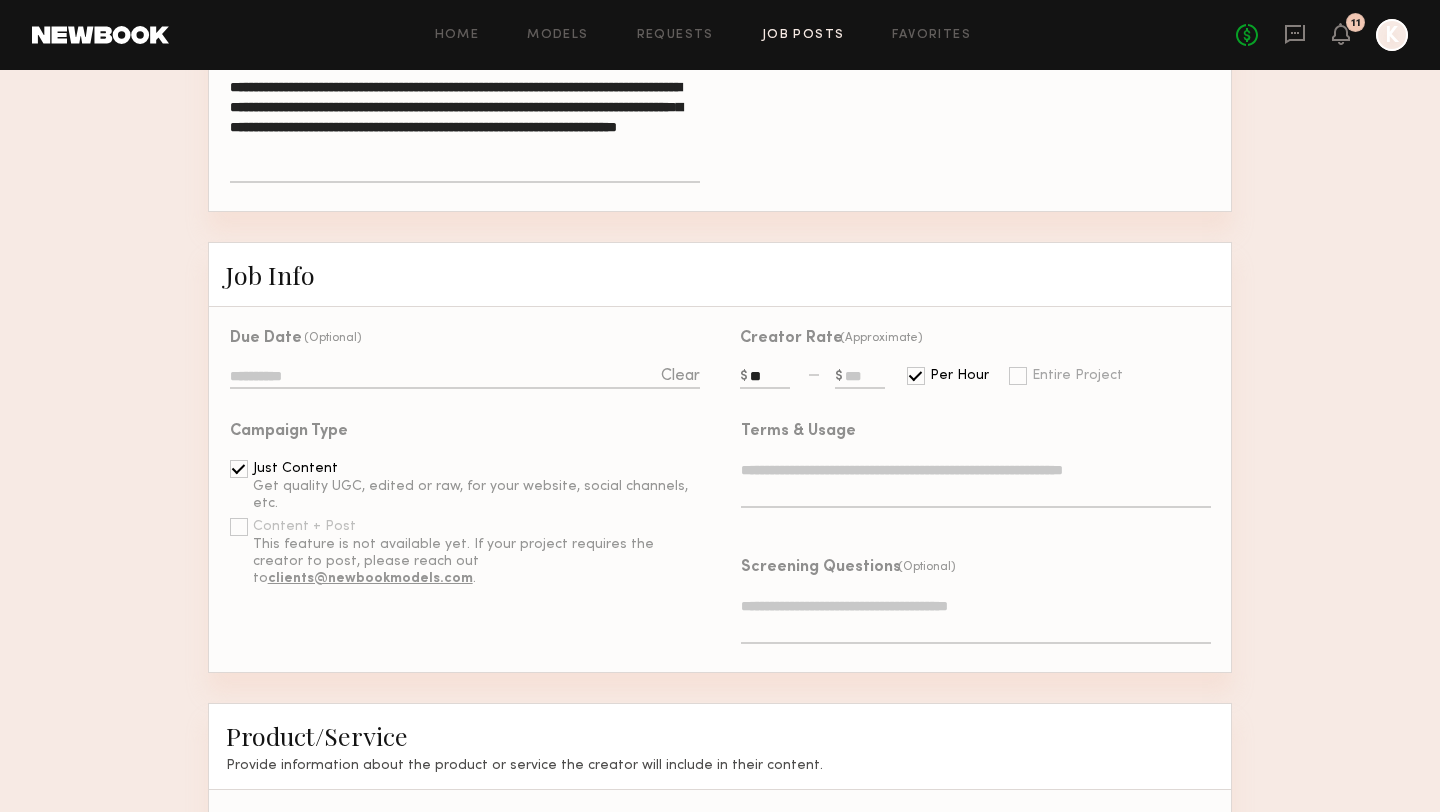 type on "**" 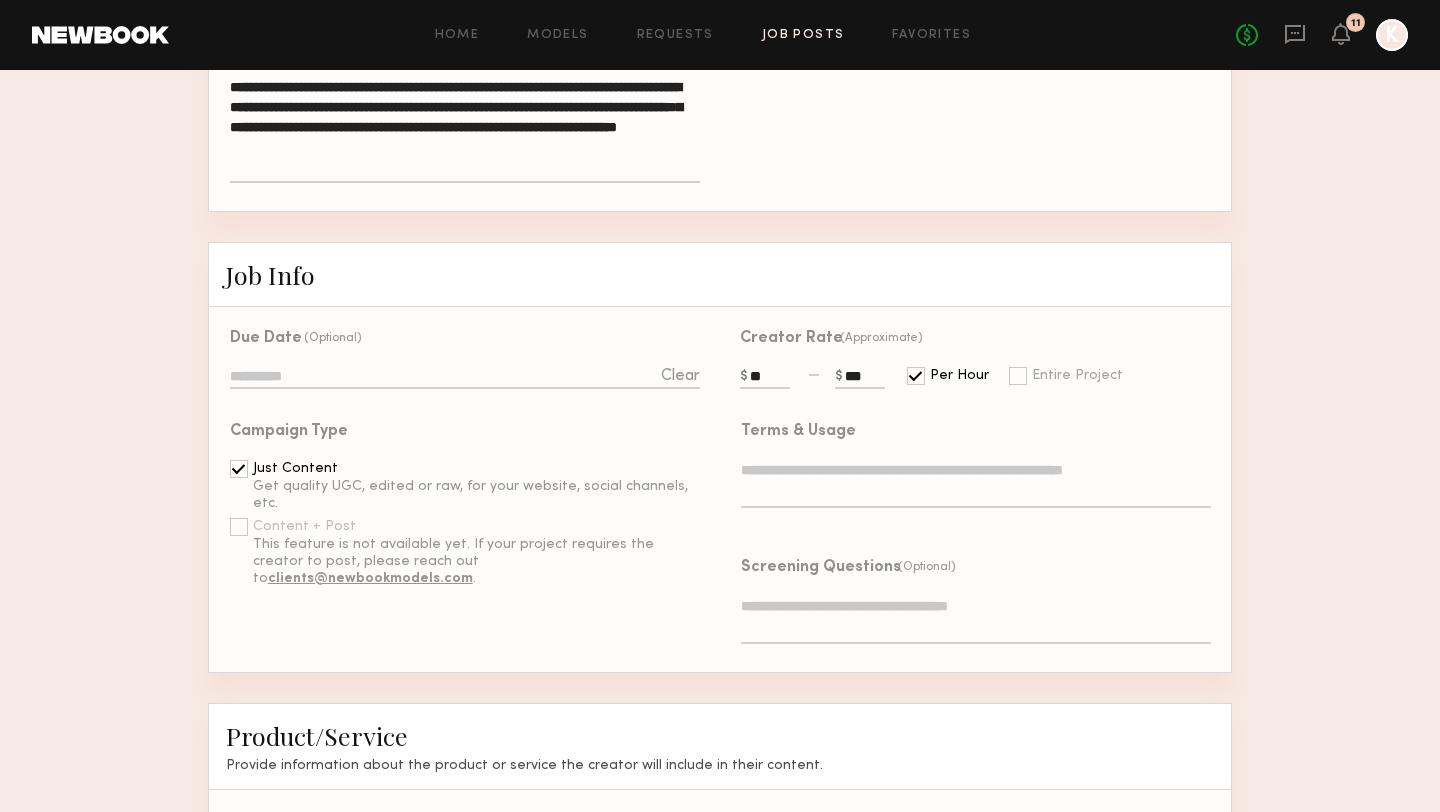 type on "***" 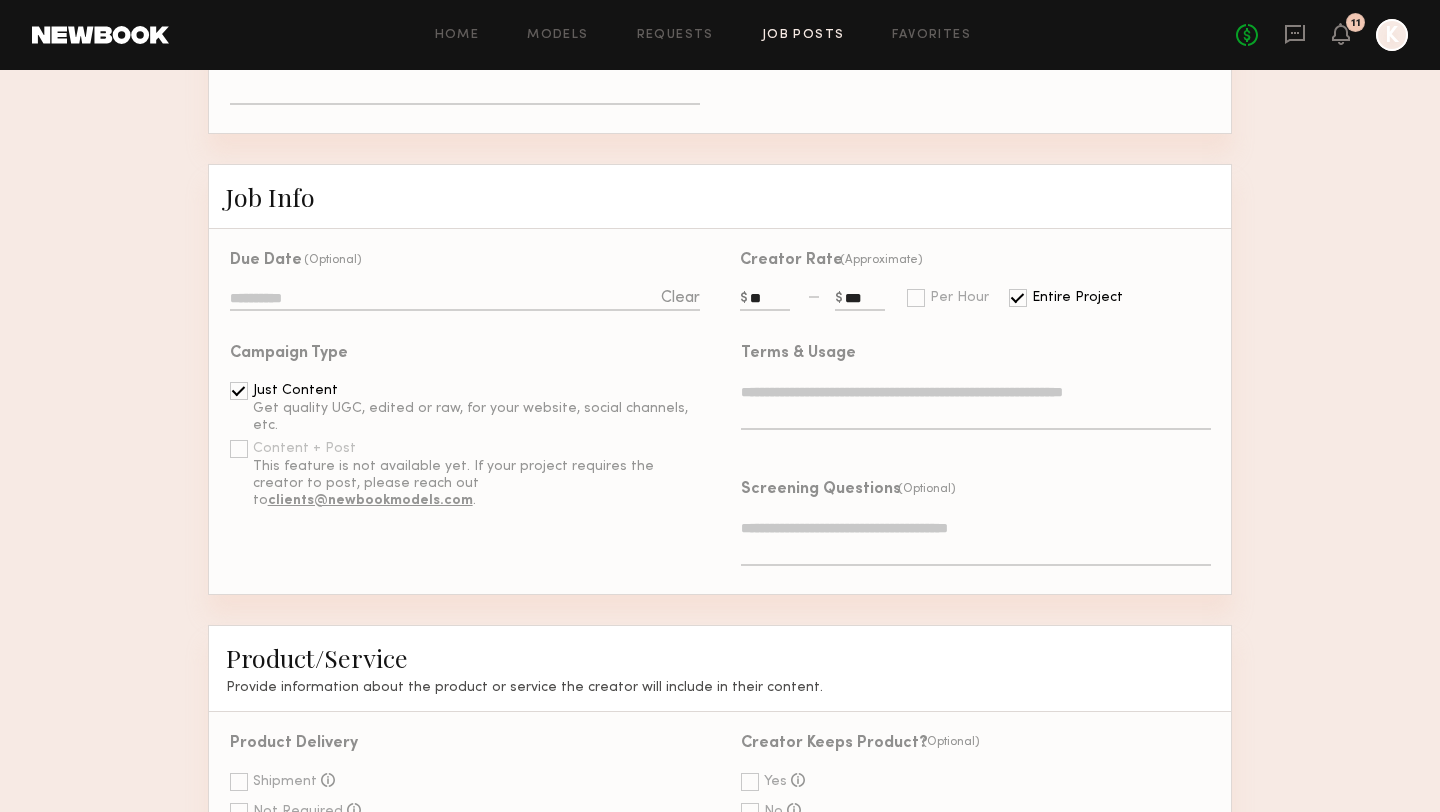 scroll, scrollTop: 515, scrollLeft: 0, axis: vertical 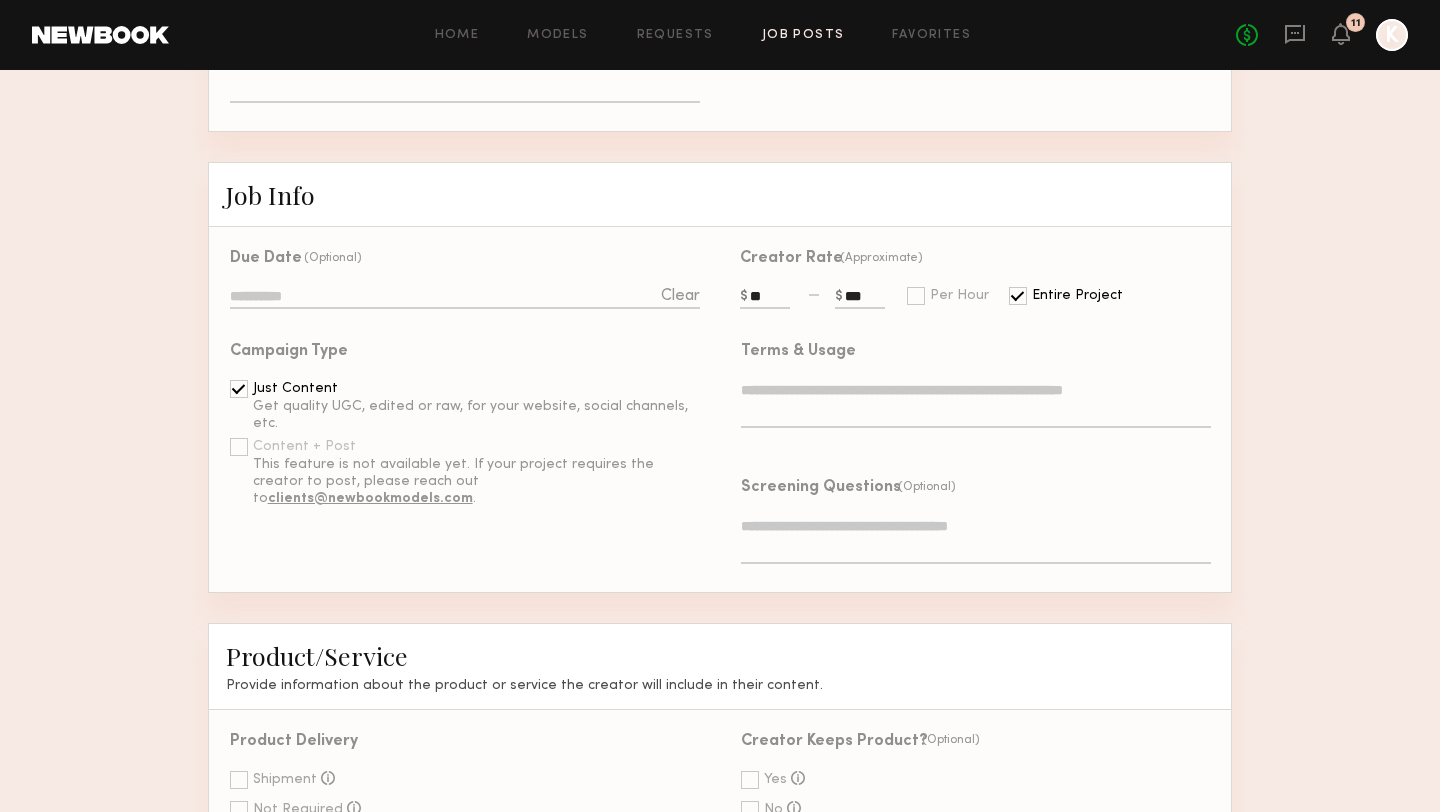 click 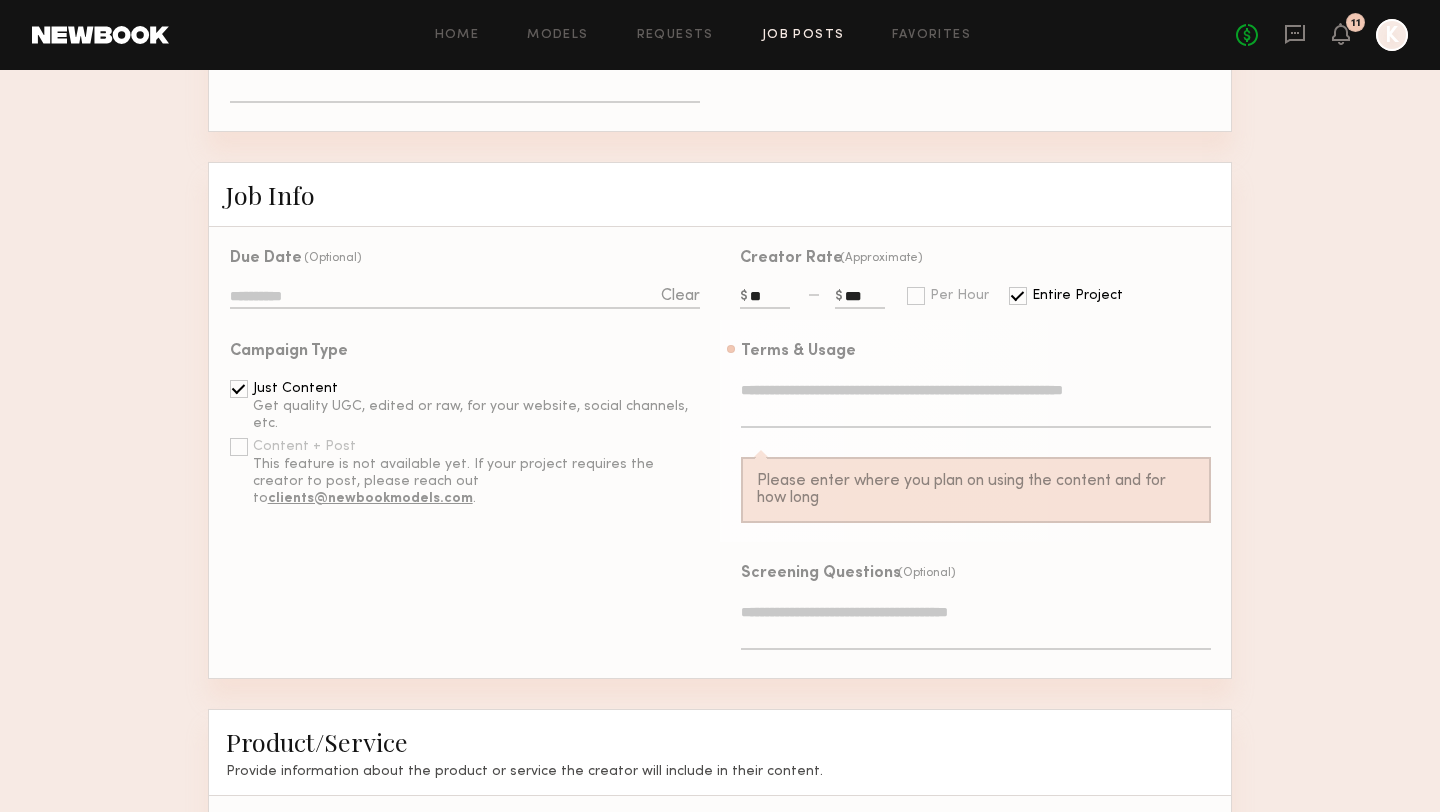 click 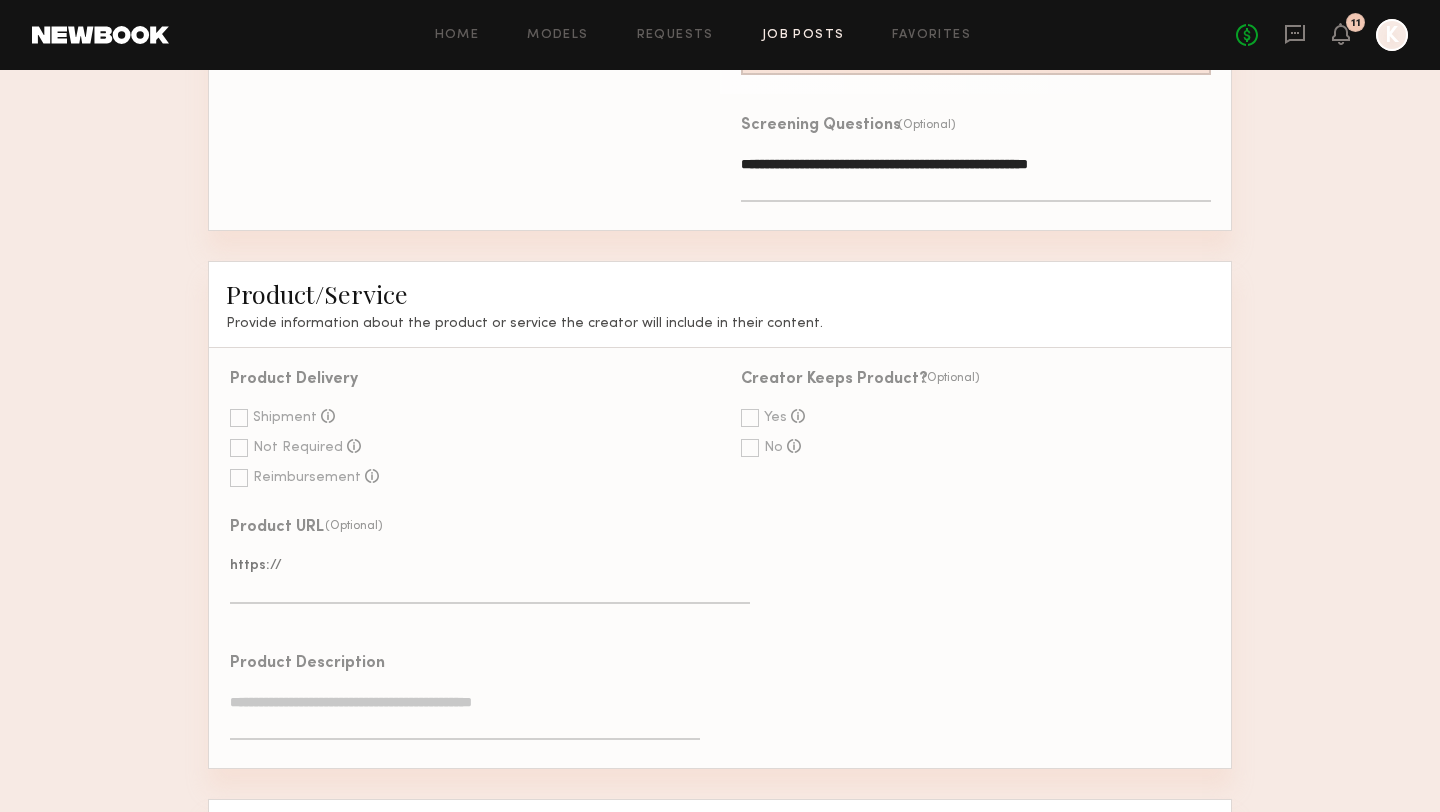 scroll, scrollTop: 971, scrollLeft: 0, axis: vertical 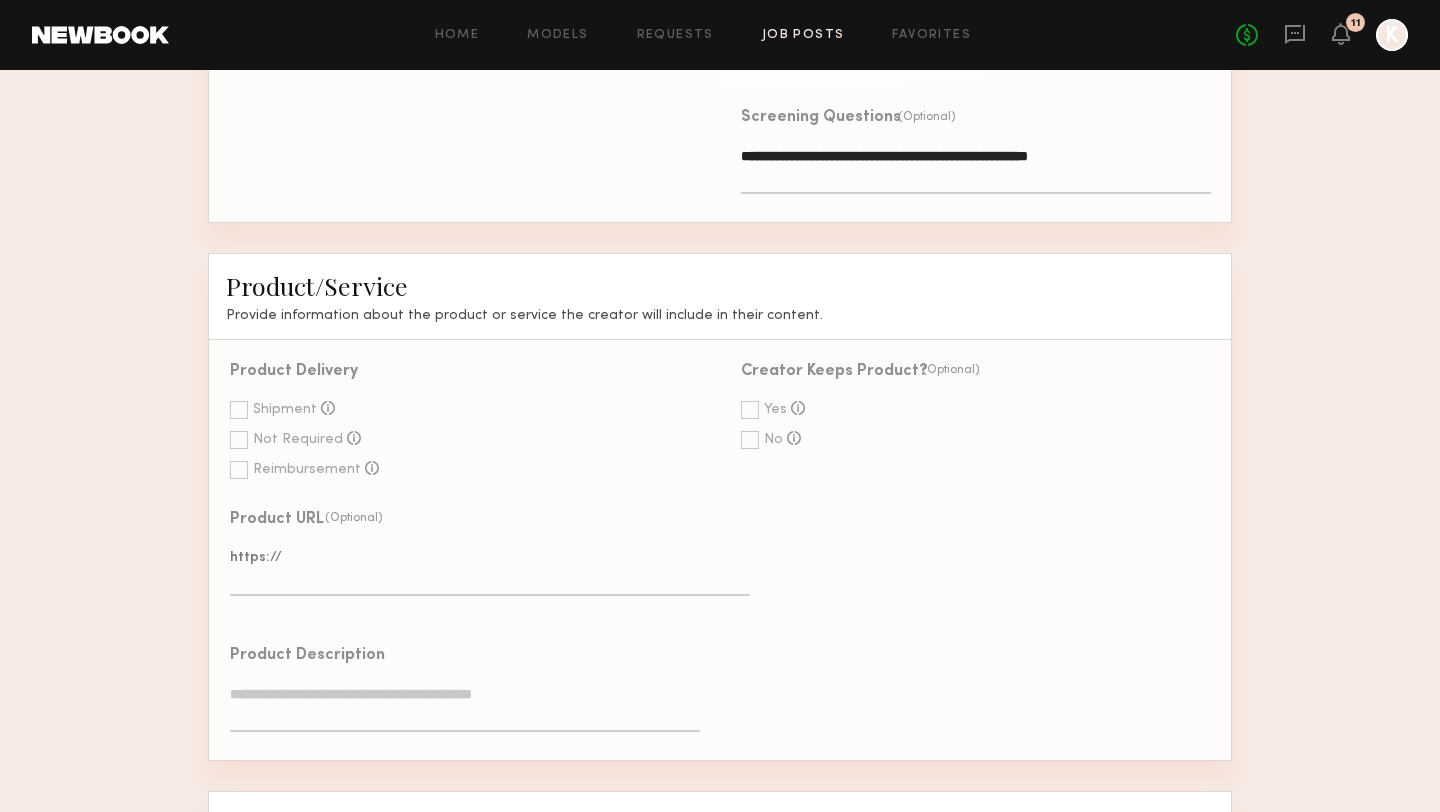 type on "**********" 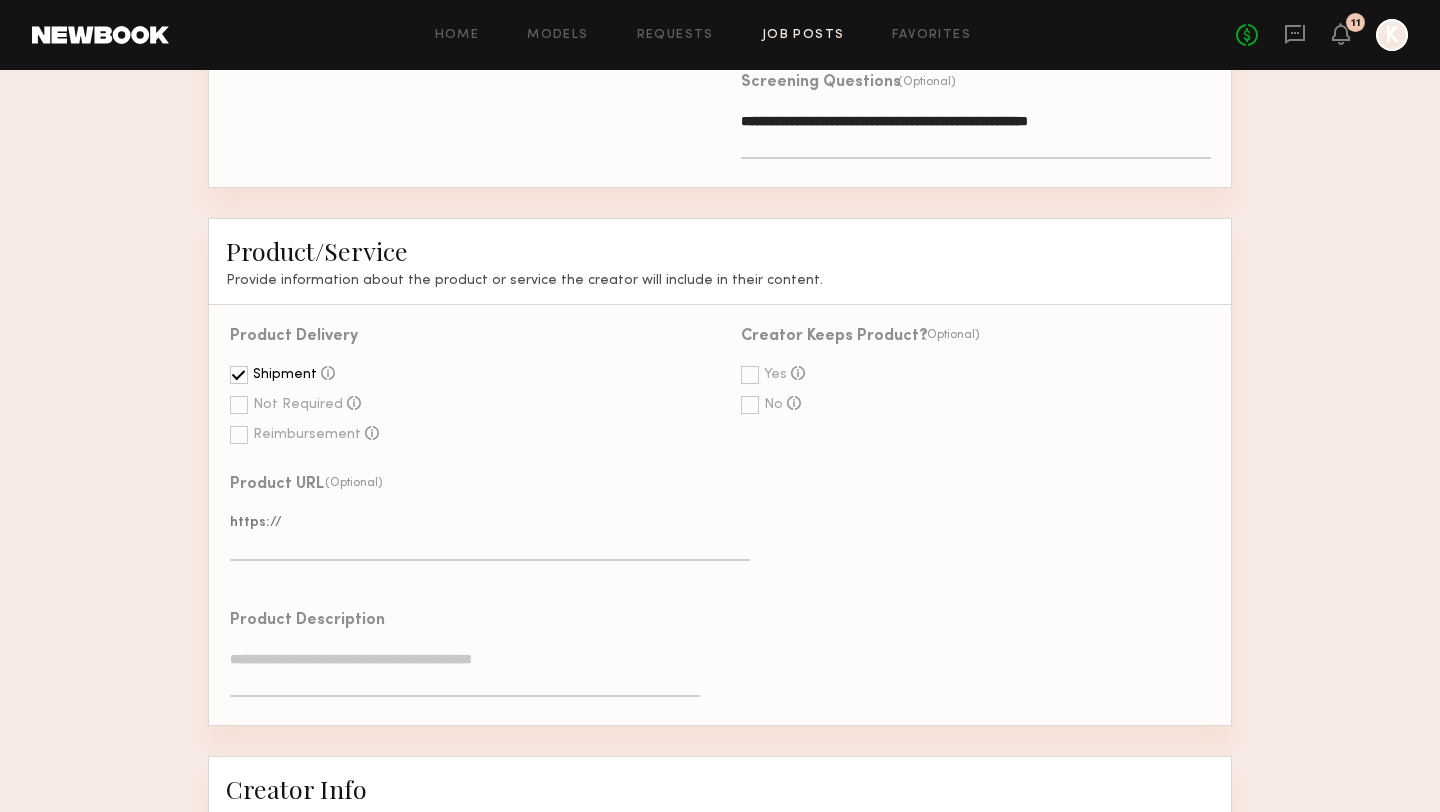 scroll, scrollTop: 1026, scrollLeft: 0, axis: vertical 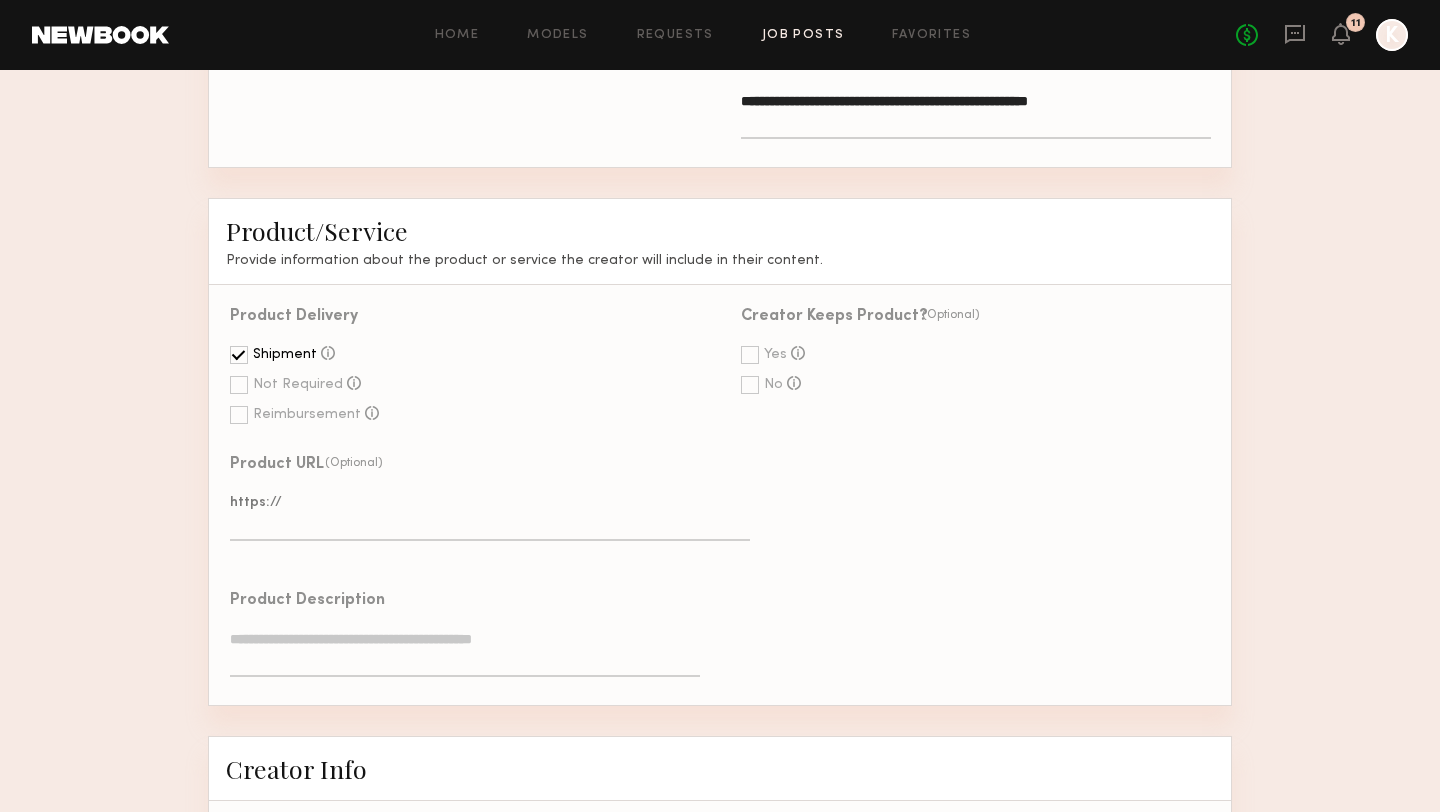 click 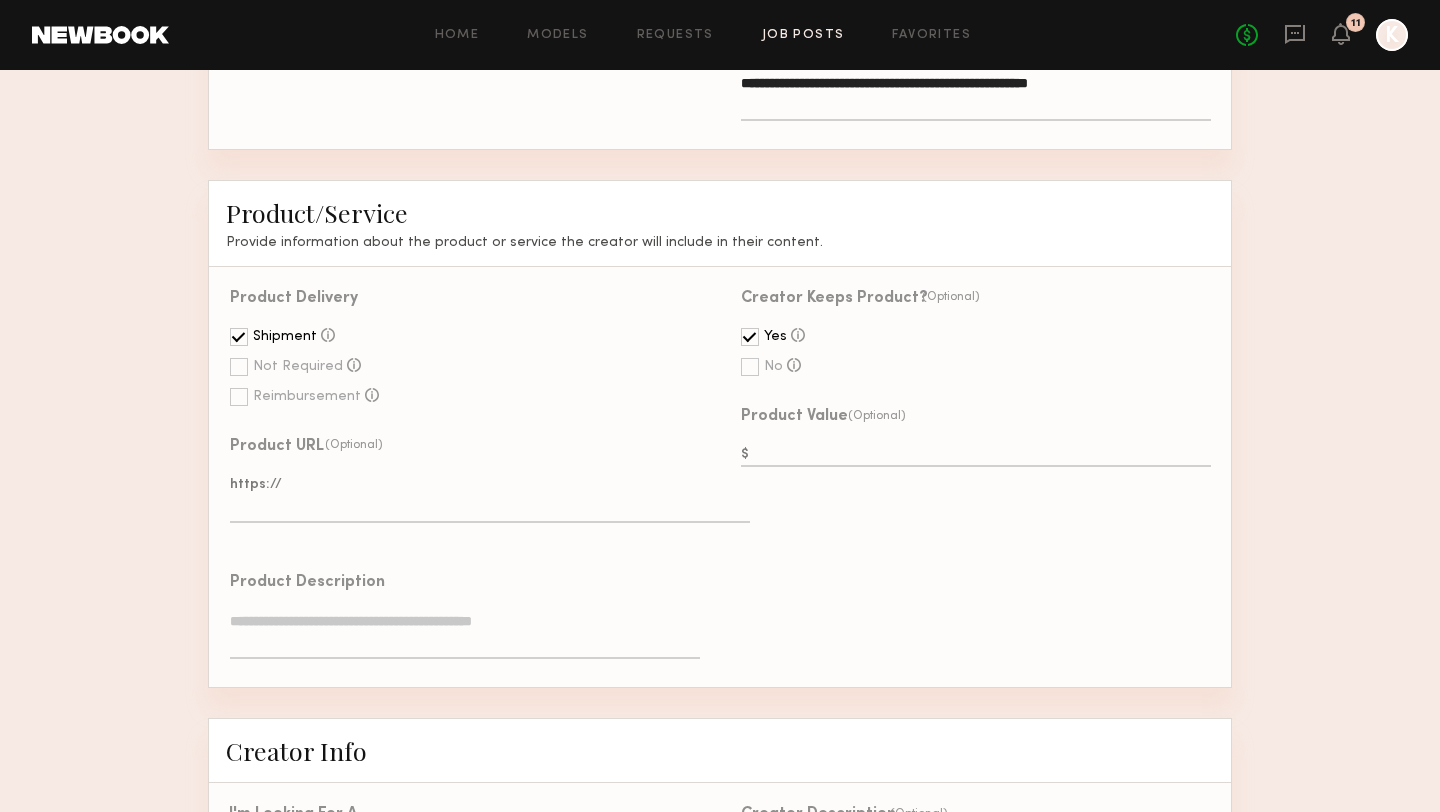scroll, scrollTop: 1050, scrollLeft: 0, axis: vertical 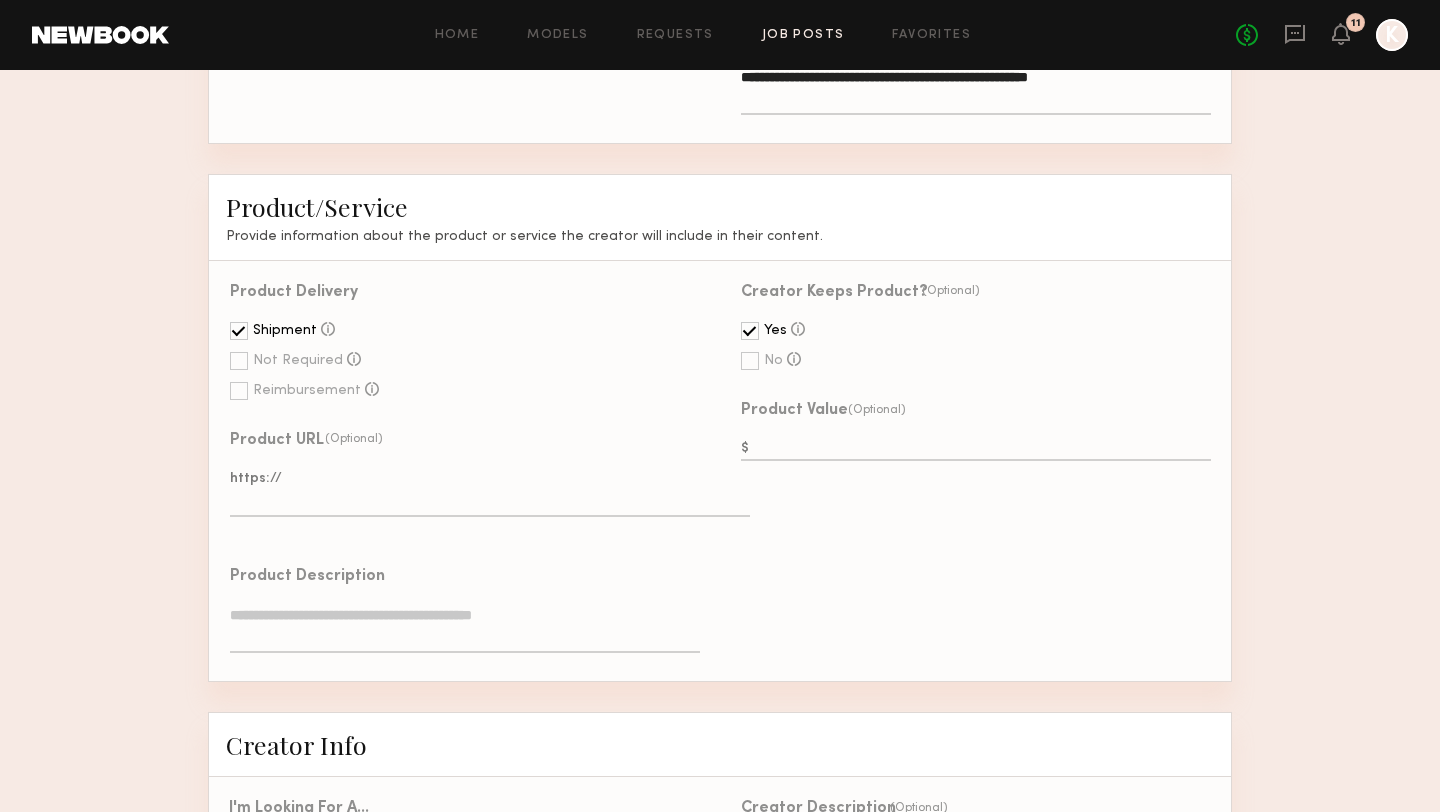 click 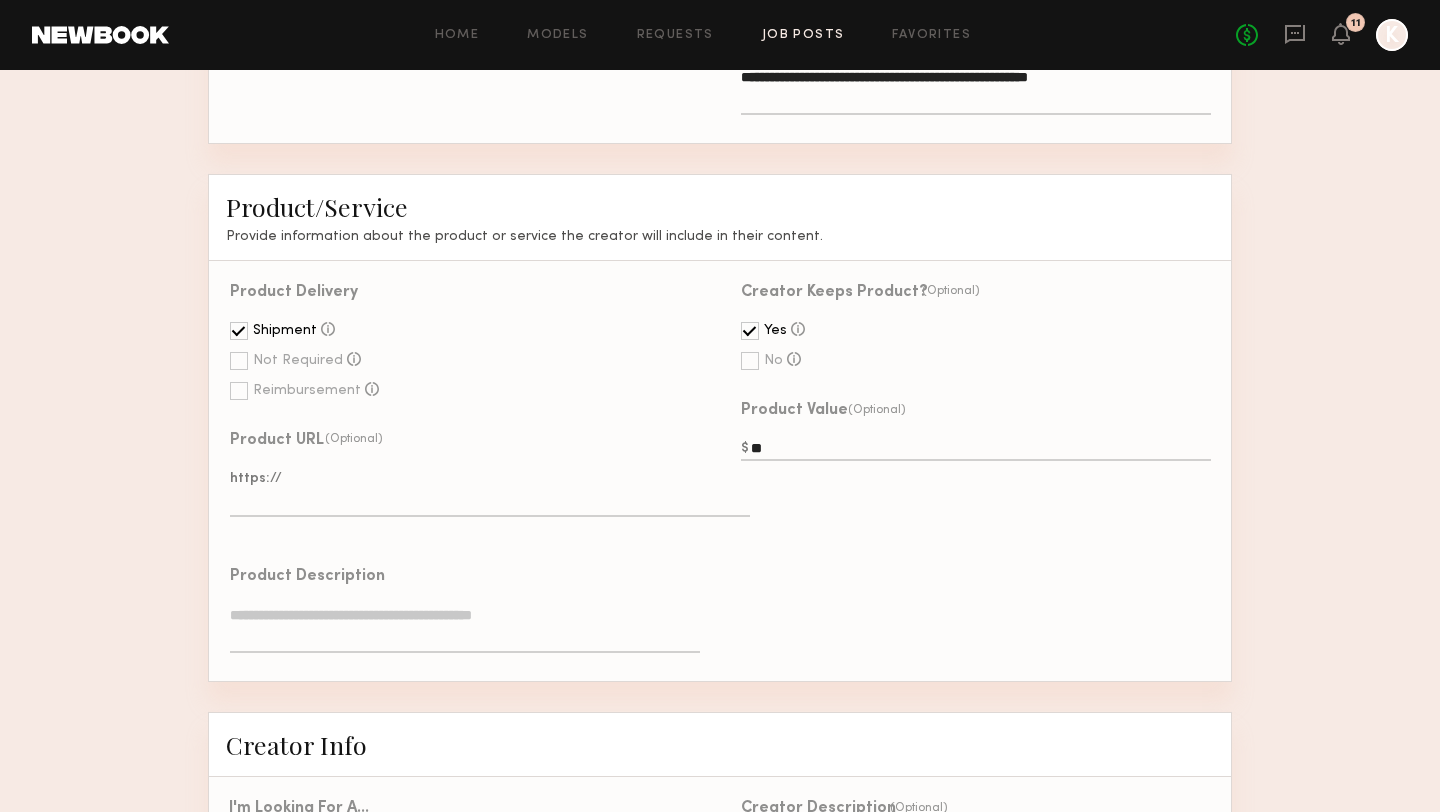 type on "**" 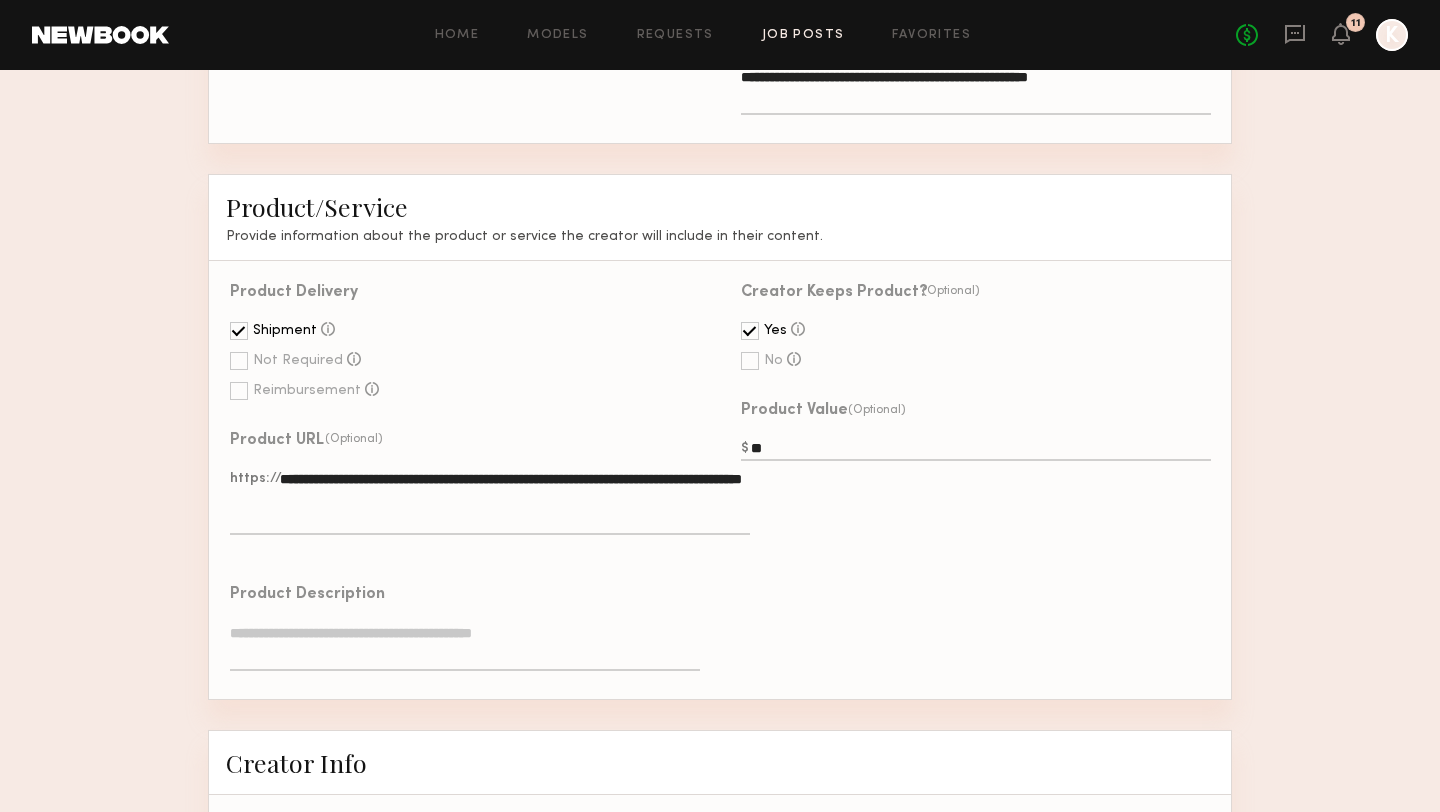 drag, startPoint x: 326, startPoint y: 451, endPoint x: 256, endPoint y: 451, distance: 70 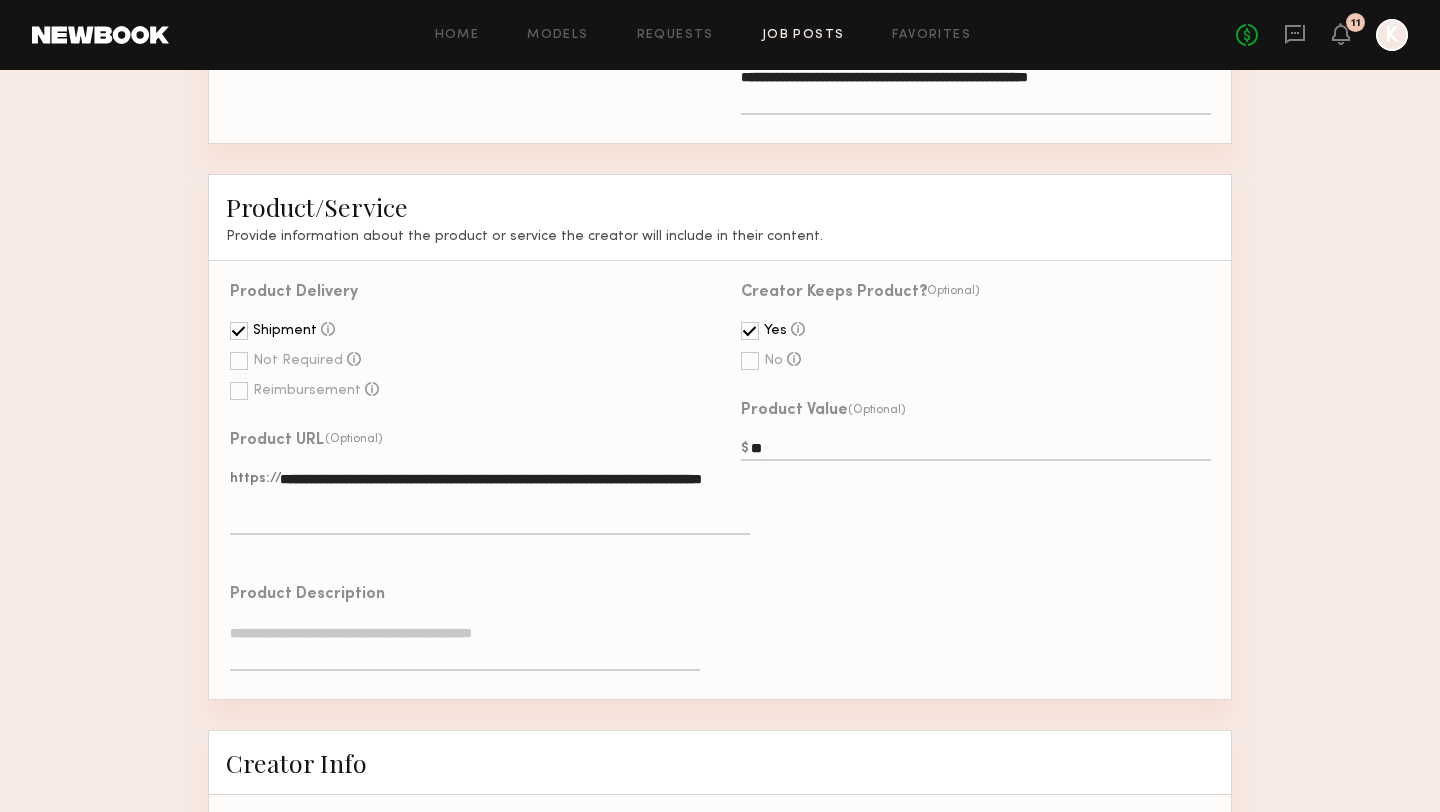 type on "**********" 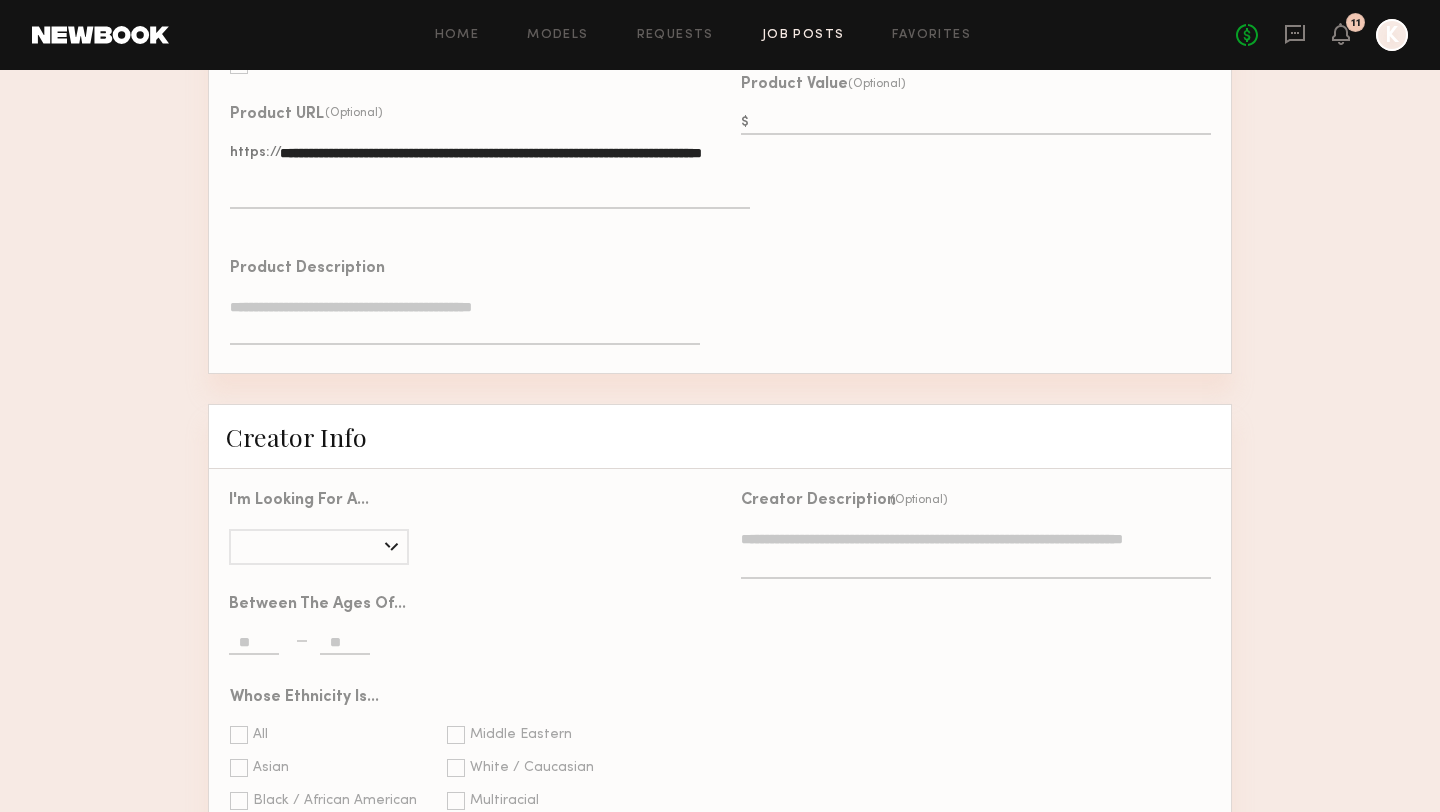 scroll, scrollTop: 1442, scrollLeft: 0, axis: vertical 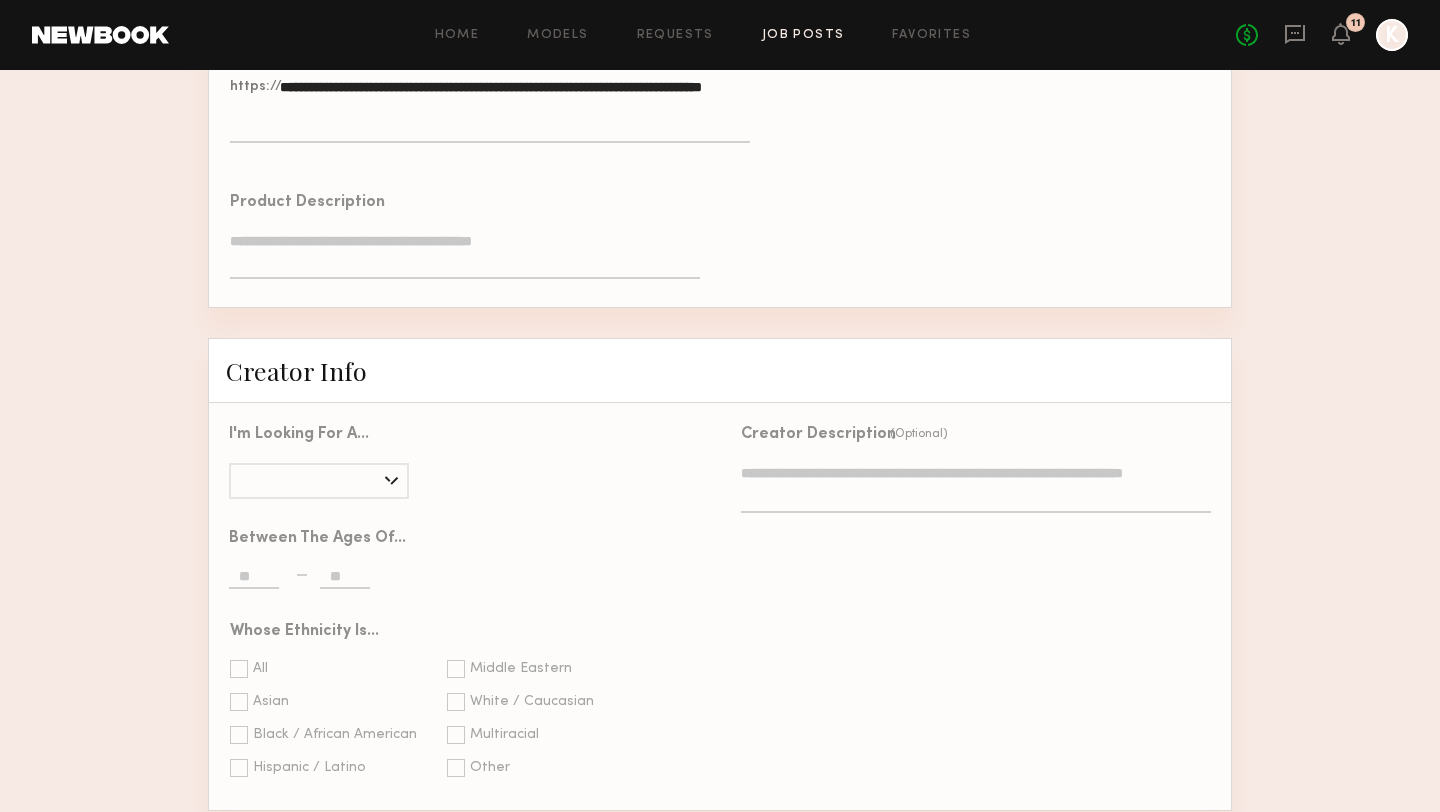 type 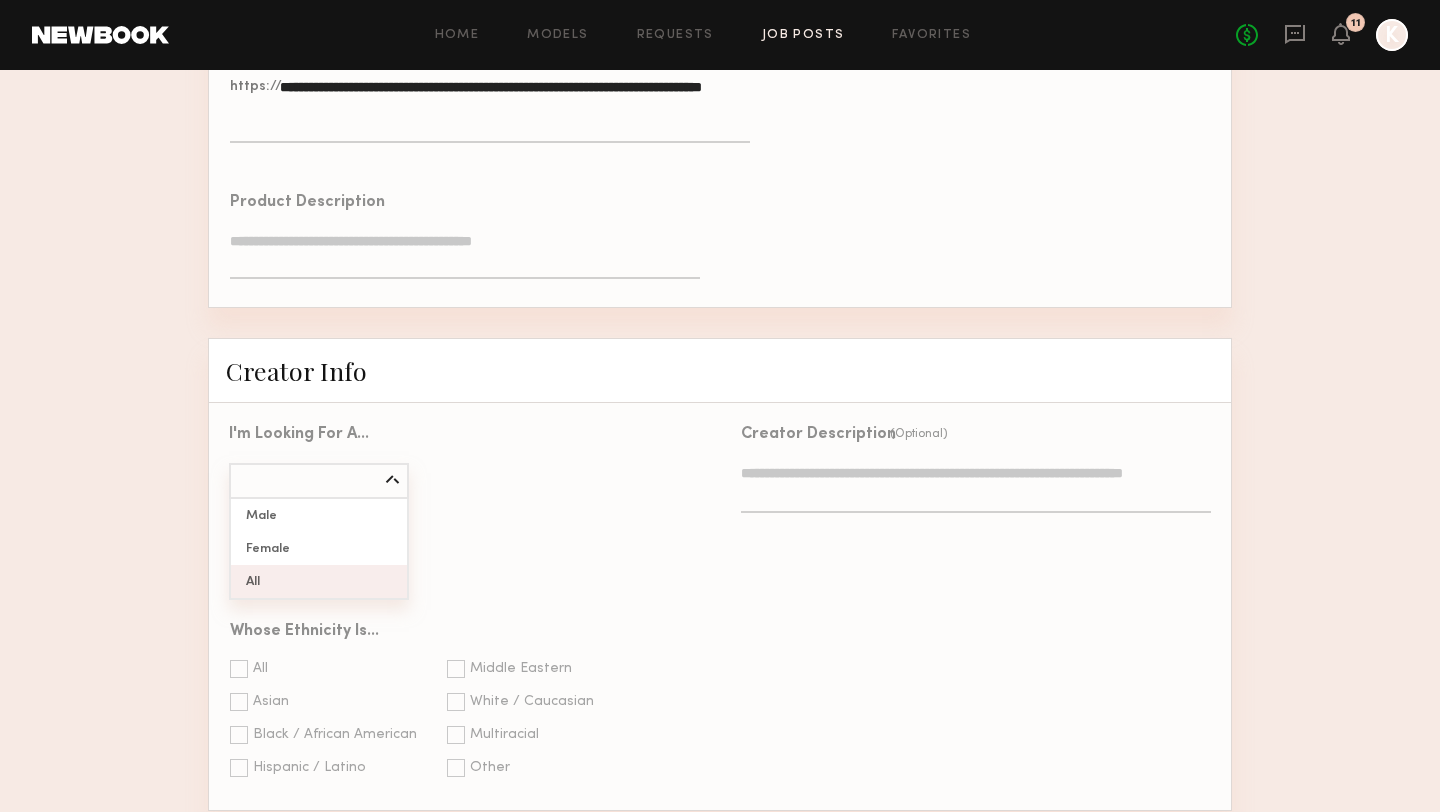 type on "***" 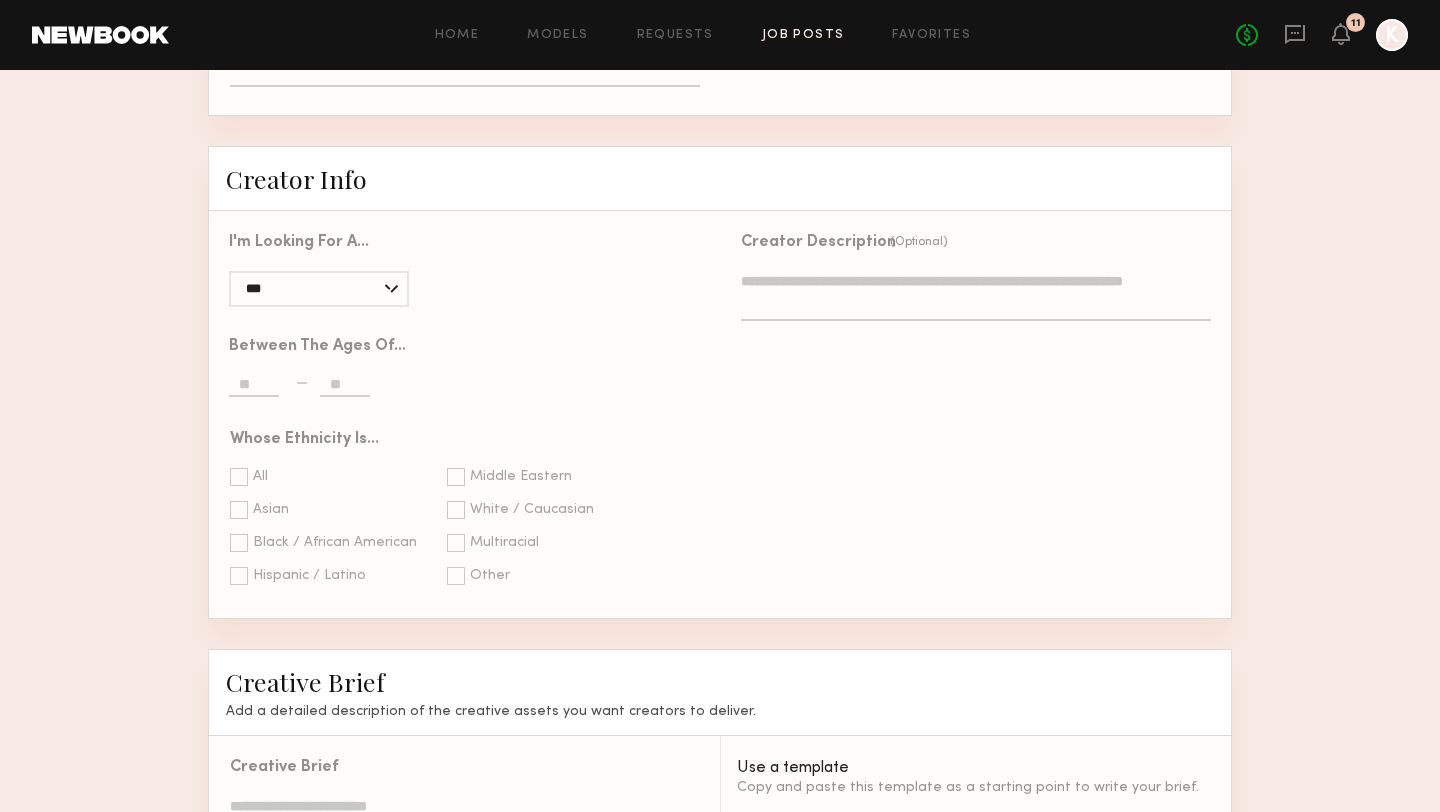 scroll, scrollTop: 1638, scrollLeft: 0, axis: vertical 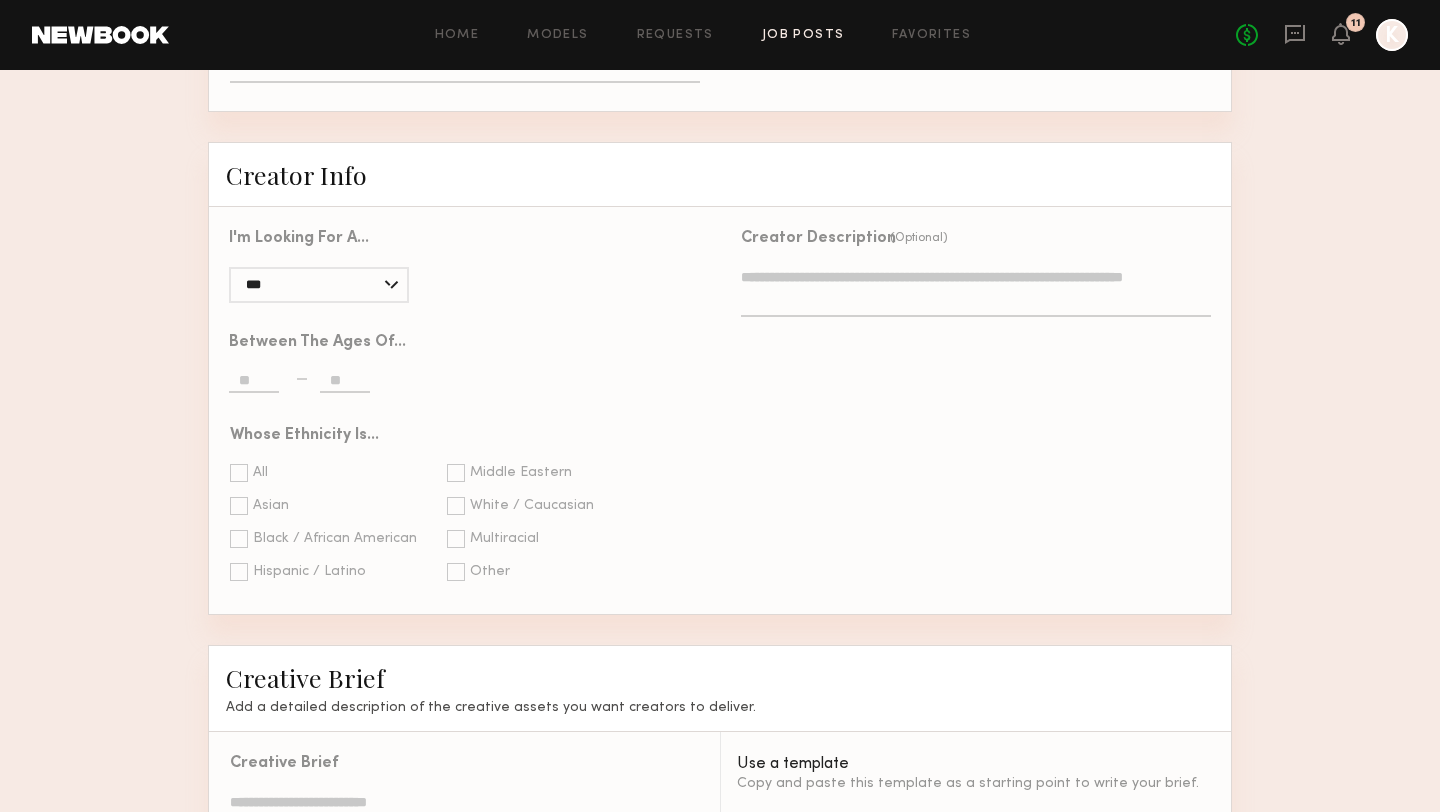 click 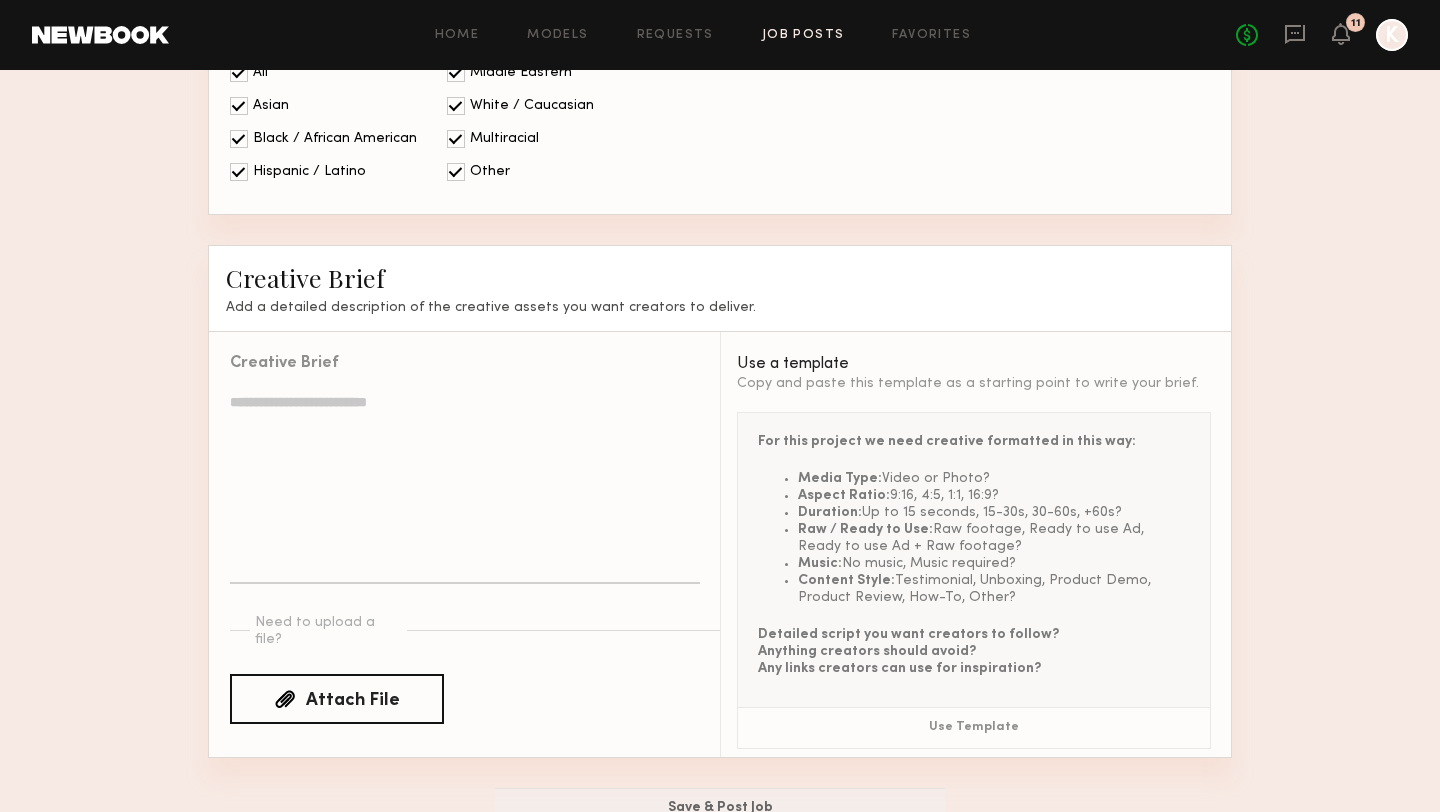 scroll, scrollTop: 2046, scrollLeft: 0, axis: vertical 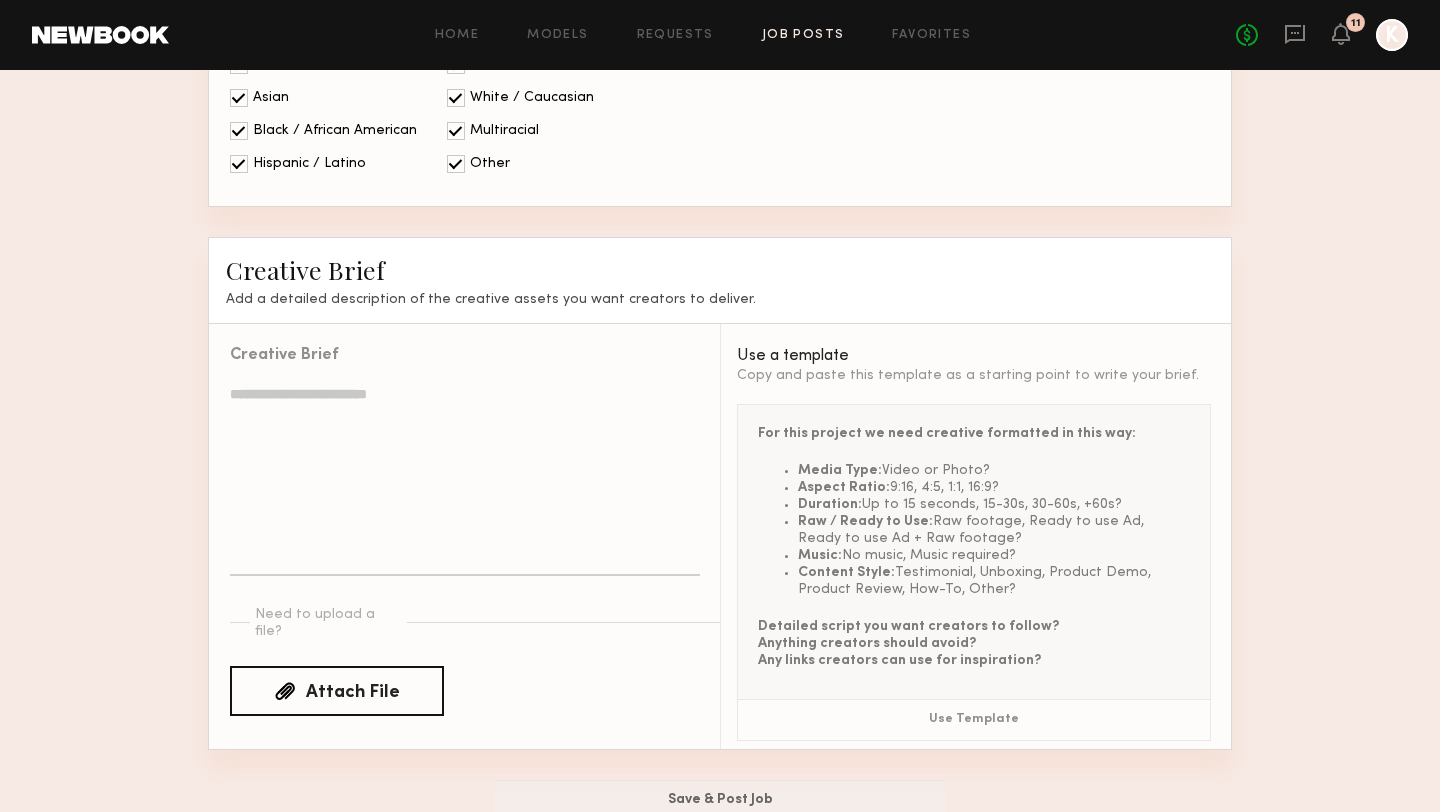 click 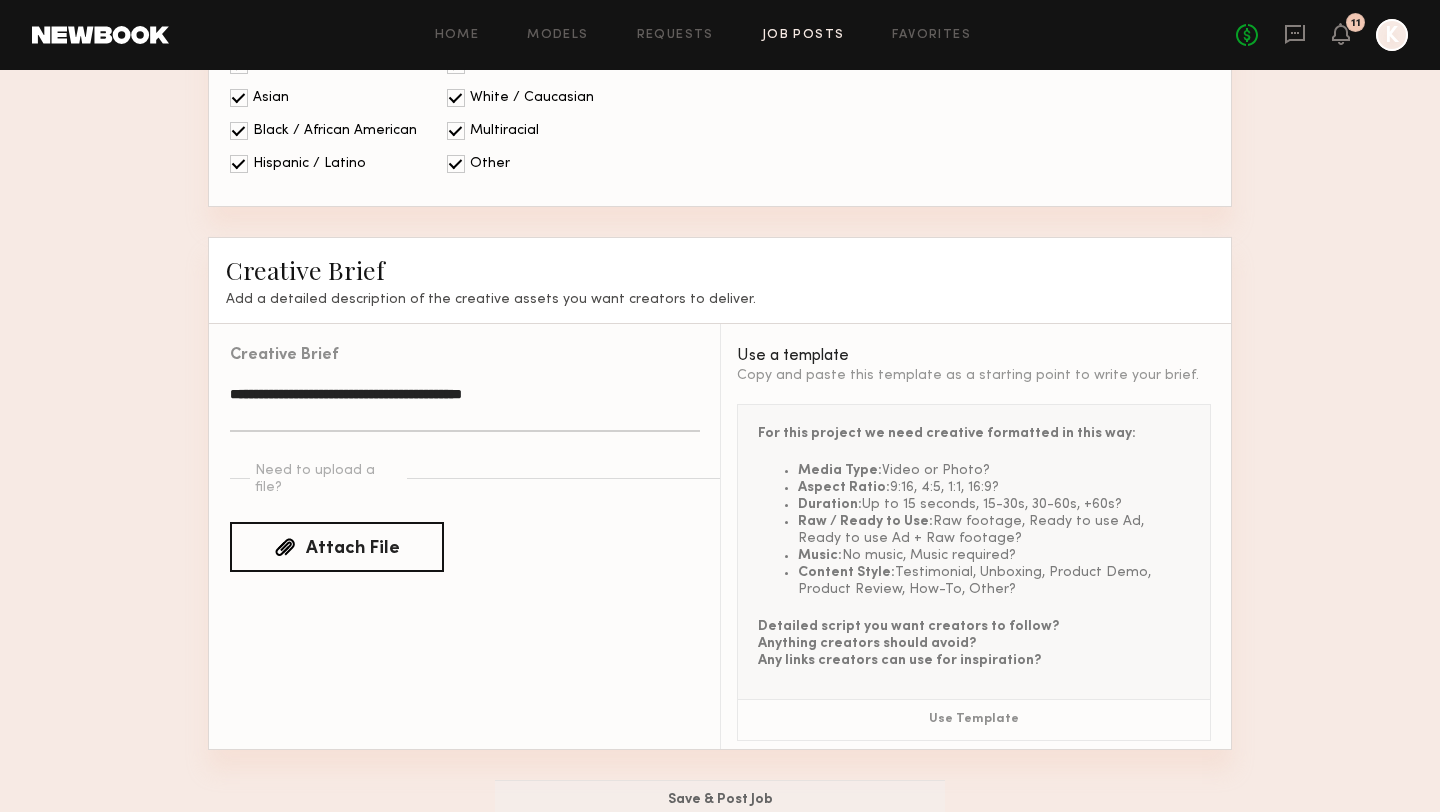 click on "**********" 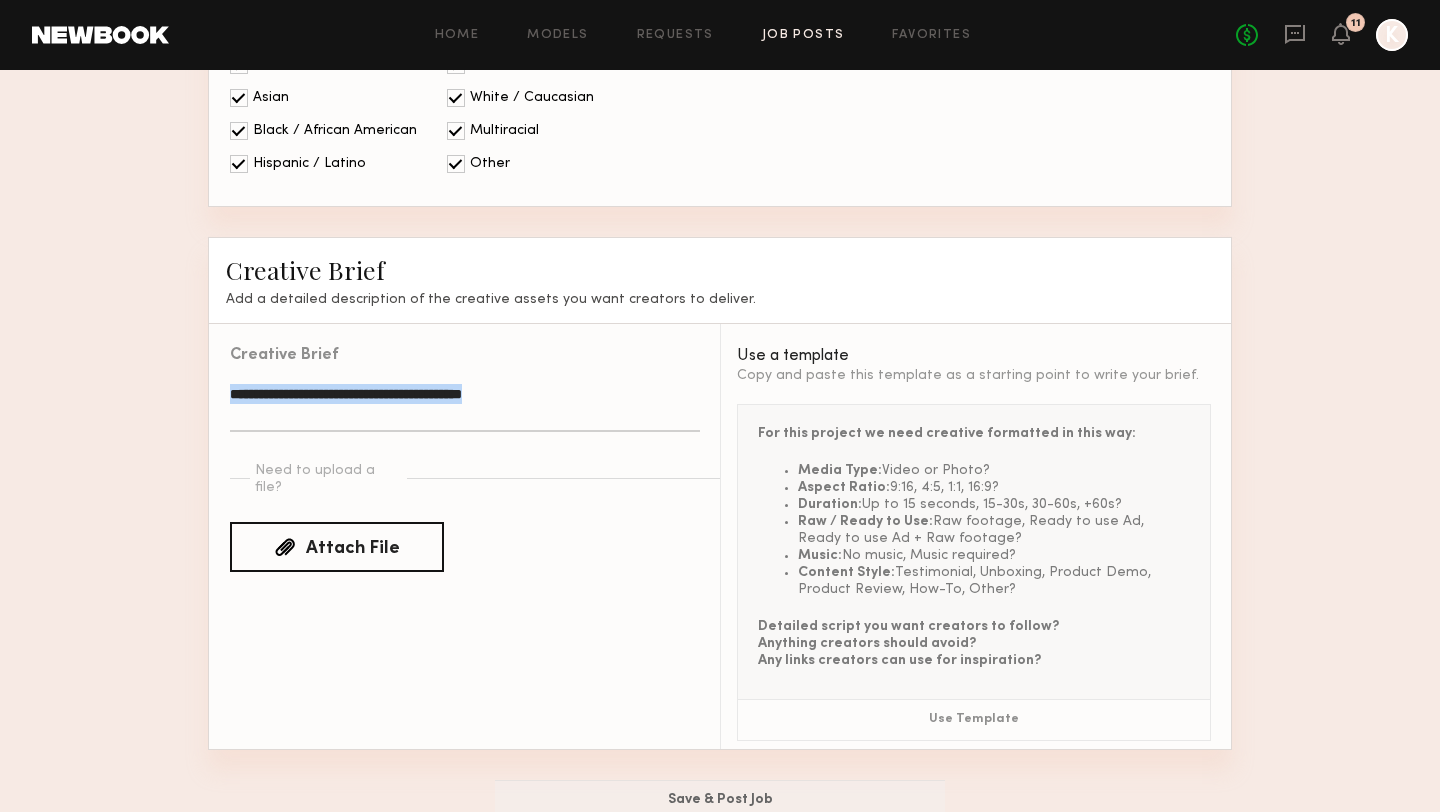 click on "**********" 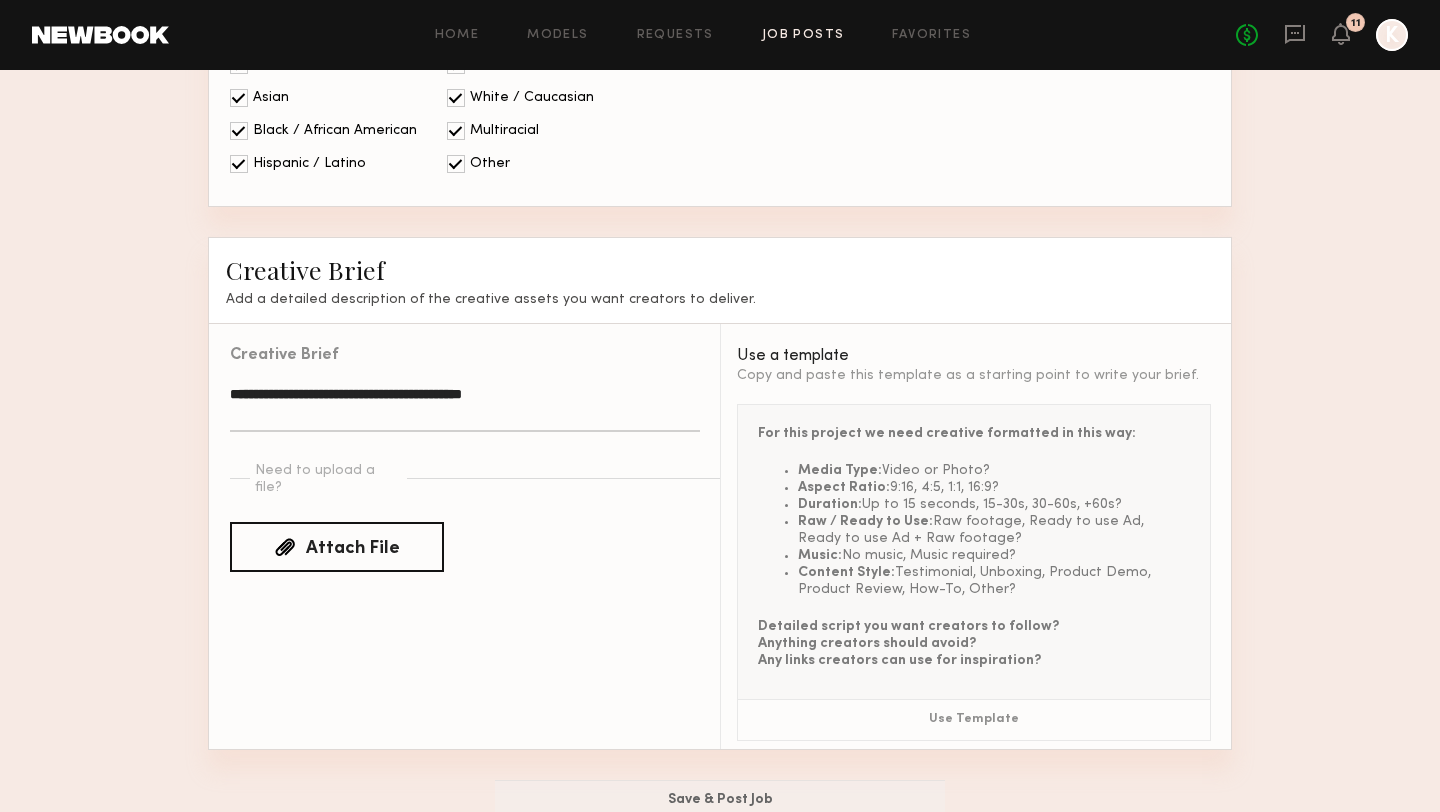 click on "**********" 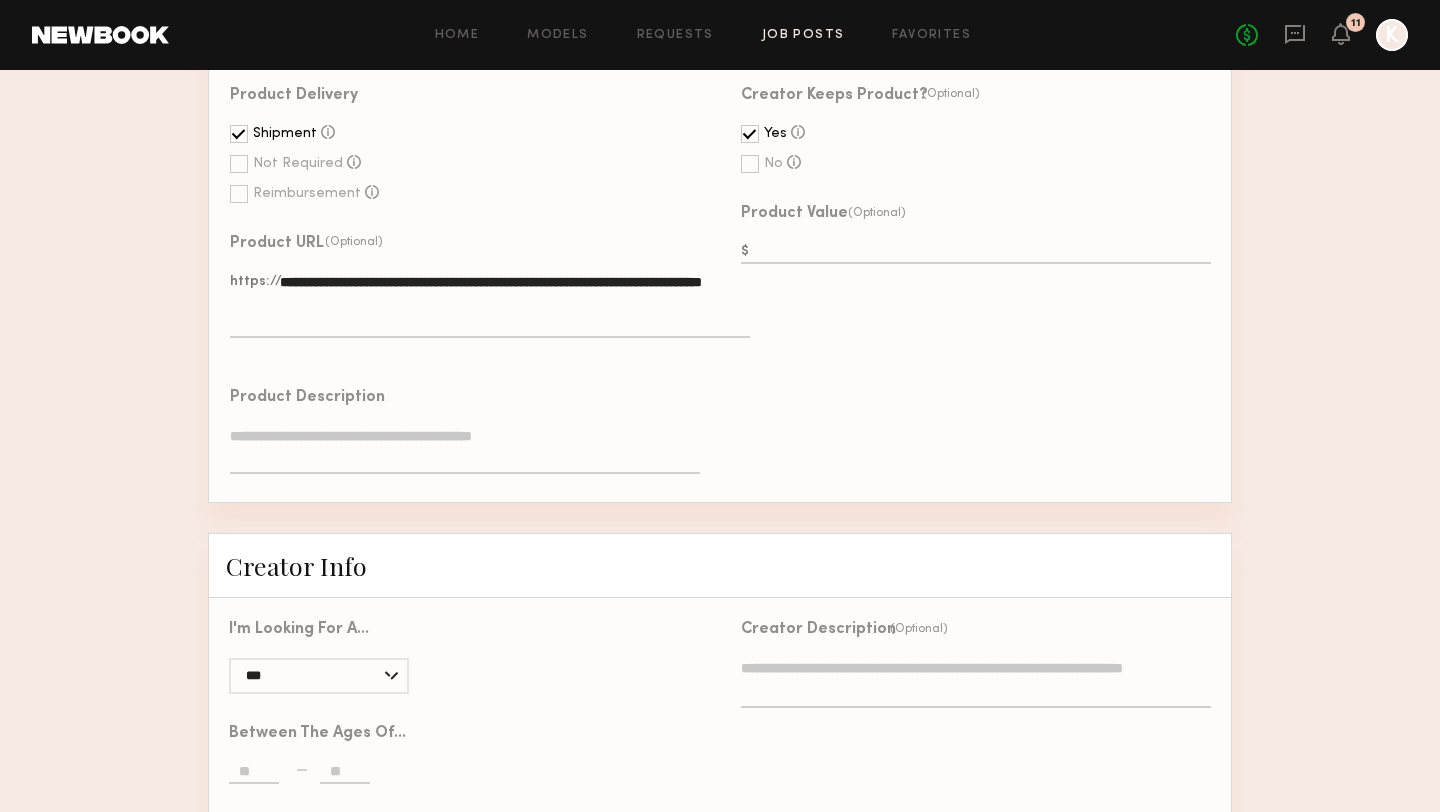 scroll, scrollTop: 1241, scrollLeft: 0, axis: vertical 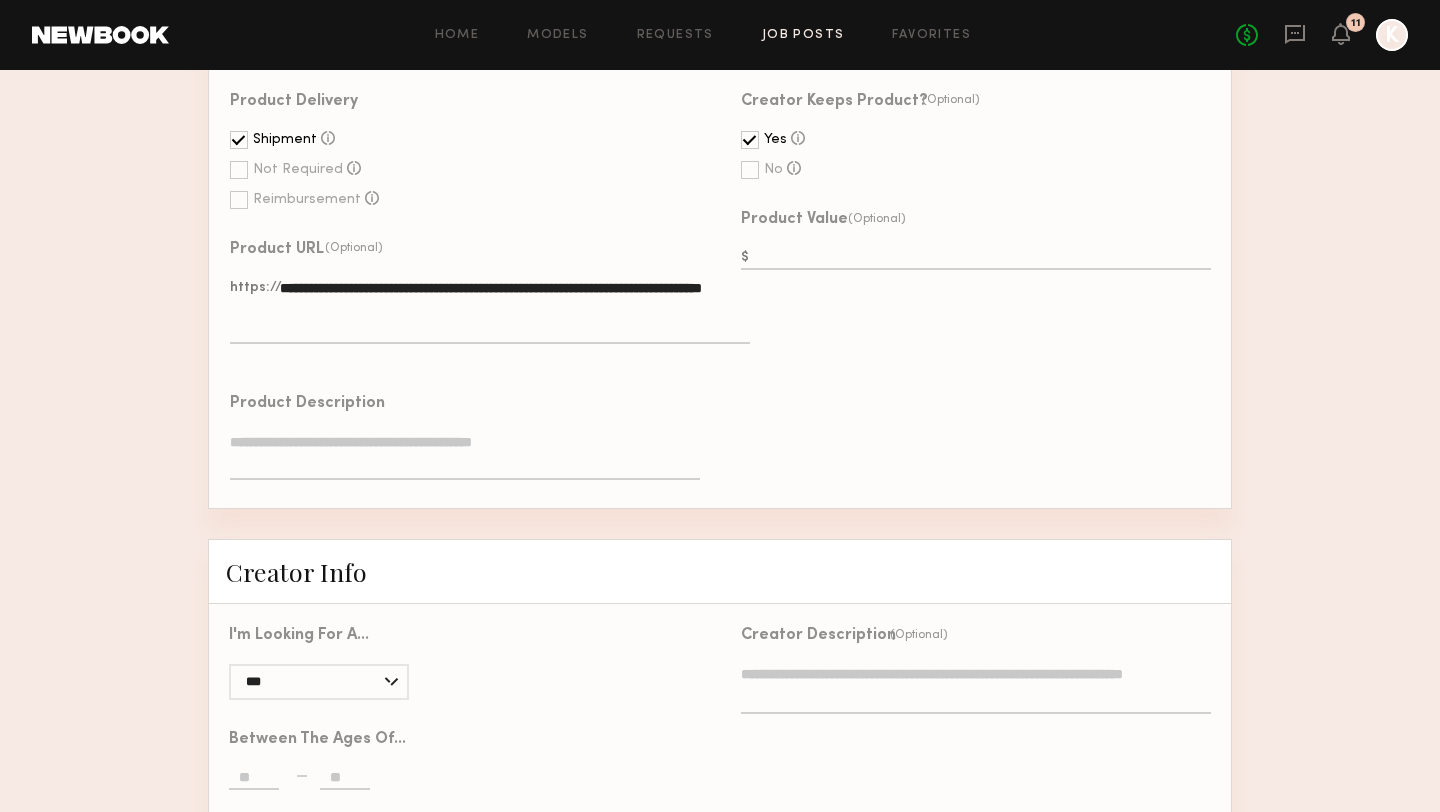 type on "**********" 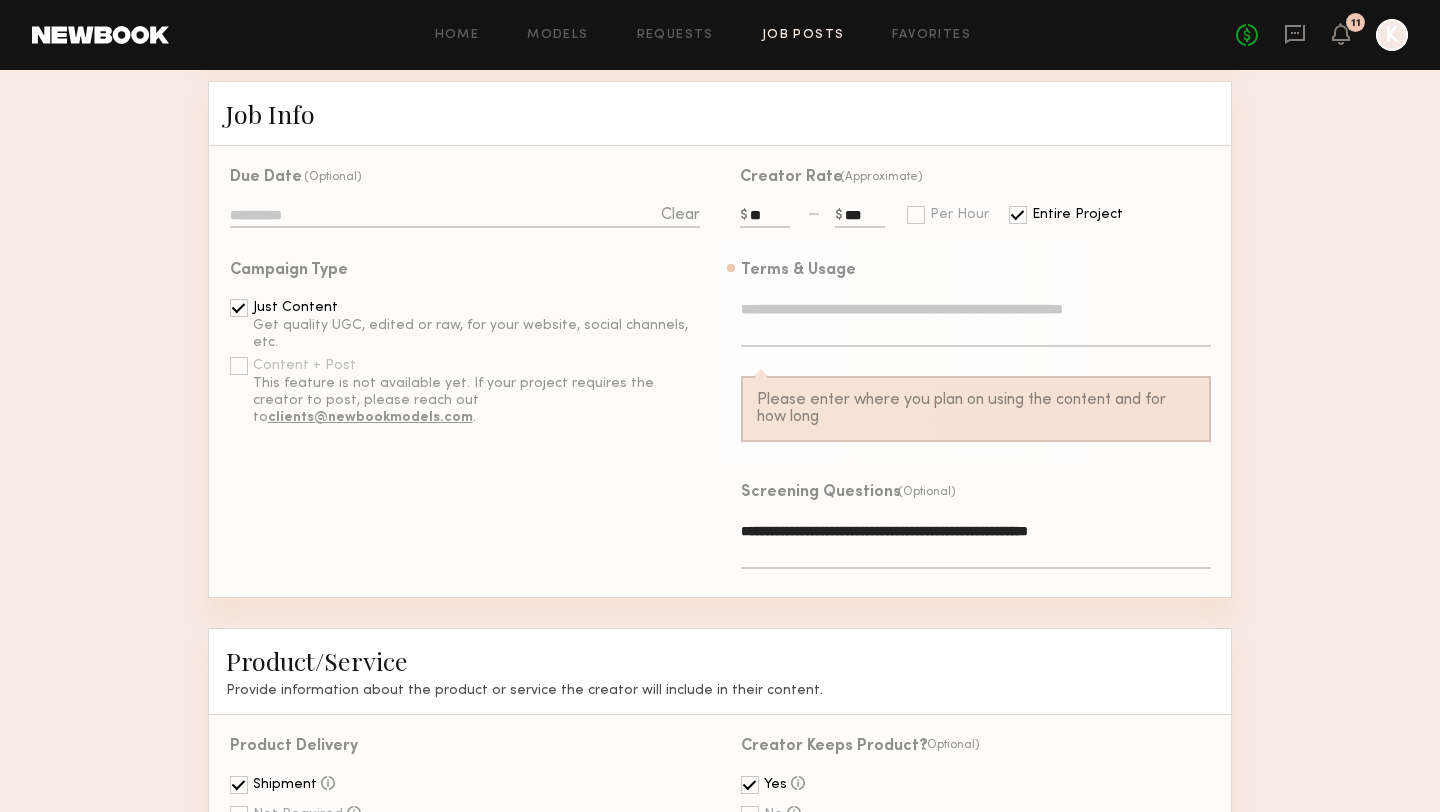 scroll, scrollTop: 591, scrollLeft: 0, axis: vertical 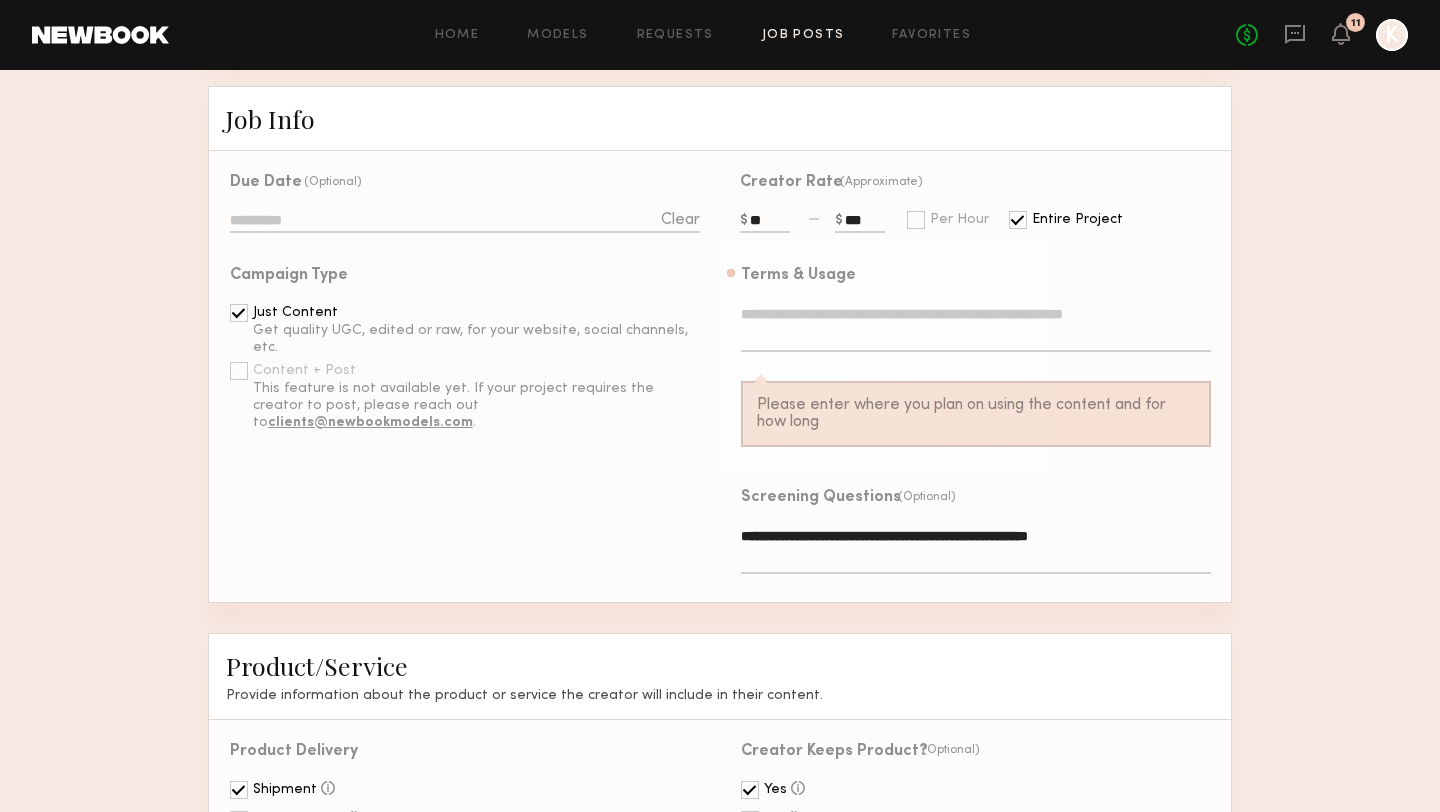 click 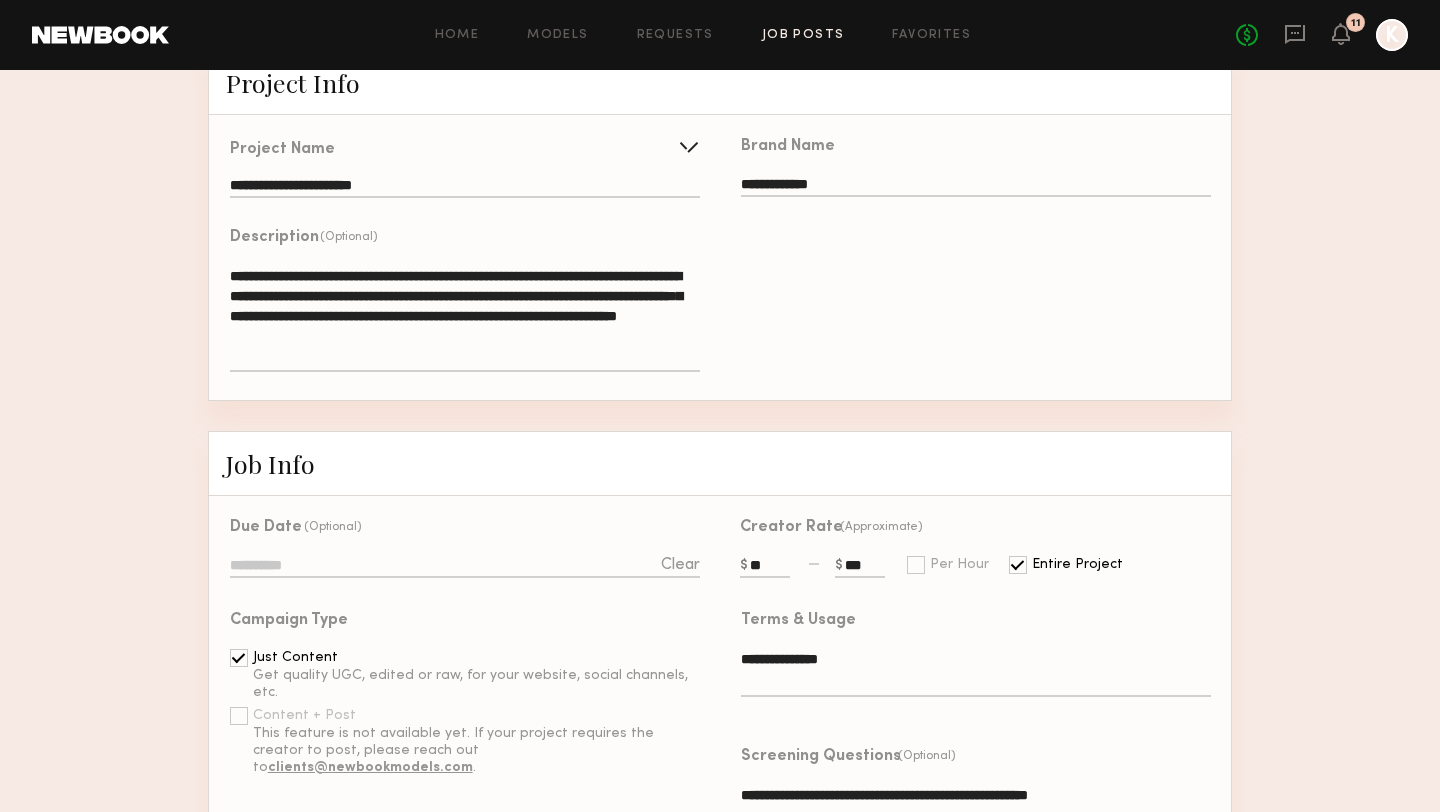 scroll, scrollTop: 248, scrollLeft: 0, axis: vertical 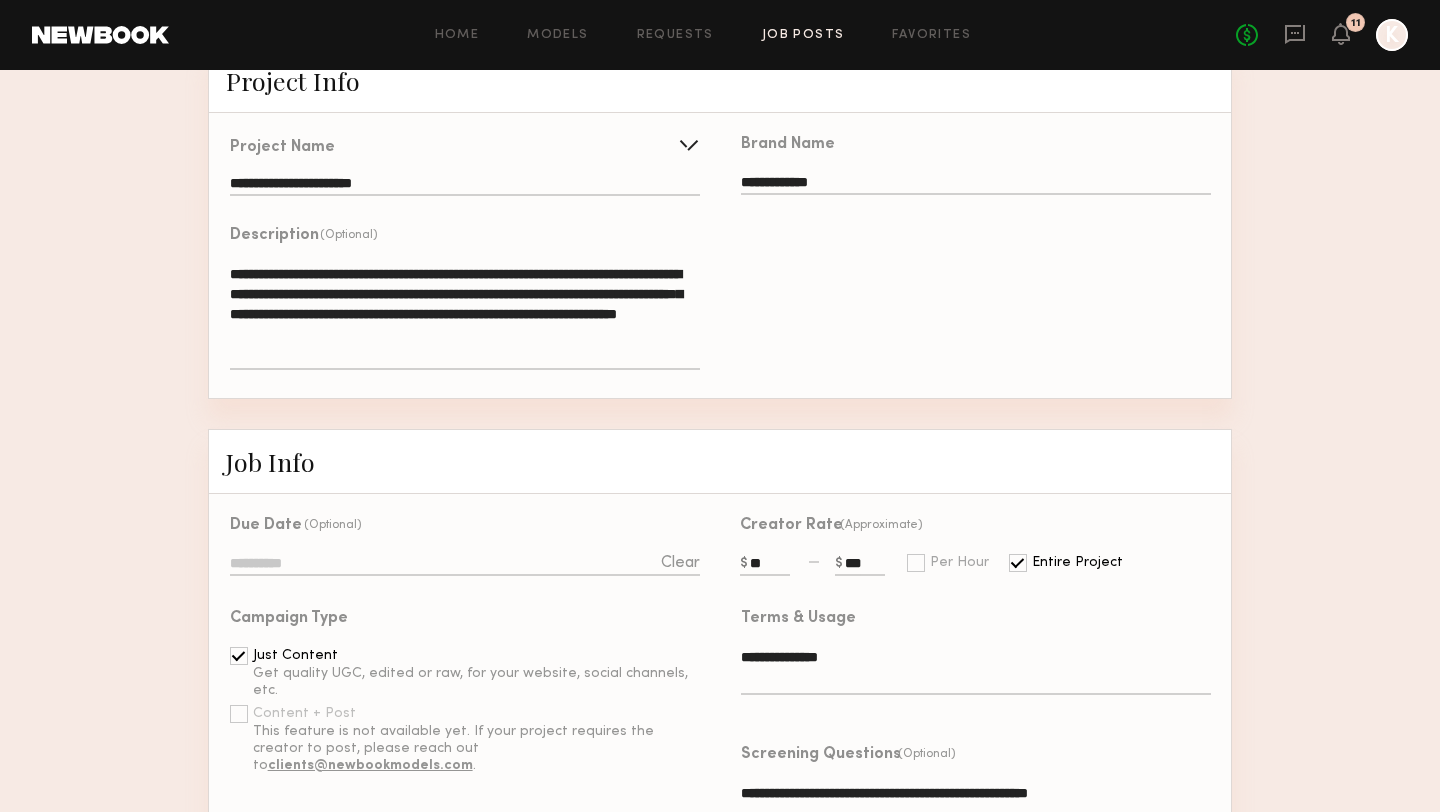 type on "**********" 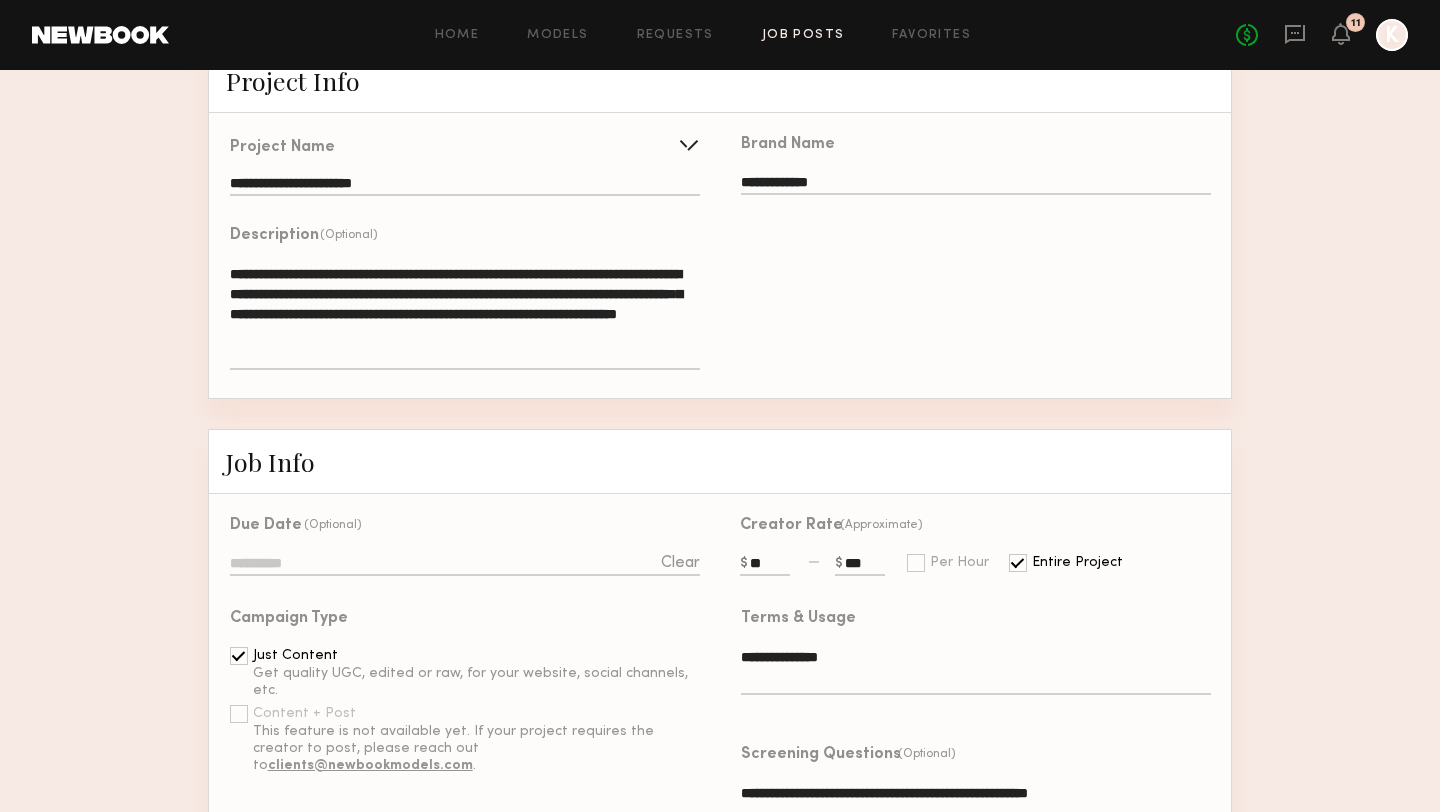 drag, startPoint x: 627, startPoint y: 253, endPoint x: 338, endPoint y: 268, distance: 289.389 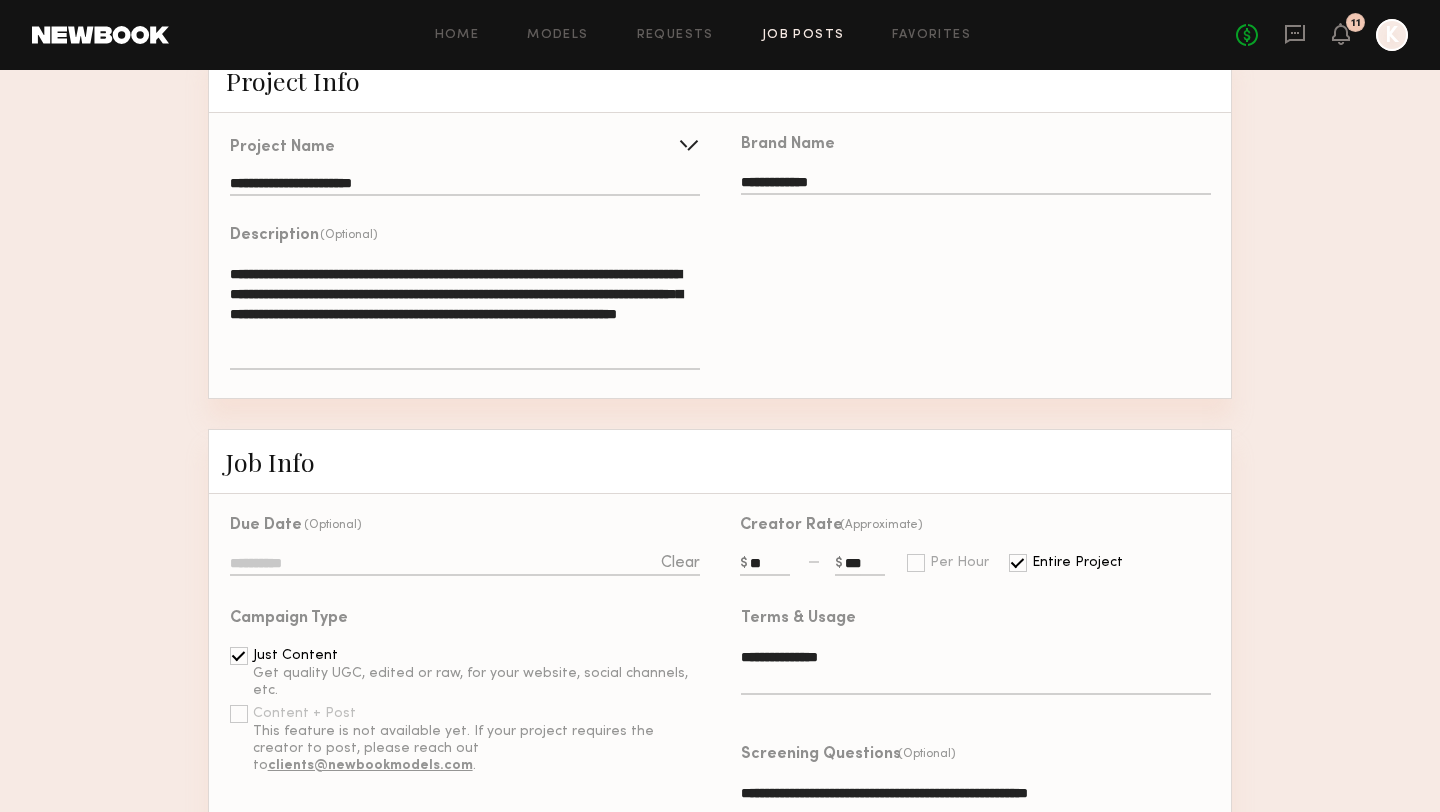 click on "**********" 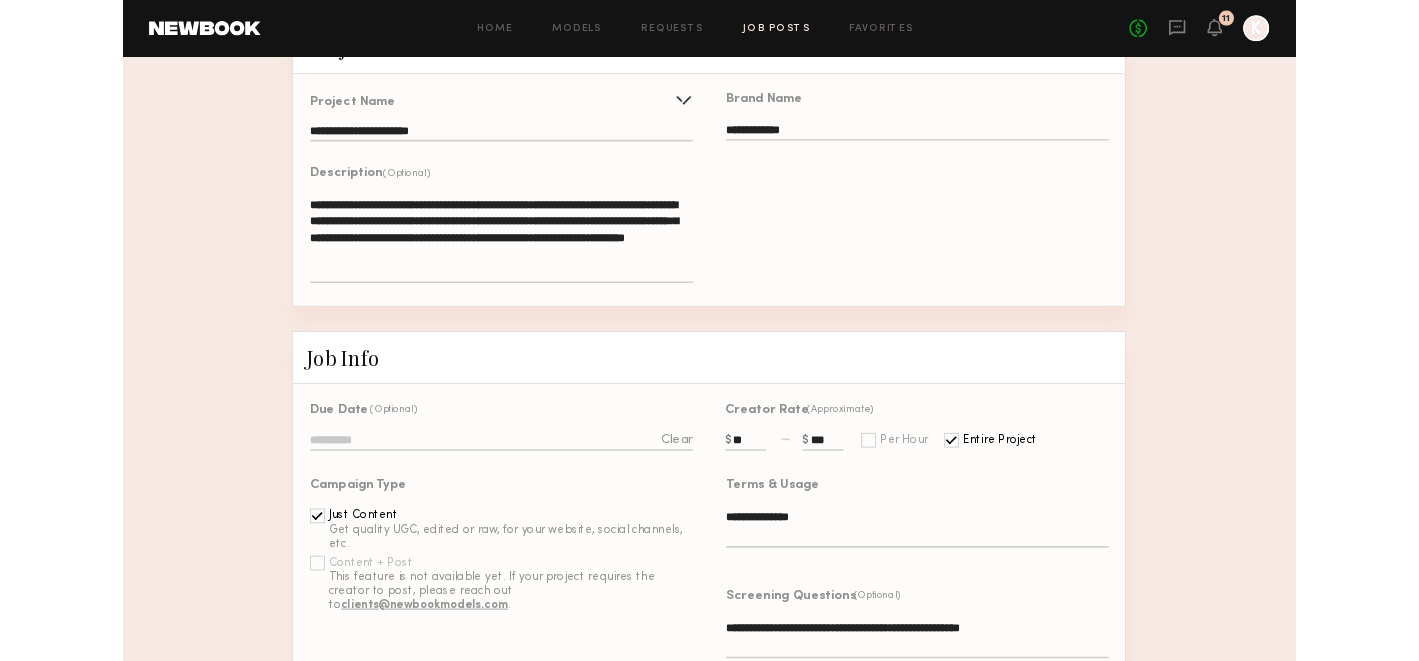 scroll, scrollTop: 276, scrollLeft: 0, axis: vertical 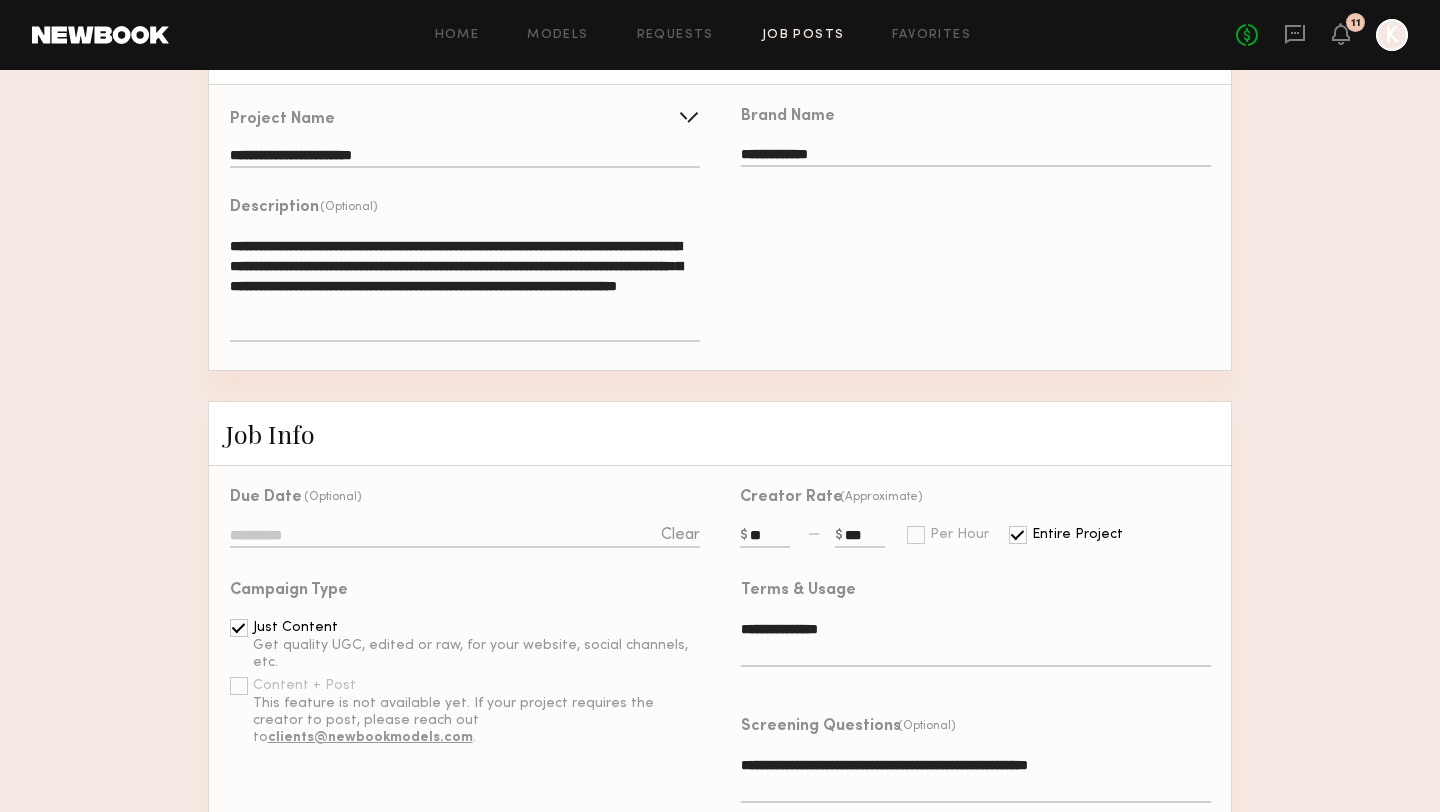 click on "**********" 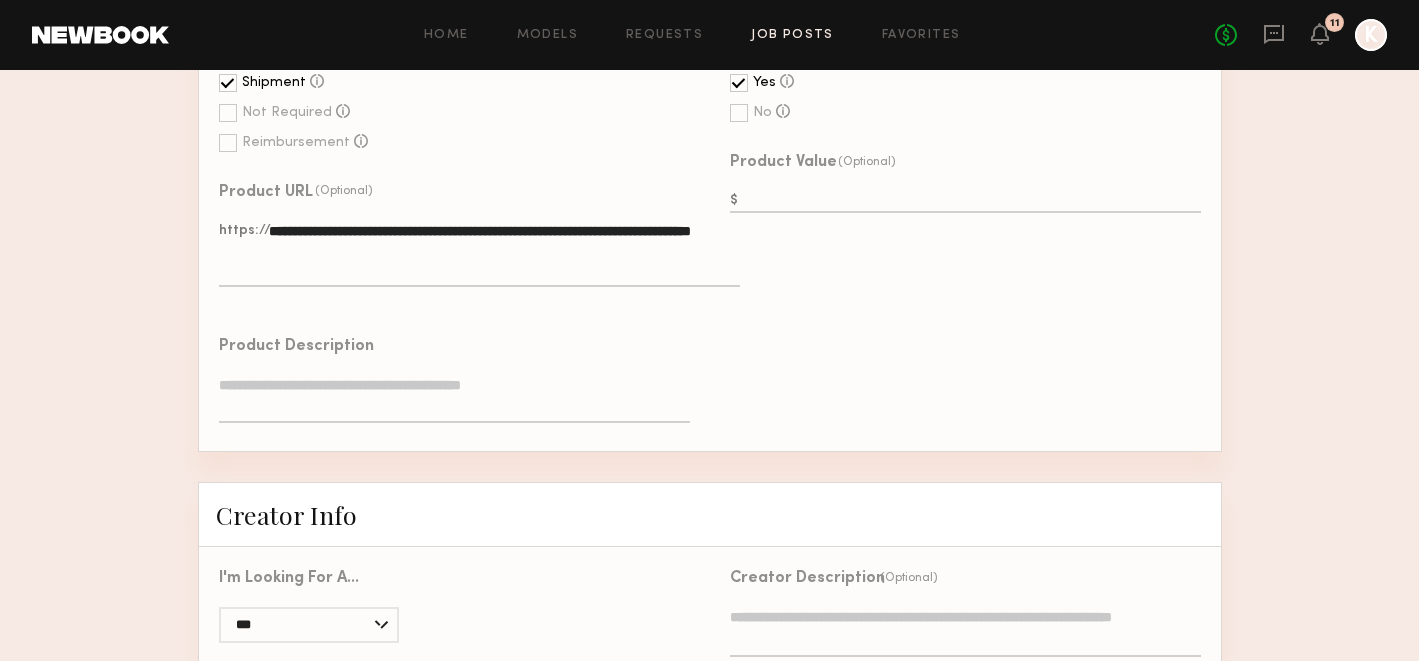 scroll, scrollTop: 1211, scrollLeft: 0, axis: vertical 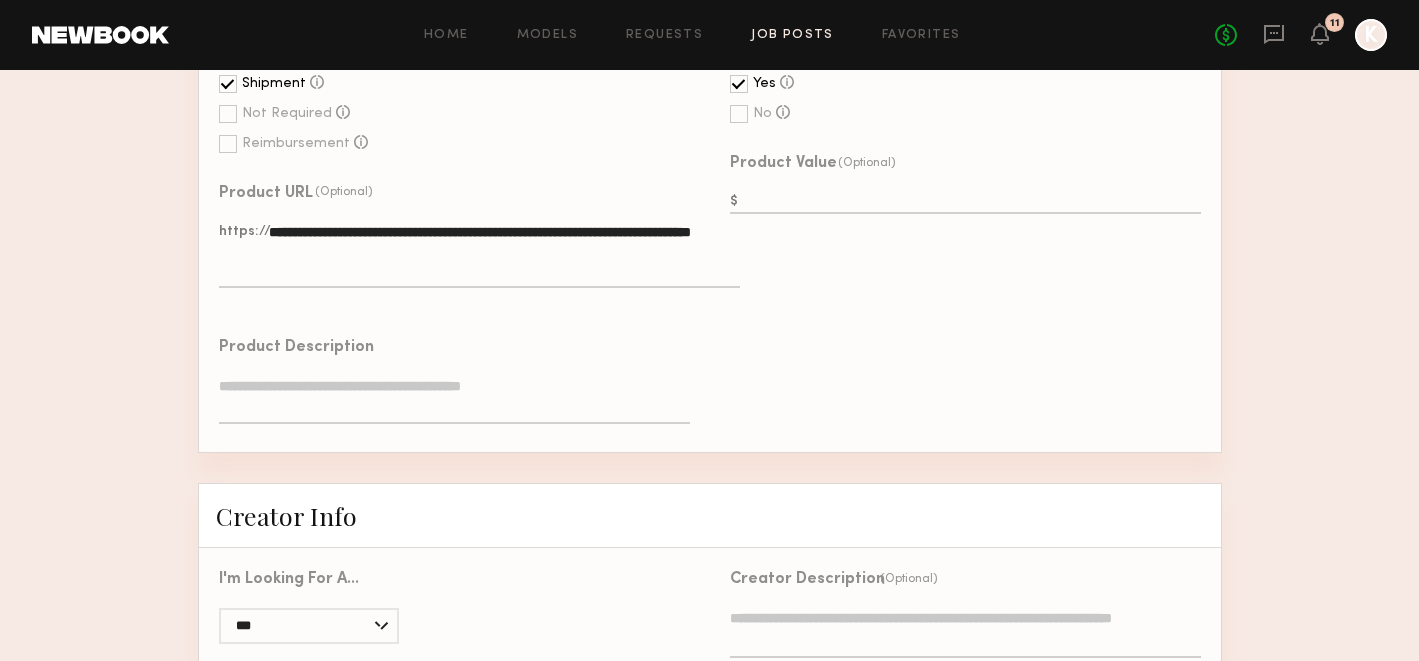click 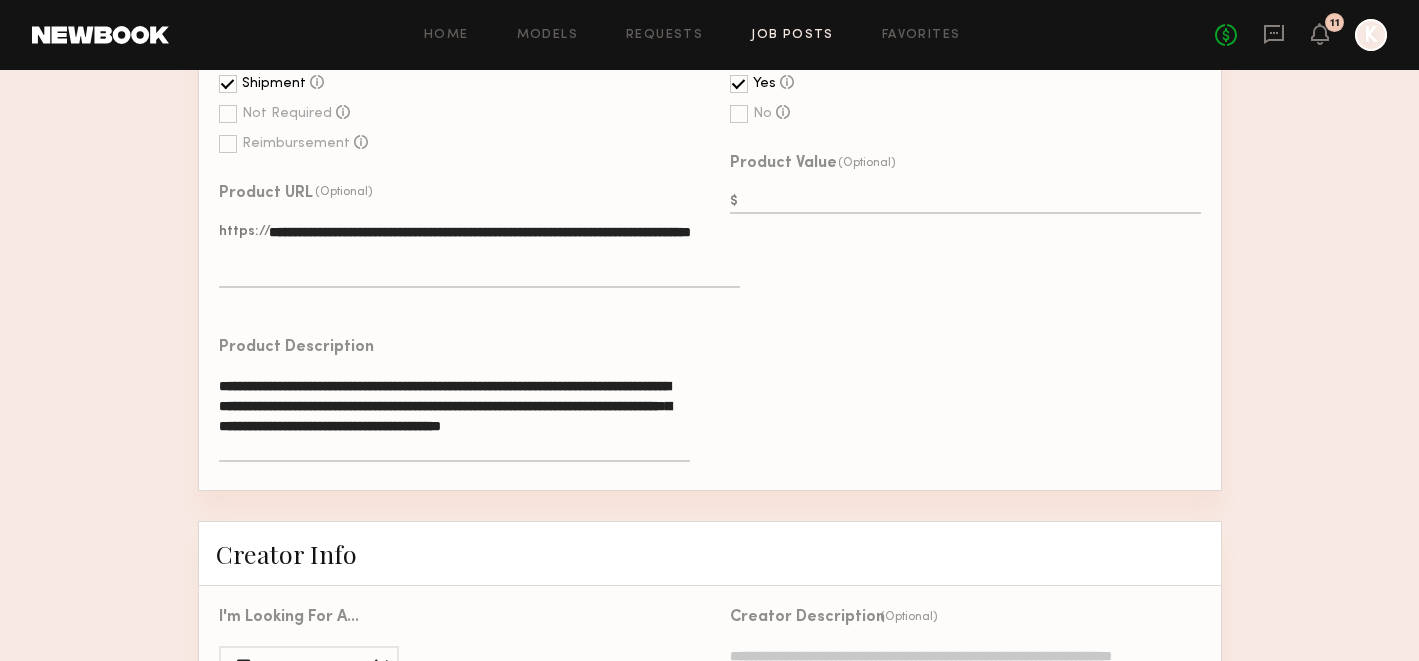 paste on "***" 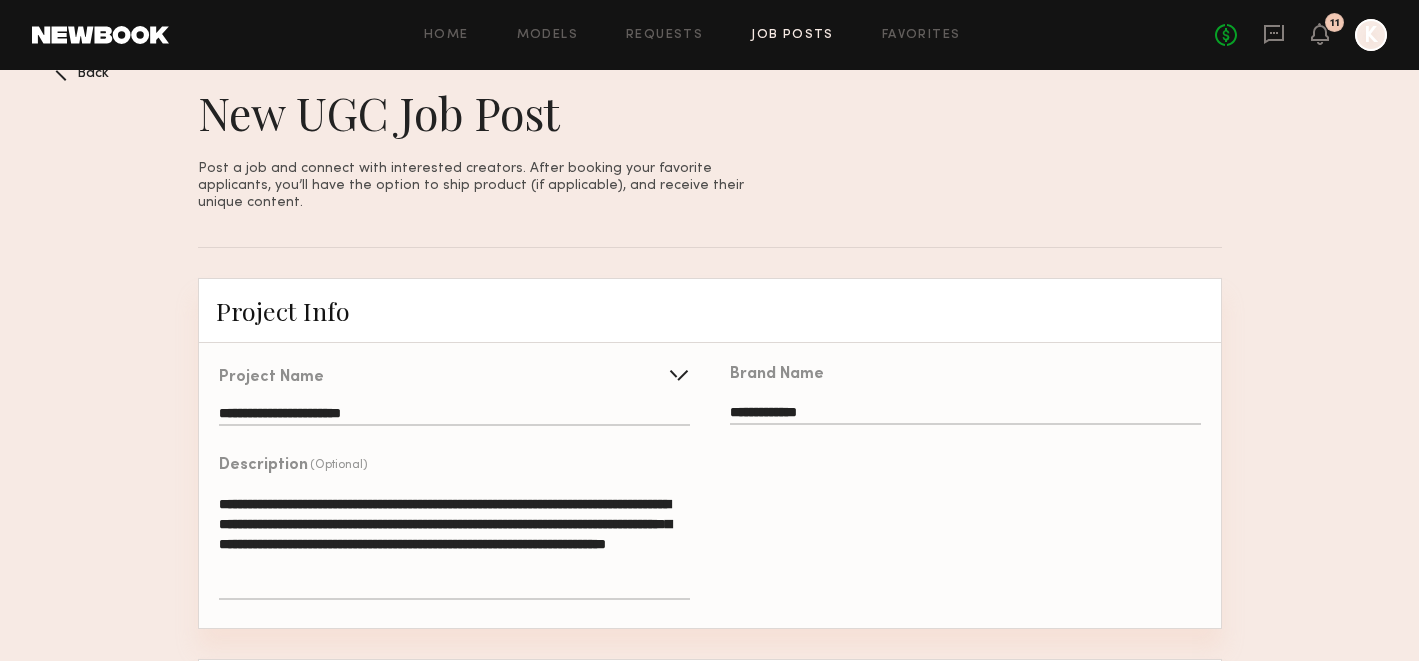 scroll, scrollTop: 22, scrollLeft: 0, axis: vertical 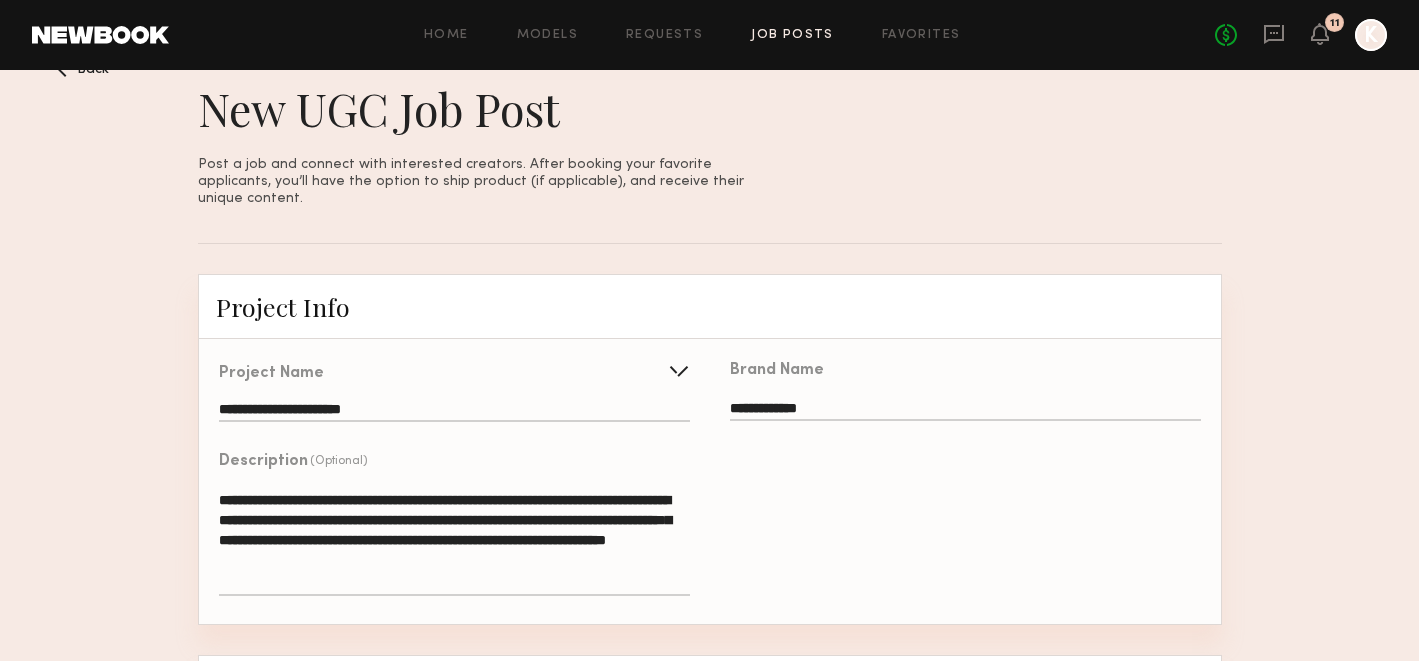 type on "**********" 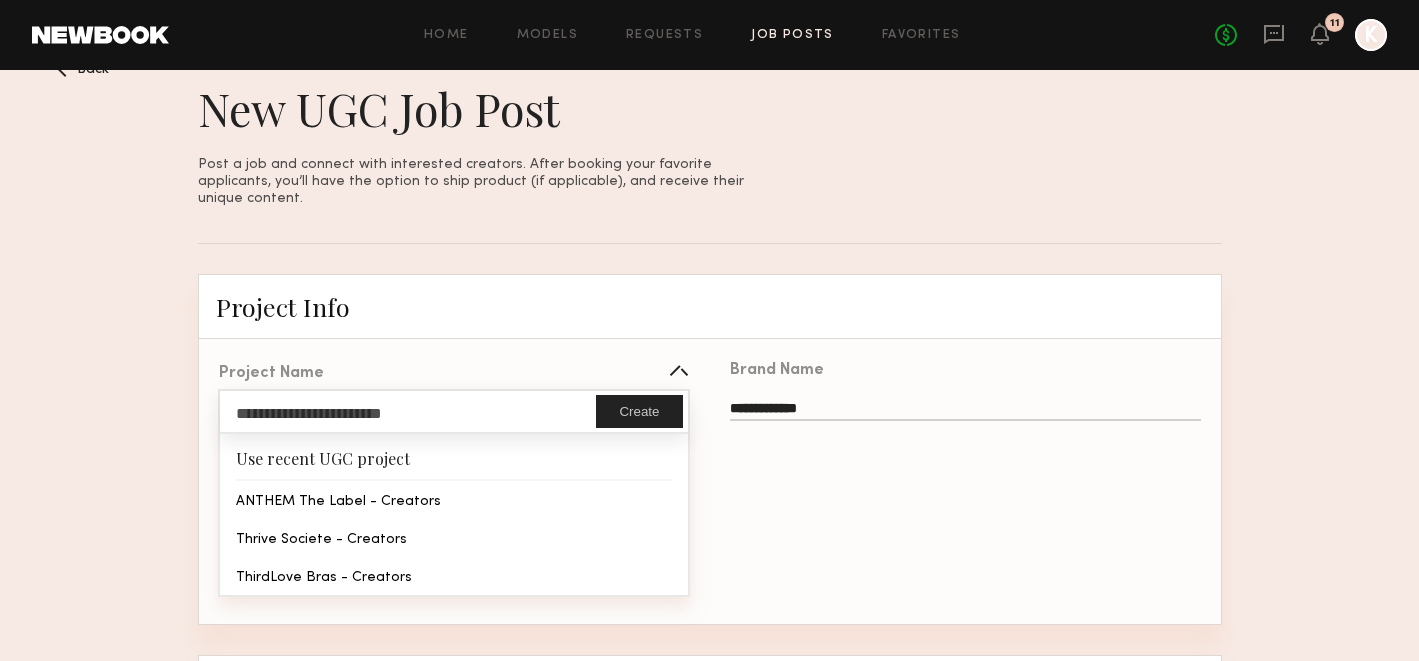click on "**********" 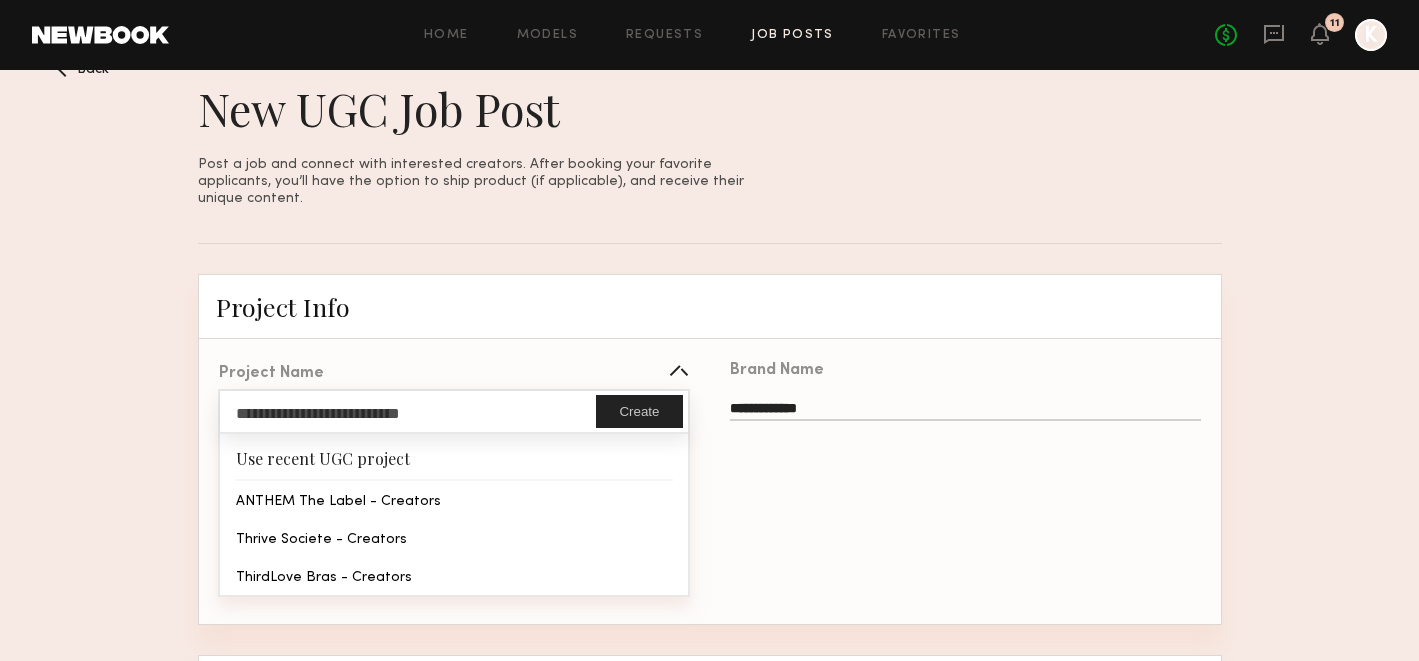 type on "**********" 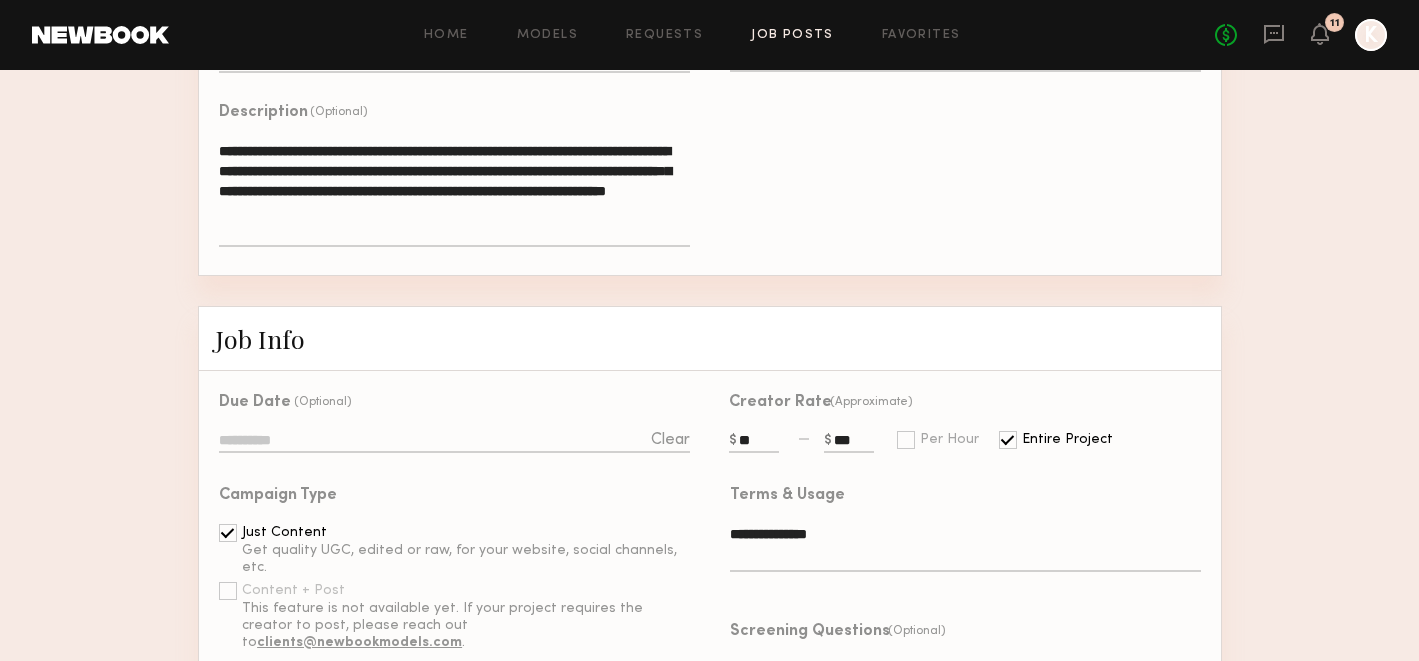 scroll, scrollTop: 370, scrollLeft: 0, axis: vertical 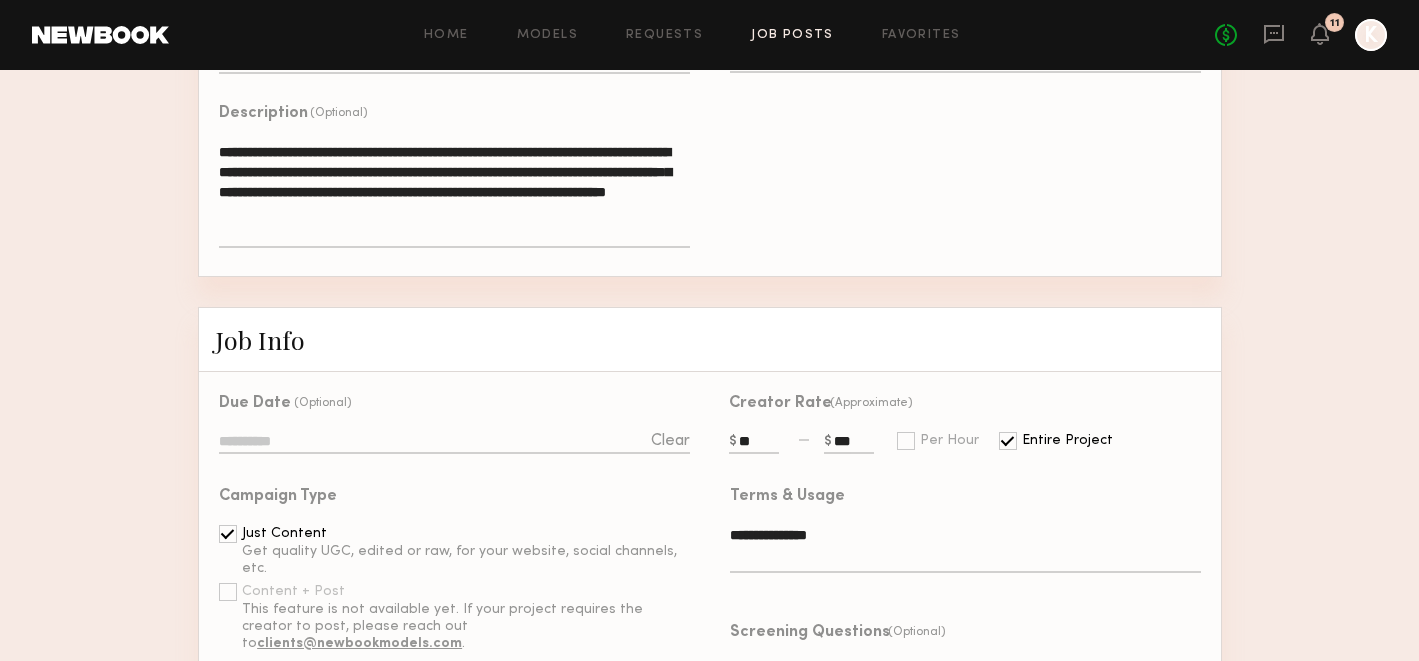 click on "**********" 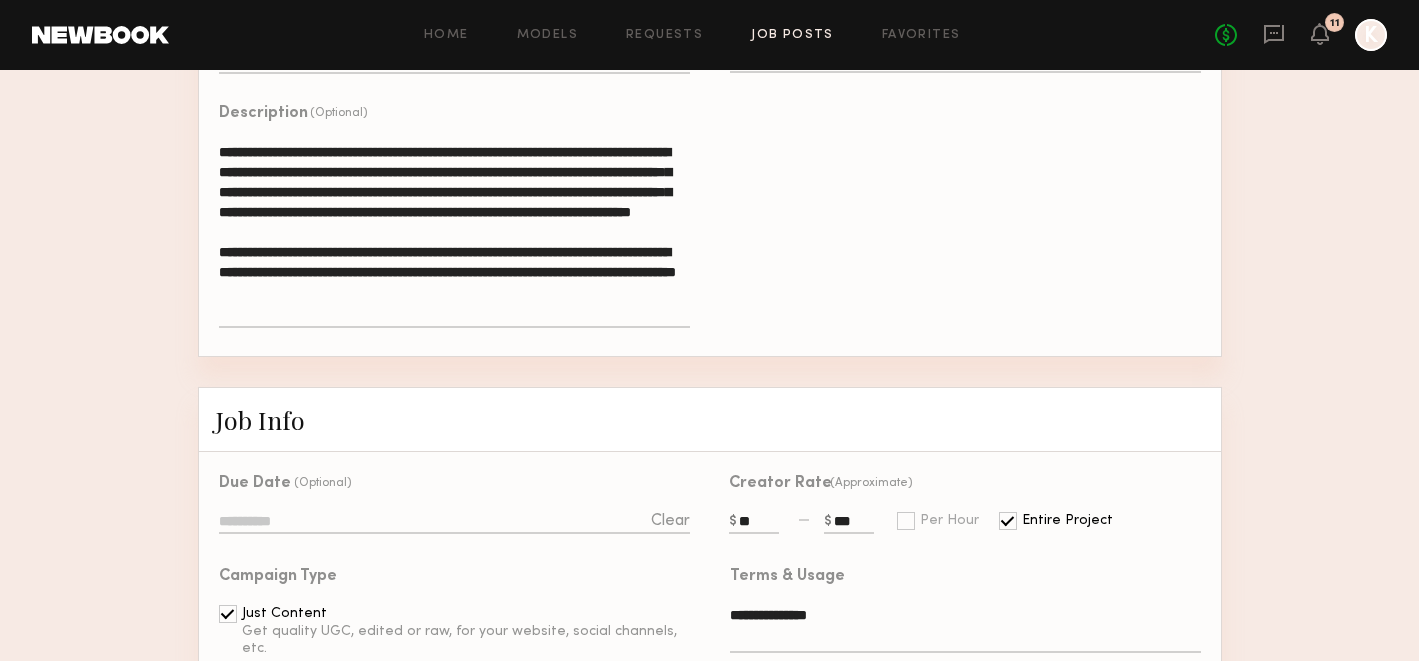 scroll, scrollTop: 13, scrollLeft: 0, axis: vertical 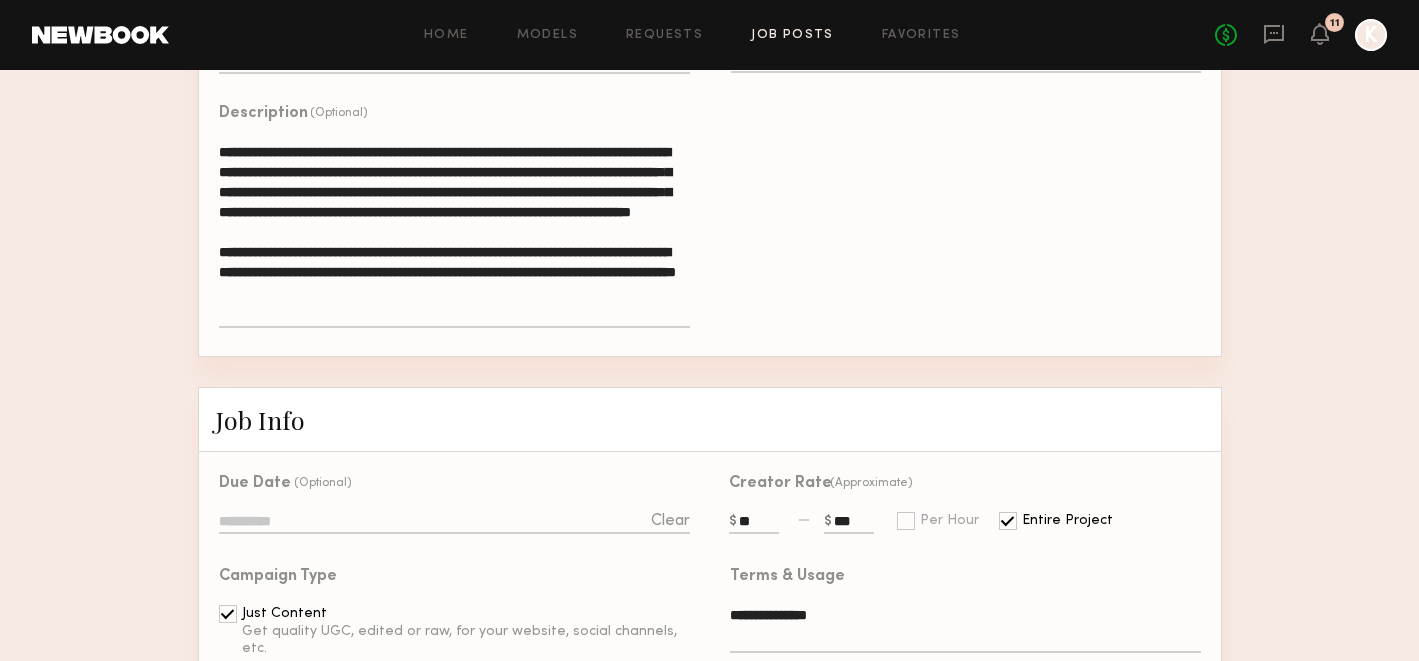 click on "**********" 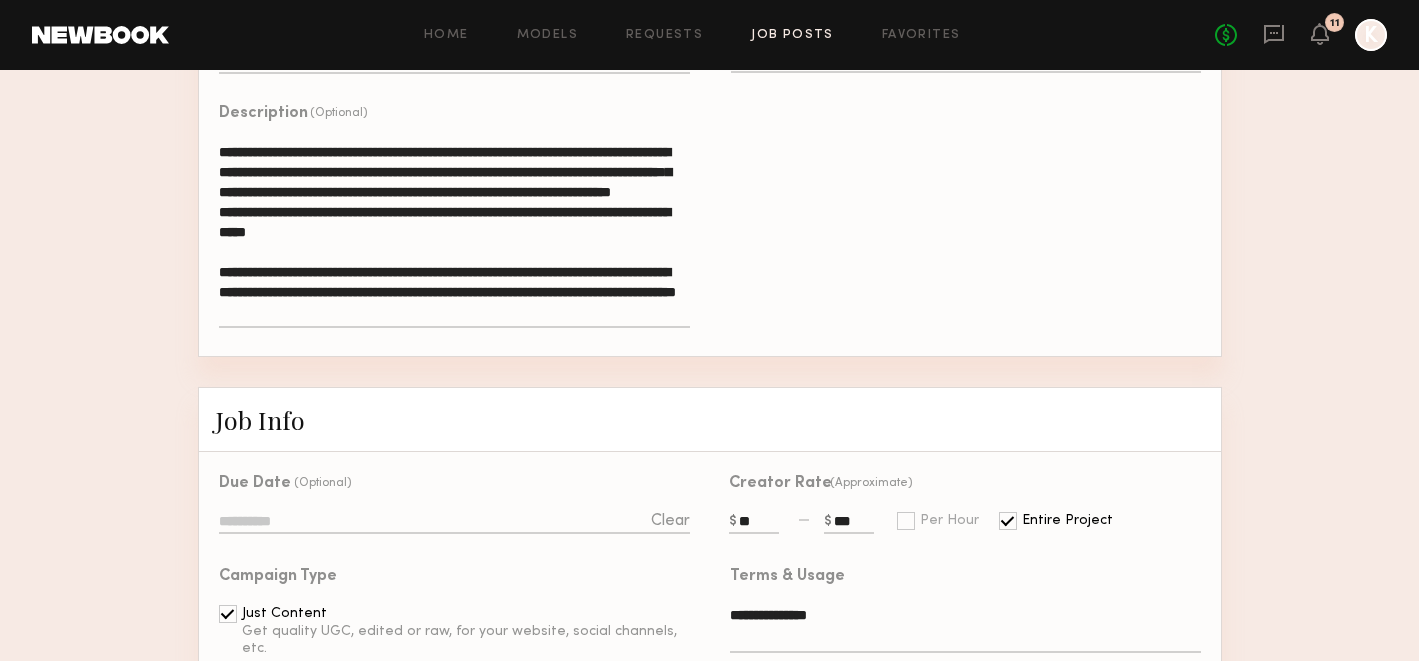 scroll, scrollTop: 0, scrollLeft: 0, axis: both 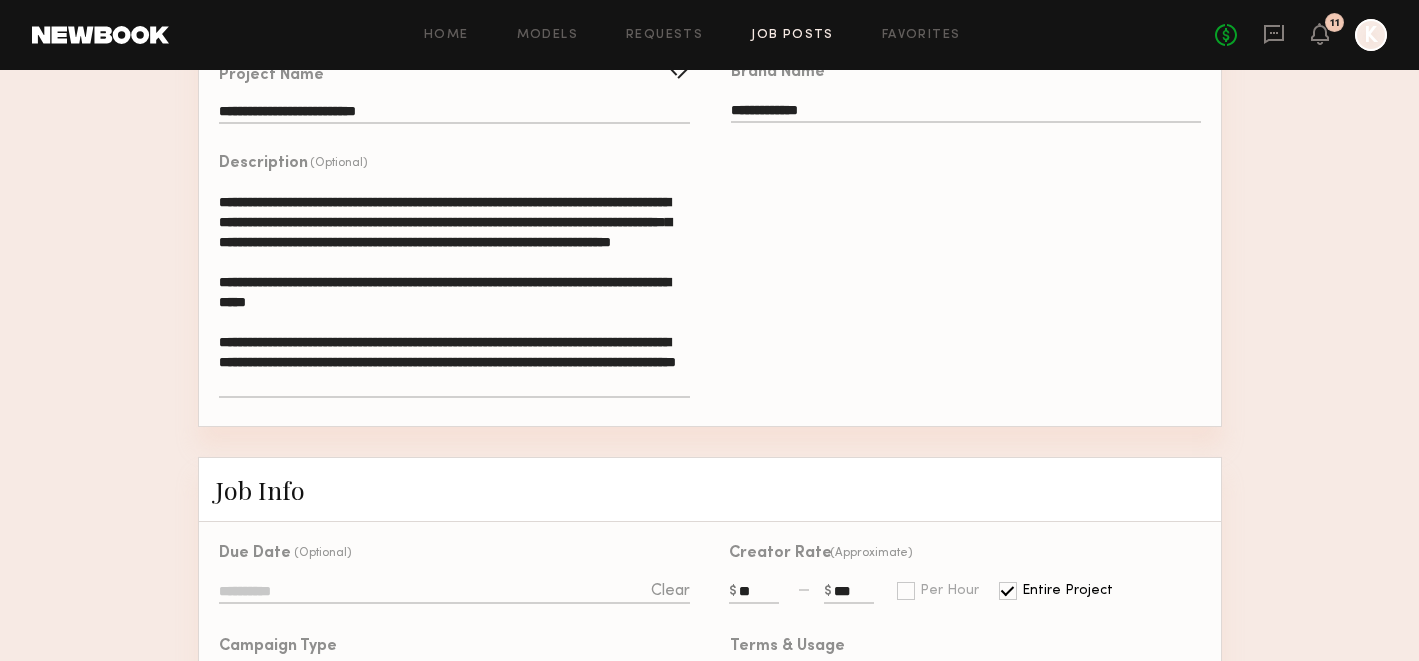 drag, startPoint x: 552, startPoint y: 245, endPoint x: 308, endPoint y: 243, distance: 244.0082 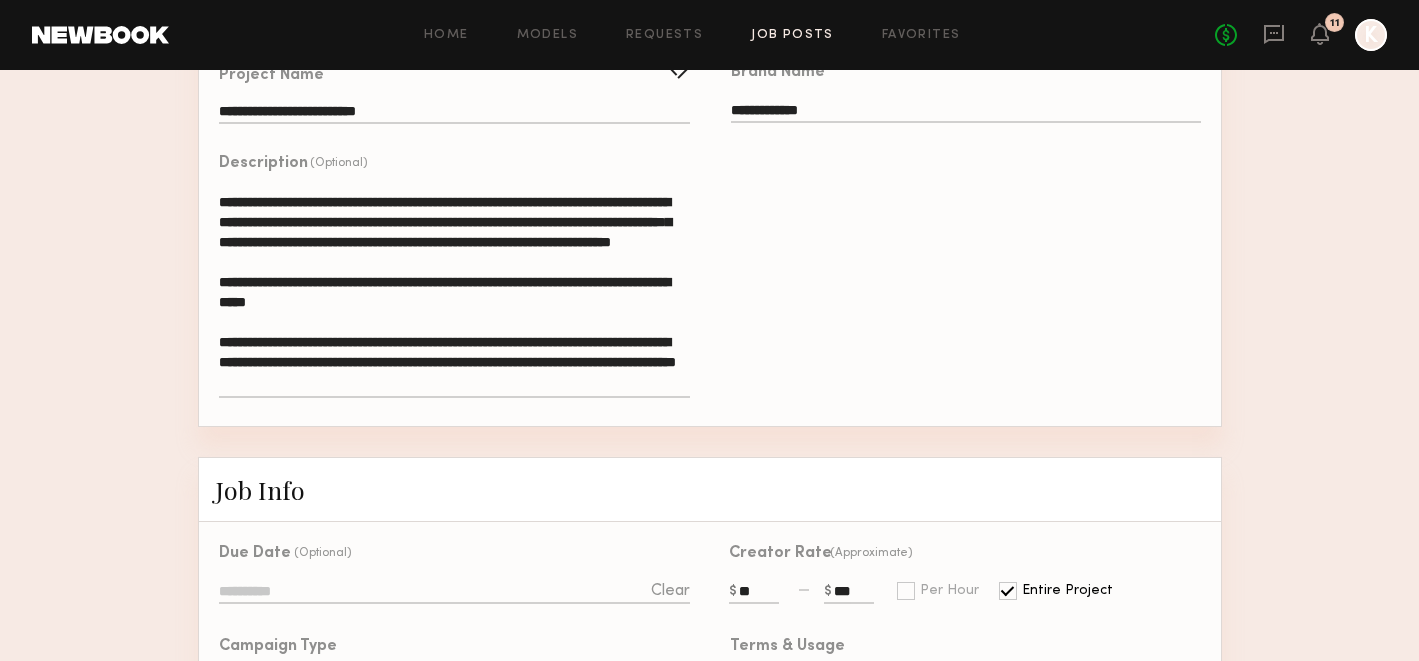 click on "**********" 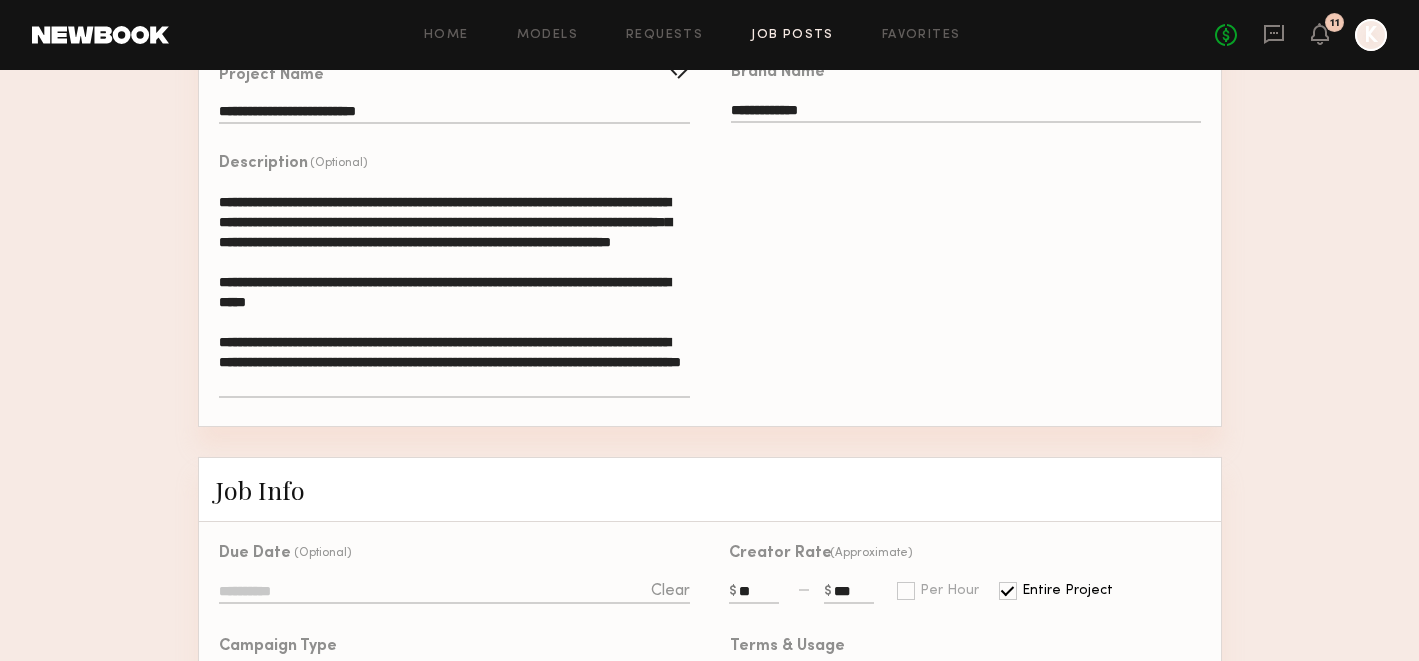 paste on "**********" 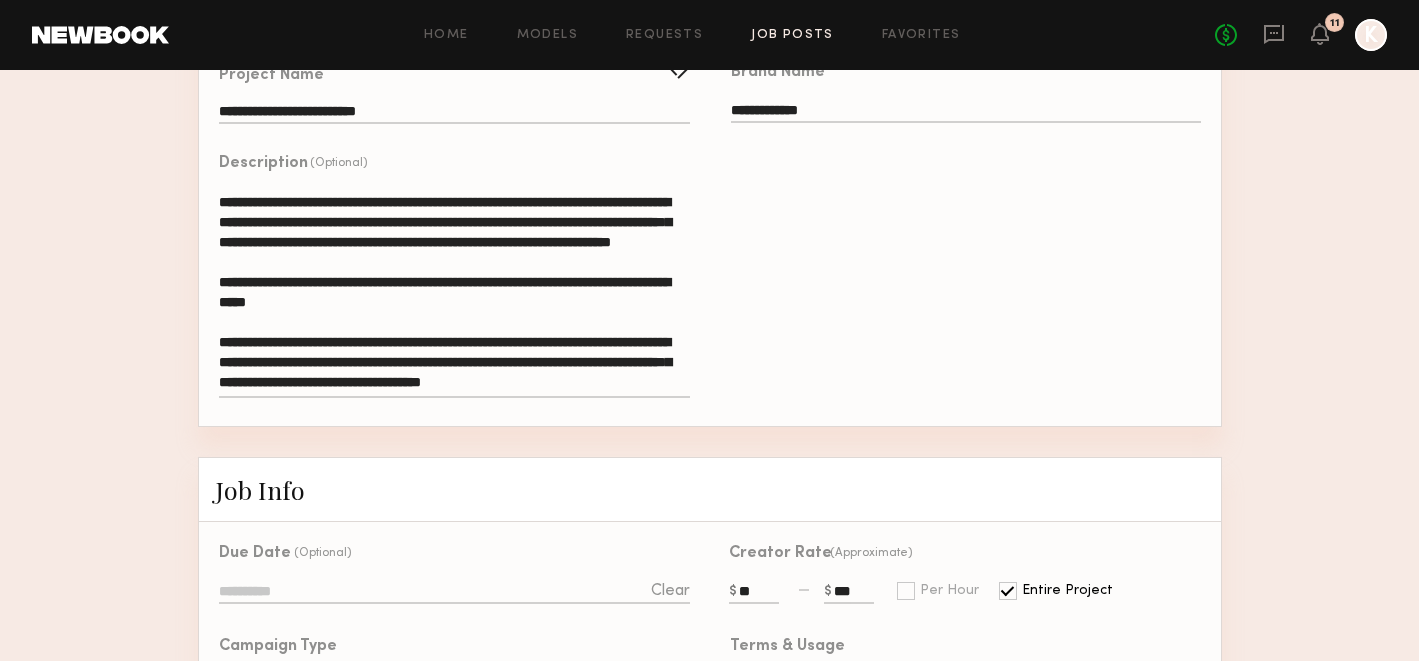 scroll, scrollTop: 0, scrollLeft: 0, axis: both 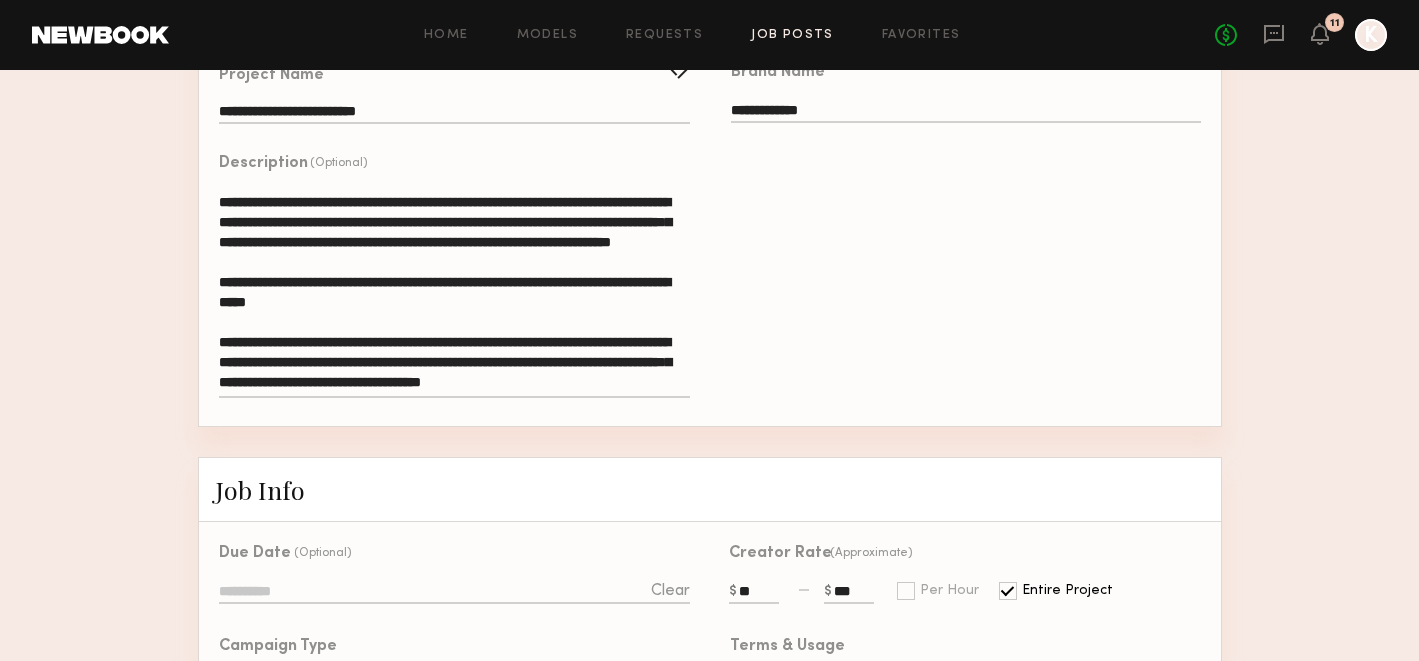 drag, startPoint x: 553, startPoint y: 232, endPoint x: 349, endPoint y: 199, distance: 206.65189 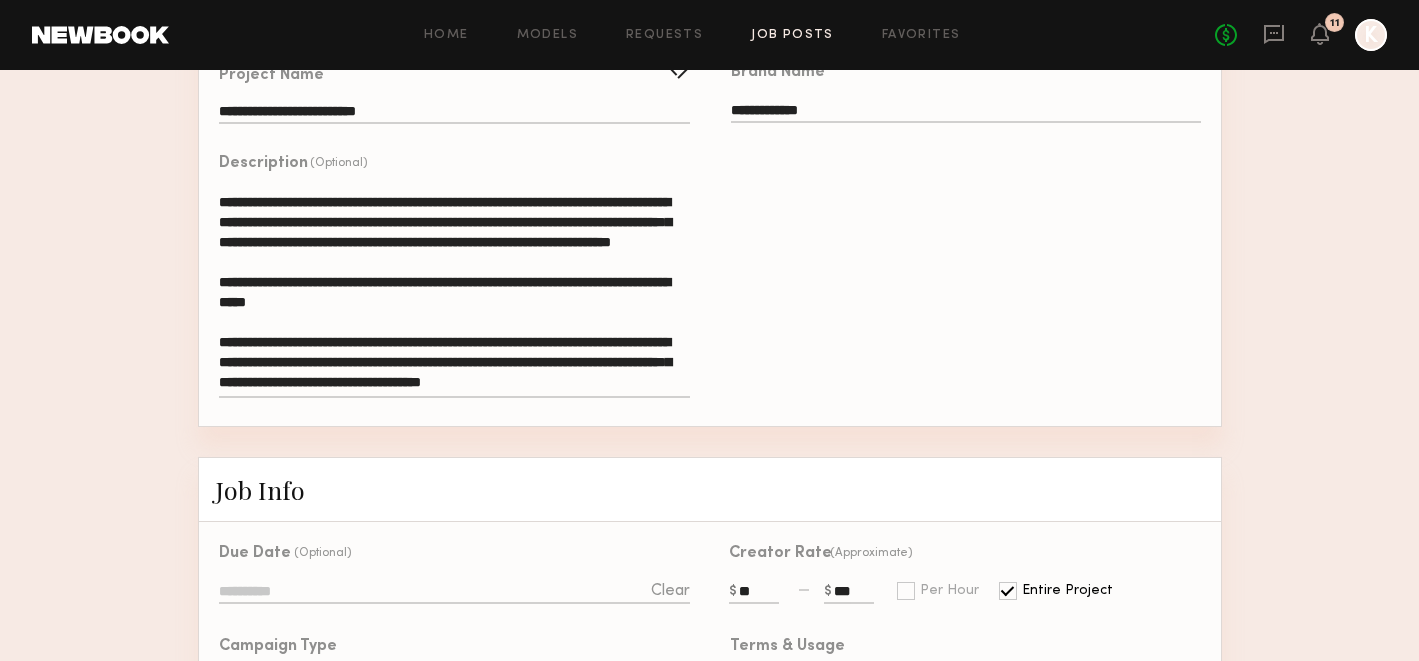 click on "**********" 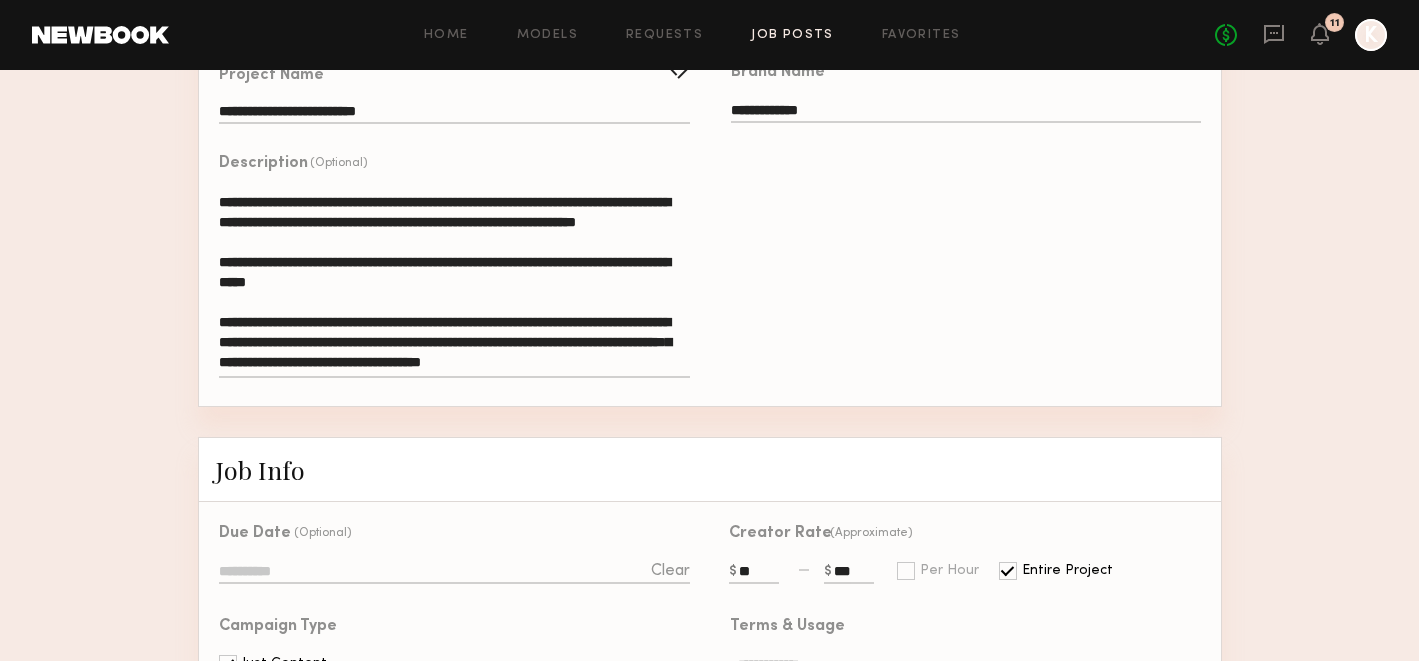 drag, startPoint x: 372, startPoint y: 222, endPoint x: 351, endPoint y: 200, distance: 30.413813 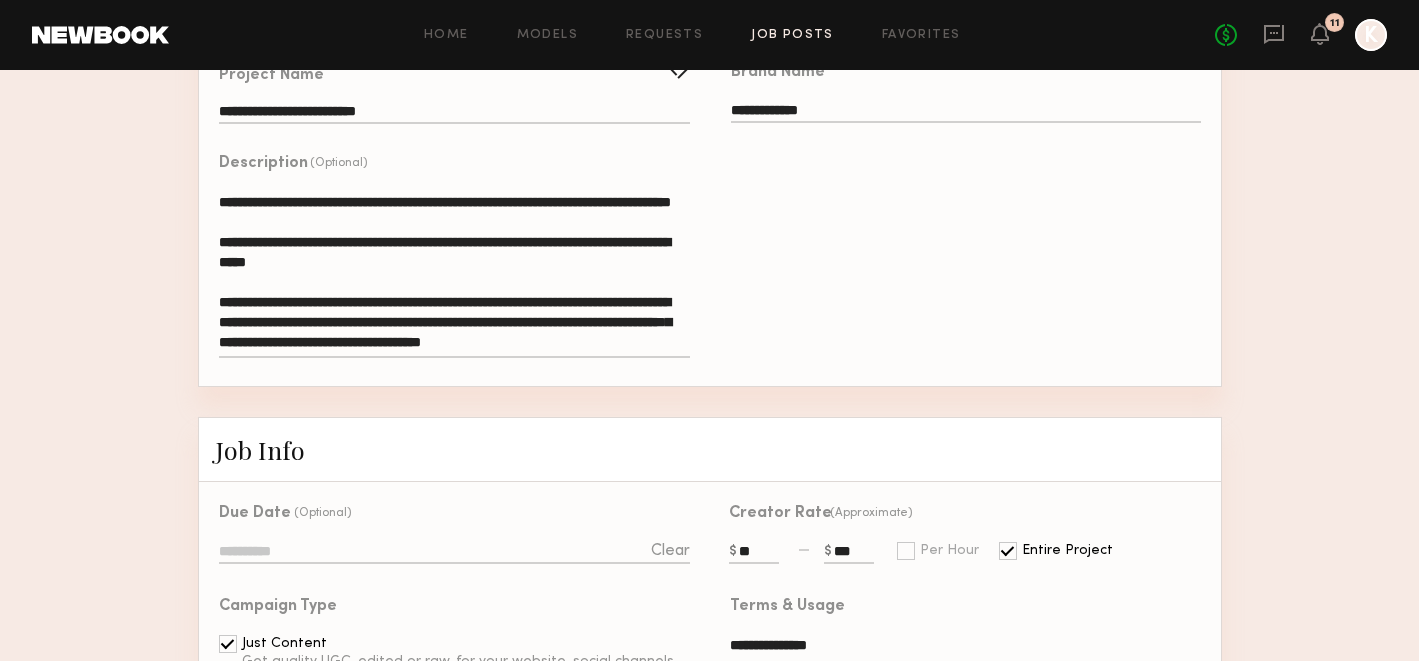 drag, startPoint x: 368, startPoint y: 204, endPoint x: 620, endPoint y: 180, distance: 253.14027 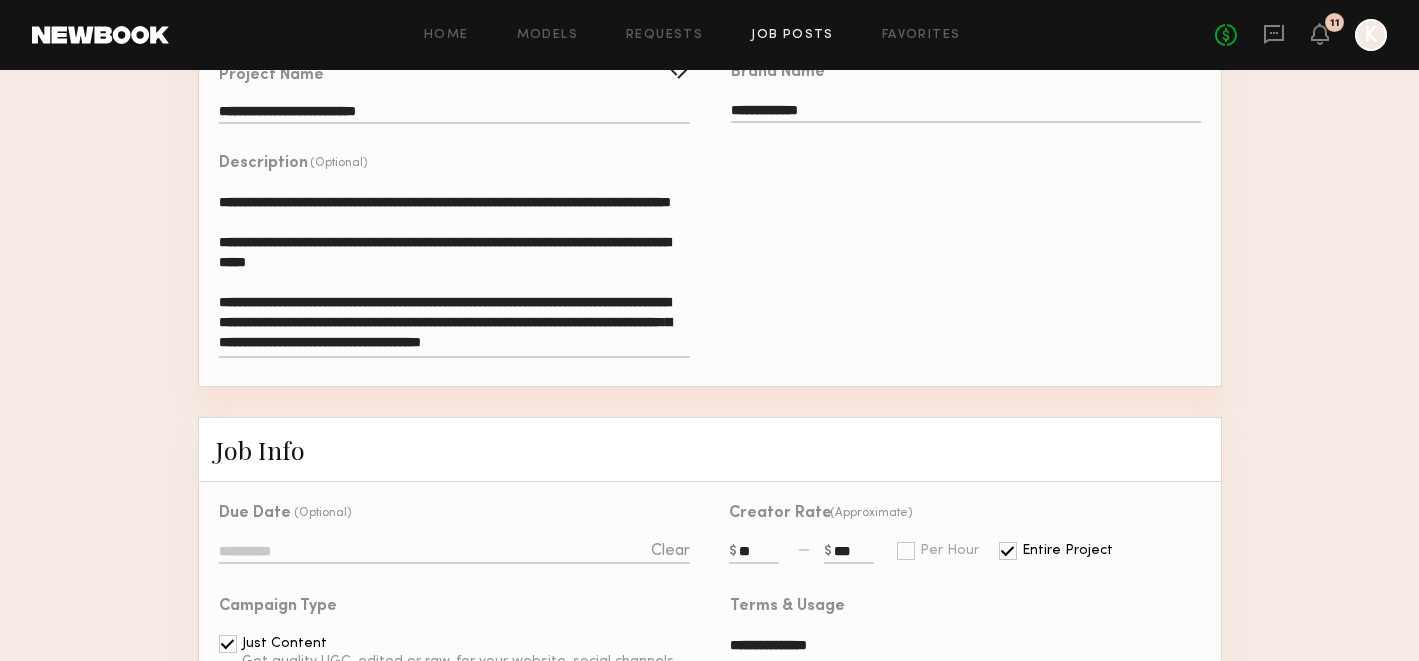 click on "**********" 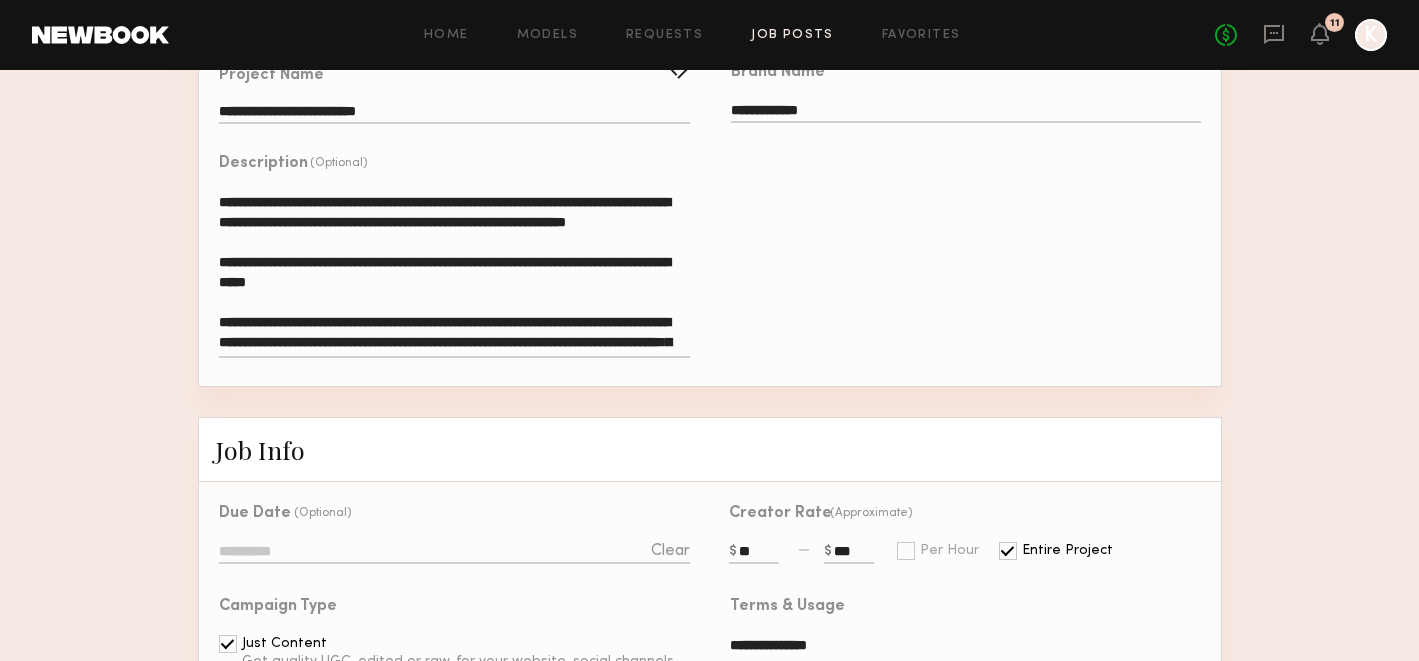 drag, startPoint x: 444, startPoint y: 279, endPoint x: 376, endPoint y: 223, distance: 88.09086 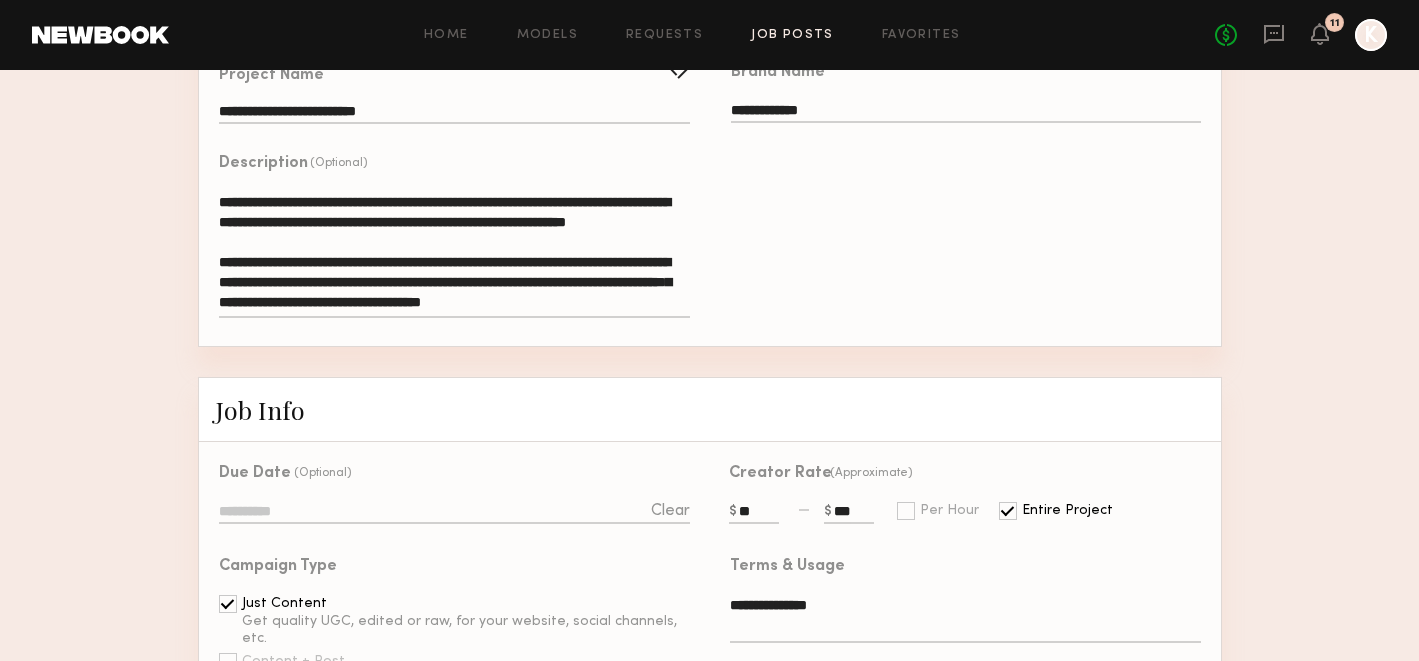 click on "**********" 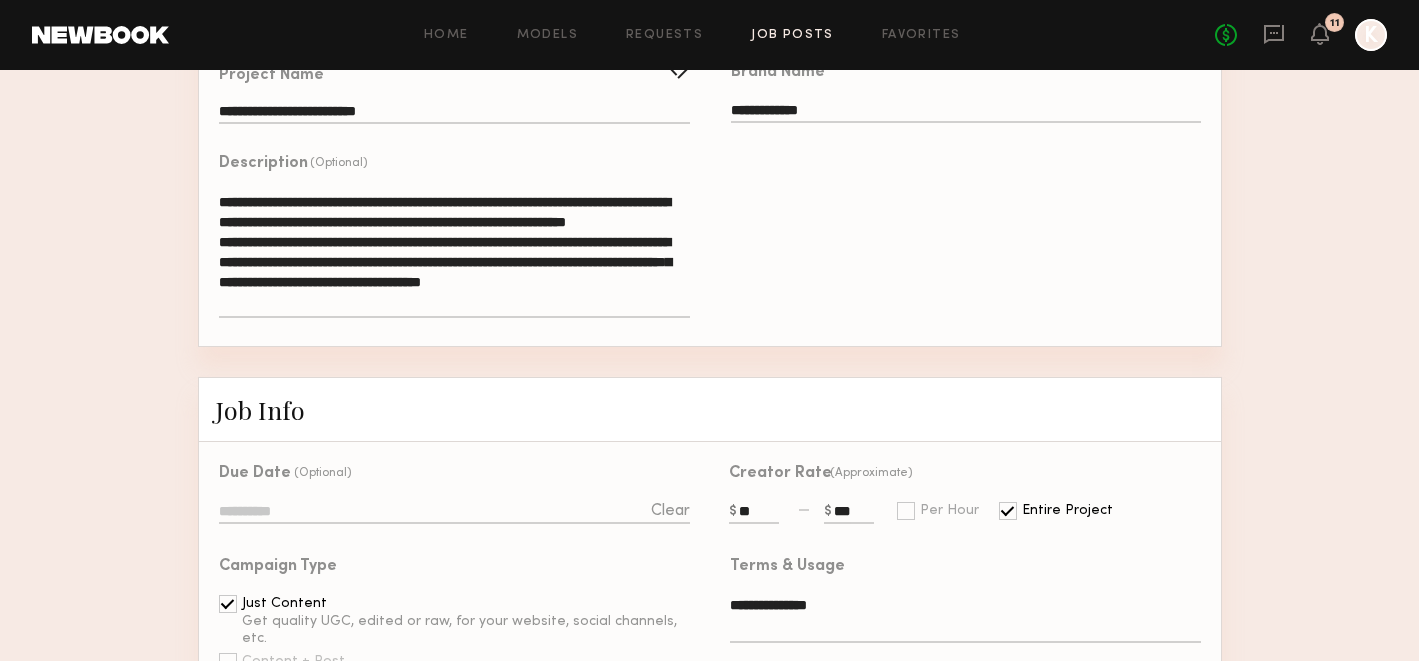 click on "**********" 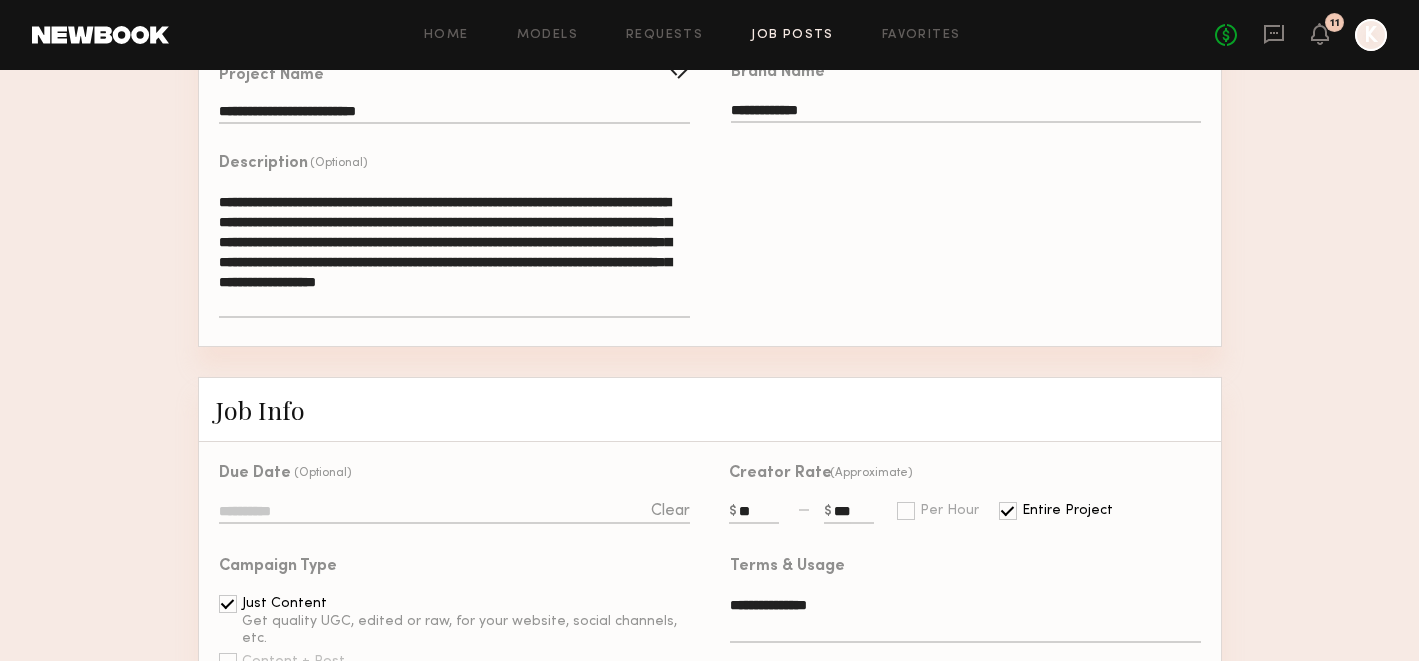 click on "**********" 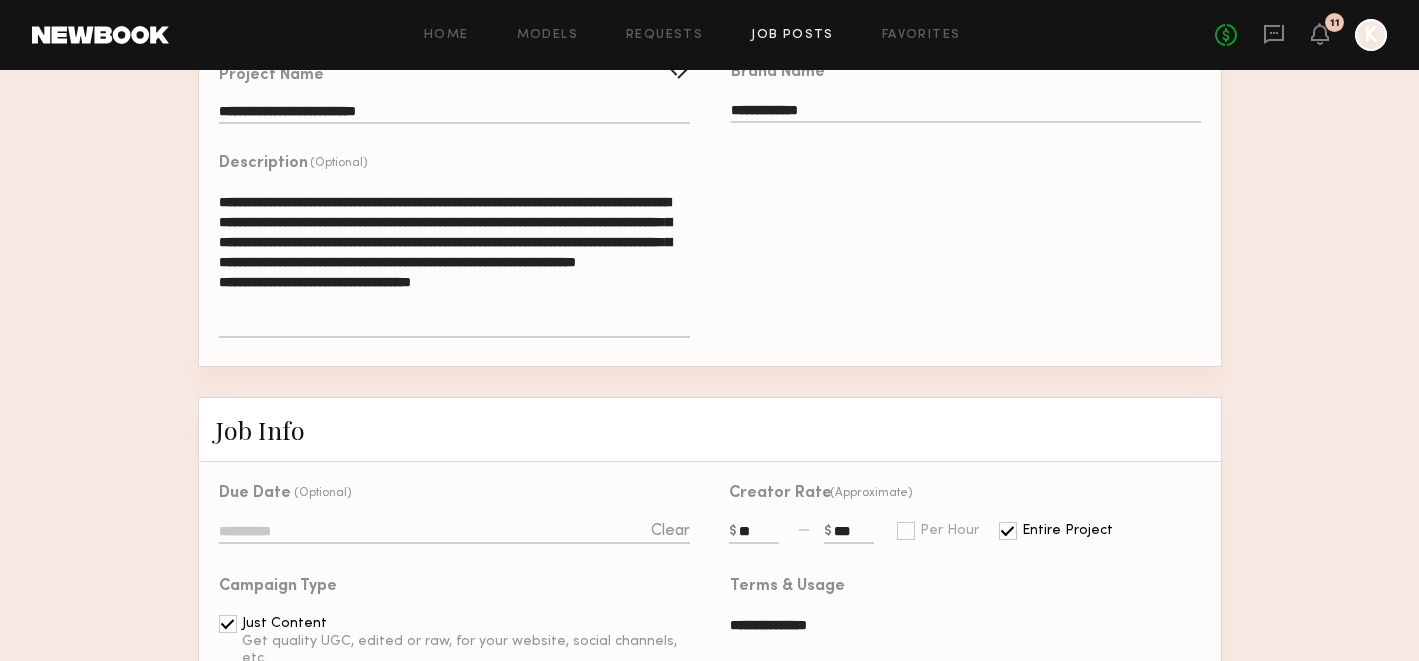 click on "**********" 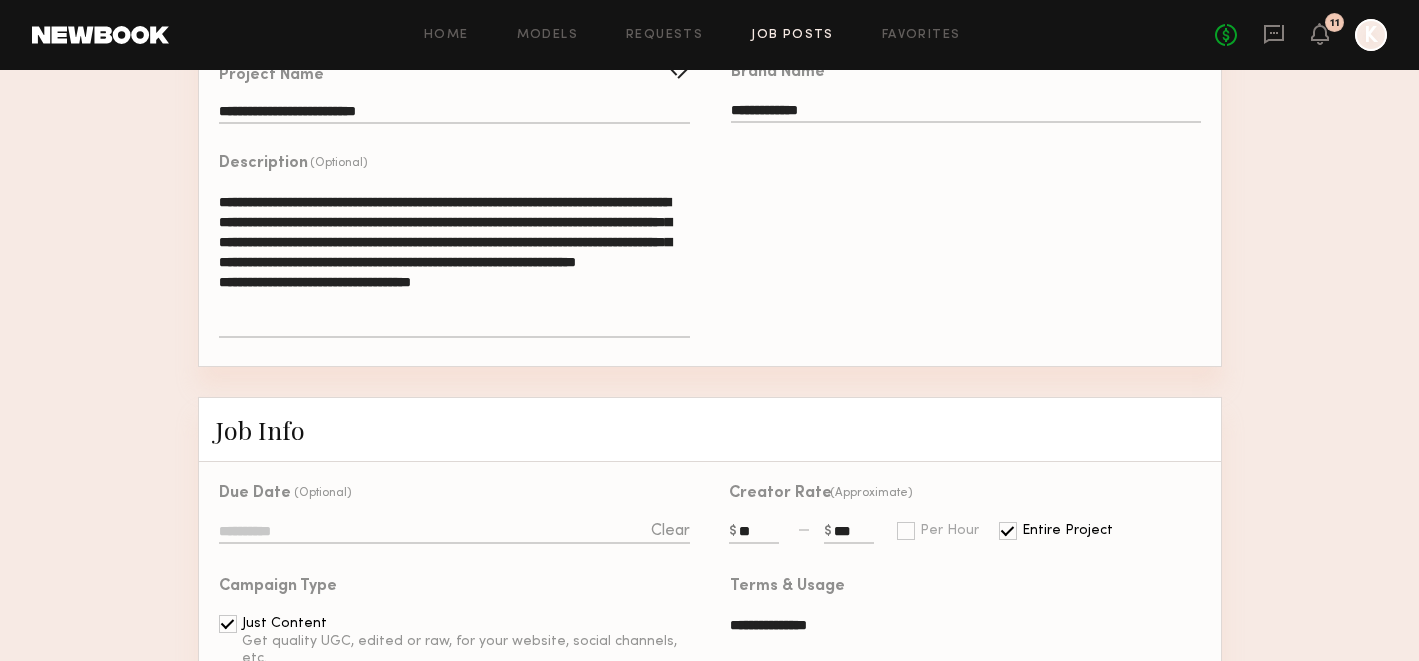 scroll, scrollTop: 322, scrollLeft: 0, axis: vertical 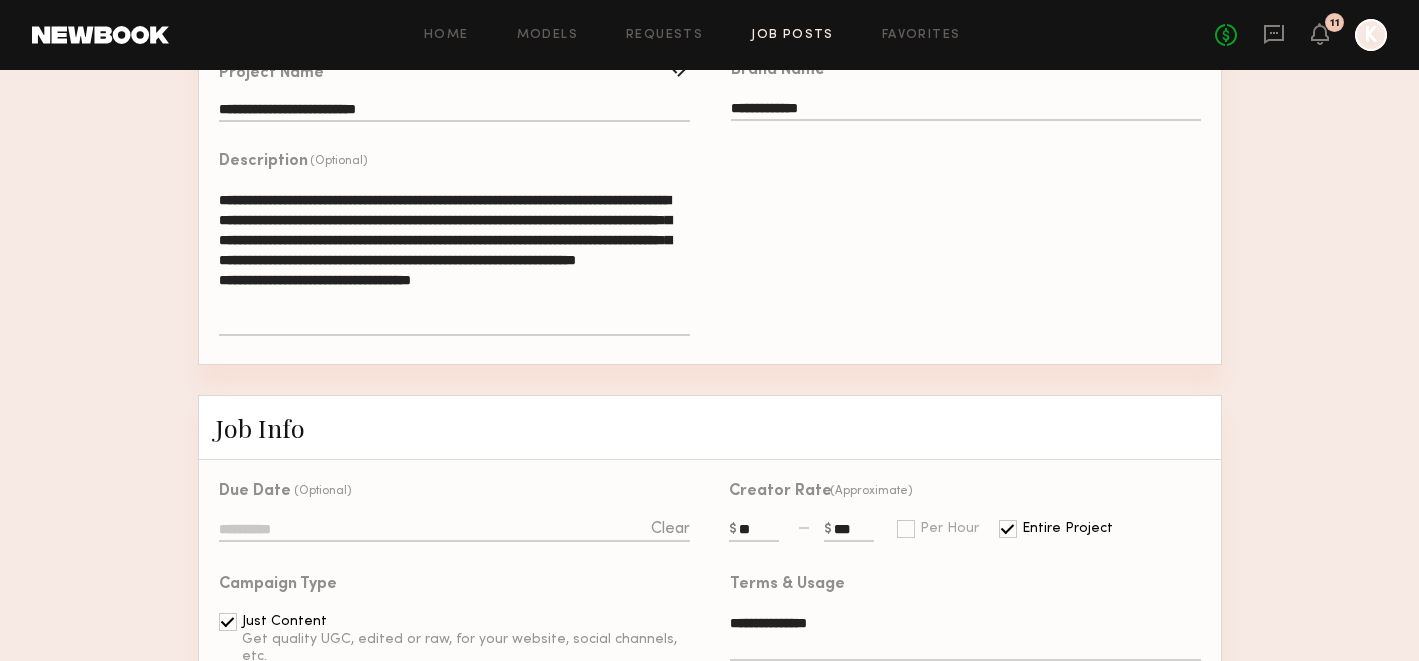 drag, startPoint x: 449, startPoint y: 200, endPoint x: 285, endPoint y: 201, distance: 164.00305 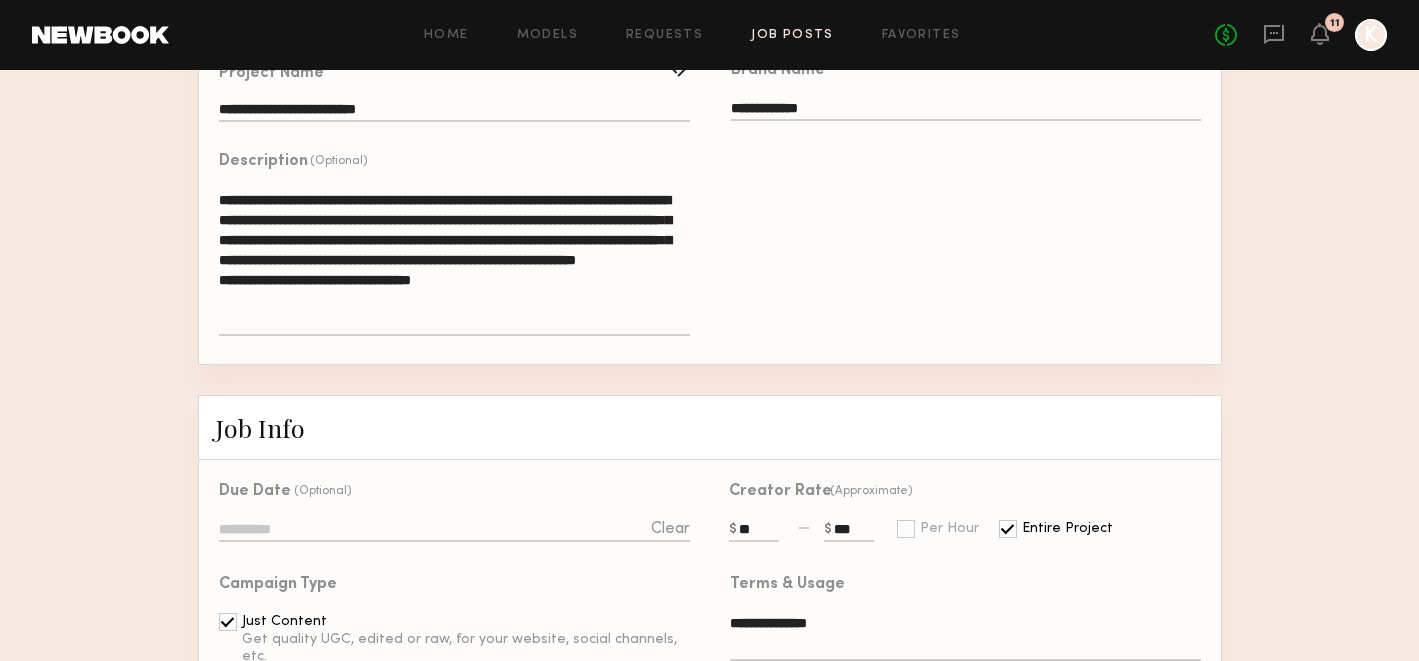 click on "**********" 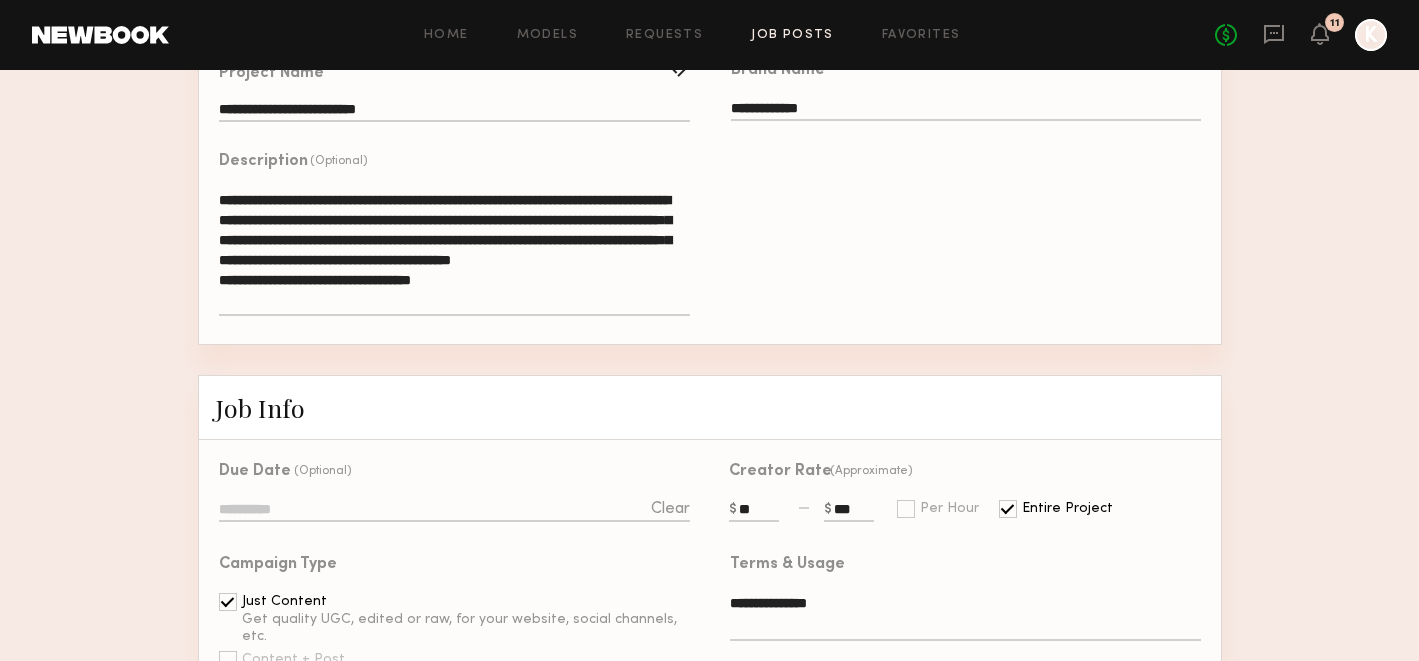 scroll, scrollTop: 325, scrollLeft: 0, axis: vertical 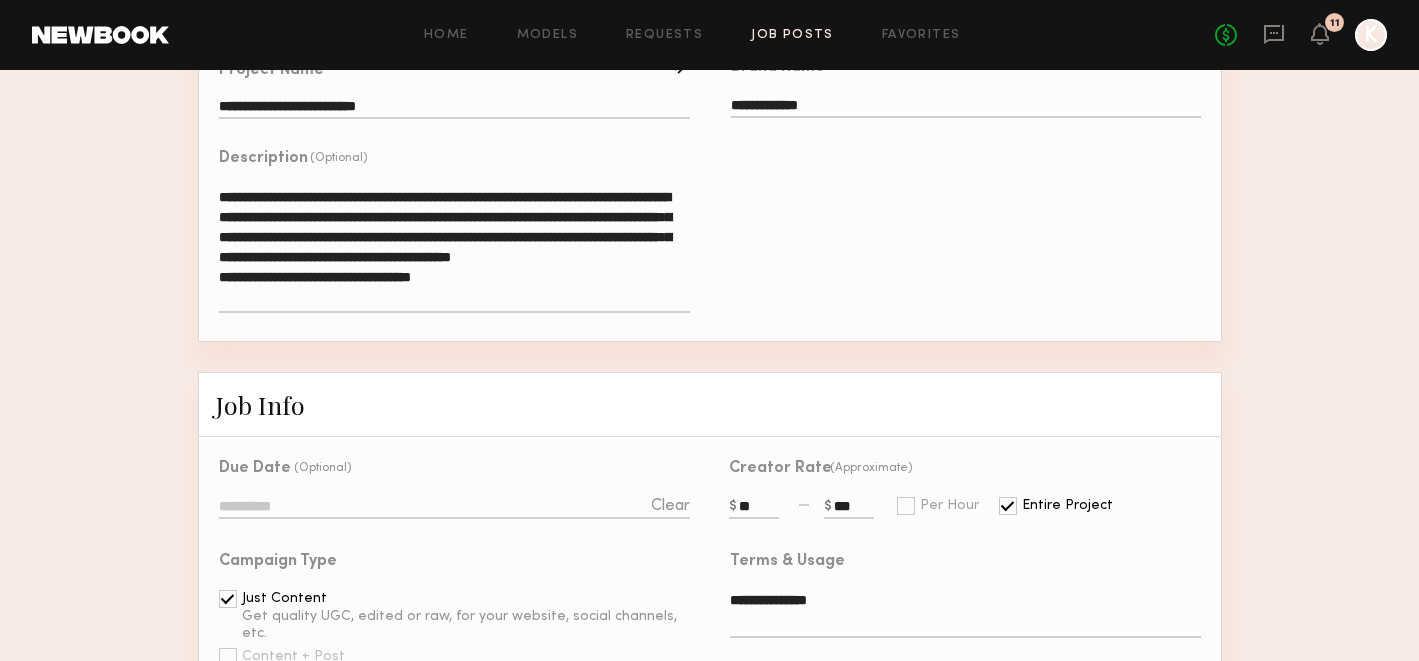 click 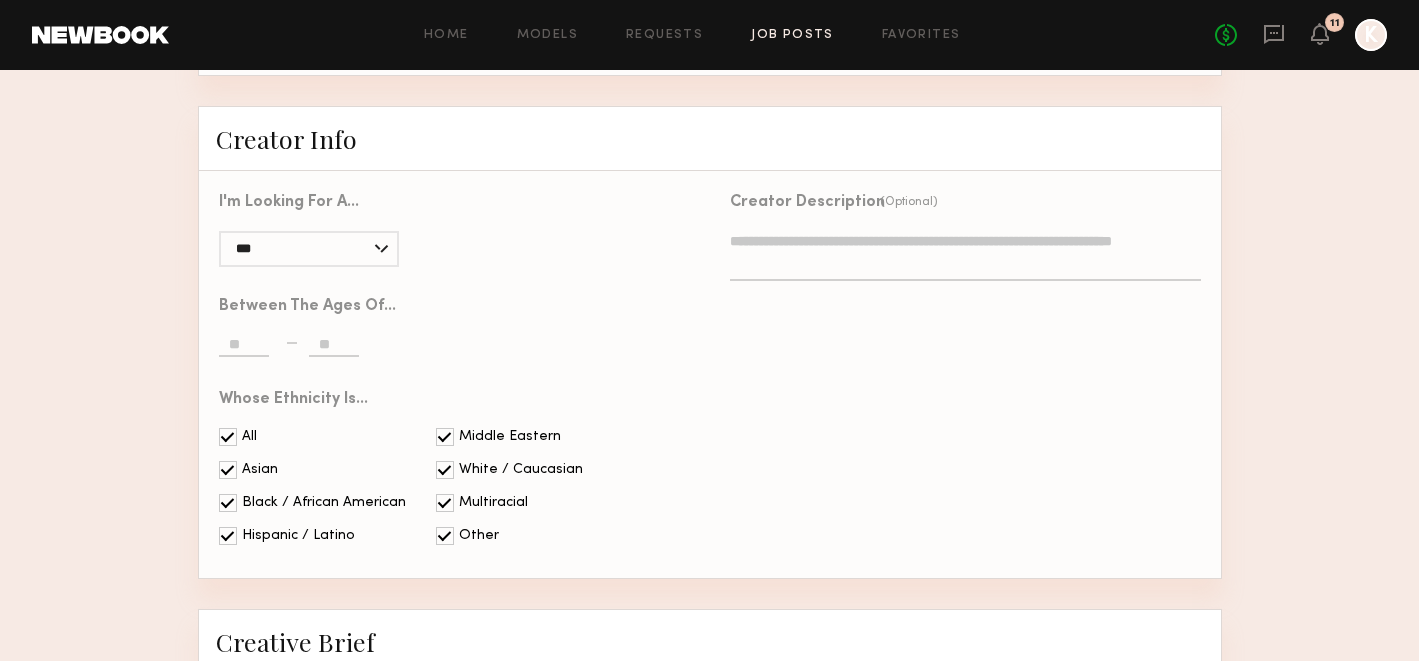 scroll, scrollTop: 1647, scrollLeft: 0, axis: vertical 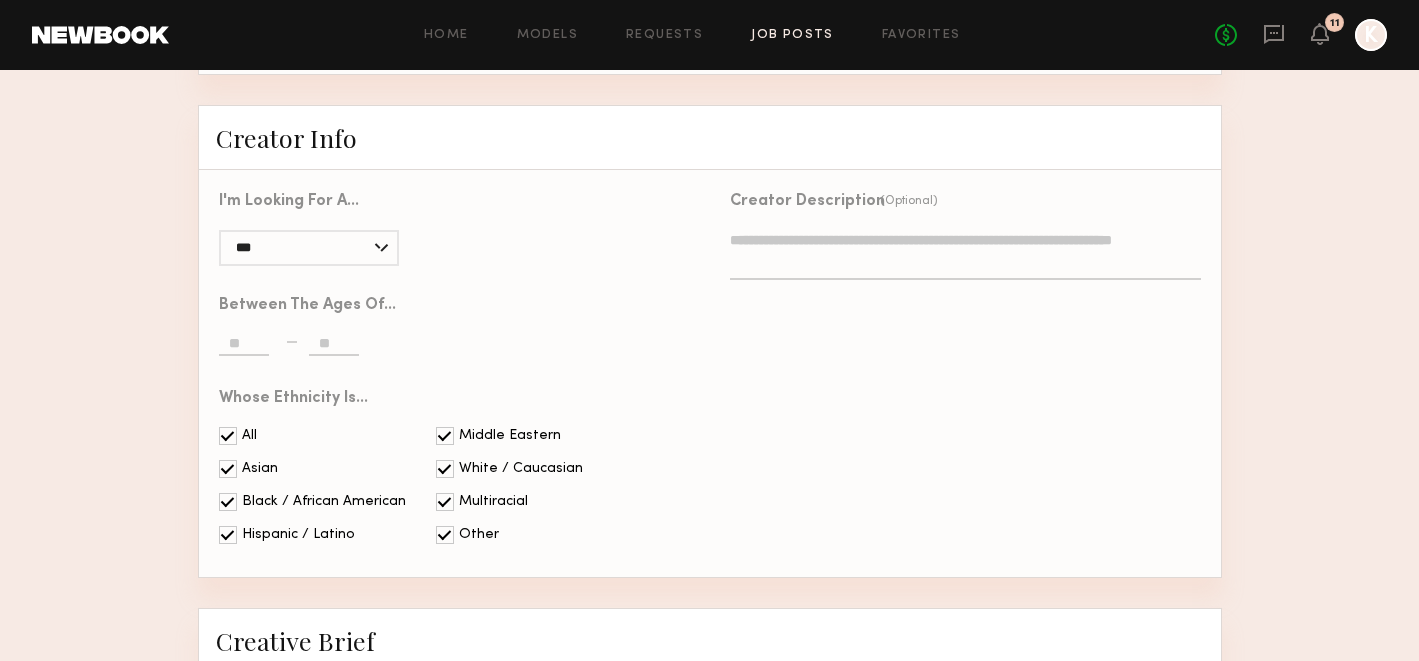 click 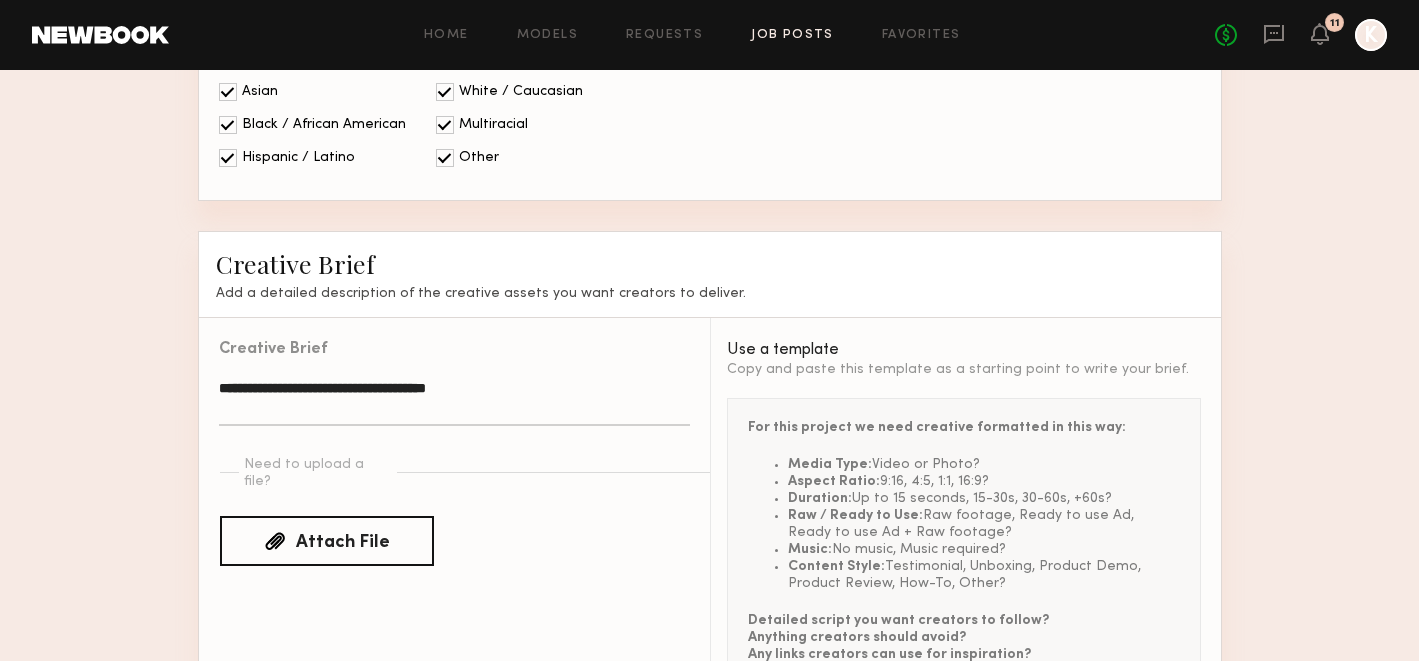 scroll, scrollTop: 2025, scrollLeft: 0, axis: vertical 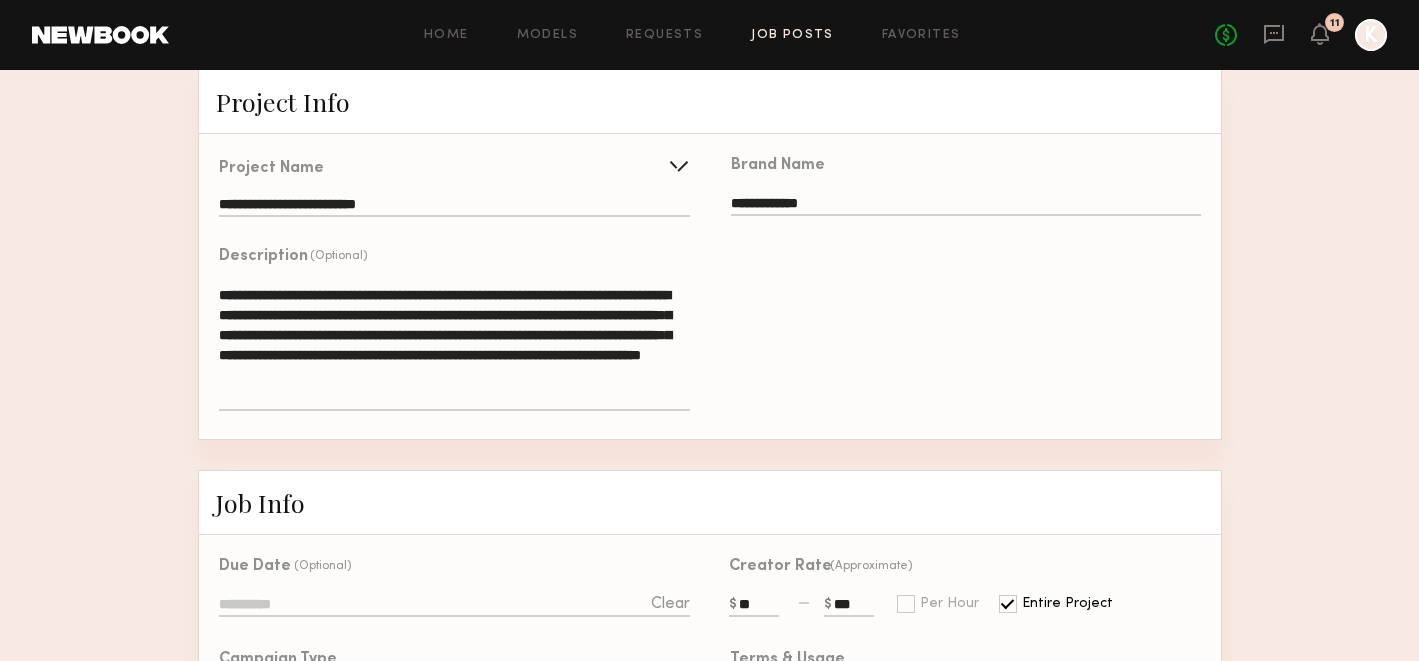 click on "**********" 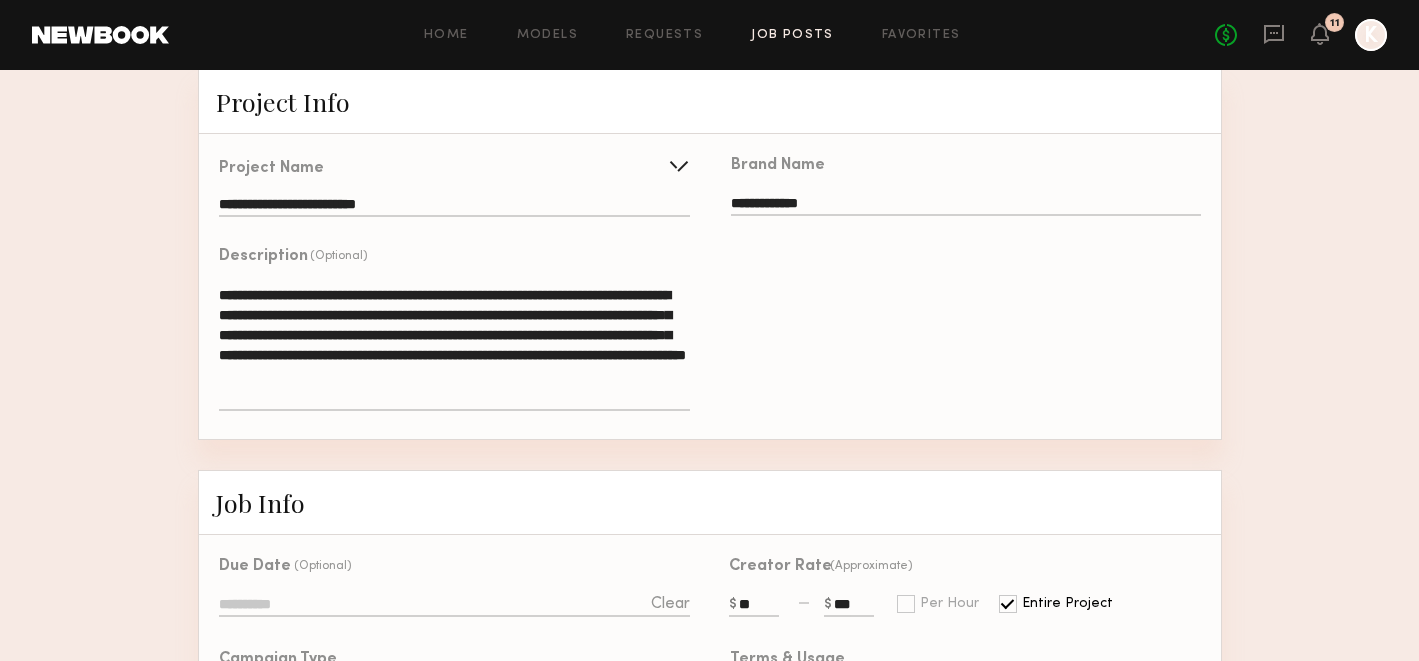 click on "**********" 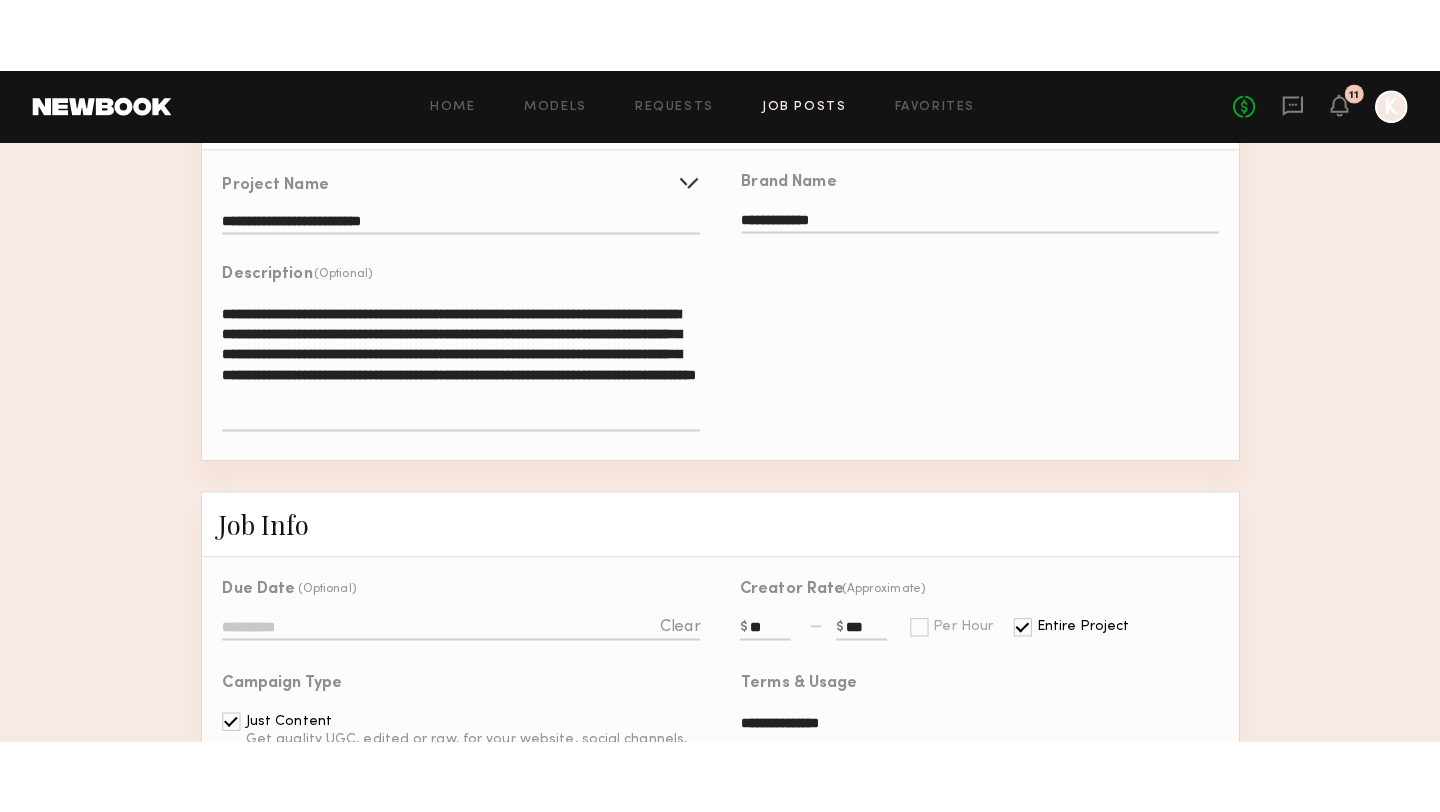 scroll, scrollTop: 285, scrollLeft: 0, axis: vertical 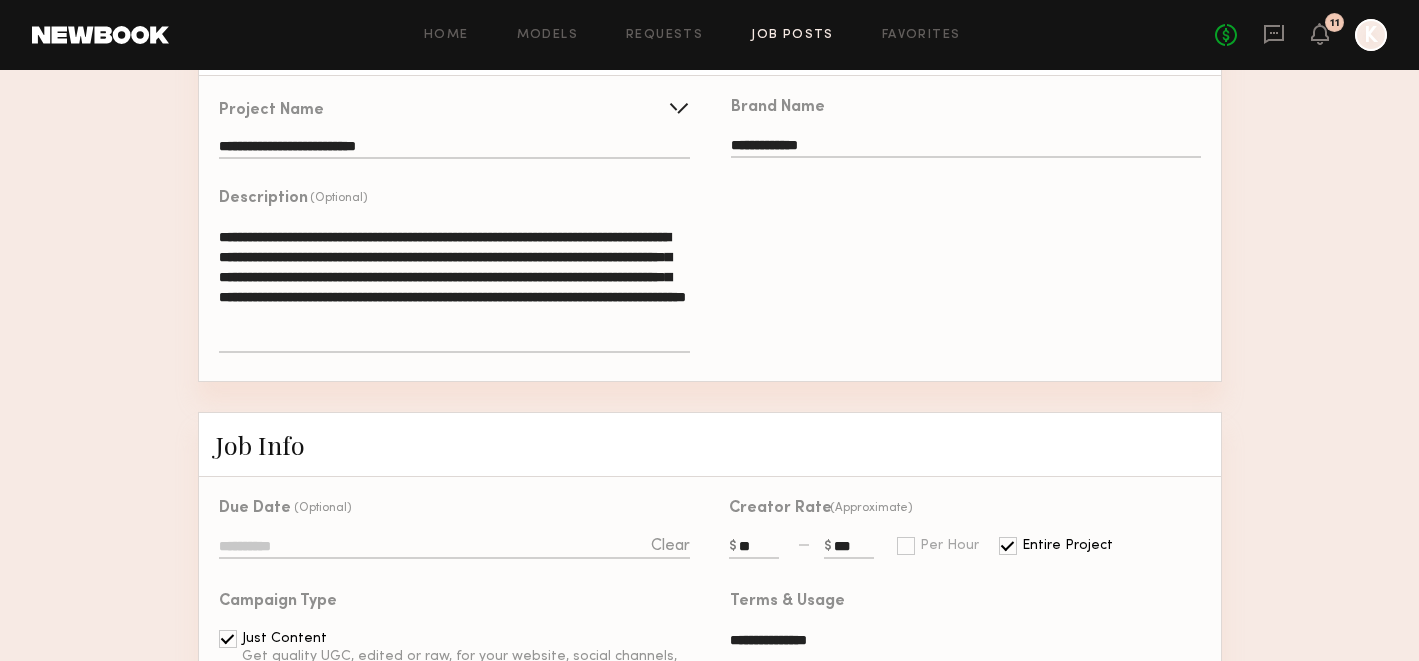 type on "**********" 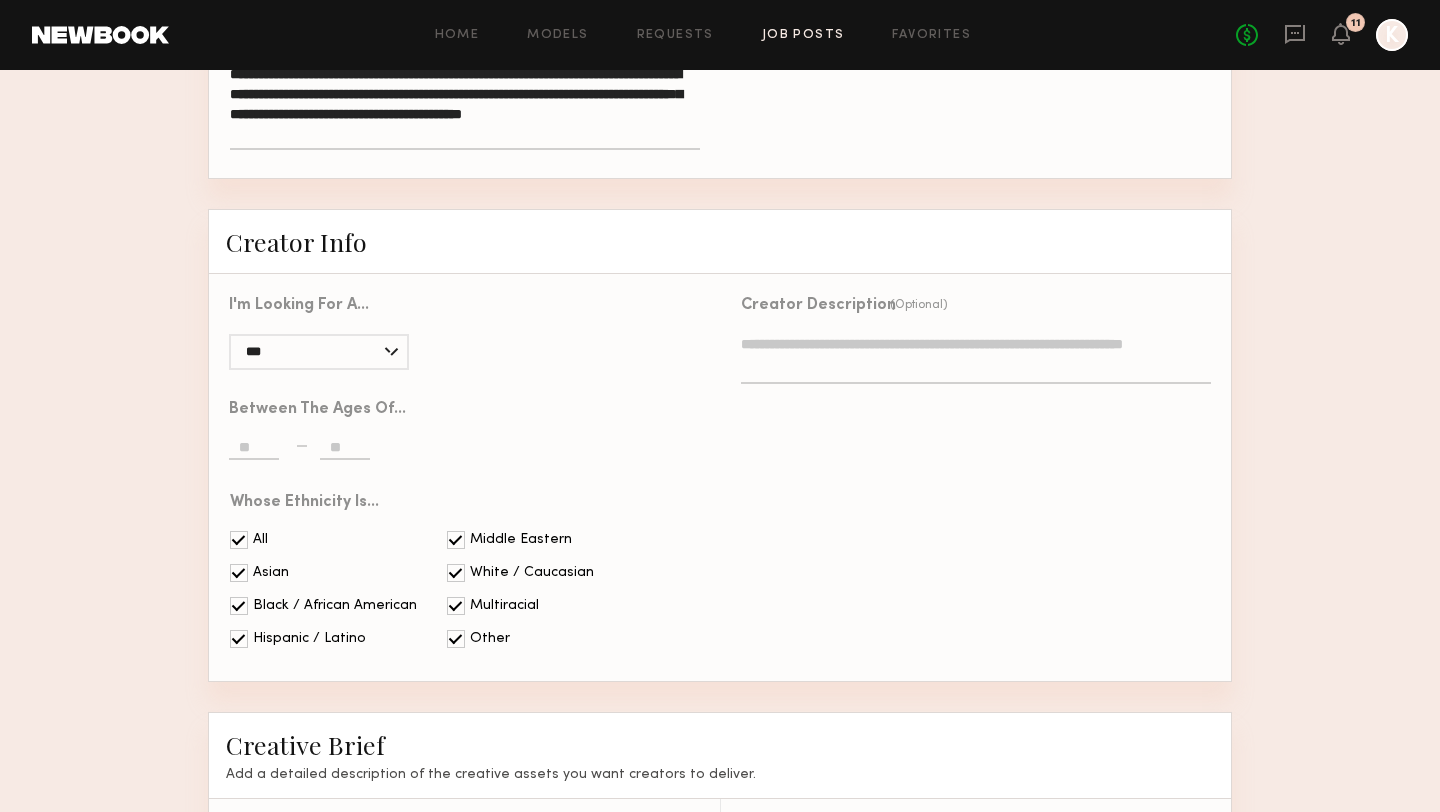 scroll, scrollTop: 1508, scrollLeft: 0, axis: vertical 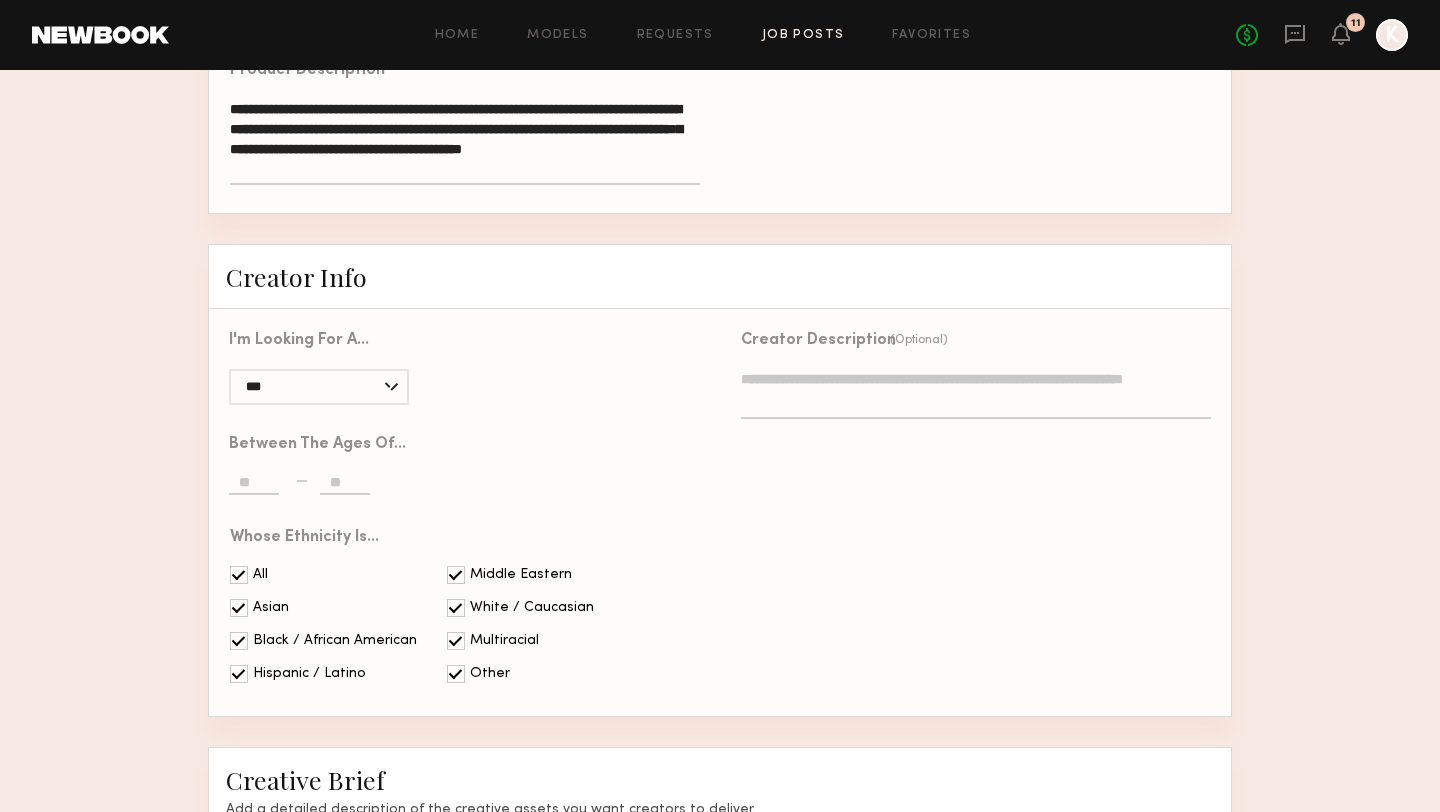 click on "***" 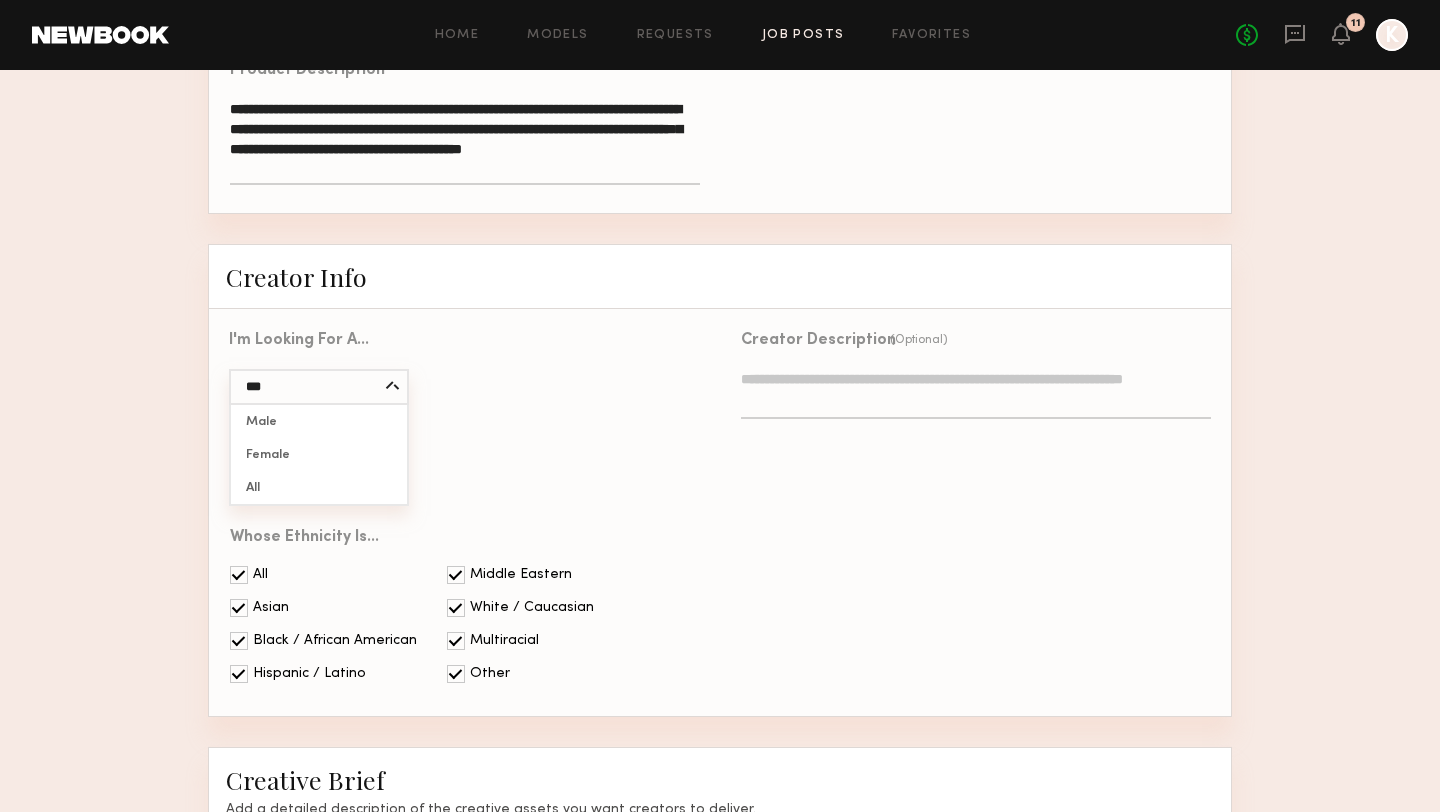 click on "I'm looking for a...  ***  Male   Female   All      Between the ages of...      Whose ethnicity is...   All   Asian   Black / African American   Hispanic / Latino   Middle Eastern   White / Caucasian   Multiracial   Other" 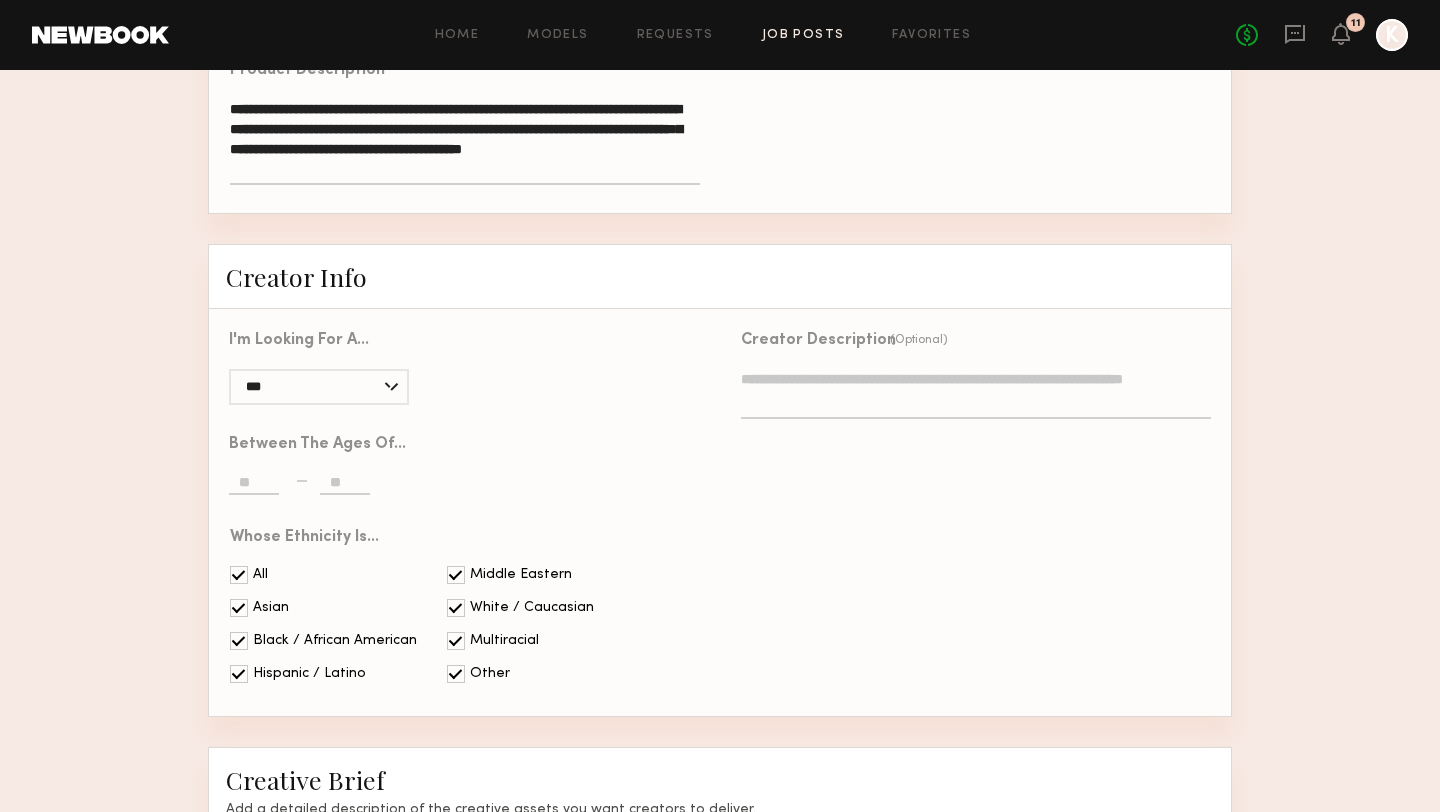 click 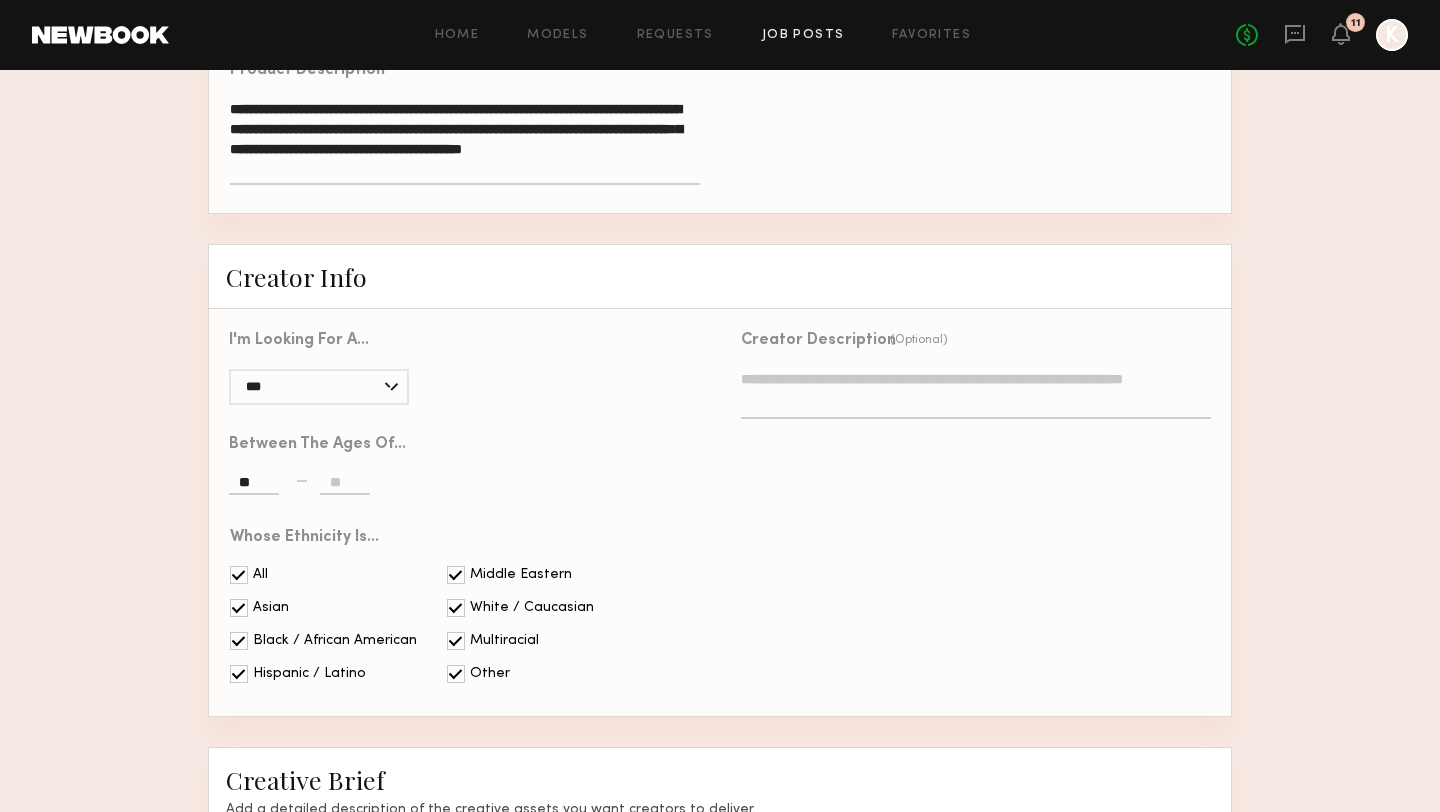 click on "Between the ages of...  **" 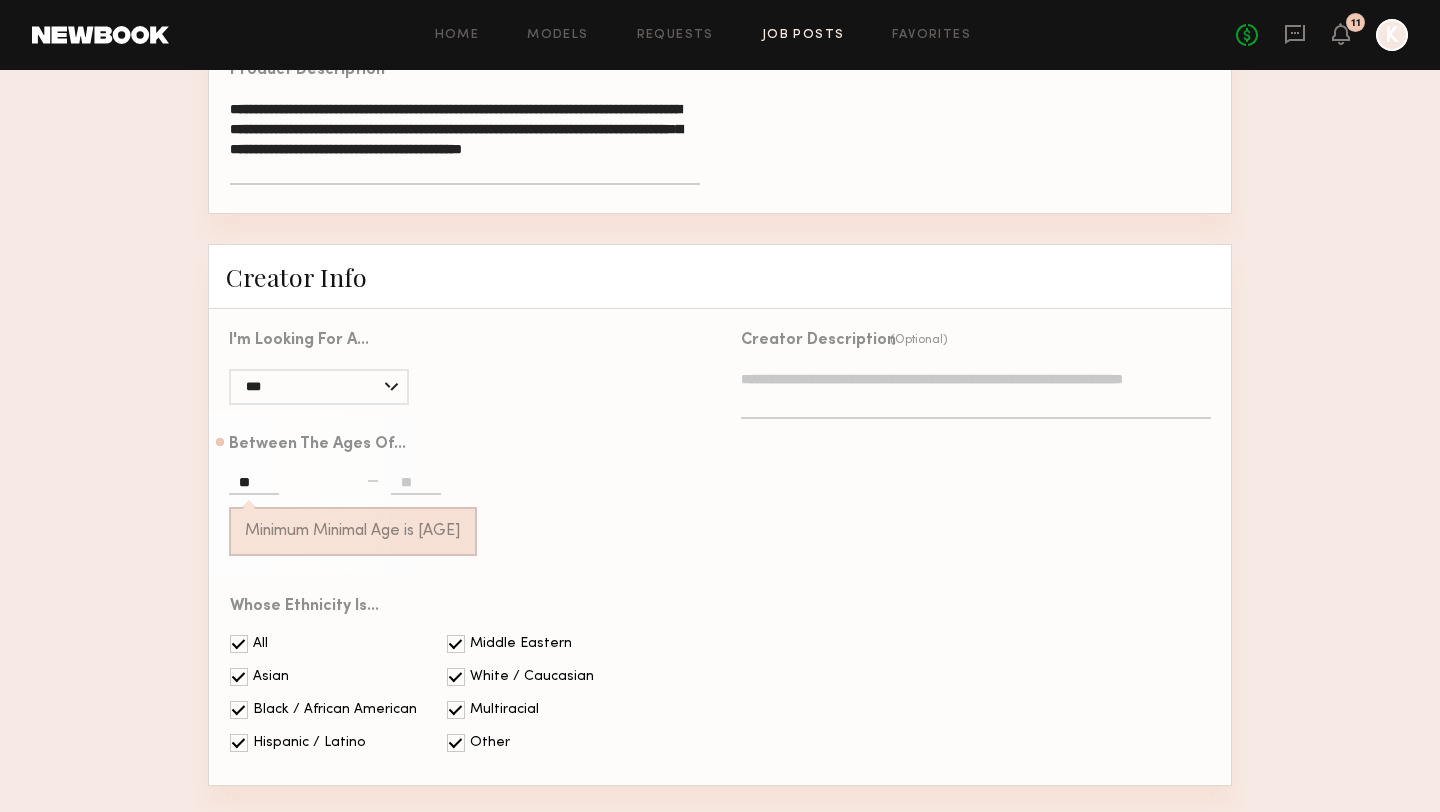 click on "**" 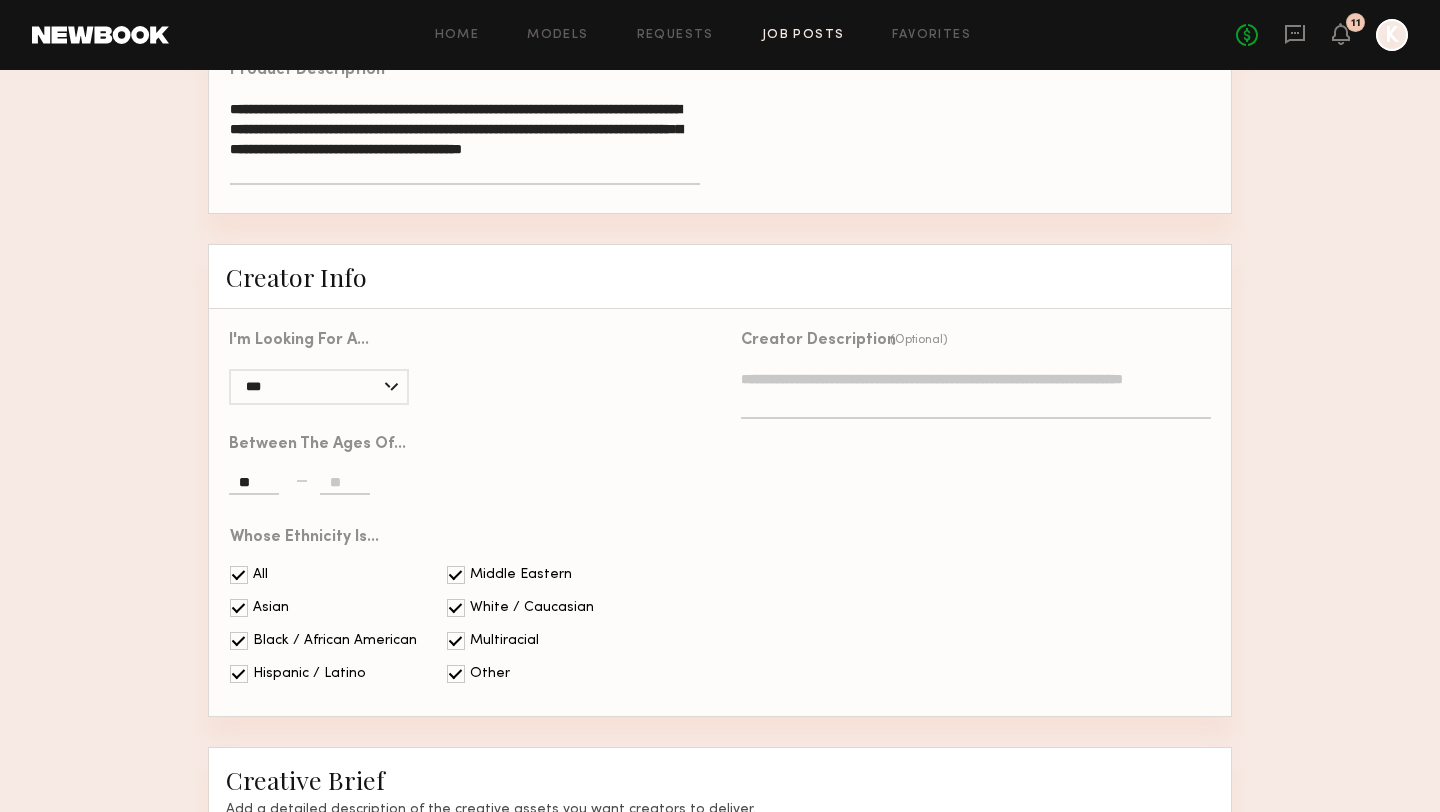 type on "**" 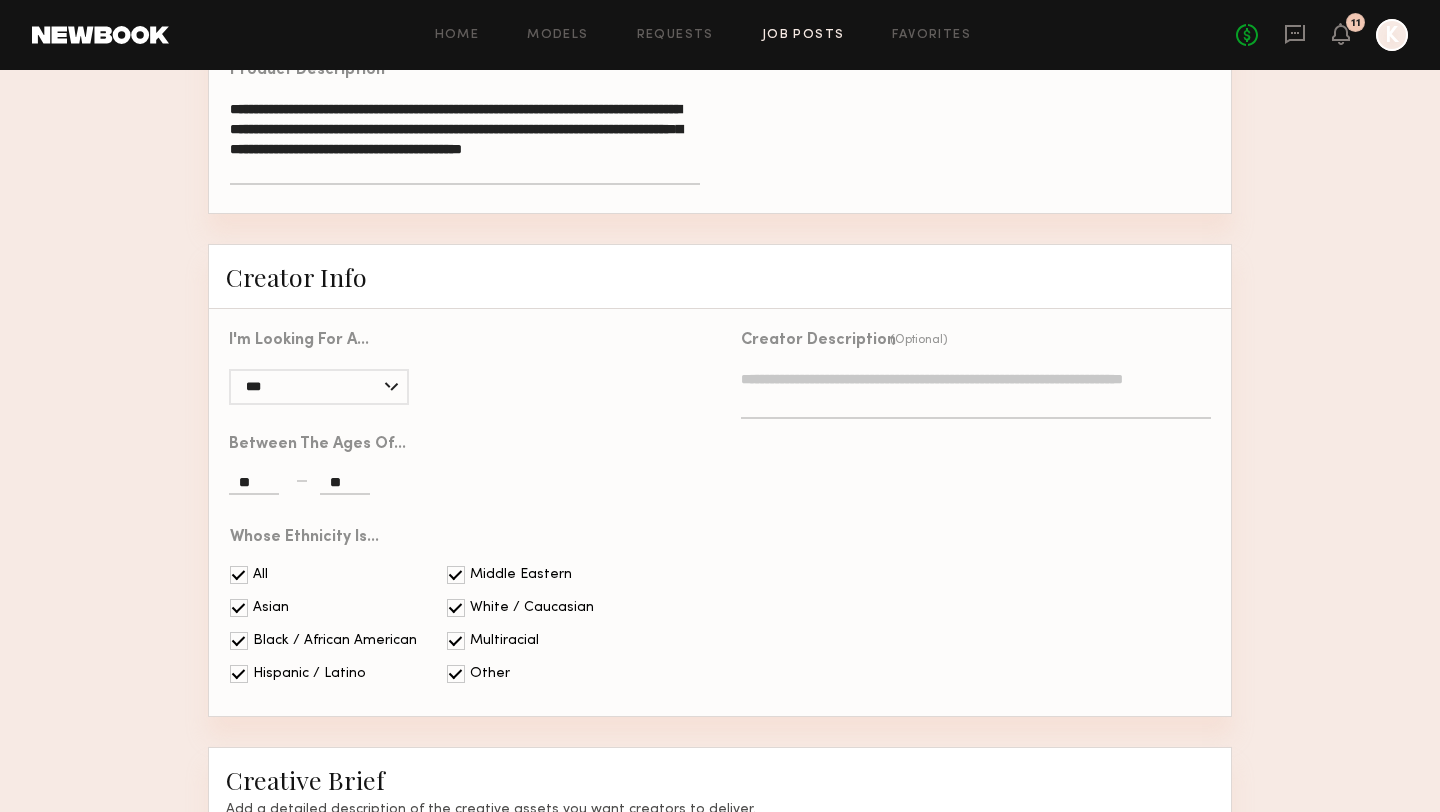 type on "*" 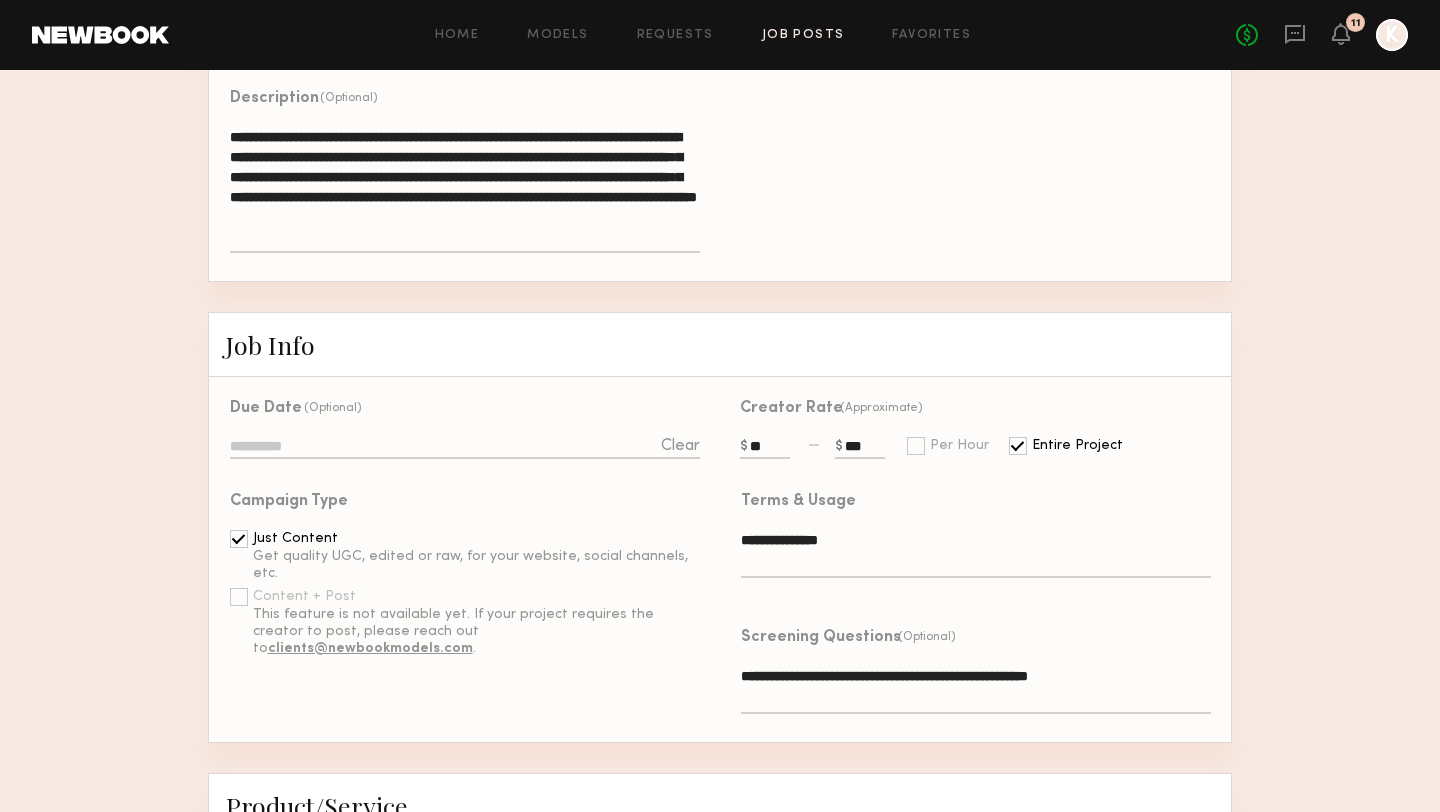 scroll, scrollTop: 375, scrollLeft: 0, axis: vertical 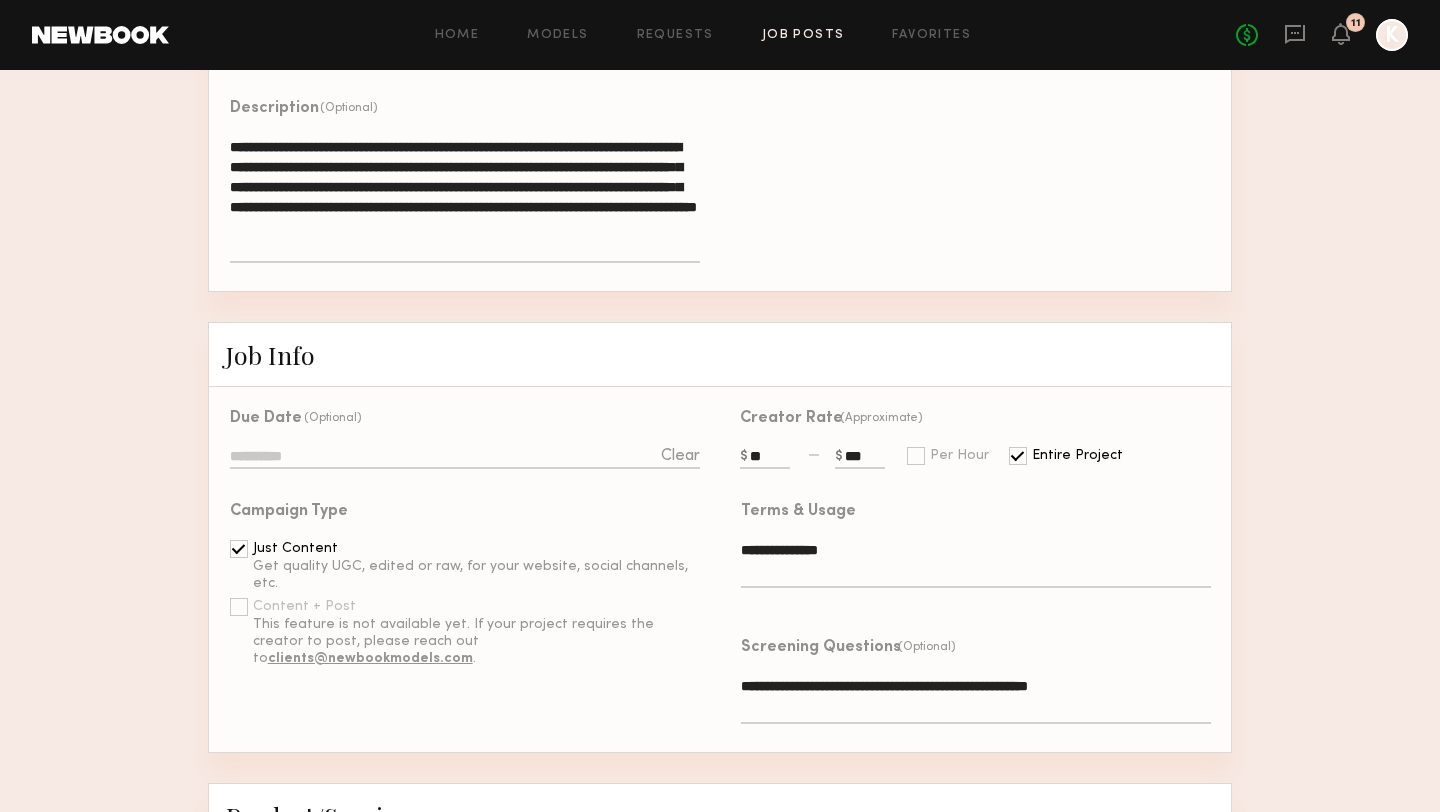 click on "**********" 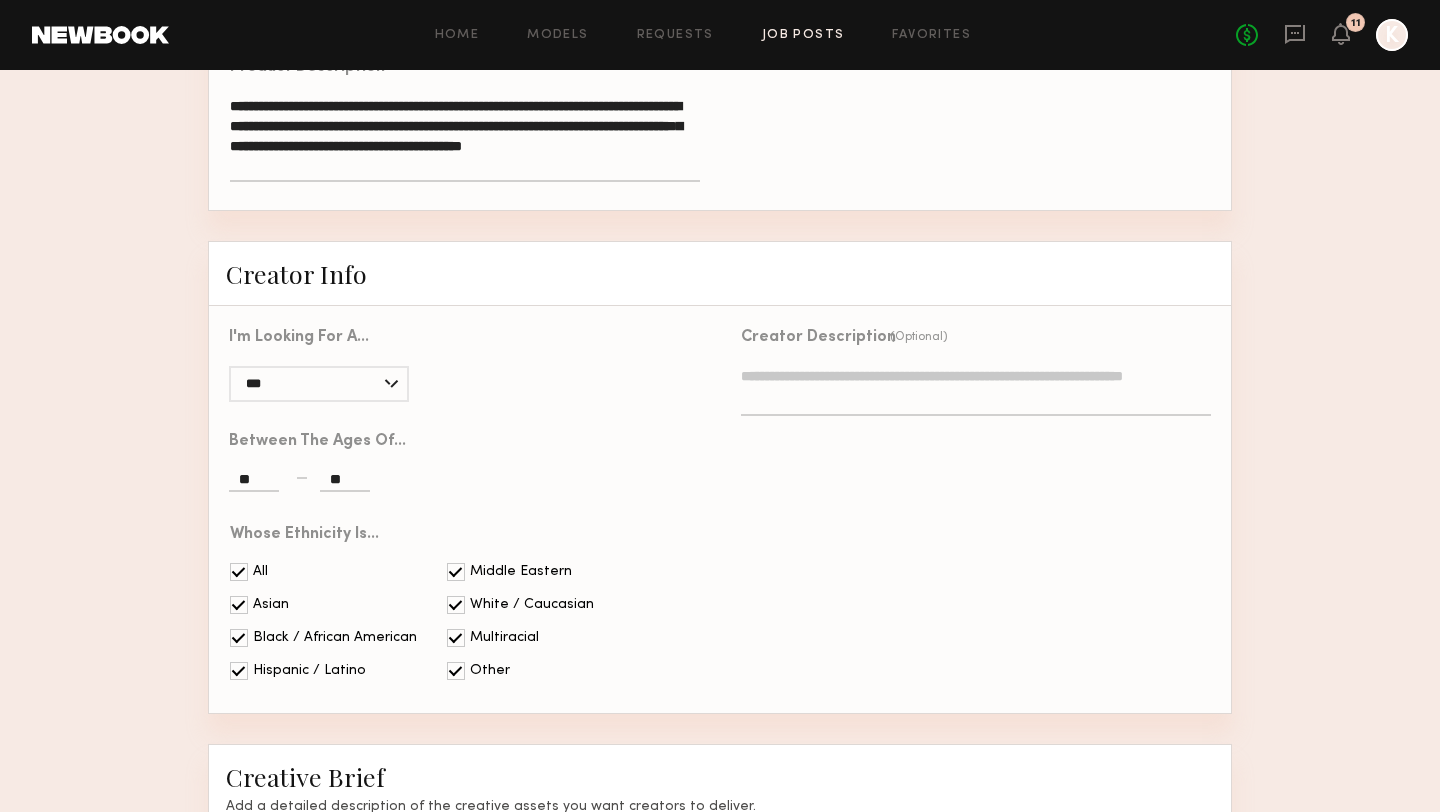 scroll, scrollTop: 2020, scrollLeft: 0, axis: vertical 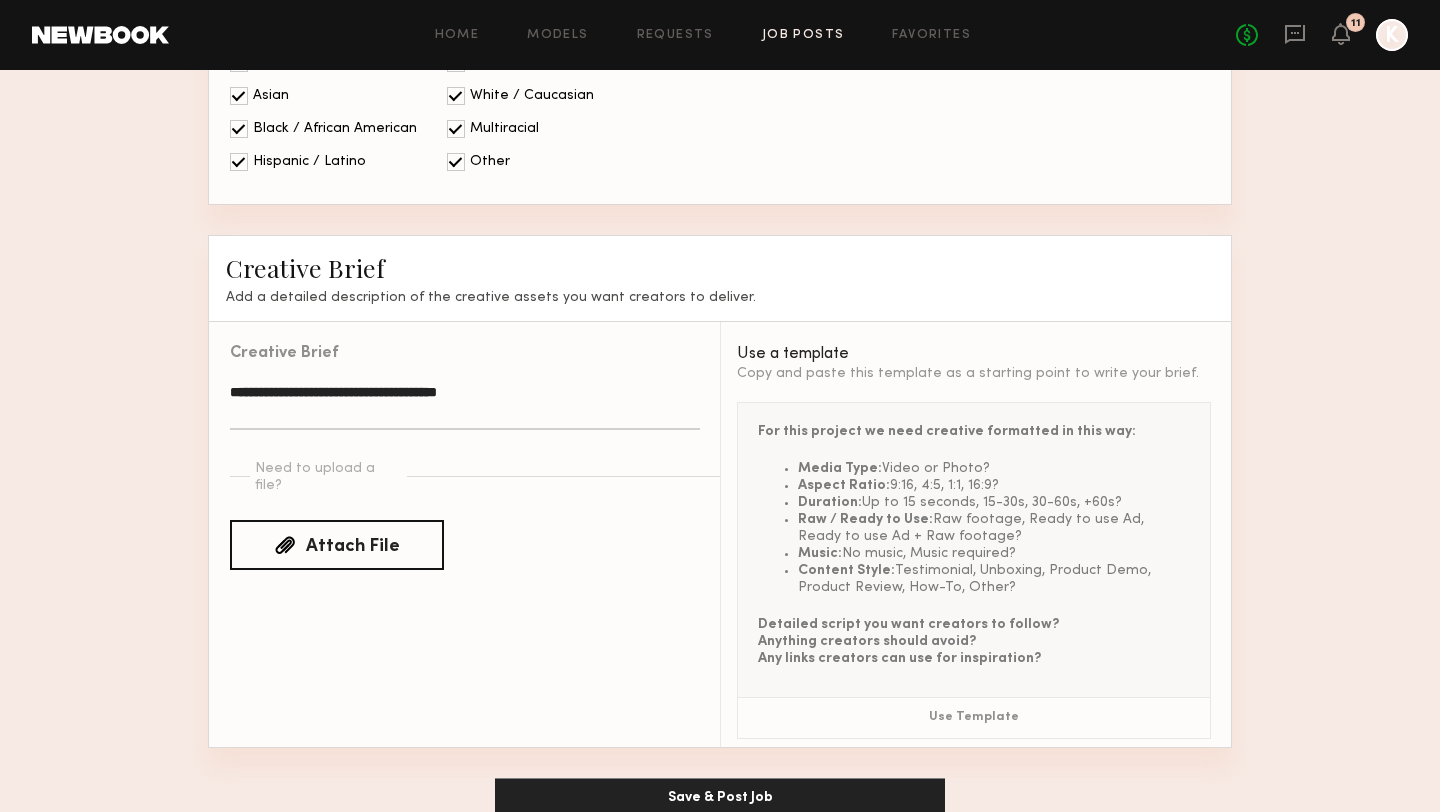 type on "**********" 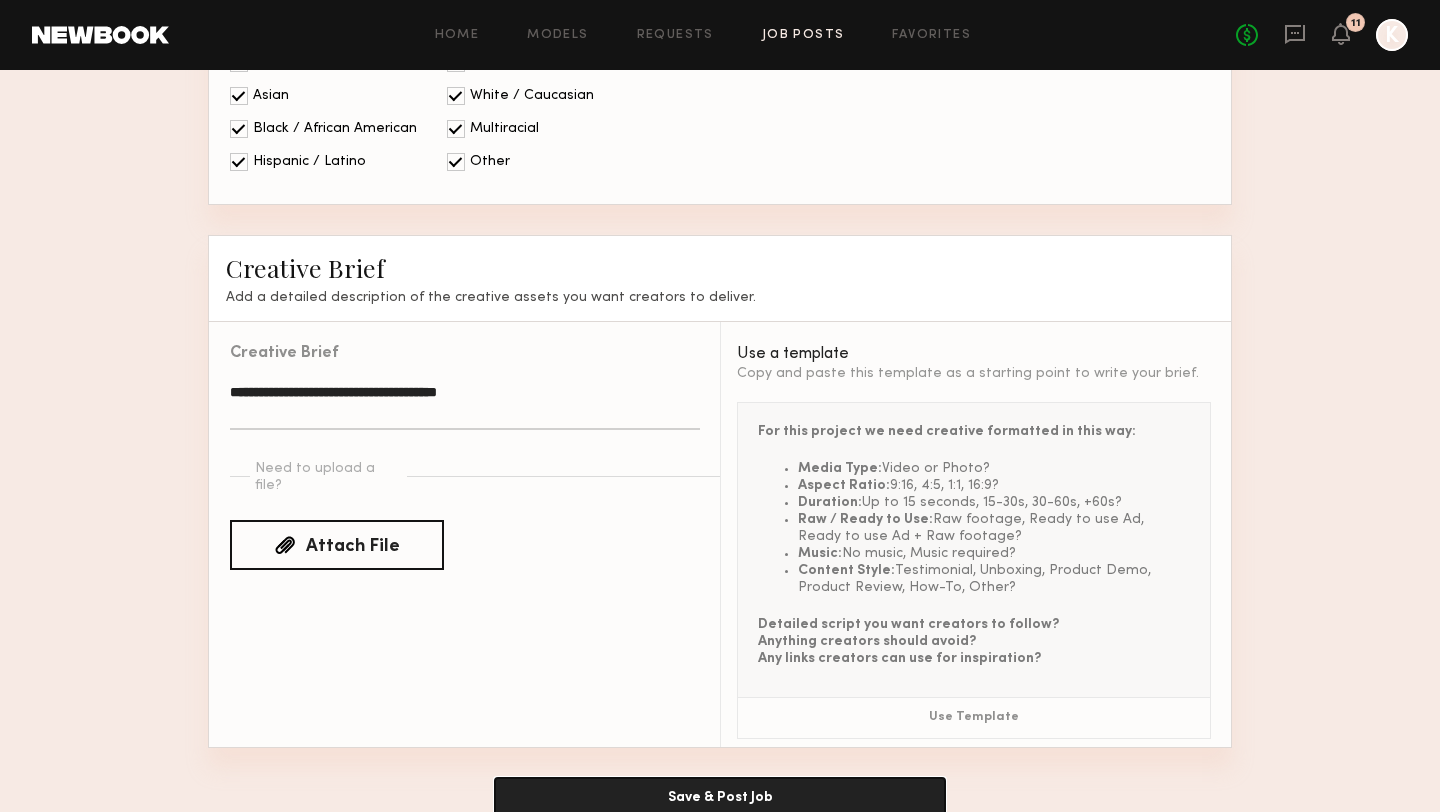 click on "Save & Post Job" 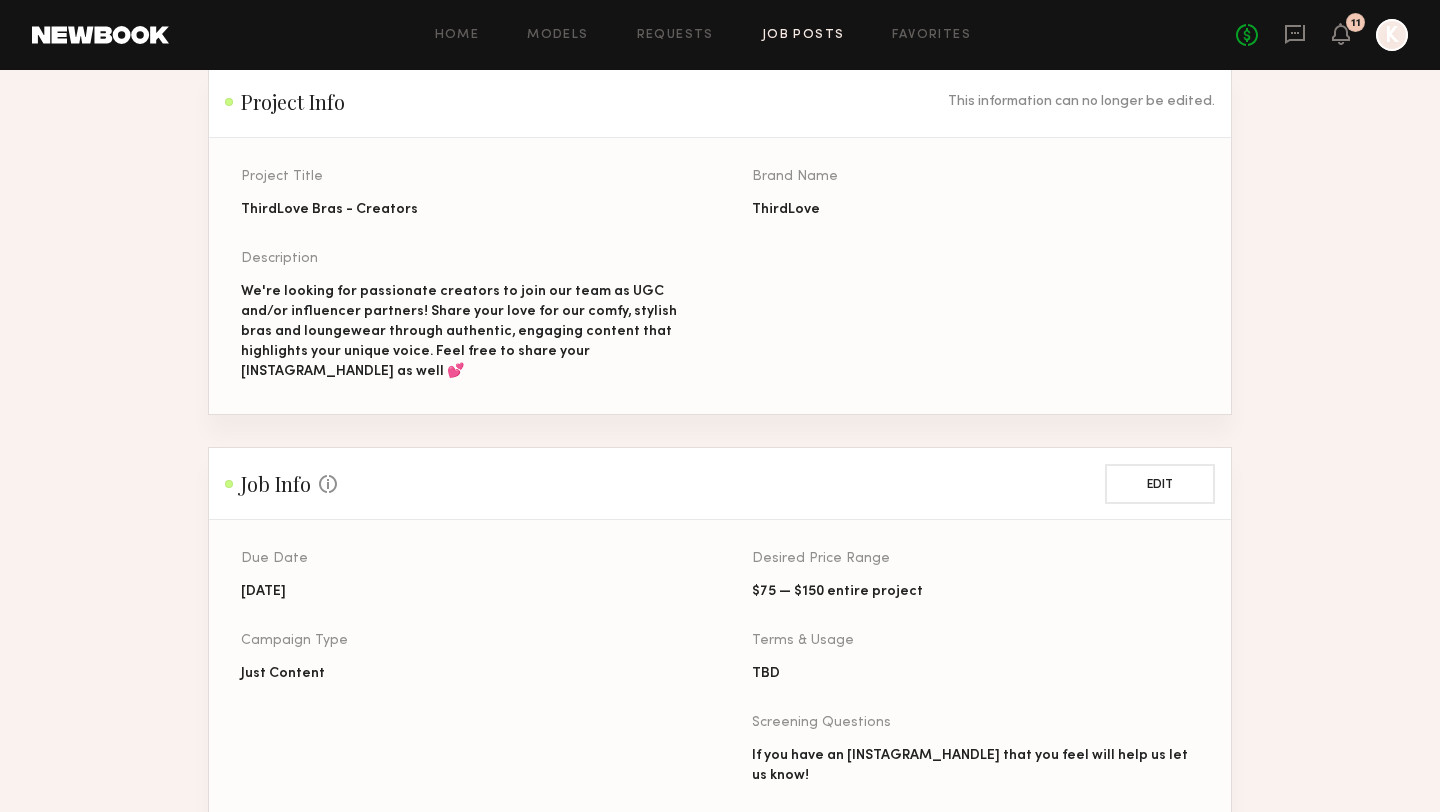scroll, scrollTop: 156, scrollLeft: 0, axis: vertical 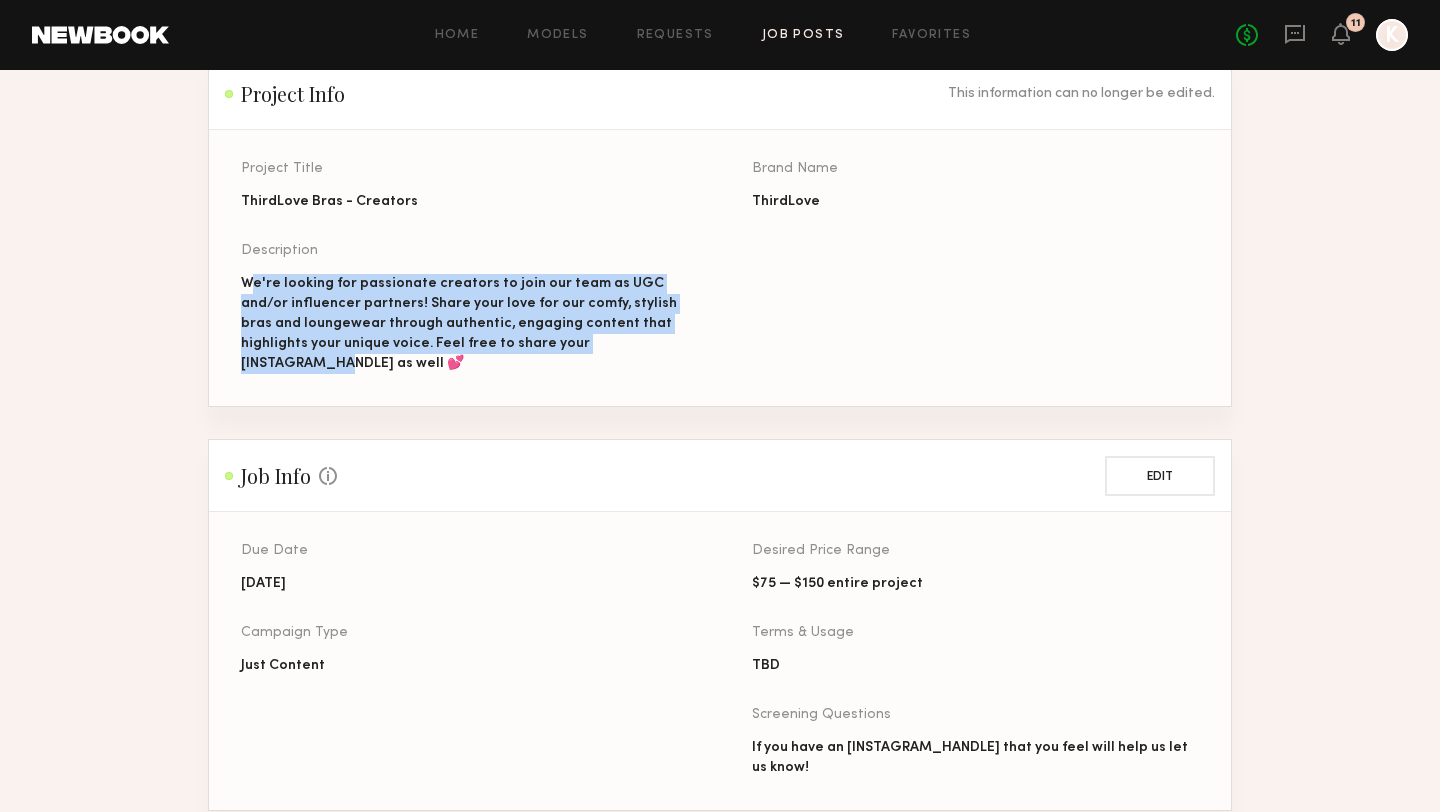 drag, startPoint x: 566, startPoint y: 349, endPoint x: 250, endPoint y: 276, distance: 324.32236 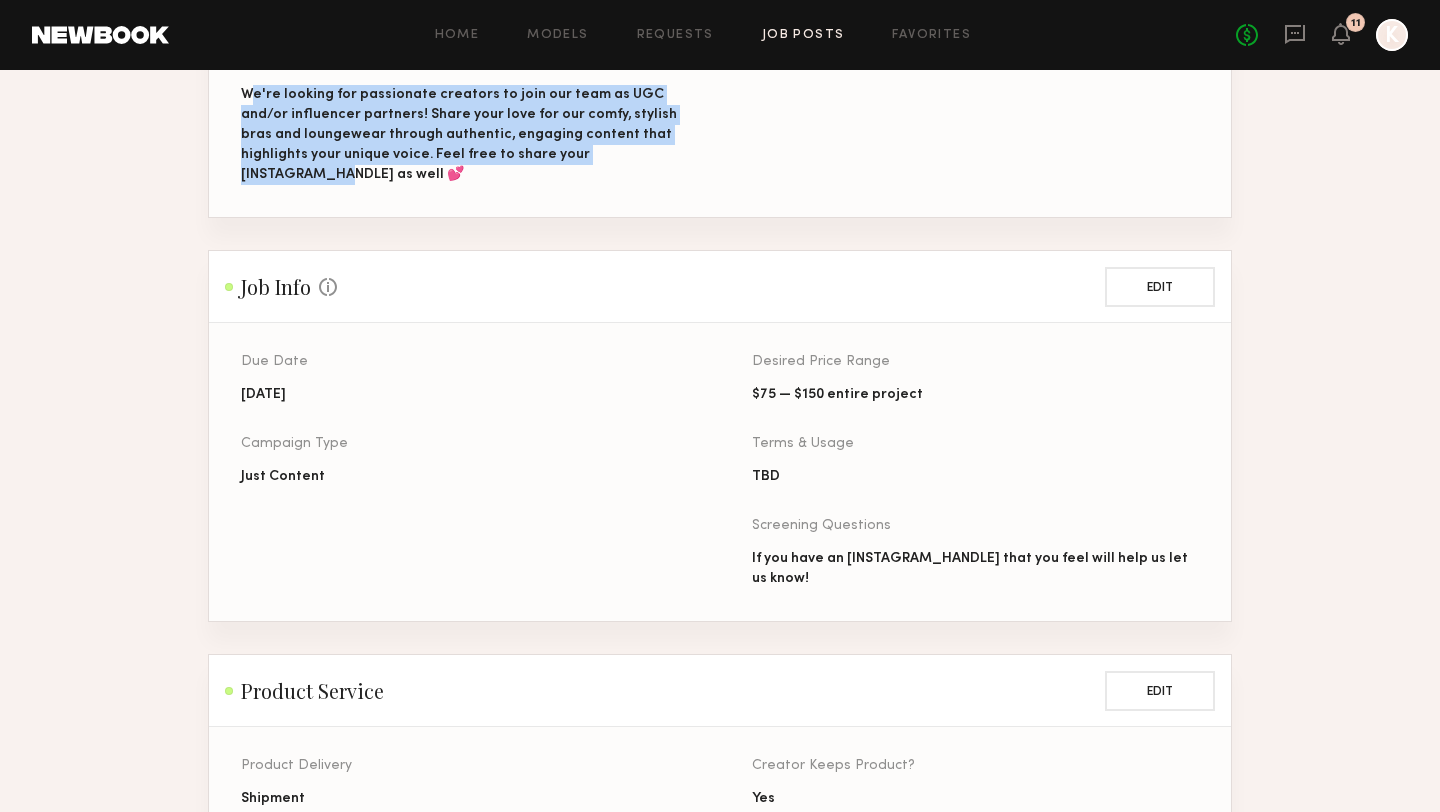scroll, scrollTop: 348, scrollLeft: 0, axis: vertical 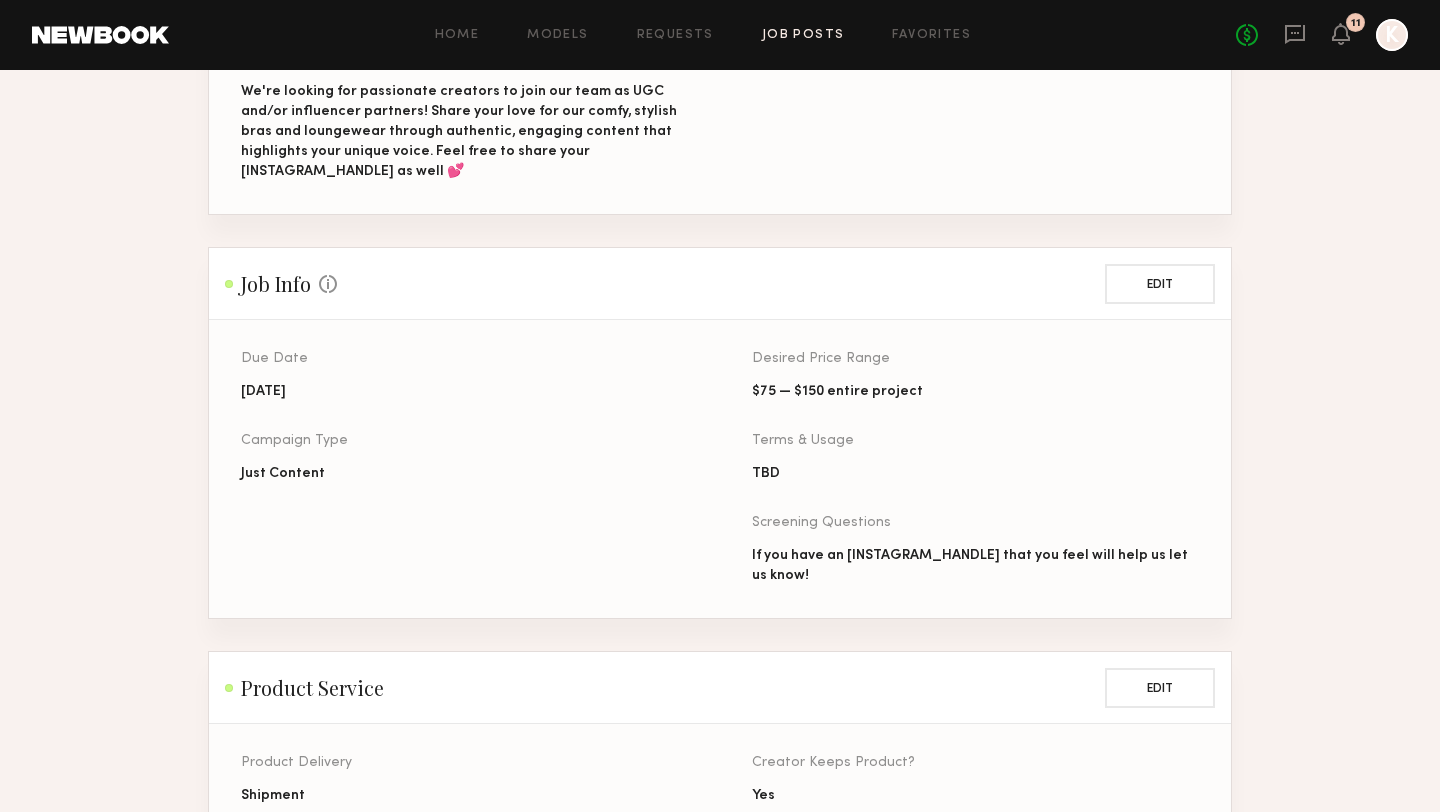 click on "If you have an IG that you feel will help us let us know!" 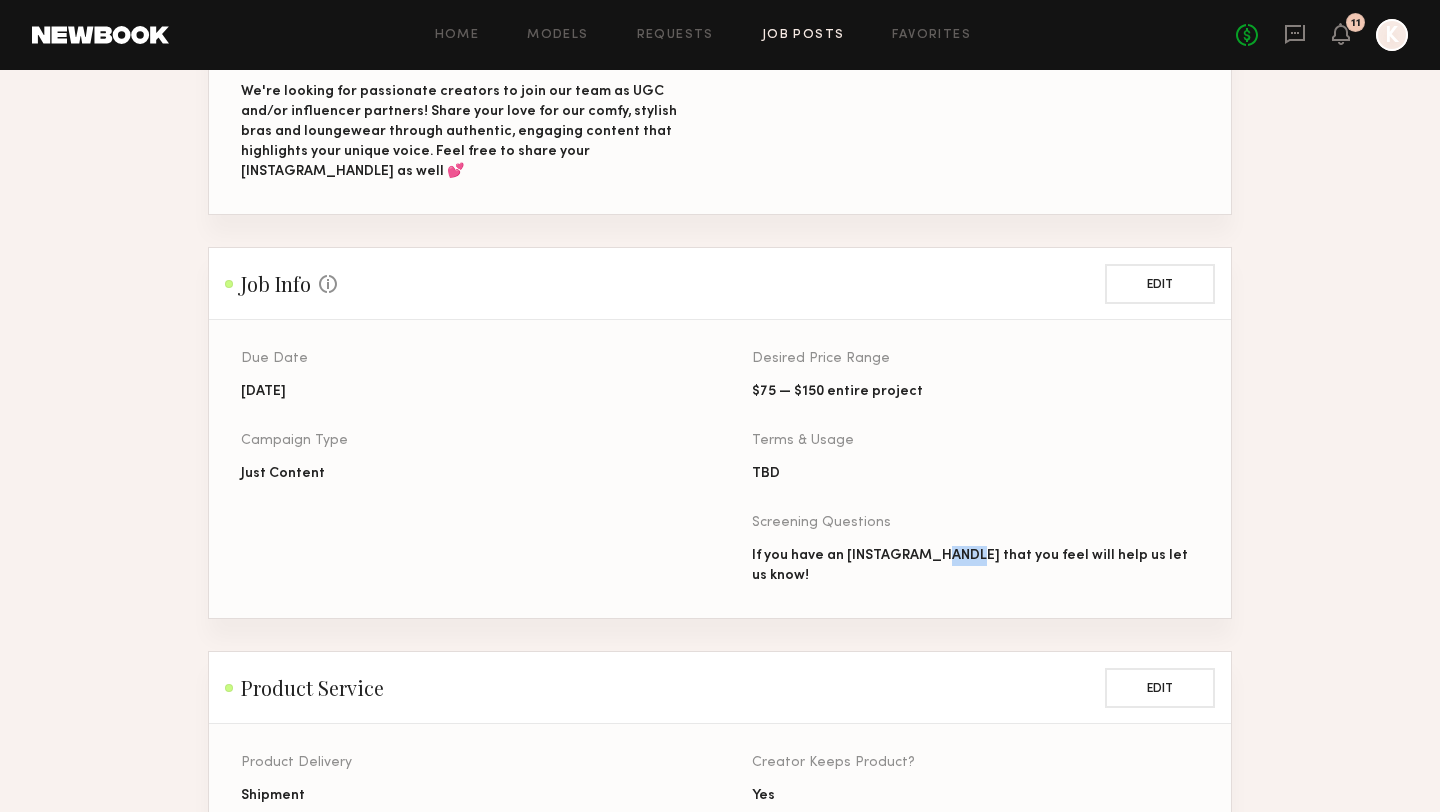 click on "If you have an IG that you feel will help us let us know!" 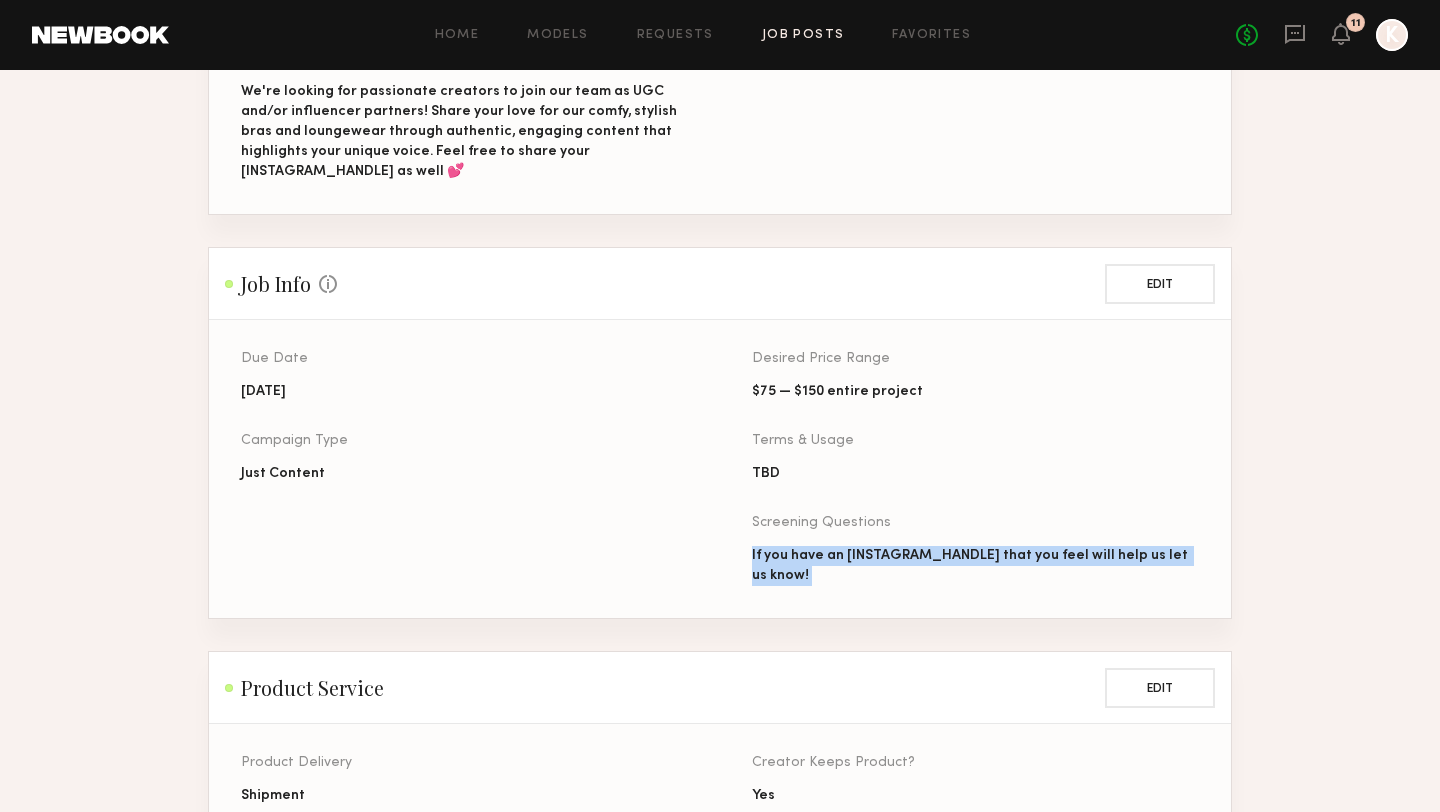 click on "If you have an IG that you feel will help us let us know!" 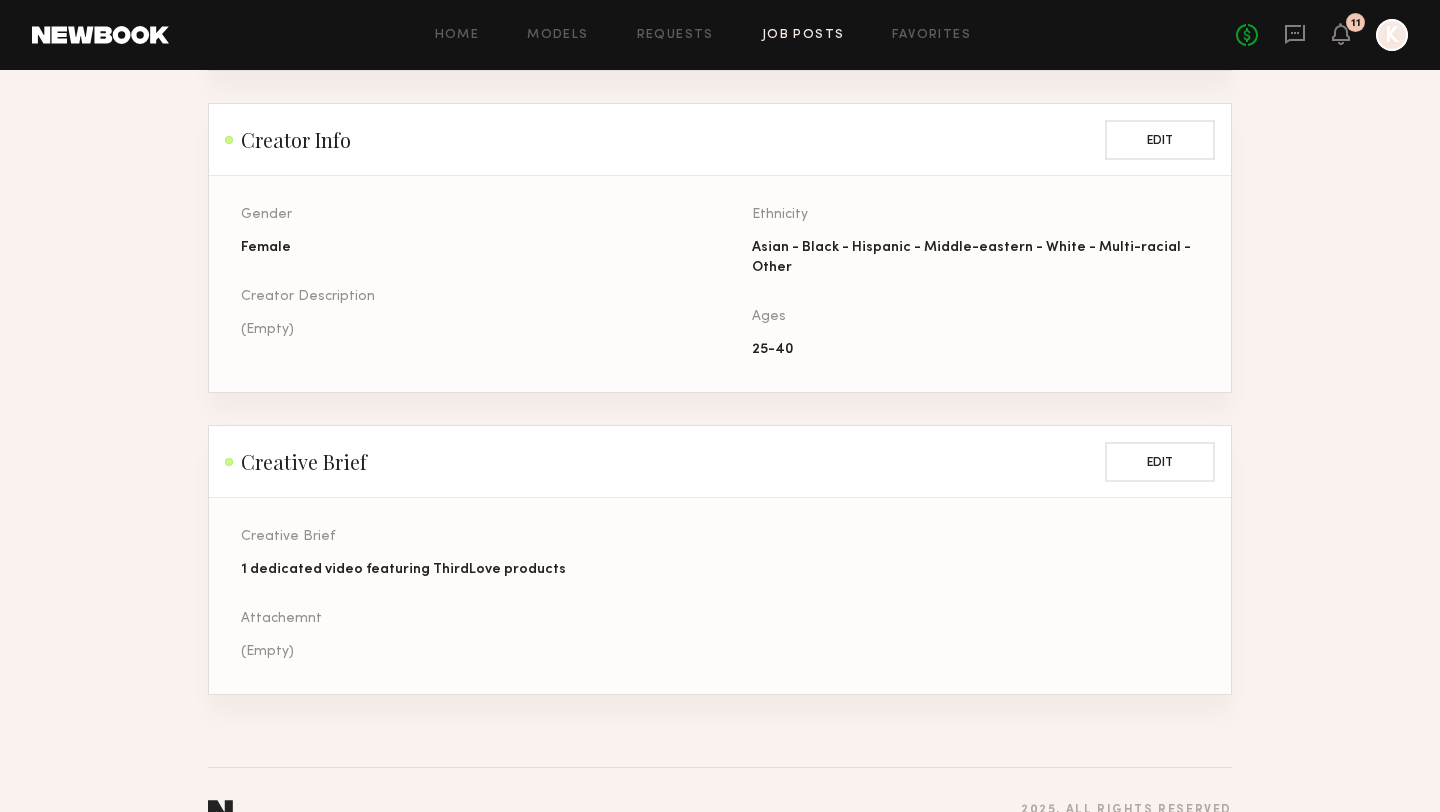 scroll, scrollTop: 1275, scrollLeft: 0, axis: vertical 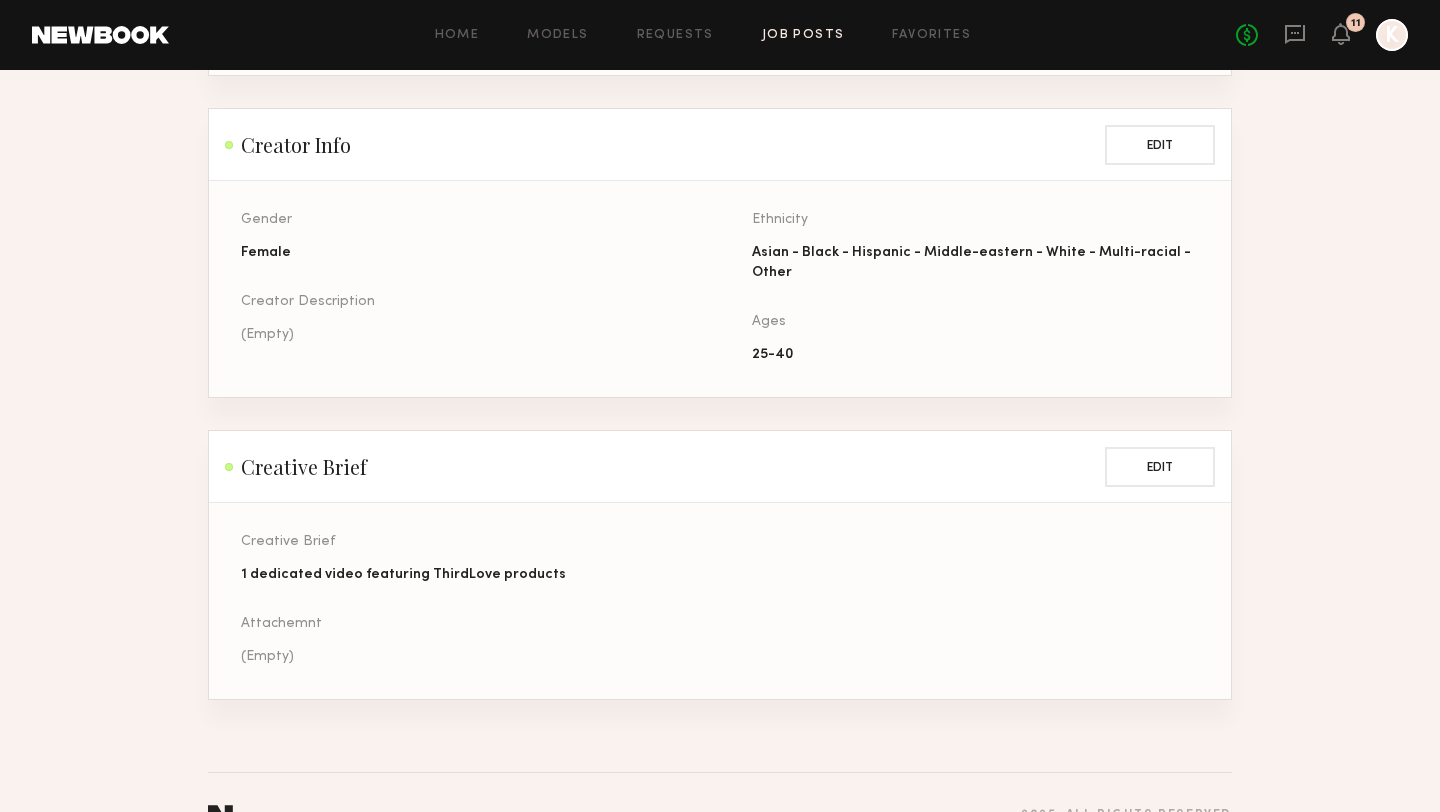 click on "1 dedicated video featuring ThirdLove products" 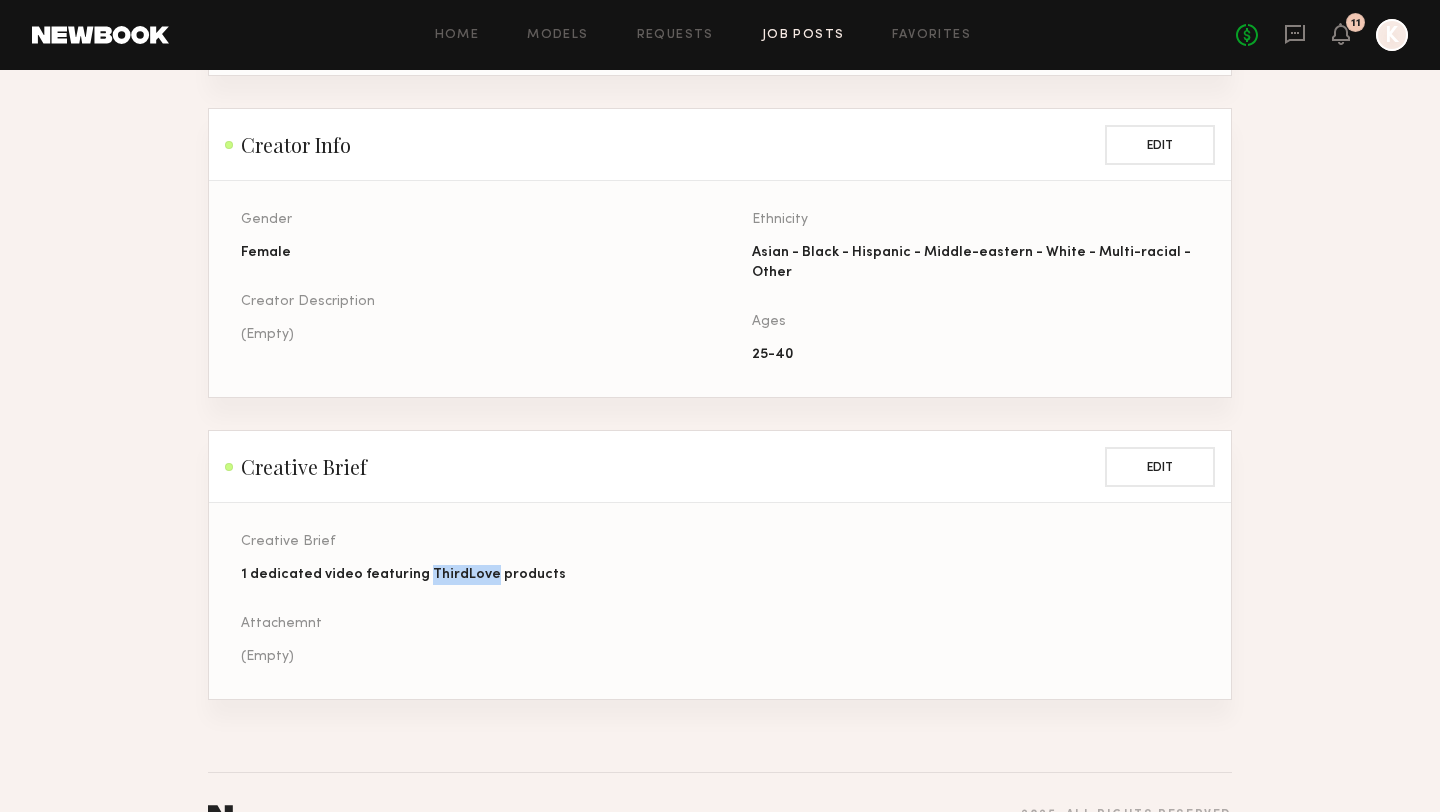 click on "1 dedicated video featuring ThirdLove products" 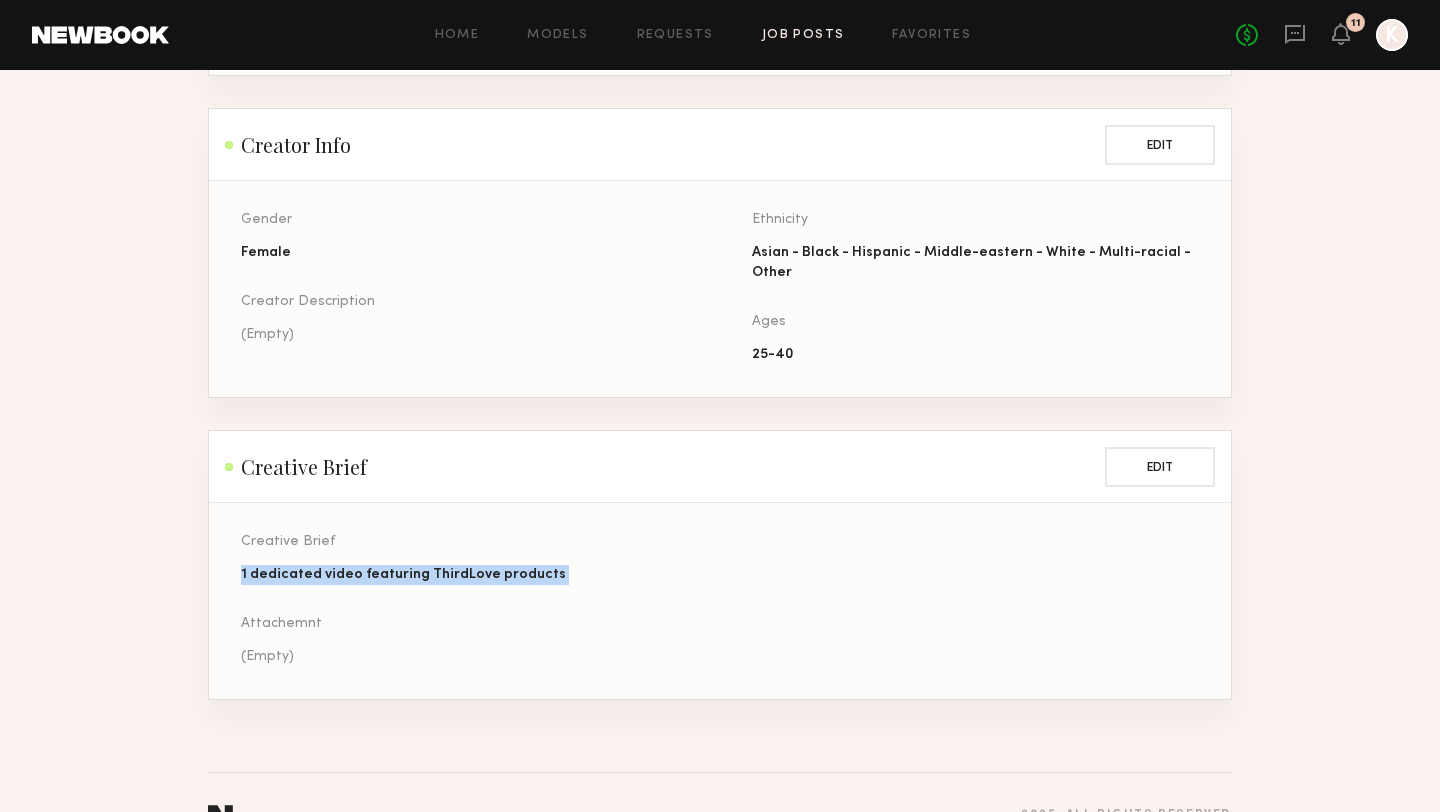 click on "1 dedicated video featuring ThirdLove products" 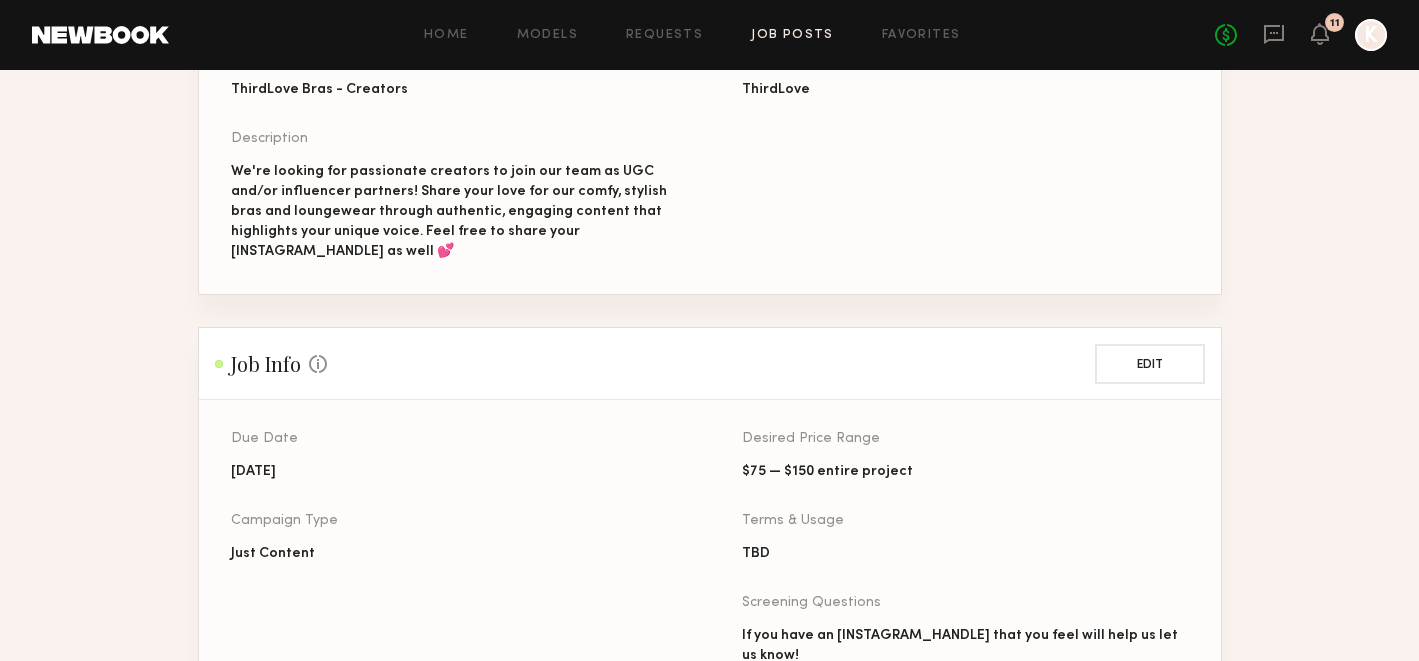 scroll, scrollTop: 270, scrollLeft: 0, axis: vertical 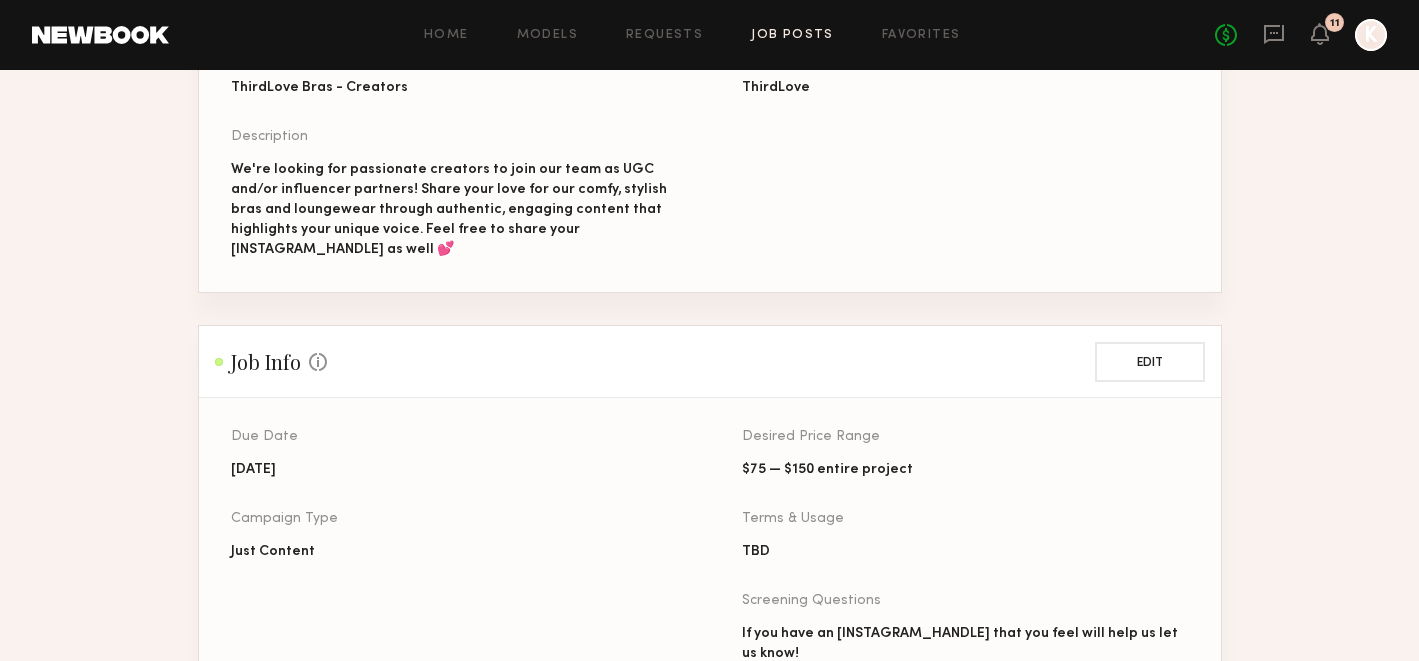 click on "[DATE]" 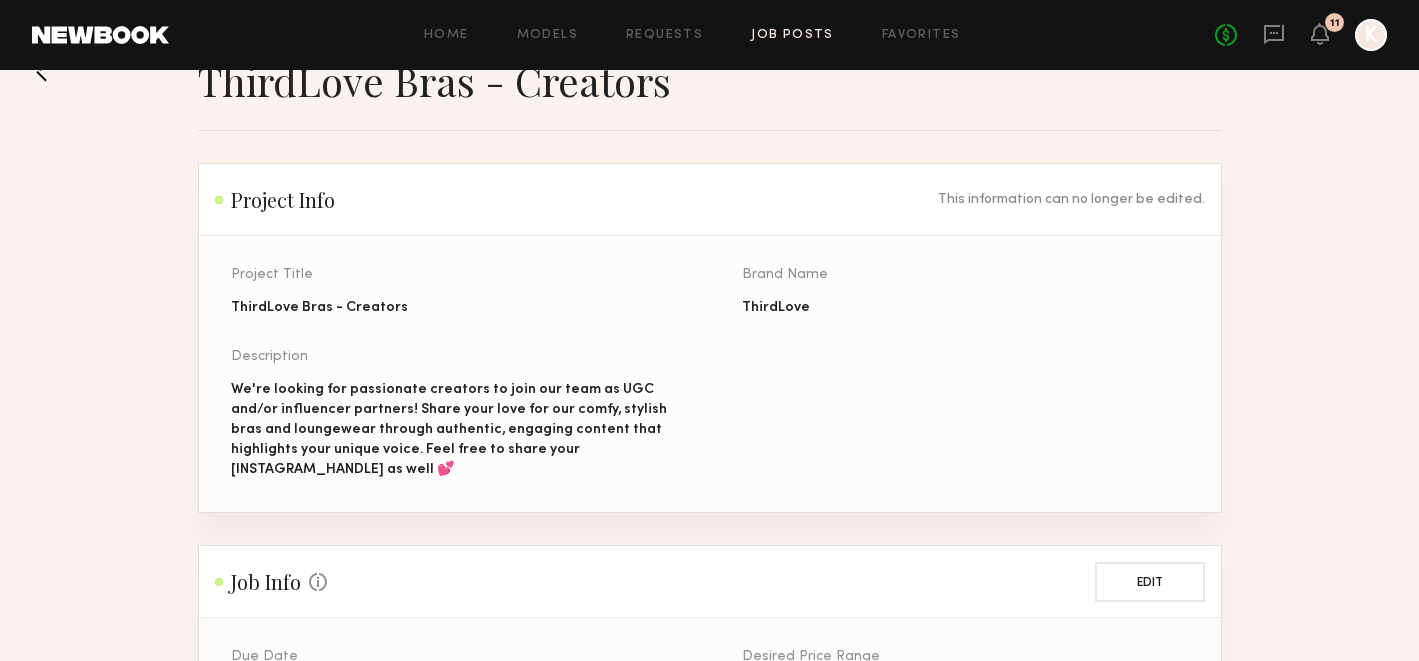 scroll, scrollTop: 0, scrollLeft: 0, axis: both 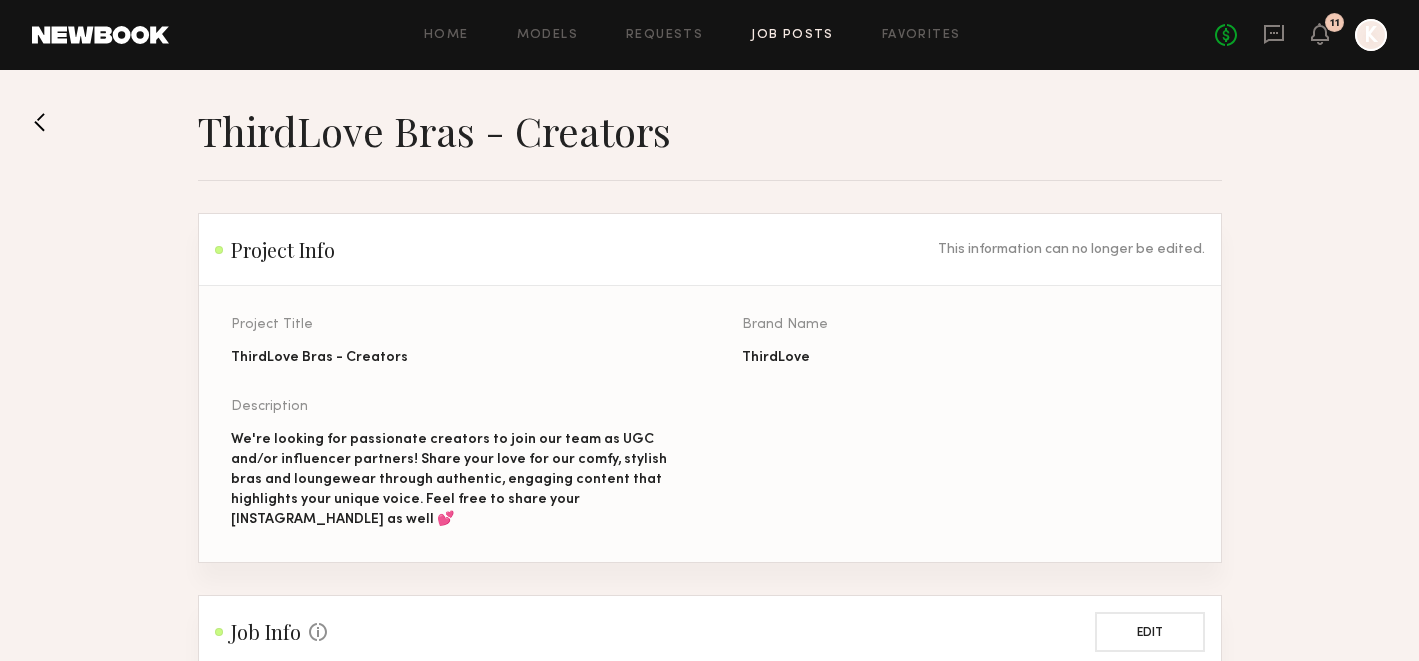 click 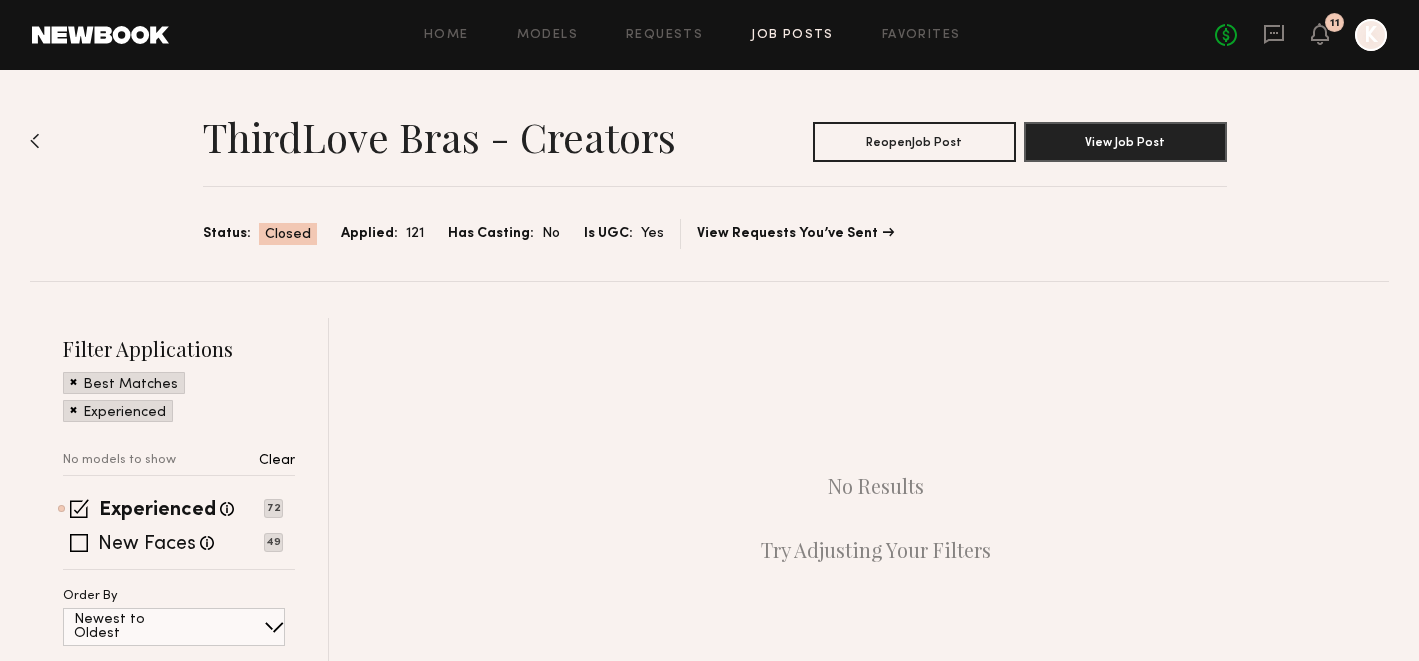 click on "Home Models Requests Job Posts Favorites Sign Out No fees up to $5,000 11 K" 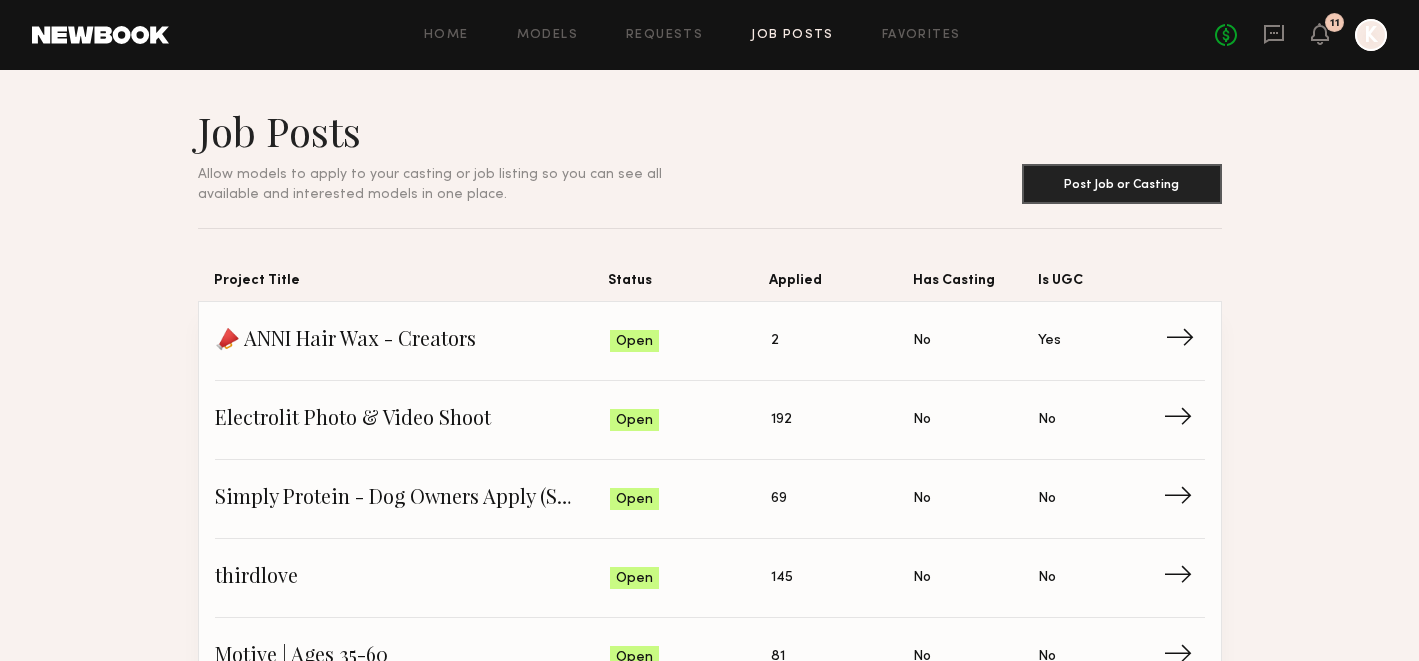 click on "📣 ANNI Hair Wax - Creators" 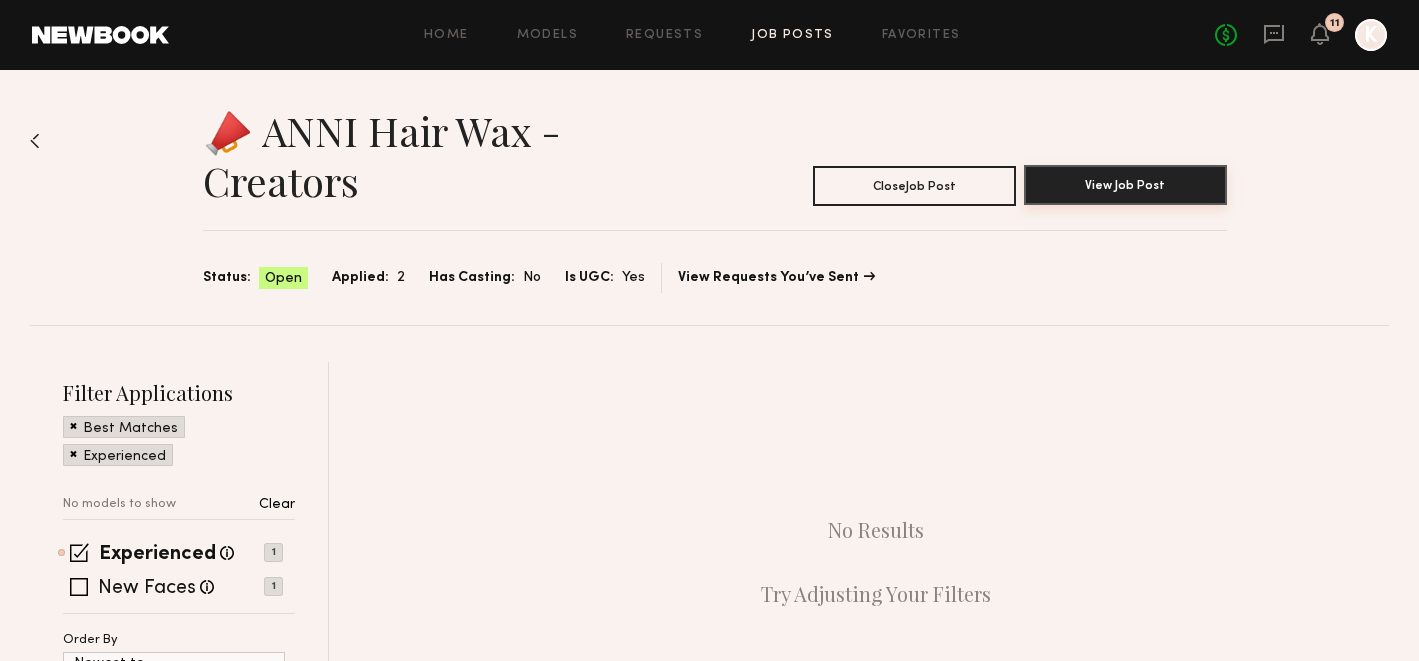 click on "View Job Post" 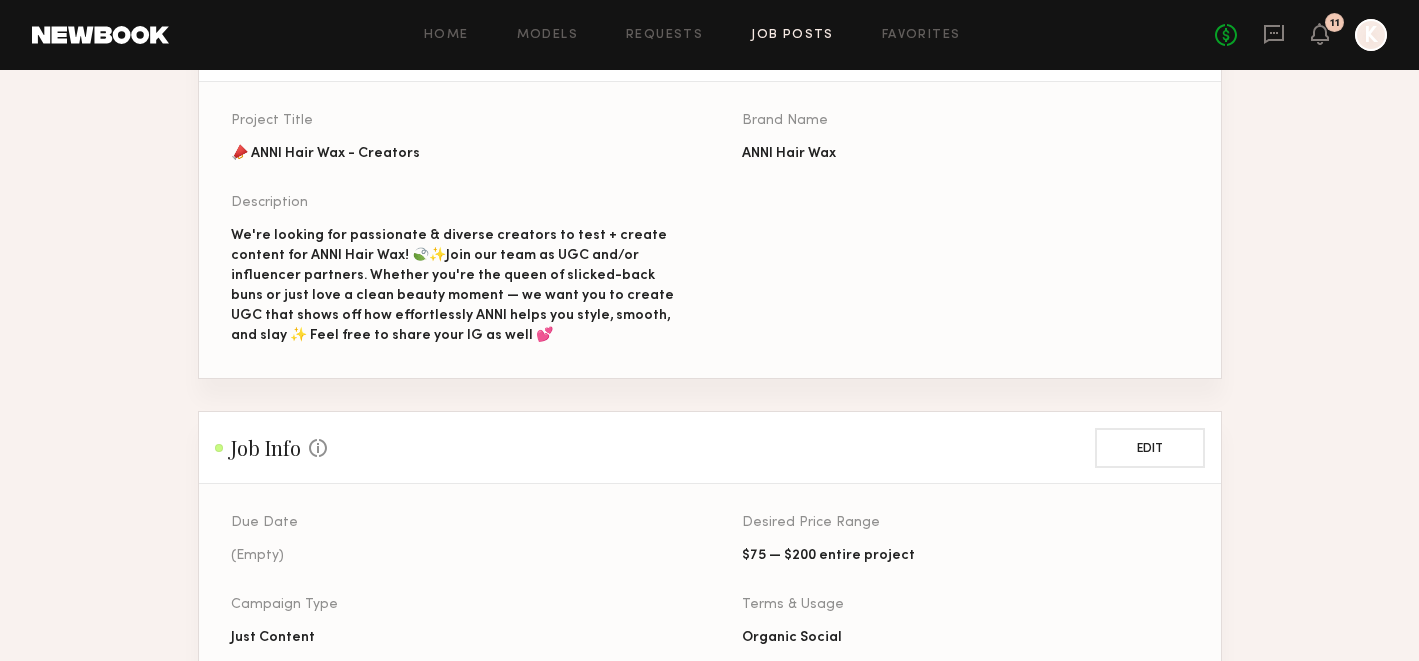 scroll, scrollTop: 256, scrollLeft: 0, axis: vertical 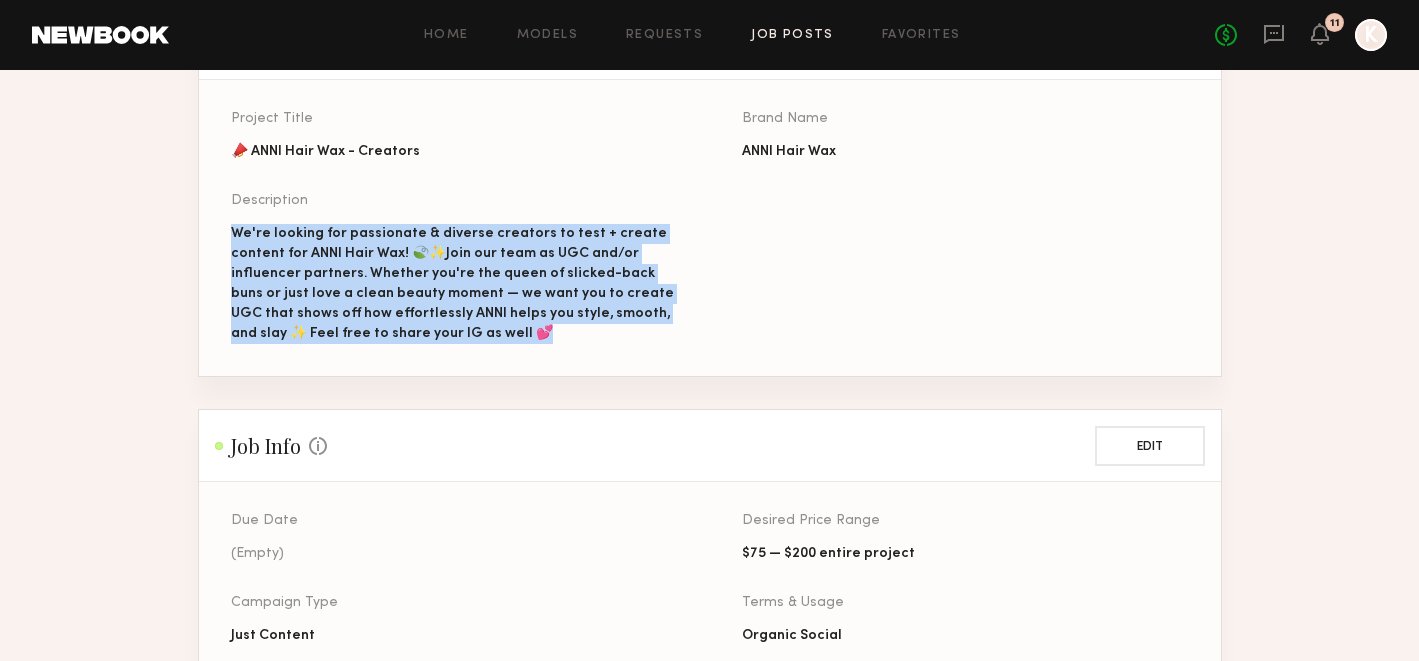 drag, startPoint x: 227, startPoint y: 188, endPoint x: 498, endPoint y: 287, distance: 288.5169 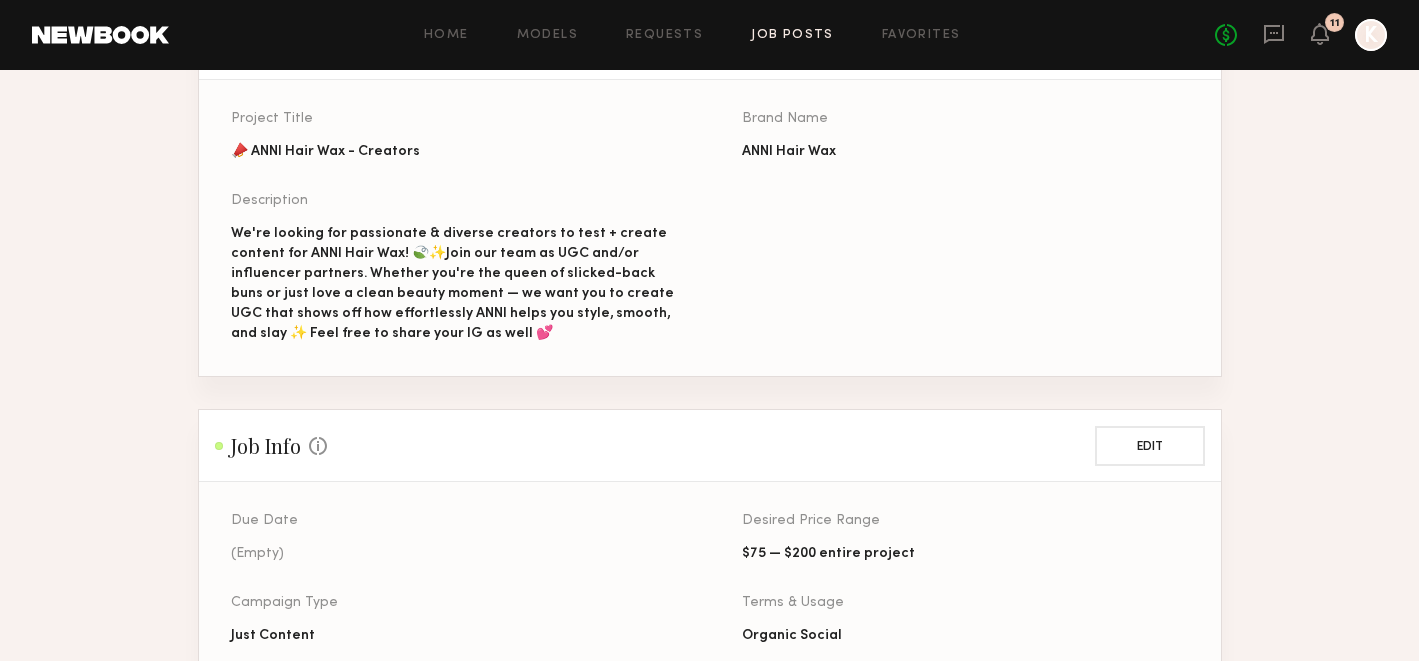 click on "Project Title 📣 ANNI Hair Wax - Creators Brand Name ANNI Hair Wax Description We're looking for passionate & diverse creators to test + create content for ANNI Hair Wax! 🍃✨Join our team as UGC and/or influencer partners. Whether you're the queen of slicked-back buns or just love a clean beauty moment — we want you to create UGC that shows off how effortlessly ANNI helps you style, smooth, and slay ✨ Feel free to share your IG as well 💕" 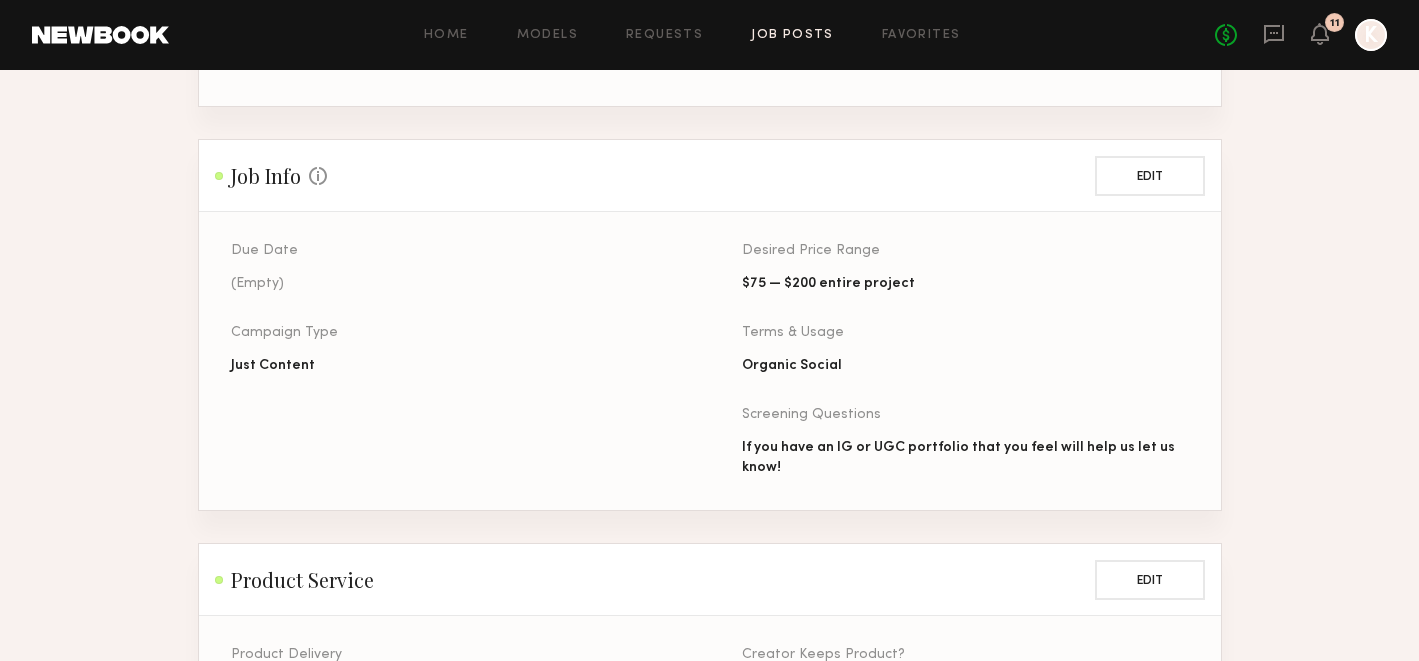 scroll, scrollTop: 541, scrollLeft: 0, axis: vertical 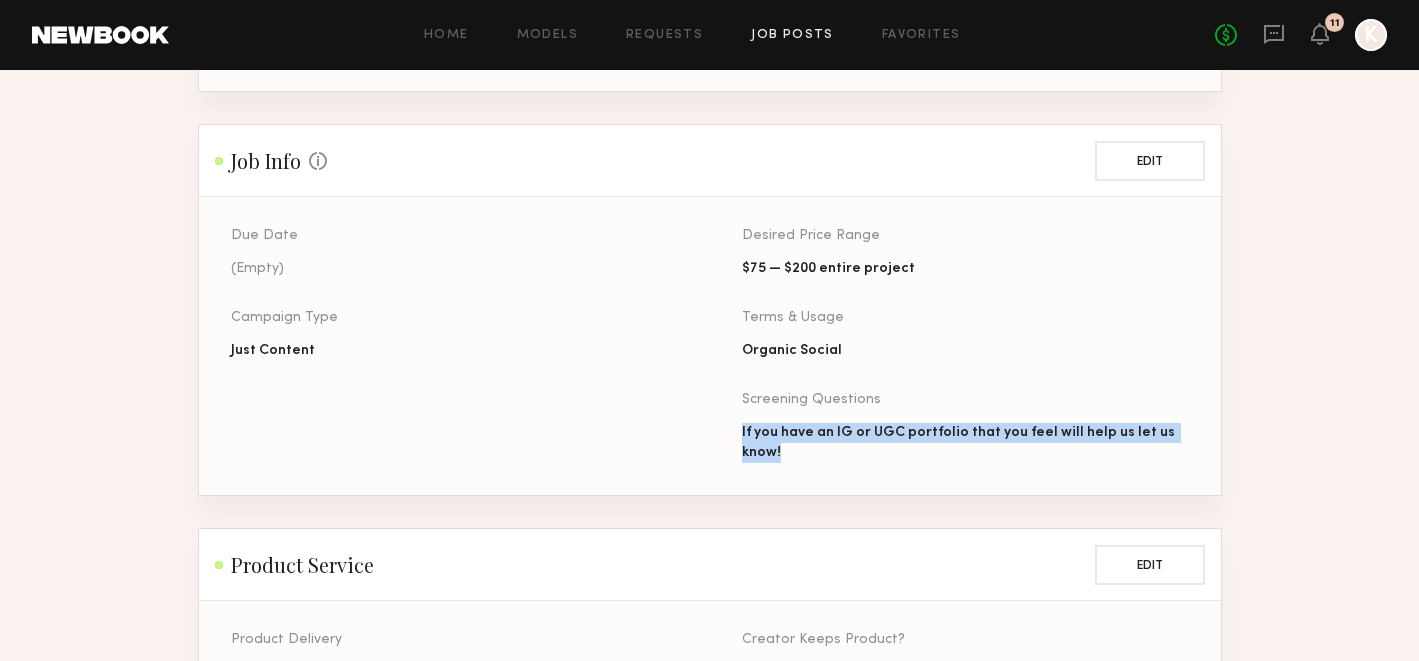 drag, startPoint x: 799, startPoint y: 412, endPoint x: 721, endPoint y: 376, distance: 85.90693 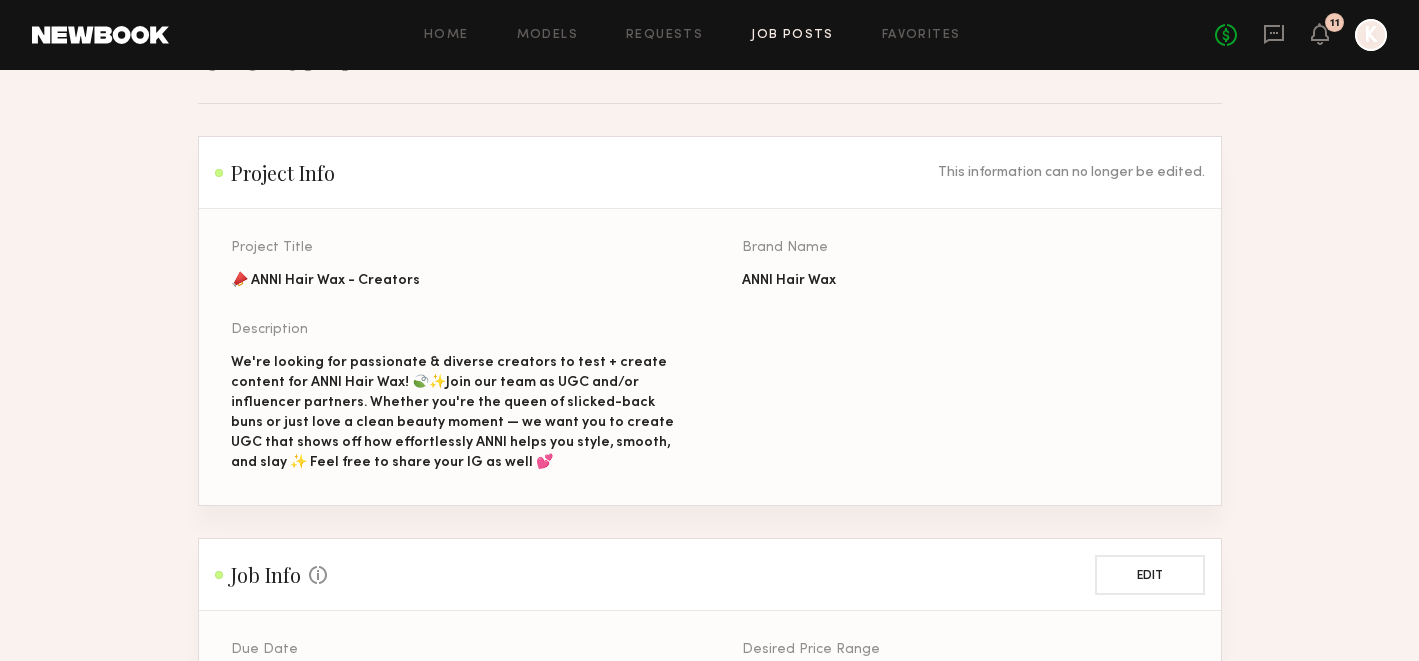 scroll, scrollTop: 153, scrollLeft: 0, axis: vertical 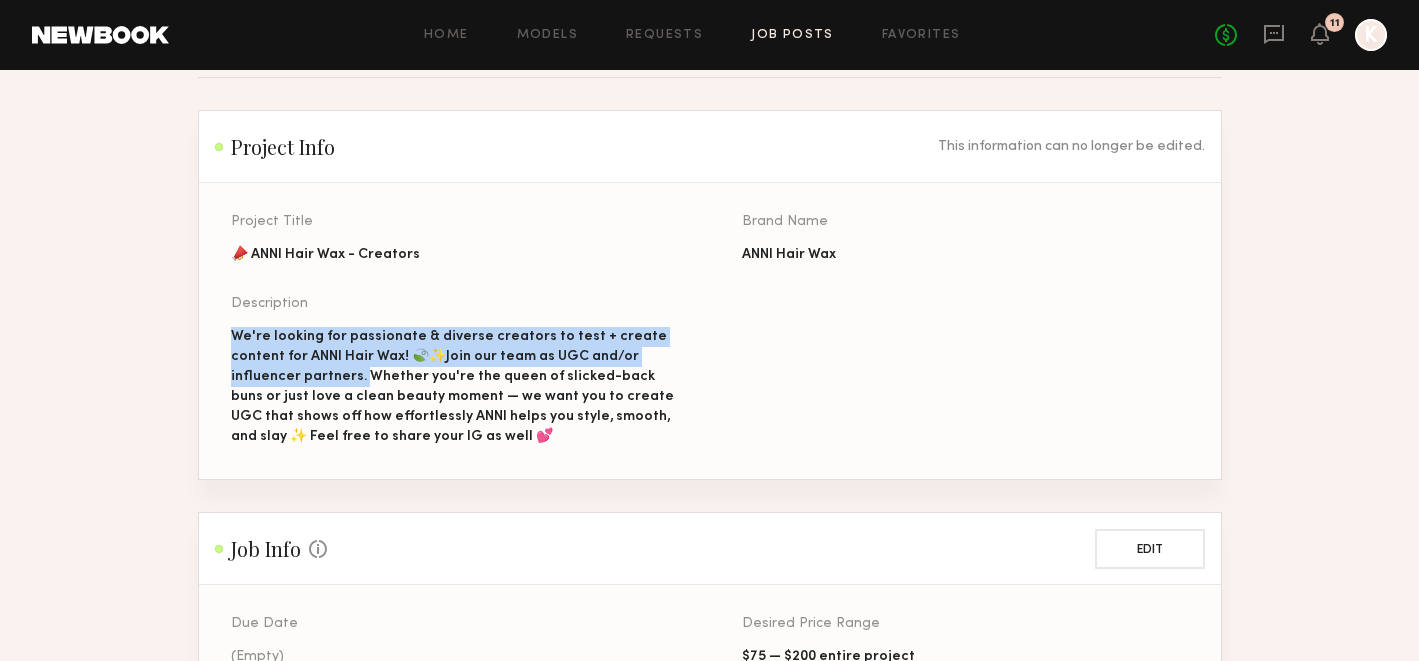 drag, startPoint x: 226, startPoint y: 280, endPoint x: 359, endPoint y: 327, distance: 141.06027 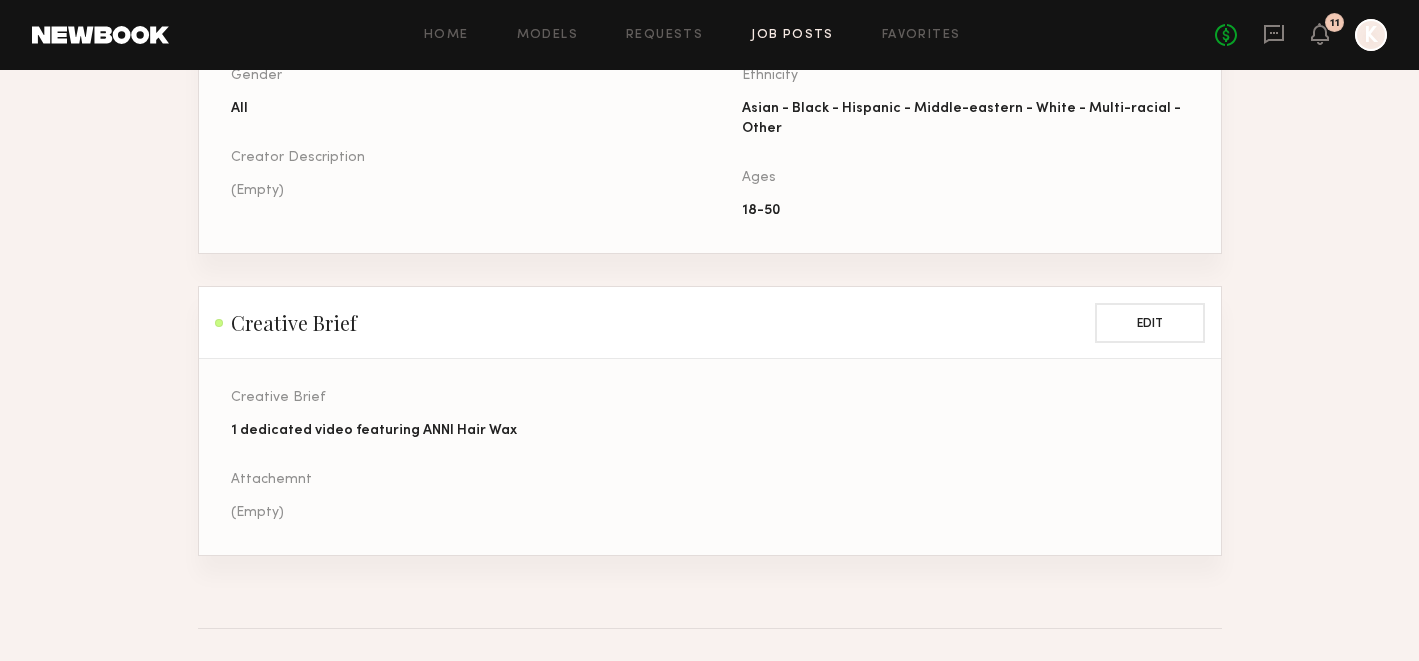 scroll, scrollTop: 1566, scrollLeft: 0, axis: vertical 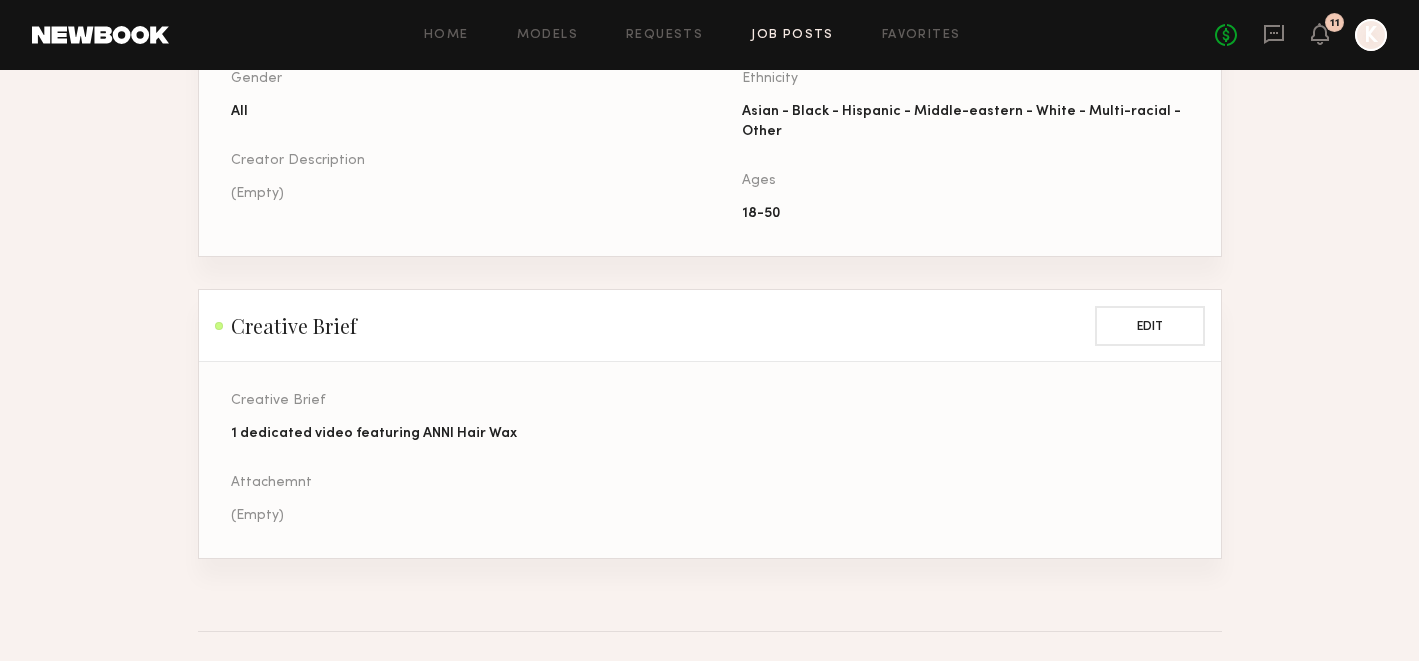 click on "Creative Brief 1 dedicated video featuring ANNI Hair Wax Attachemnt (Empty)" 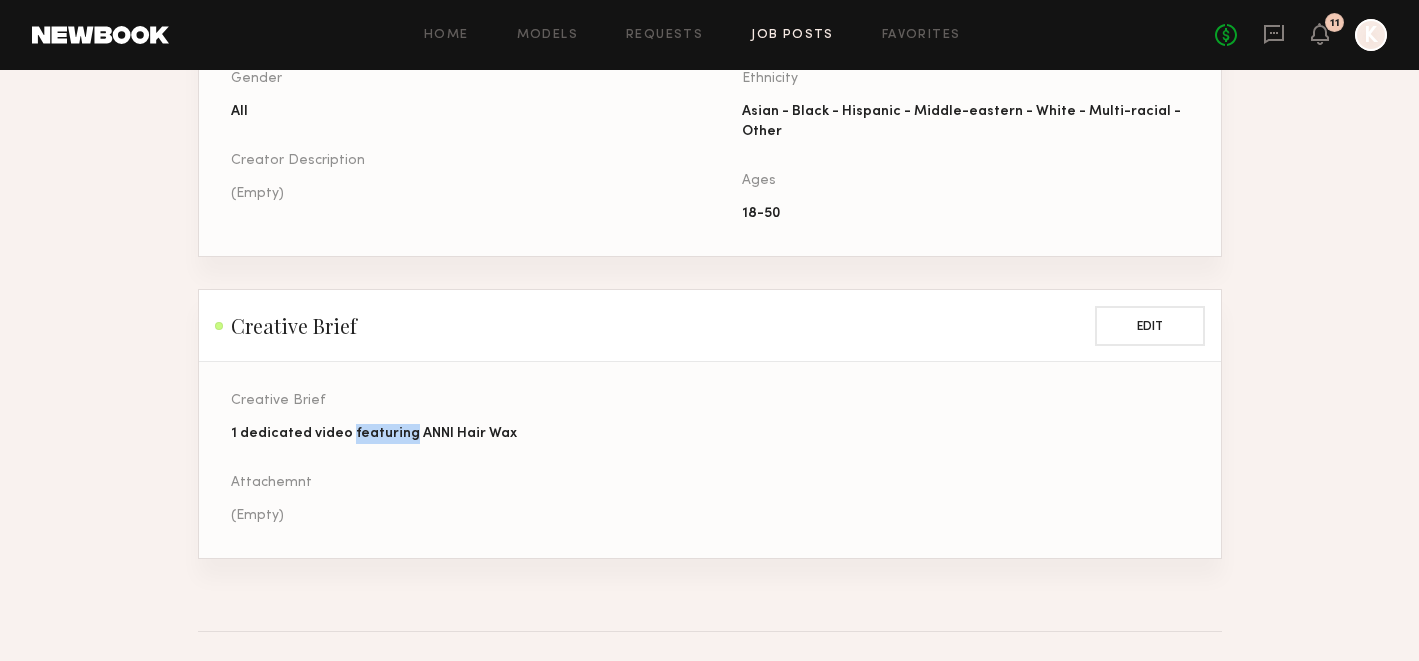 click on "1 dedicated video featuring ANNI Hair Wax" 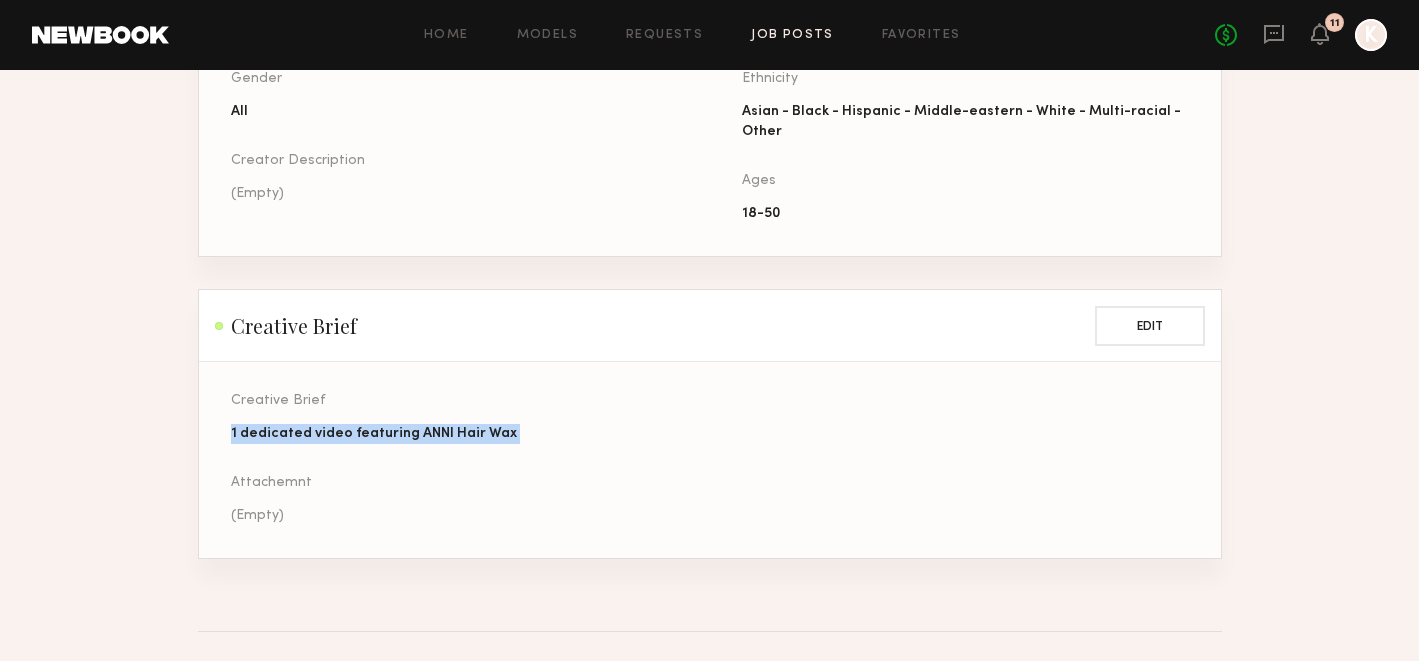 click on "1 dedicated video featuring ANNI Hair Wax" 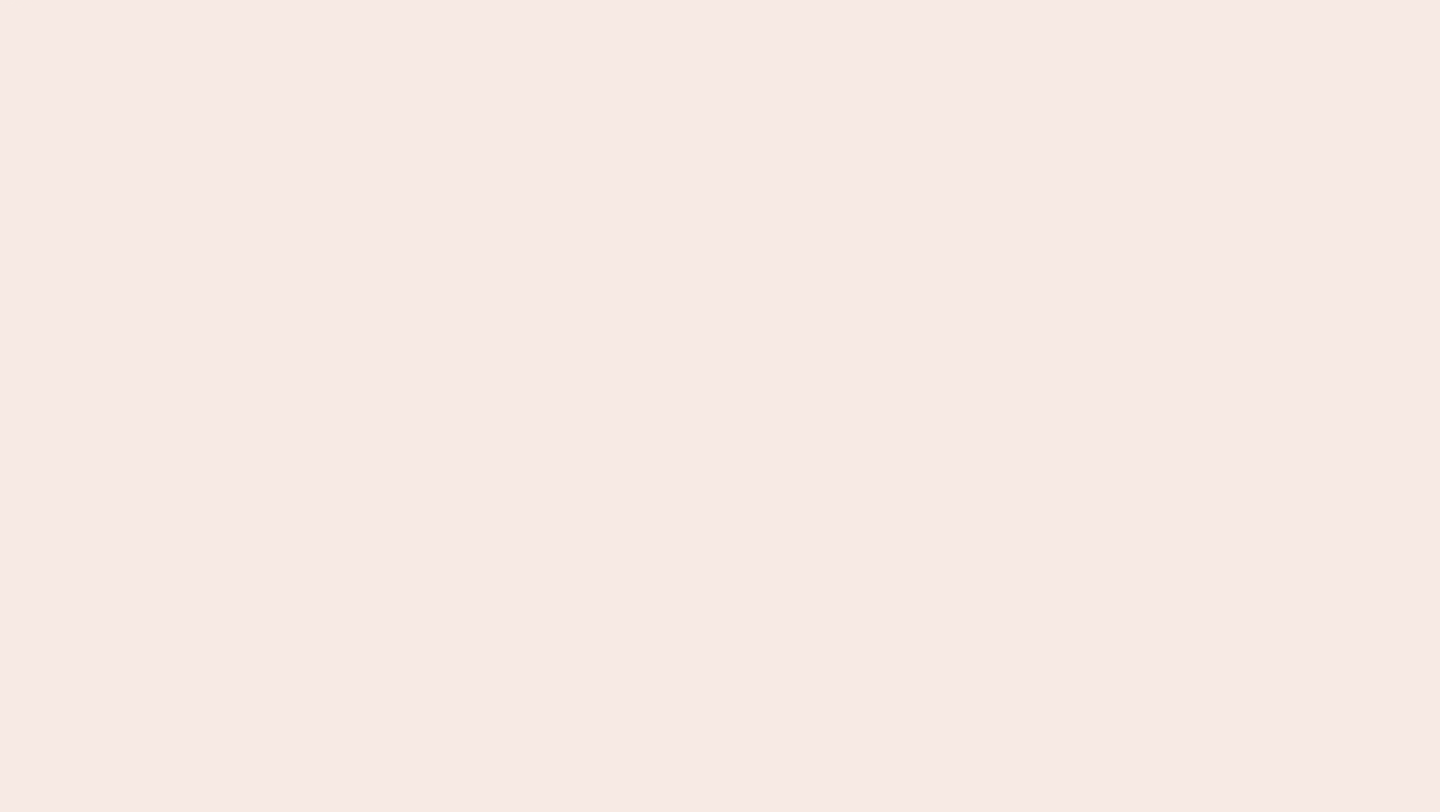 scroll, scrollTop: 0, scrollLeft: 0, axis: both 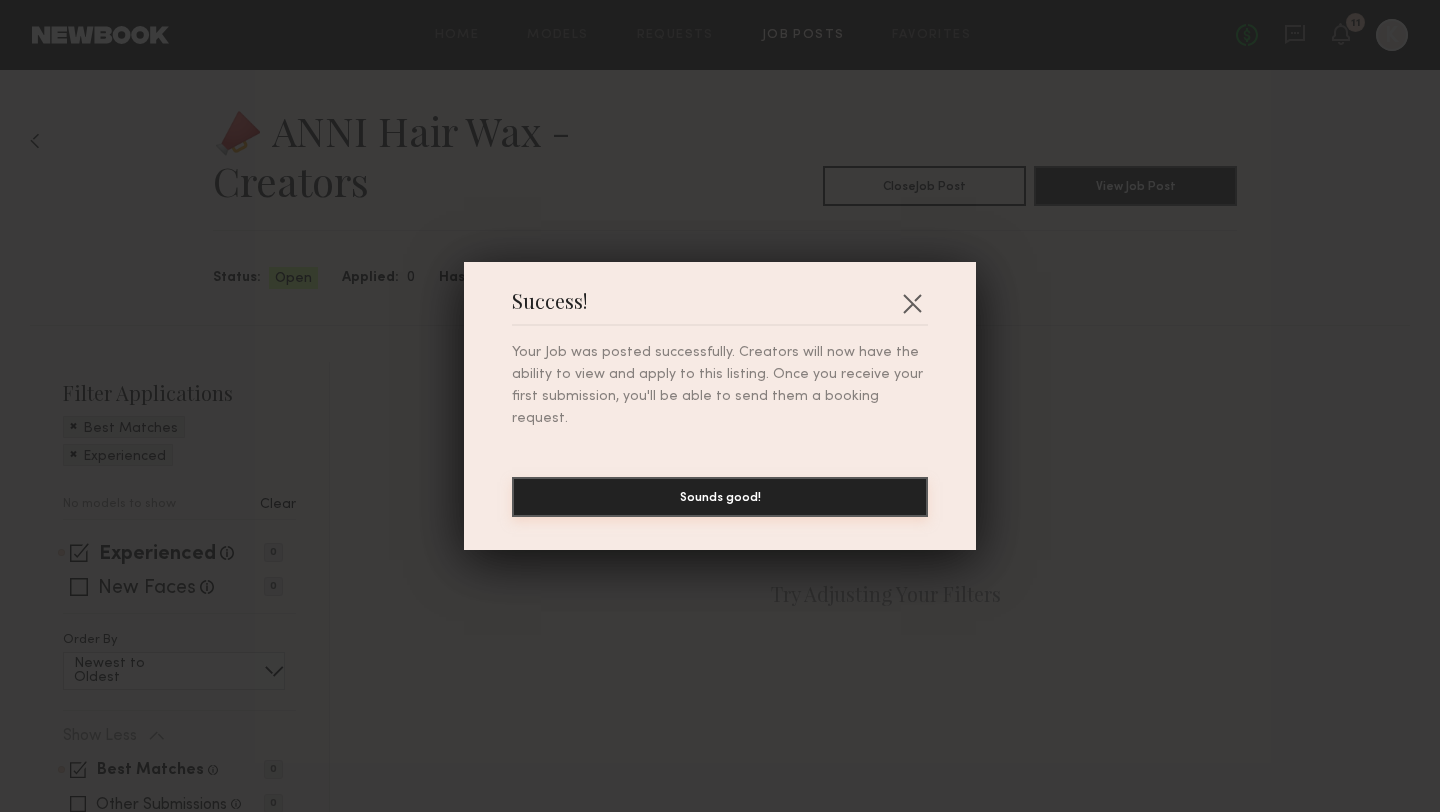 click on "Sounds good!" at bounding box center [720, 497] 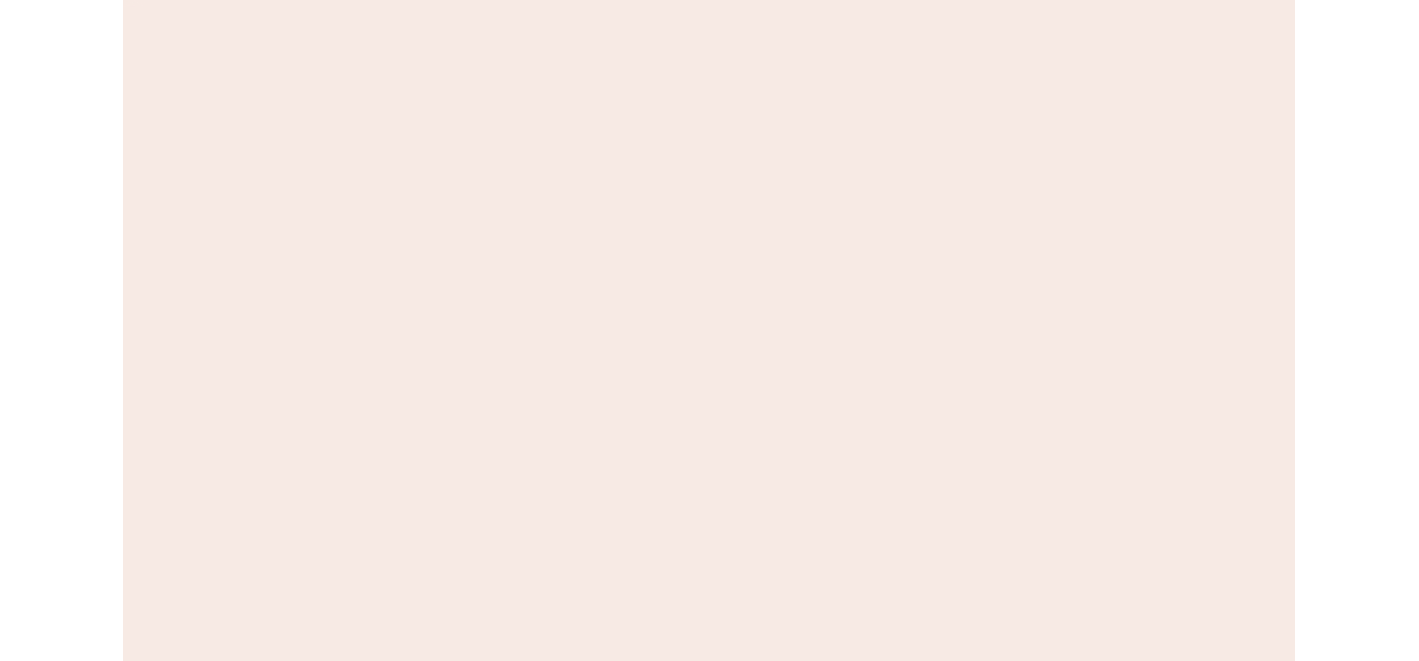 scroll, scrollTop: 0, scrollLeft: 0, axis: both 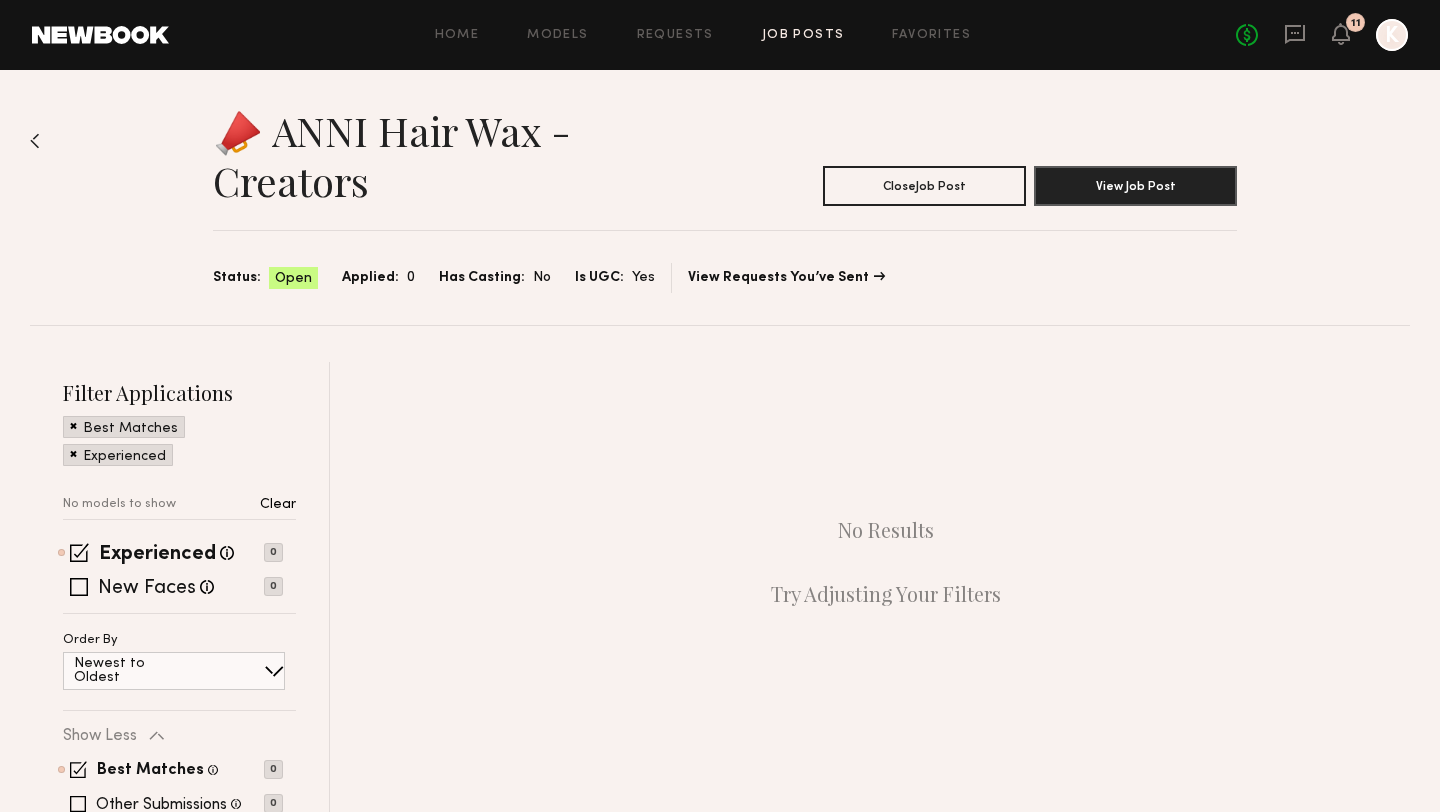click on "Job Posts" 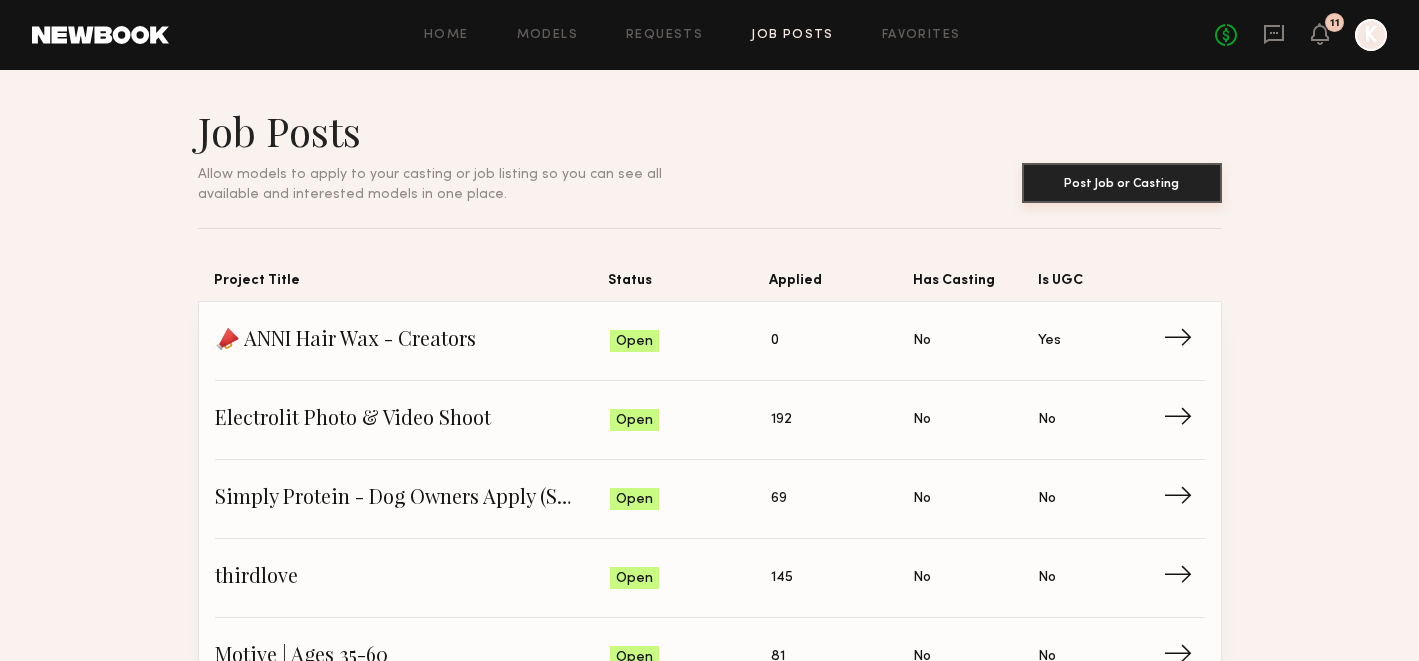 click on "Post Job or Casting" 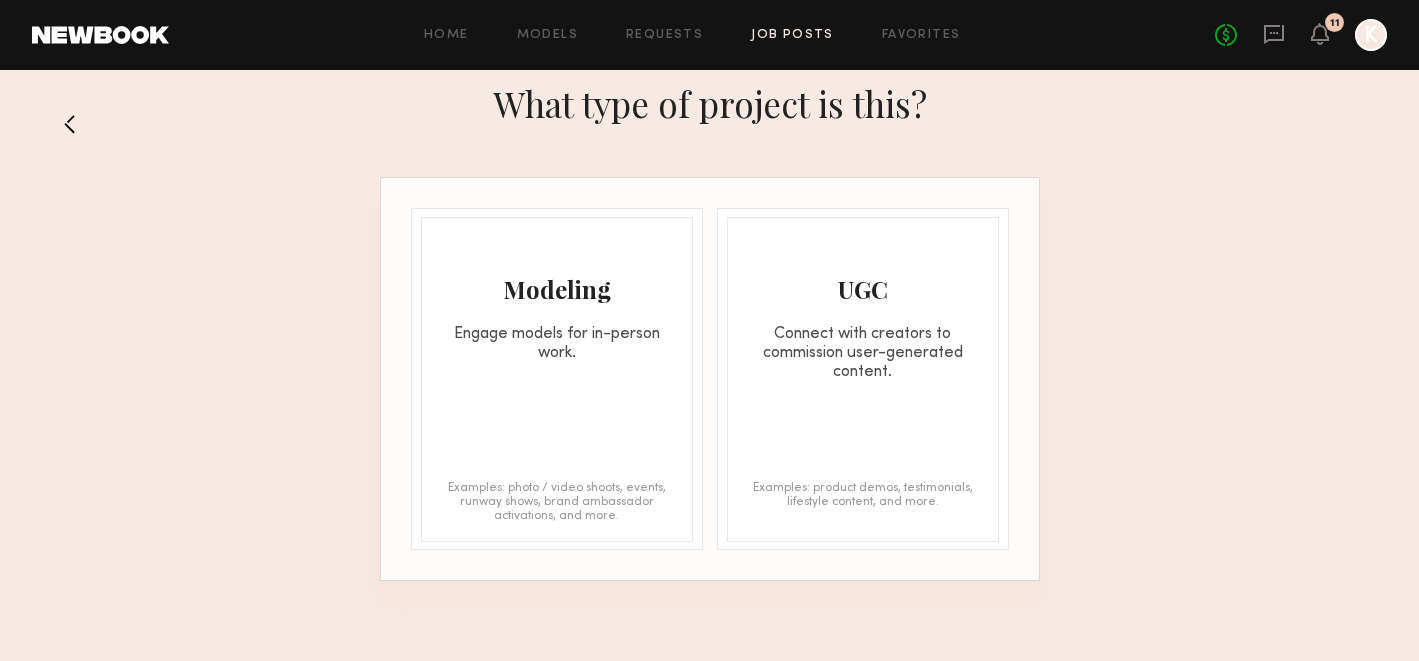 click on "UGC Connect with creators to commission user-generated content." 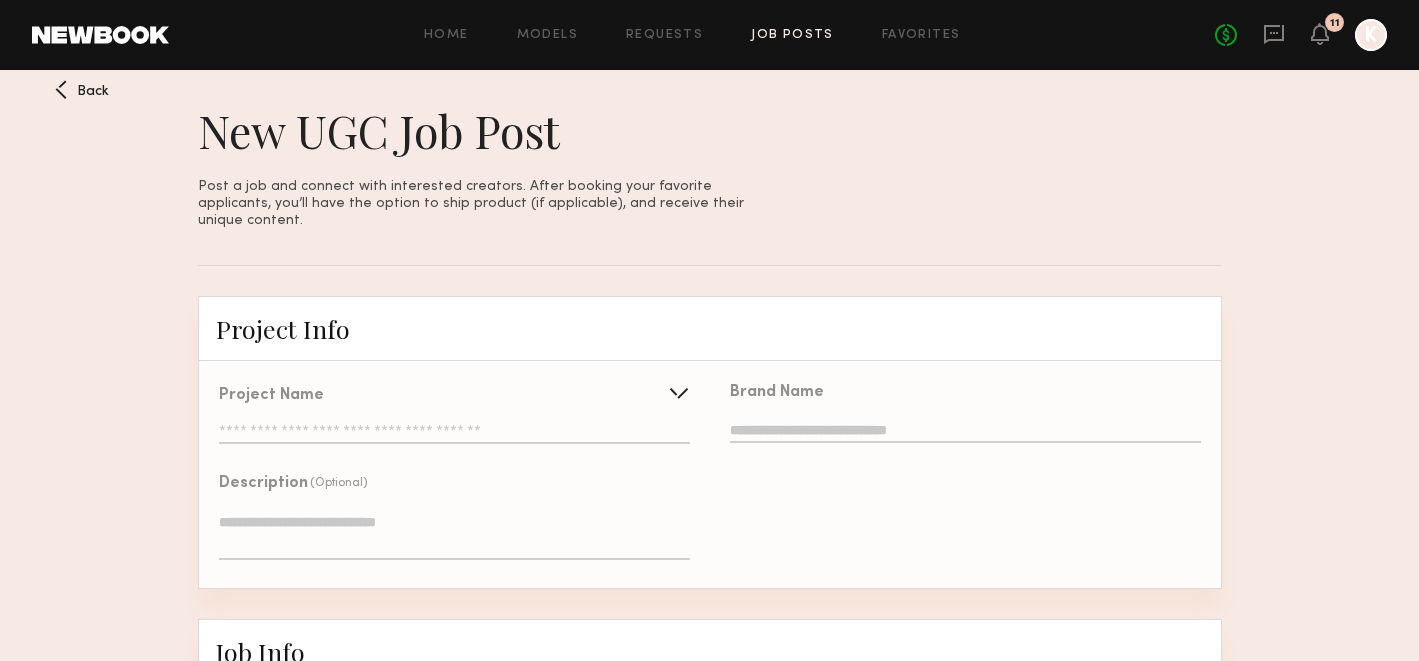 click 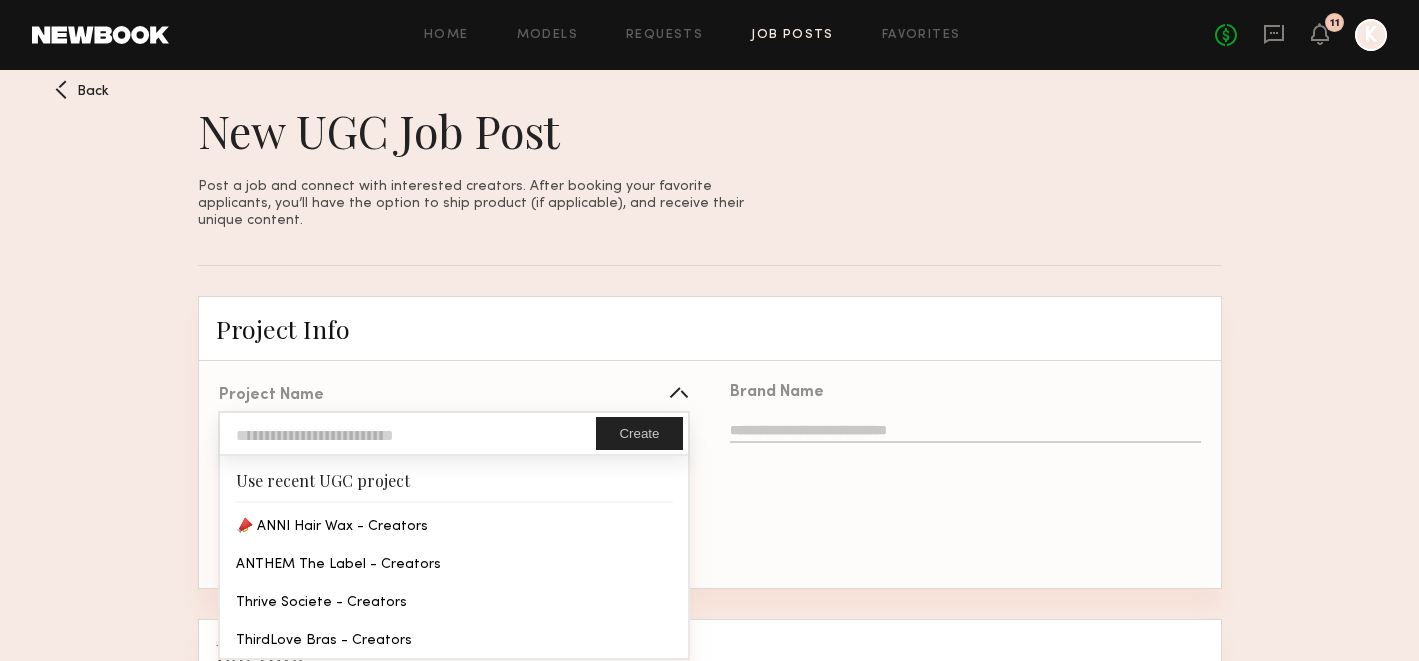 click 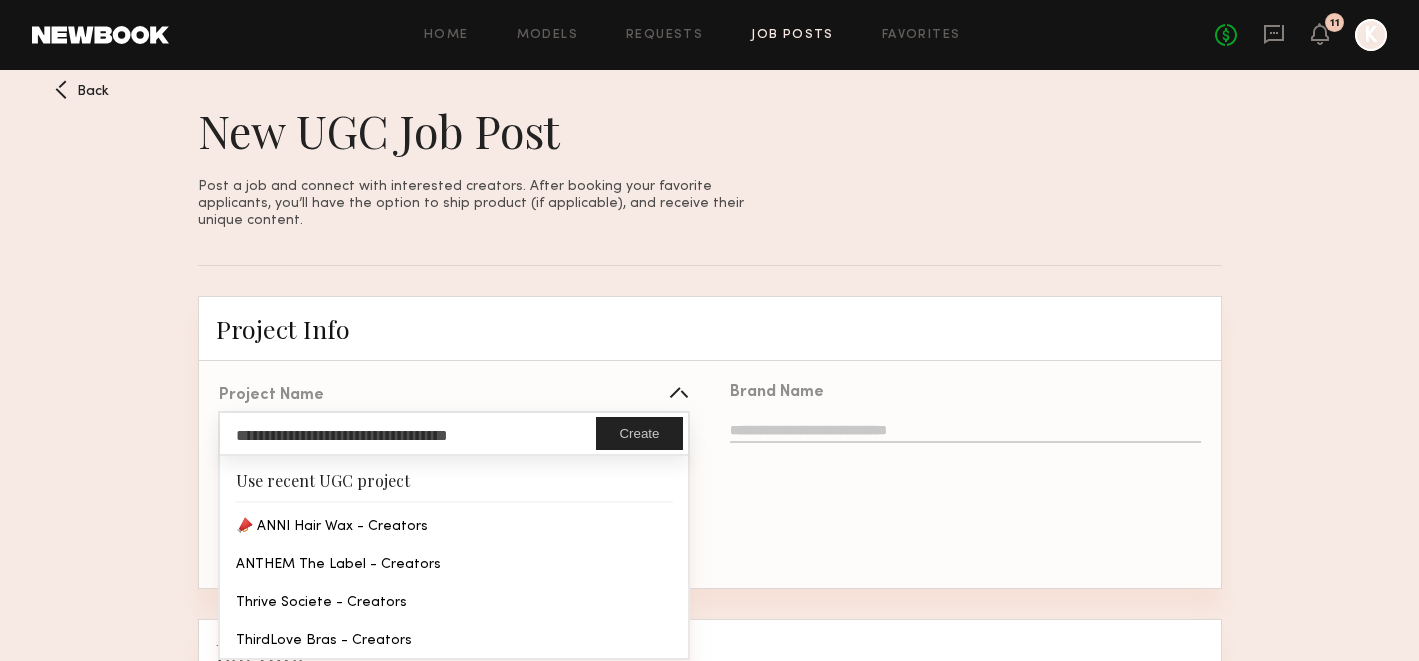 drag, startPoint x: 266, startPoint y: 415, endPoint x: 256, endPoint y: 414, distance: 10.049875 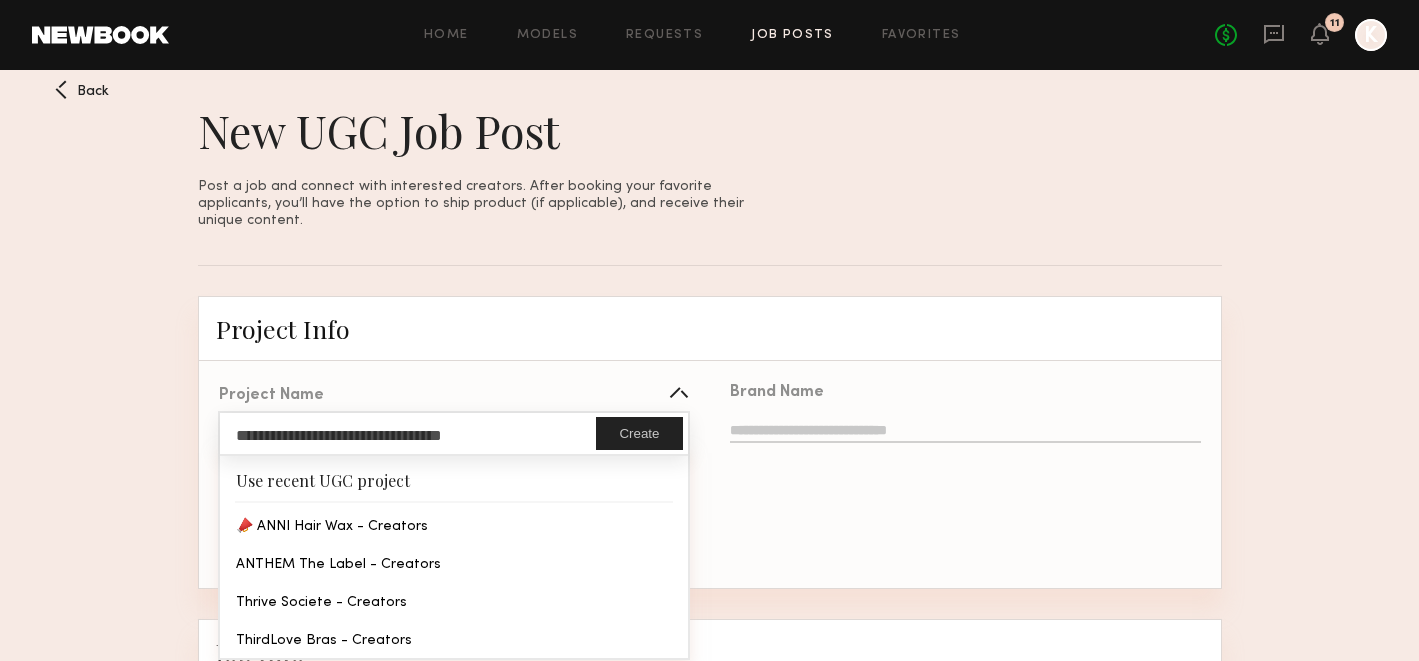 click on "**********" 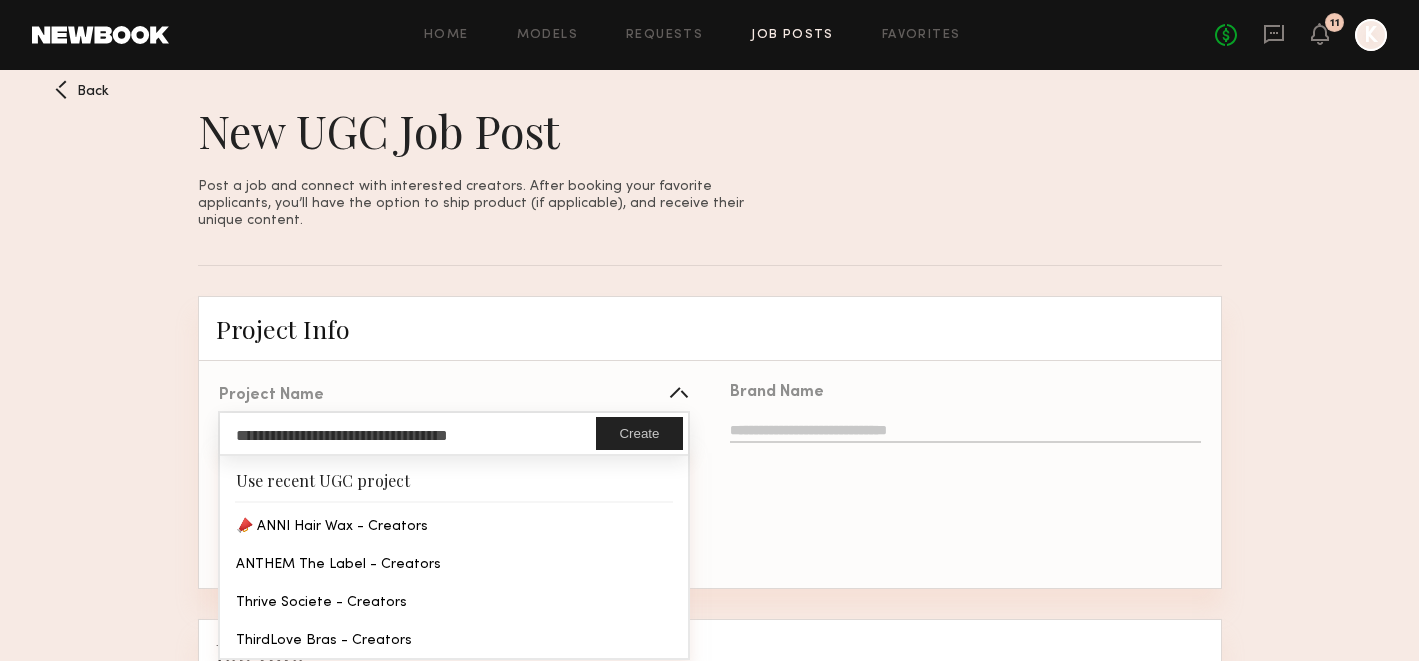 paste on "**" 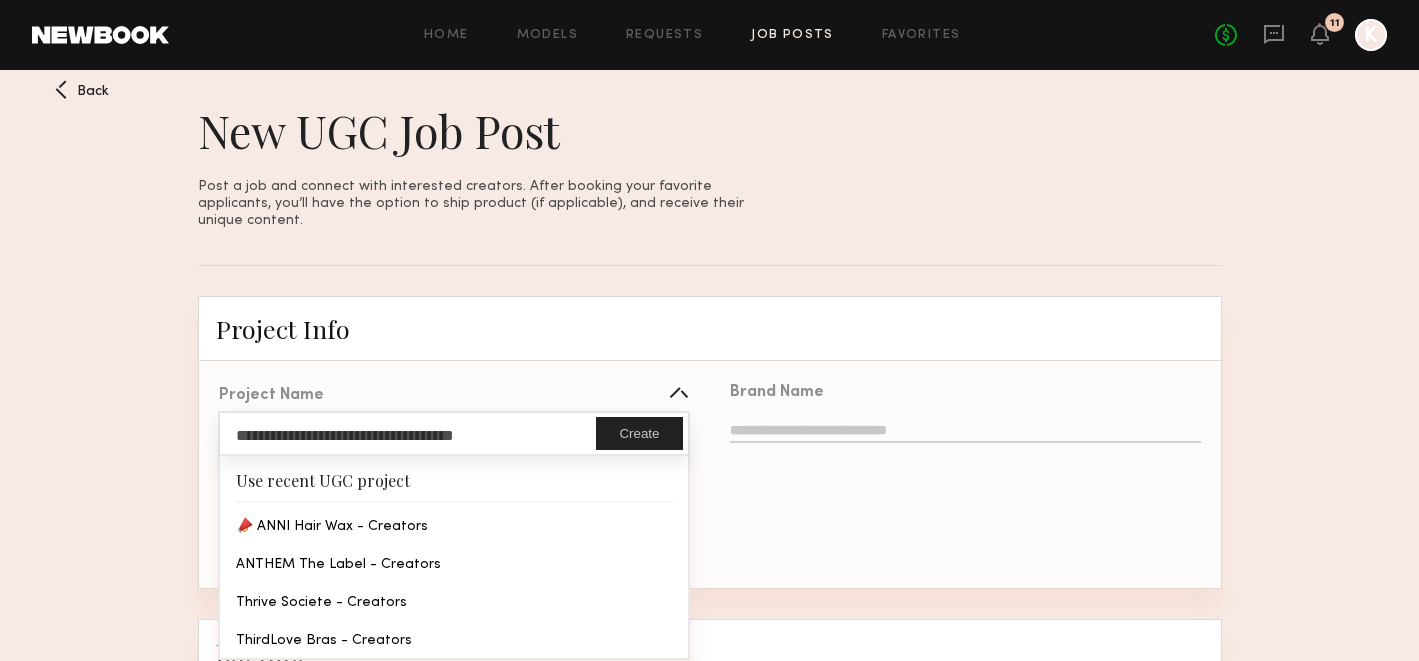 click on "**********" 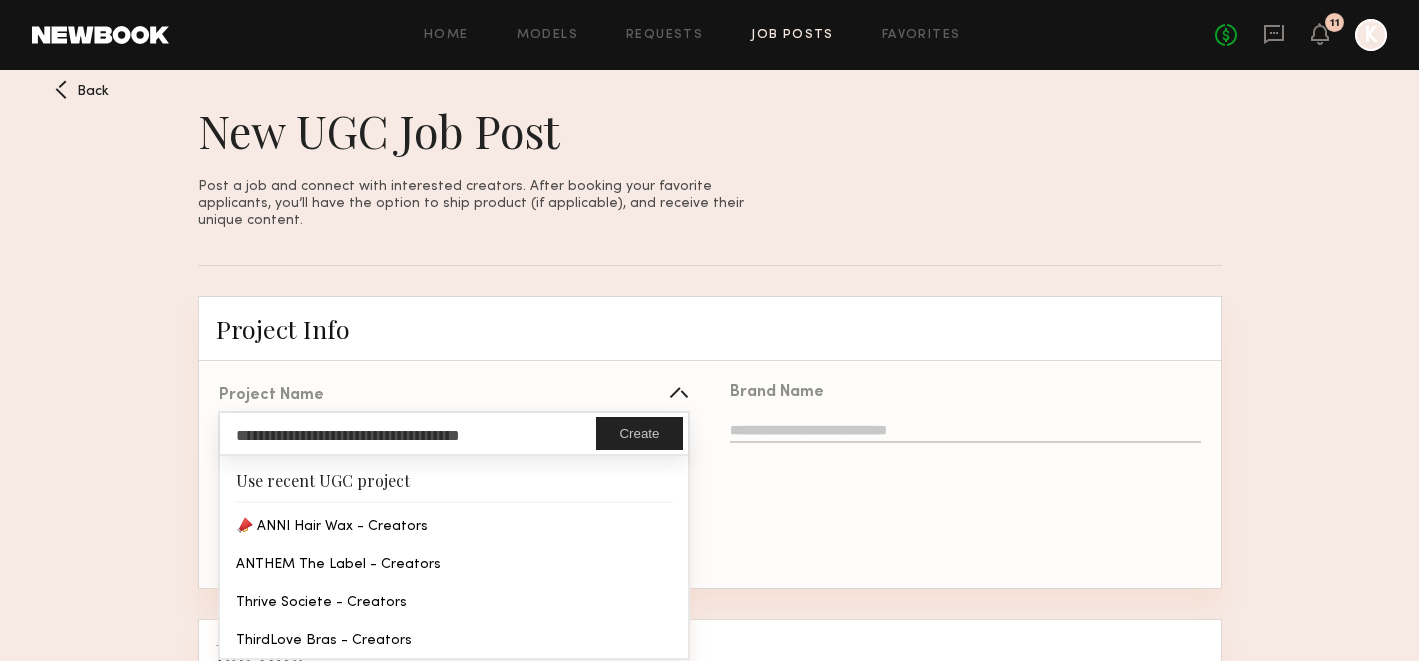 click on "**********" 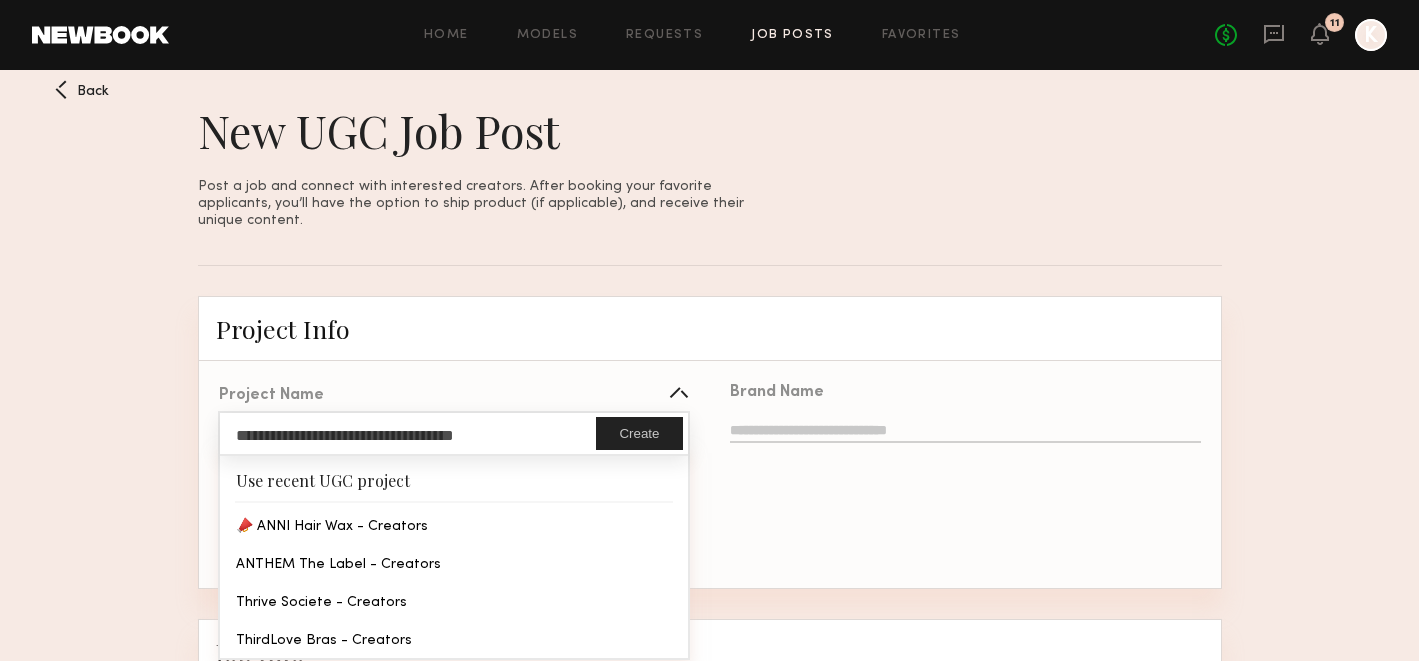 type on "**********" 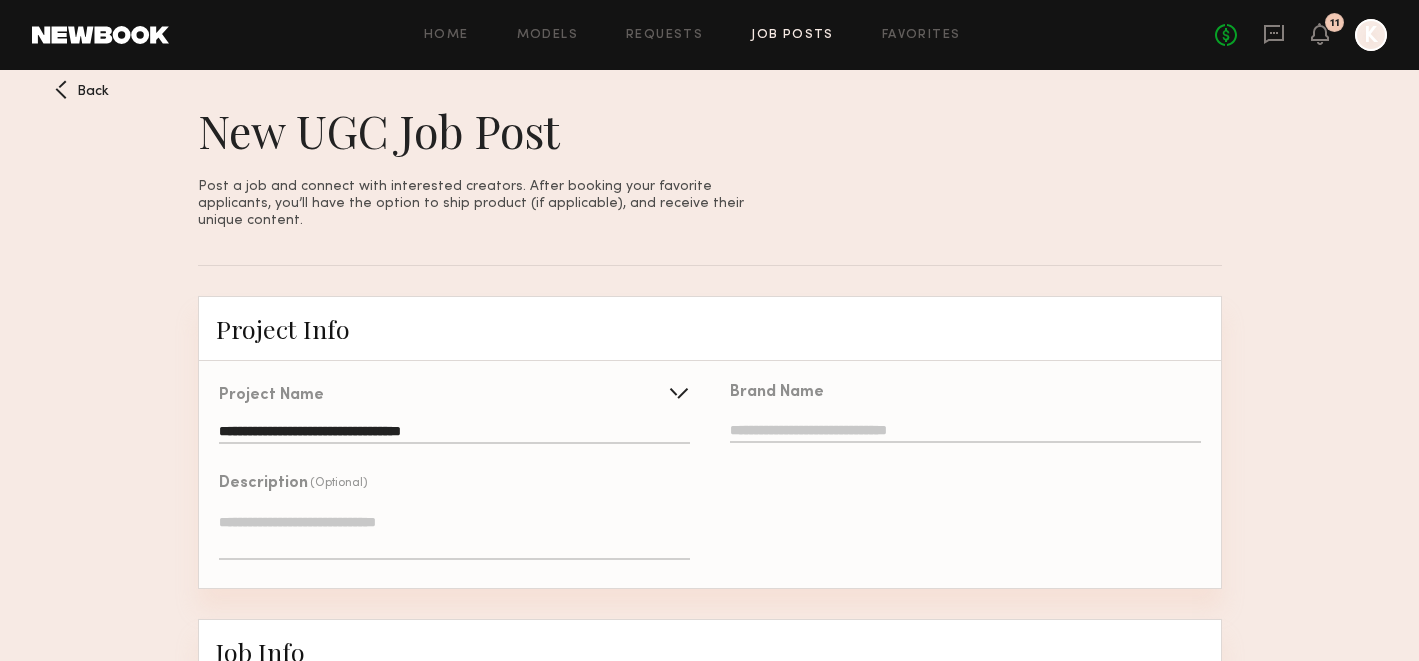 click 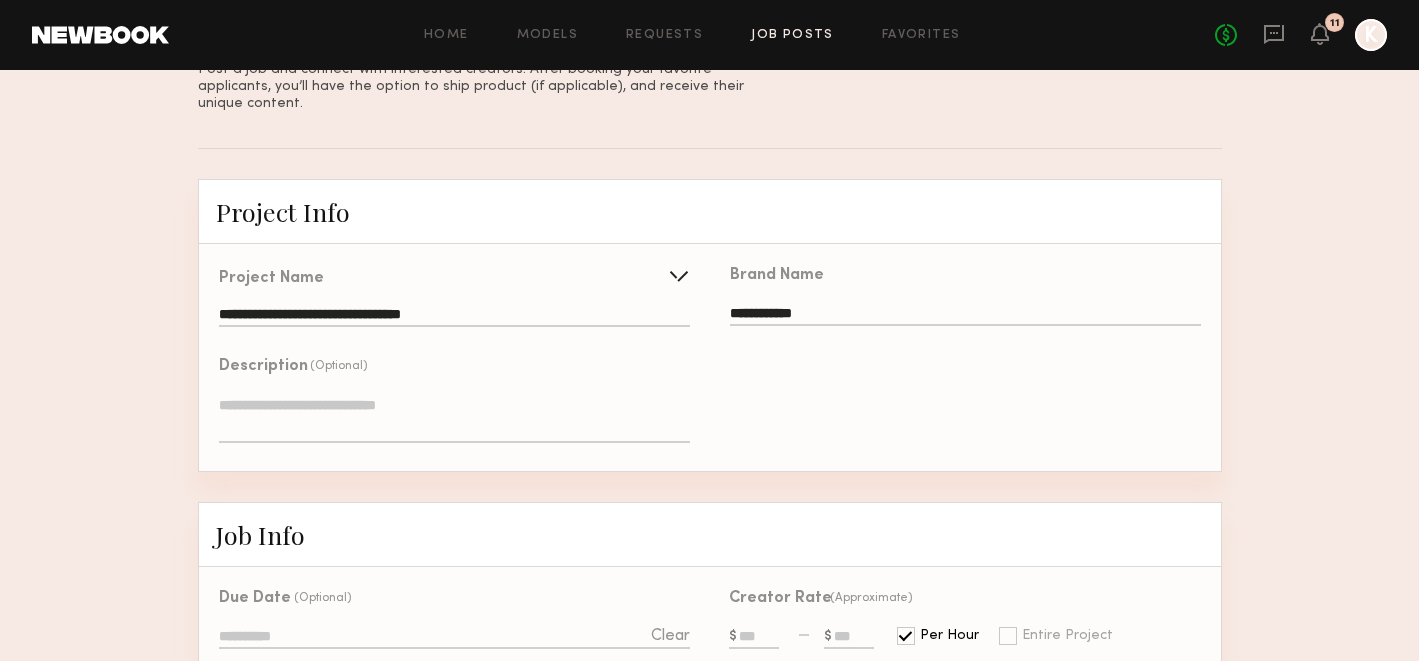 scroll, scrollTop: 135, scrollLeft: 0, axis: vertical 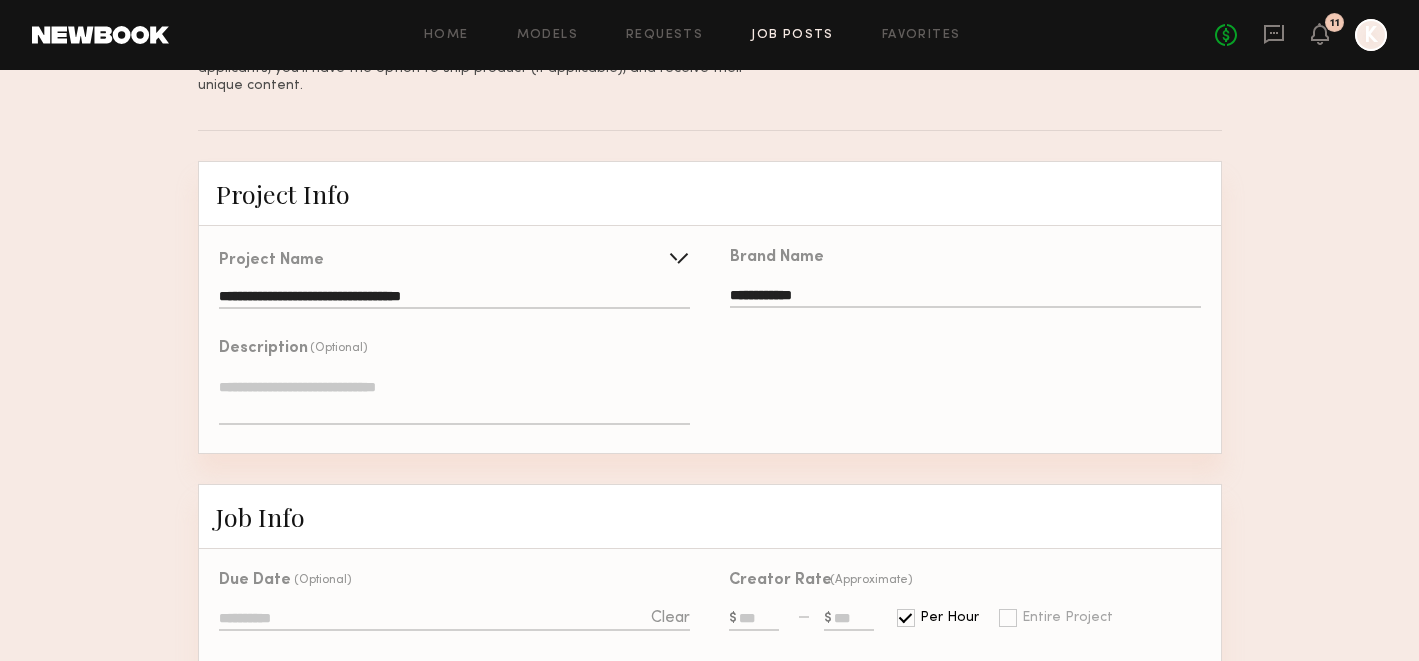 type on "**********" 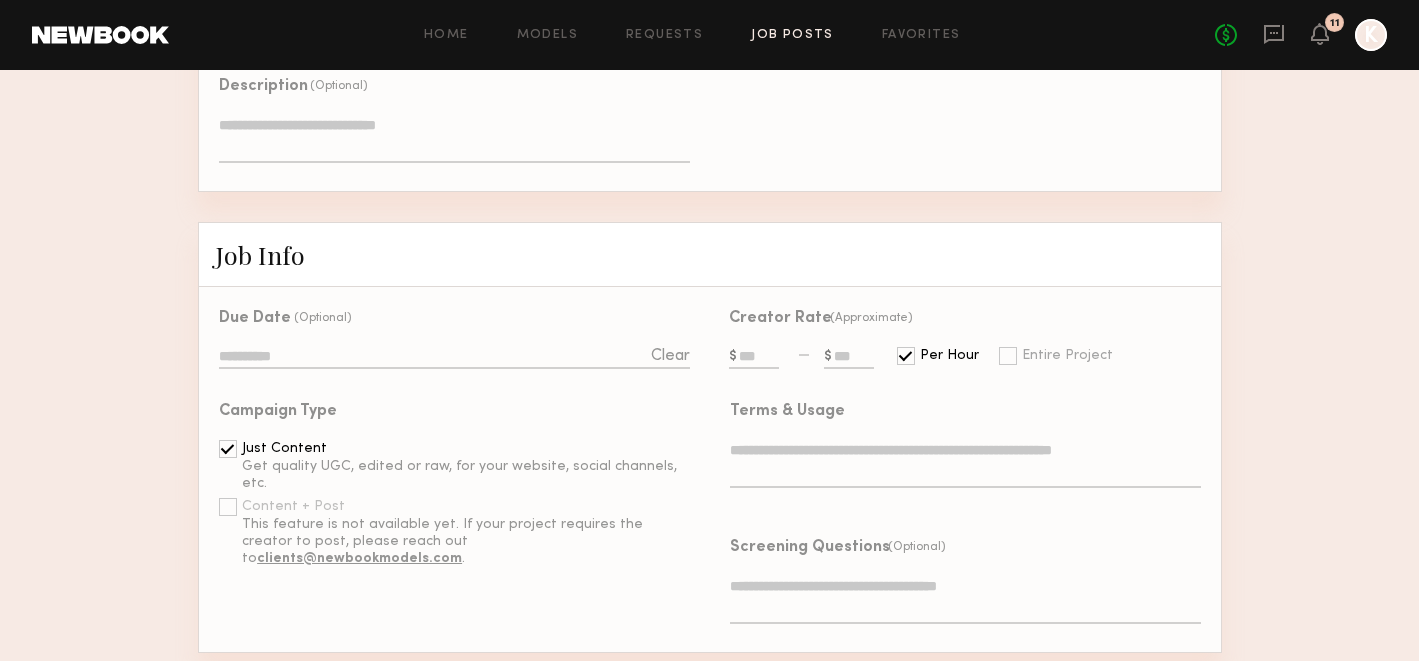 scroll, scrollTop: 412, scrollLeft: 0, axis: vertical 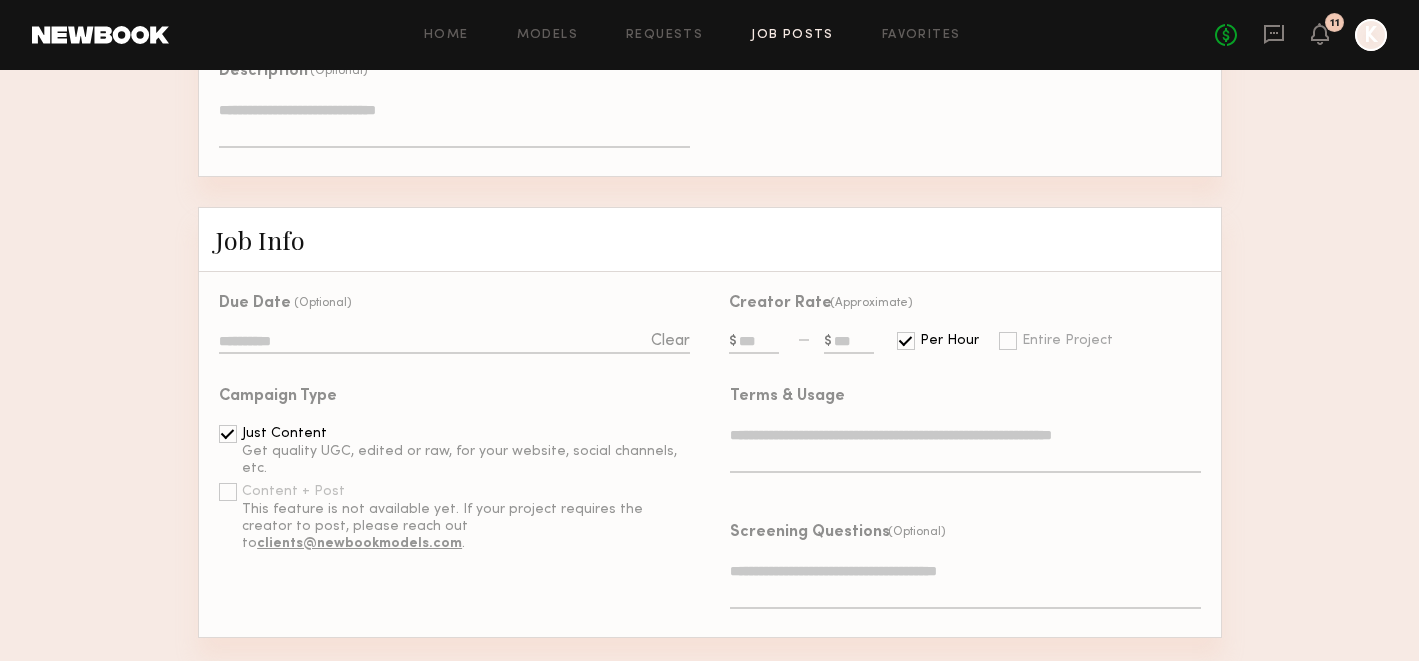 click 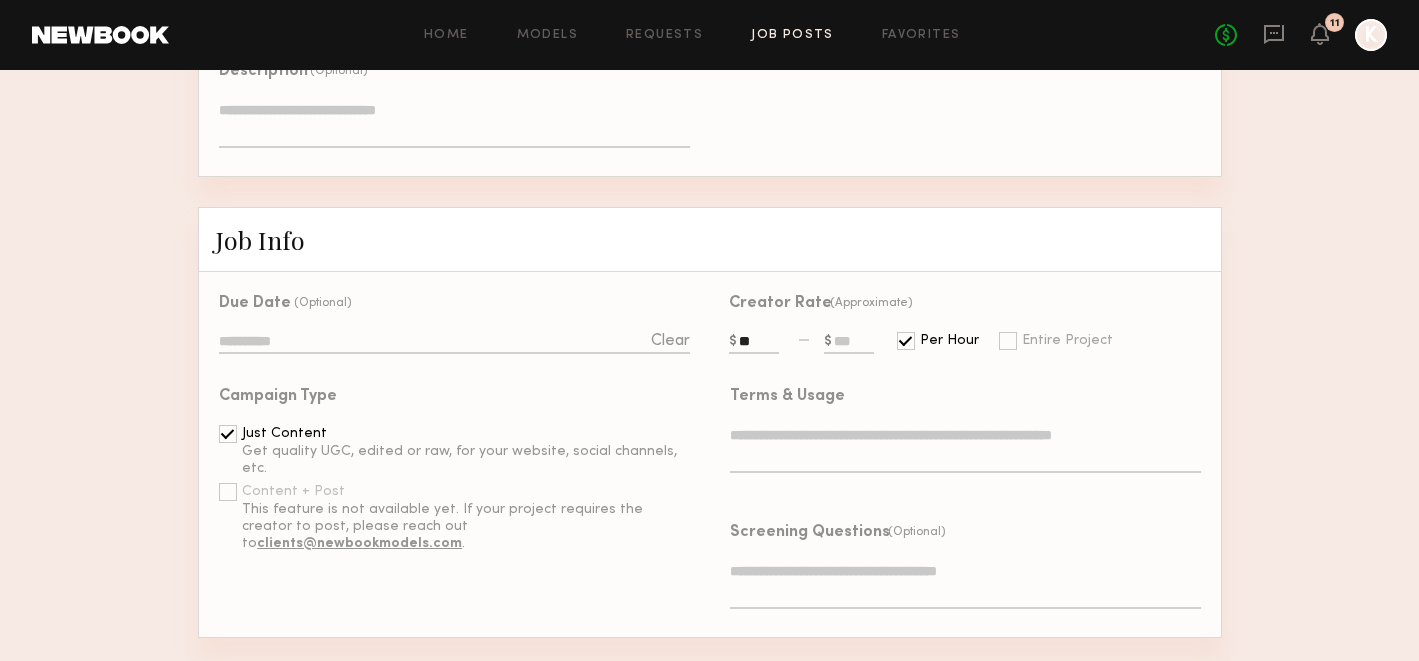 type on "**" 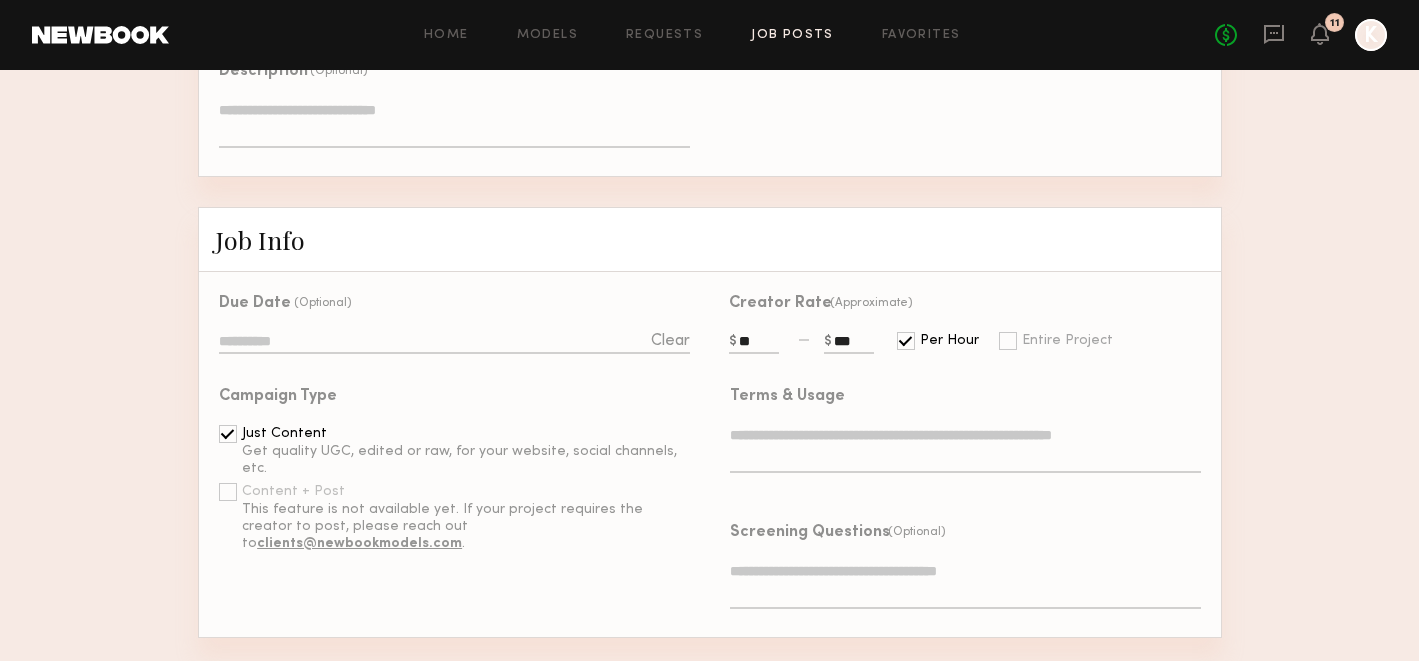type on "***" 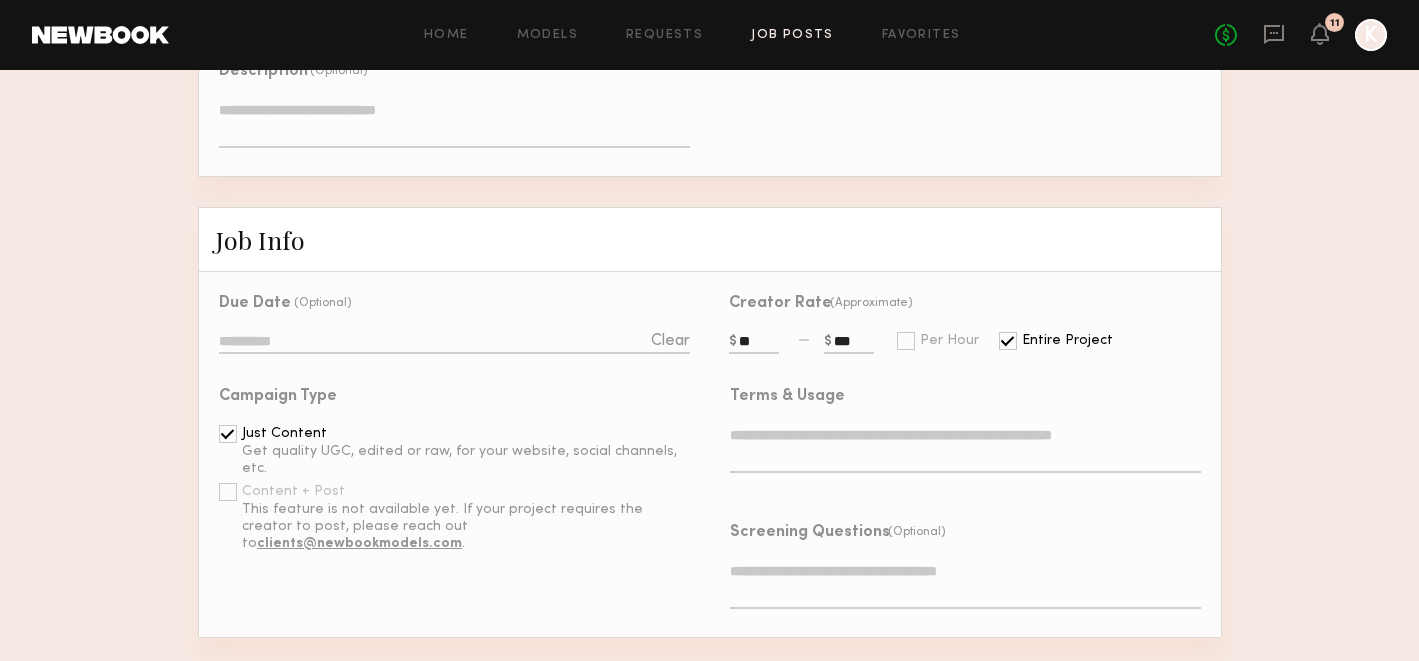 click 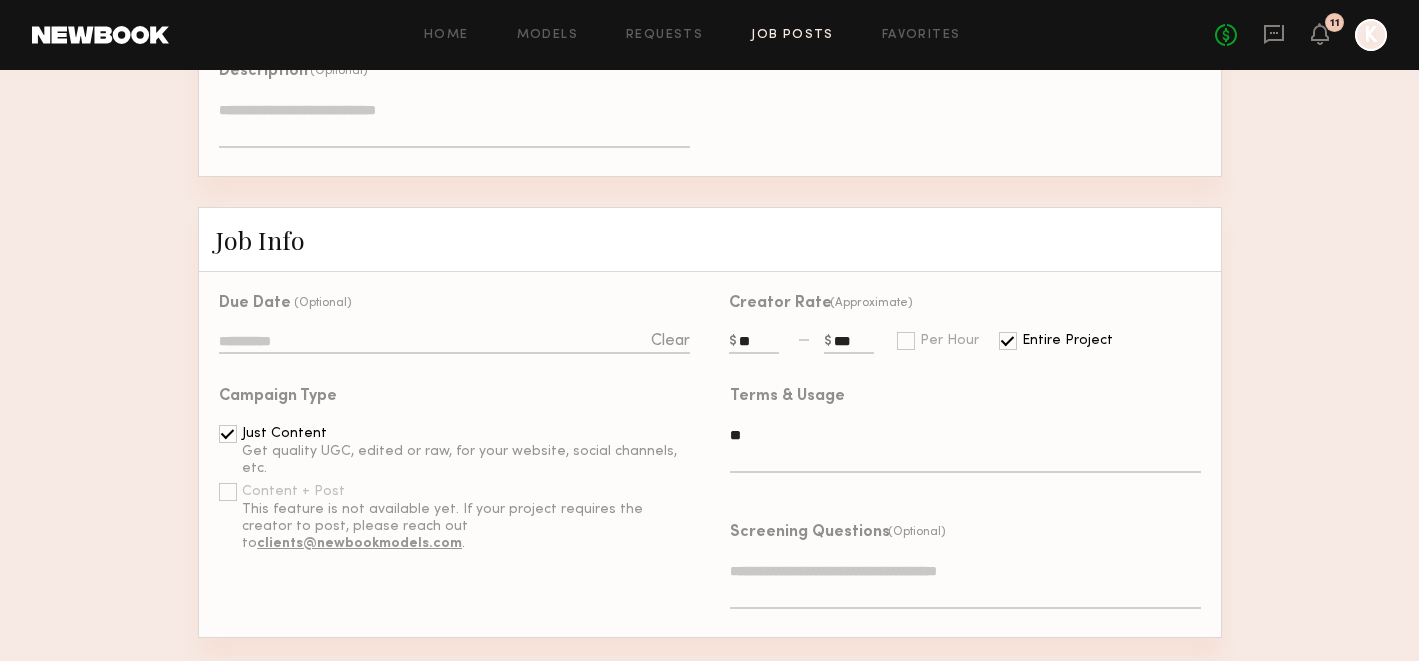 type on "*" 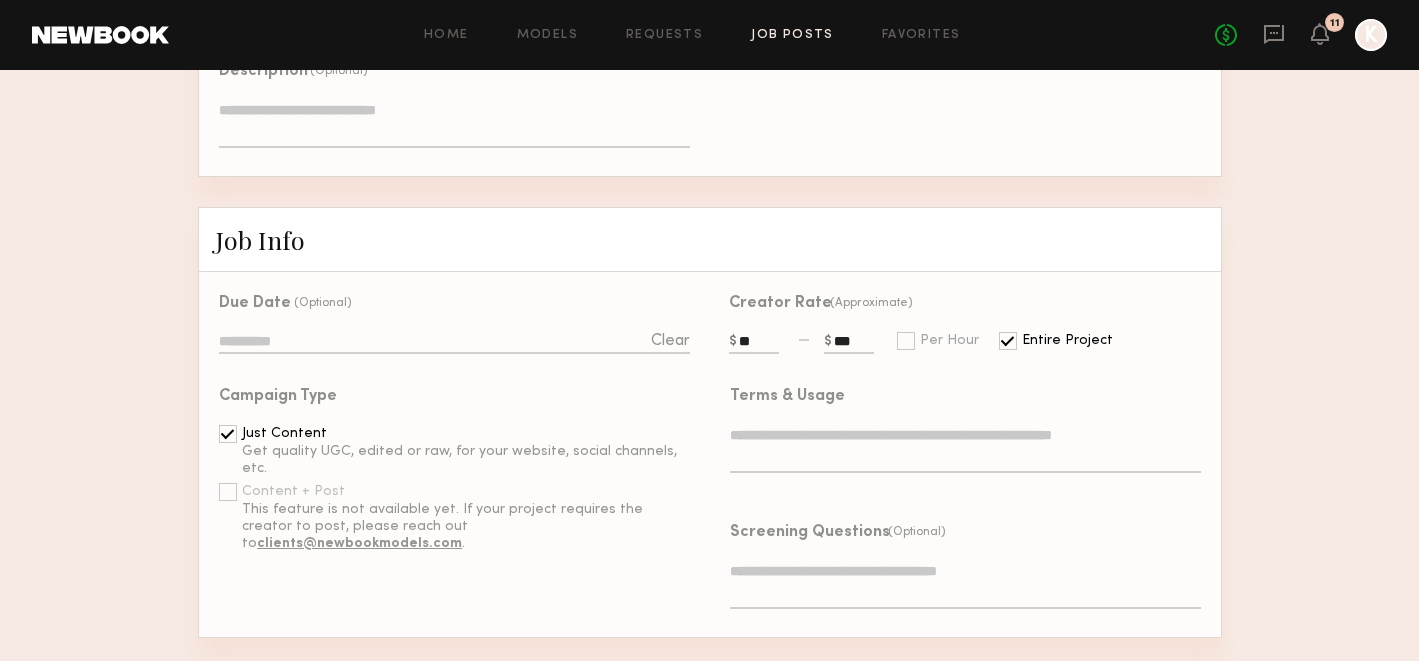 type on "*" 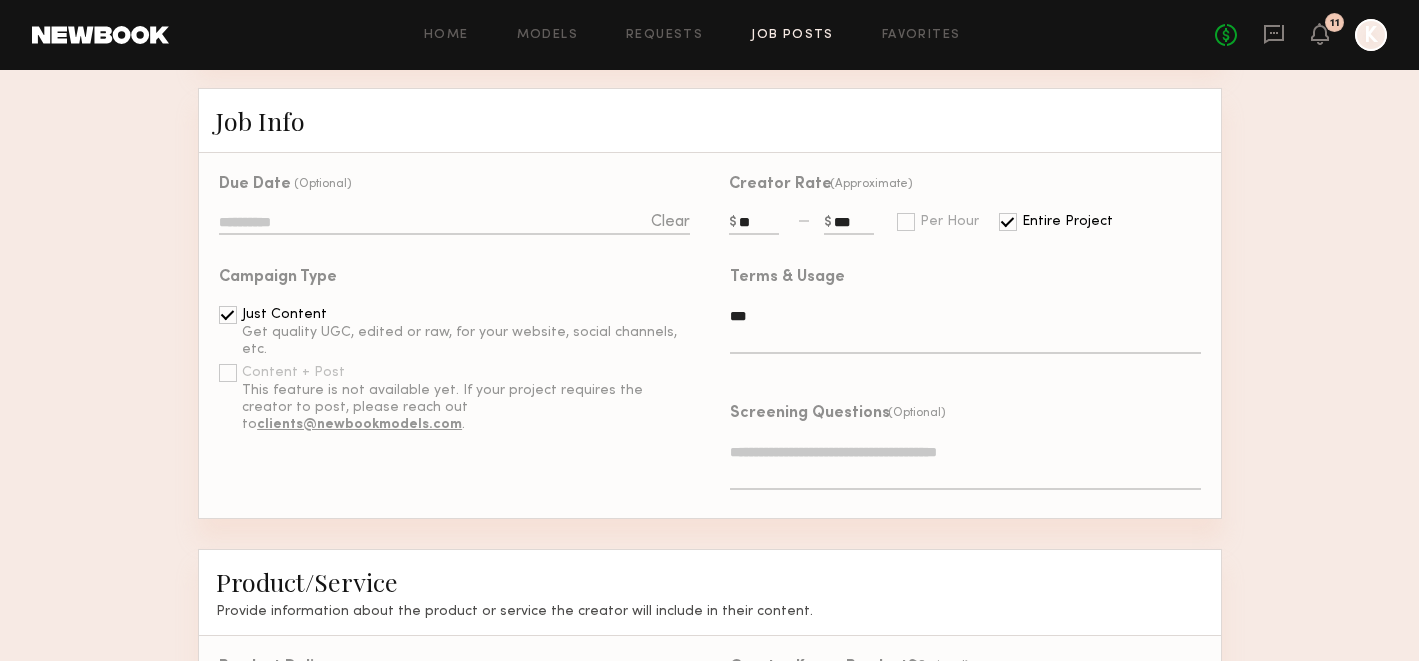 scroll, scrollTop: 543, scrollLeft: 0, axis: vertical 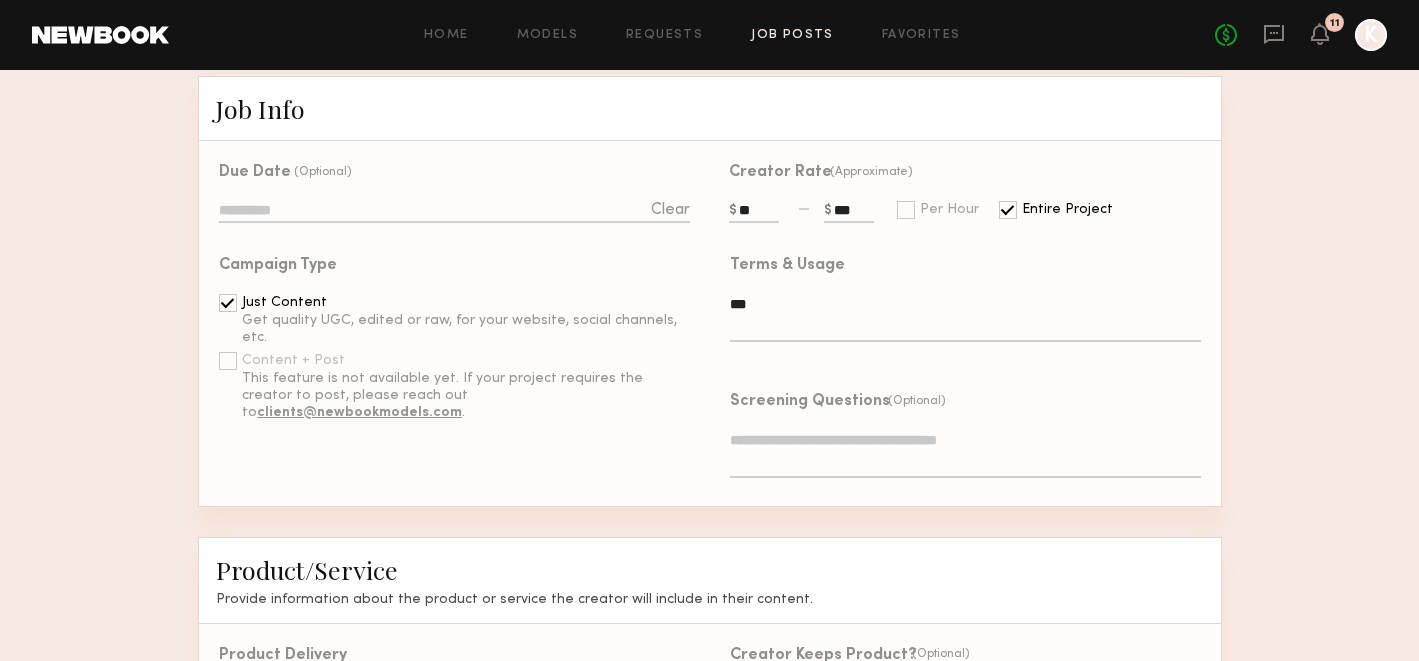 type on "***" 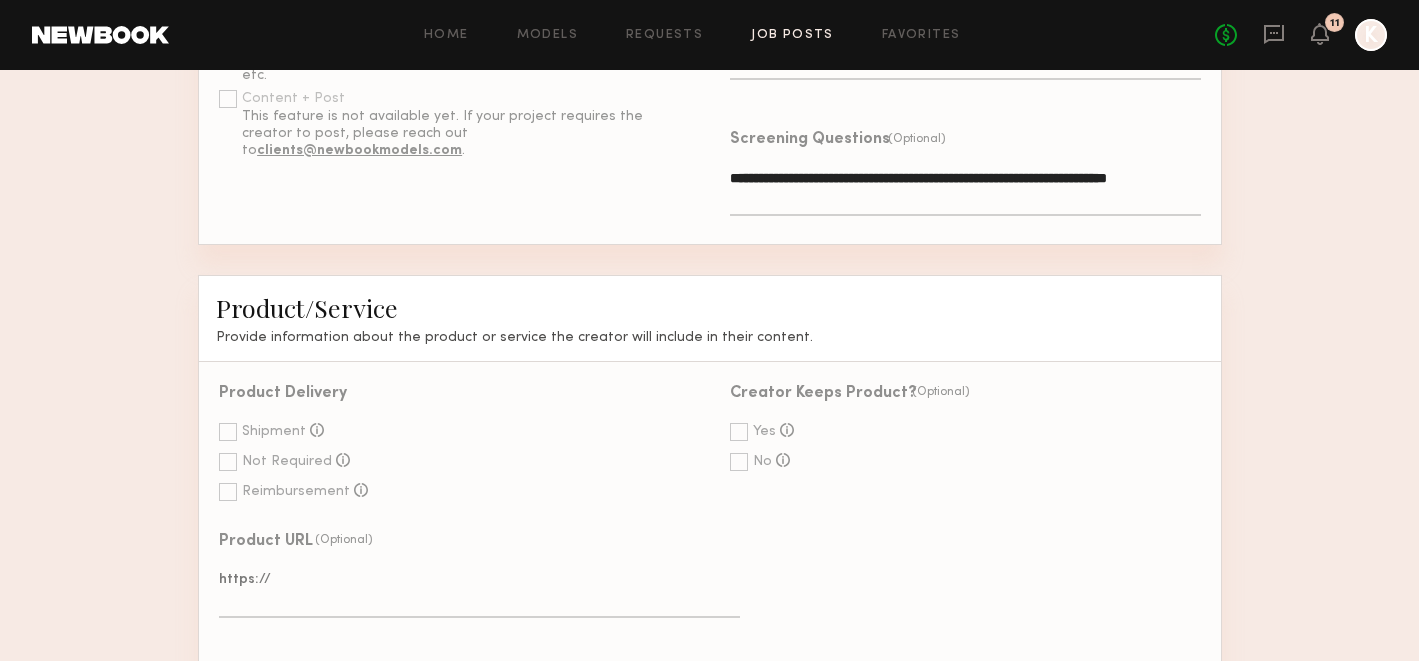 scroll, scrollTop: 821, scrollLeft: 0, axis: vertical 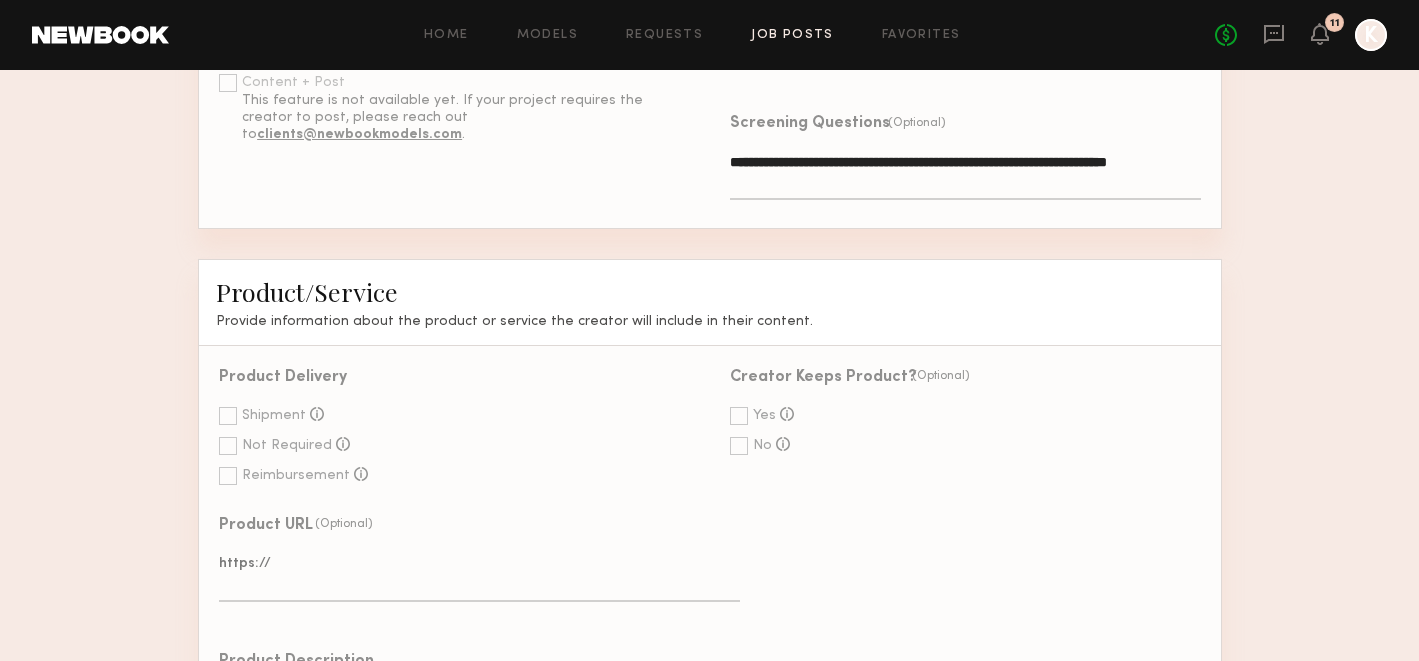 type on "**********" 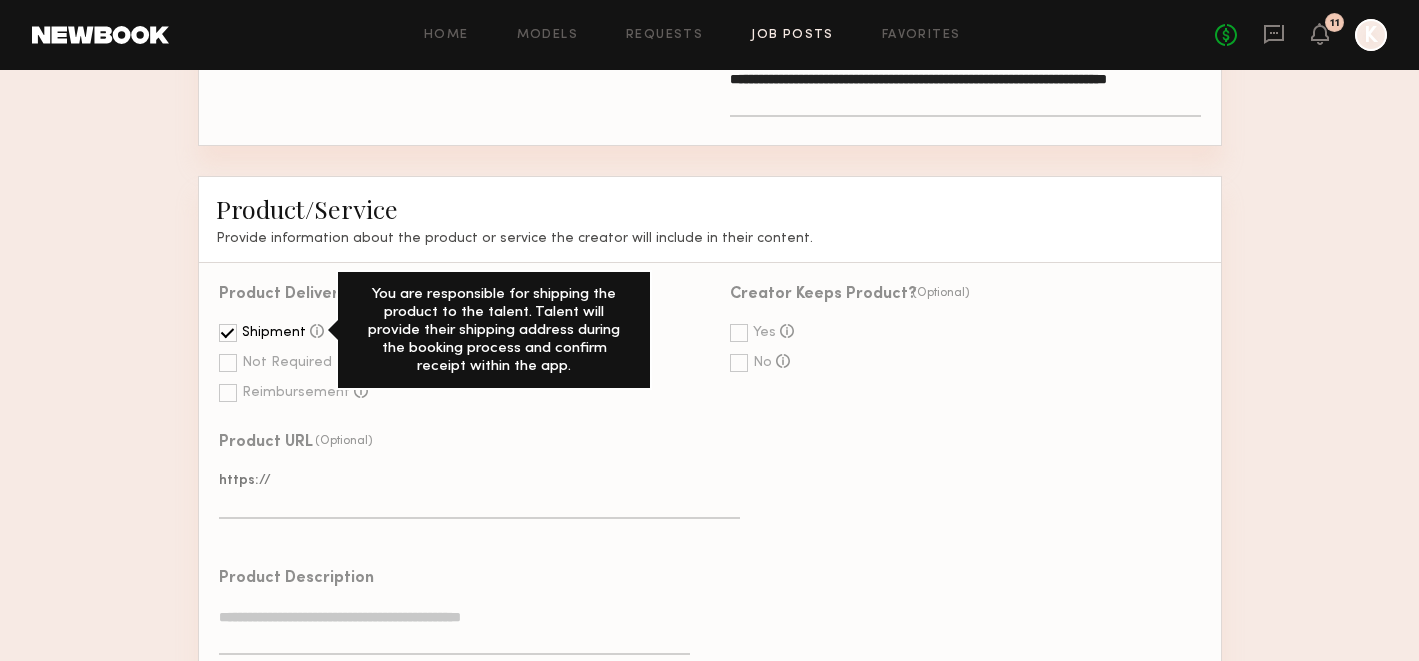 scroll, scrollTop: 909, scrollLeft: 0, axis: vertical 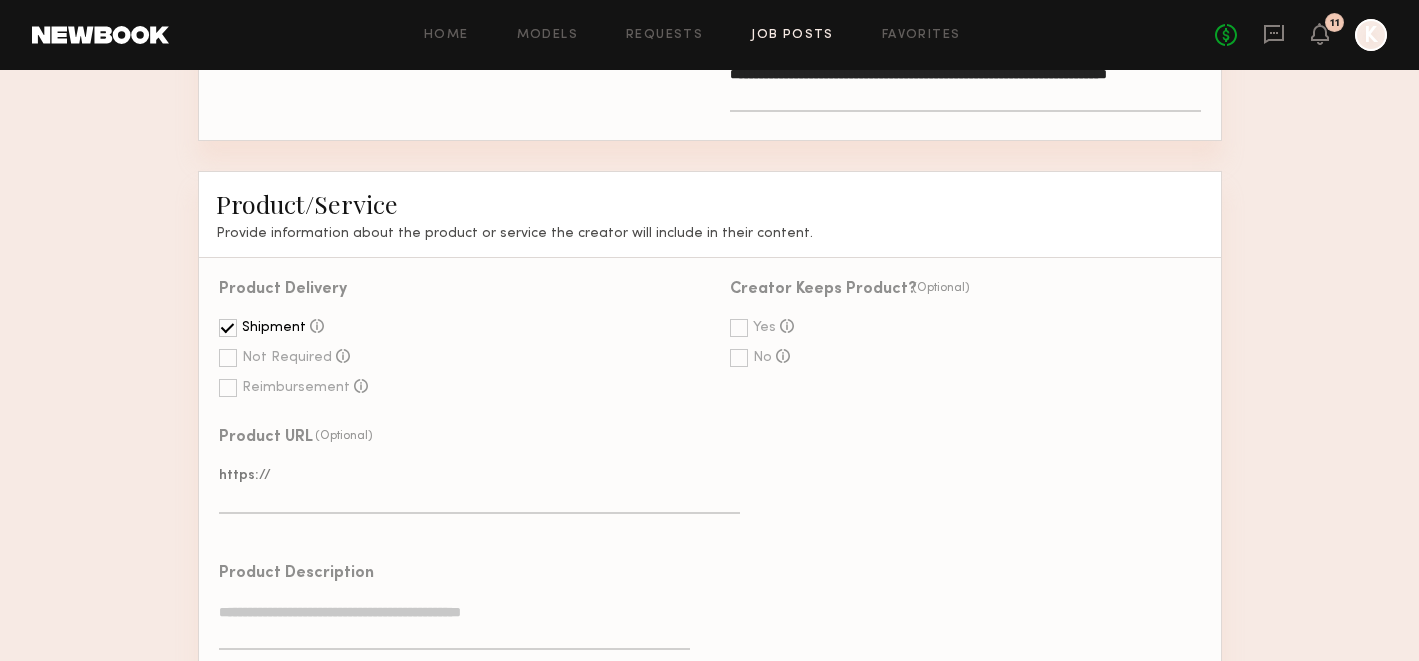click 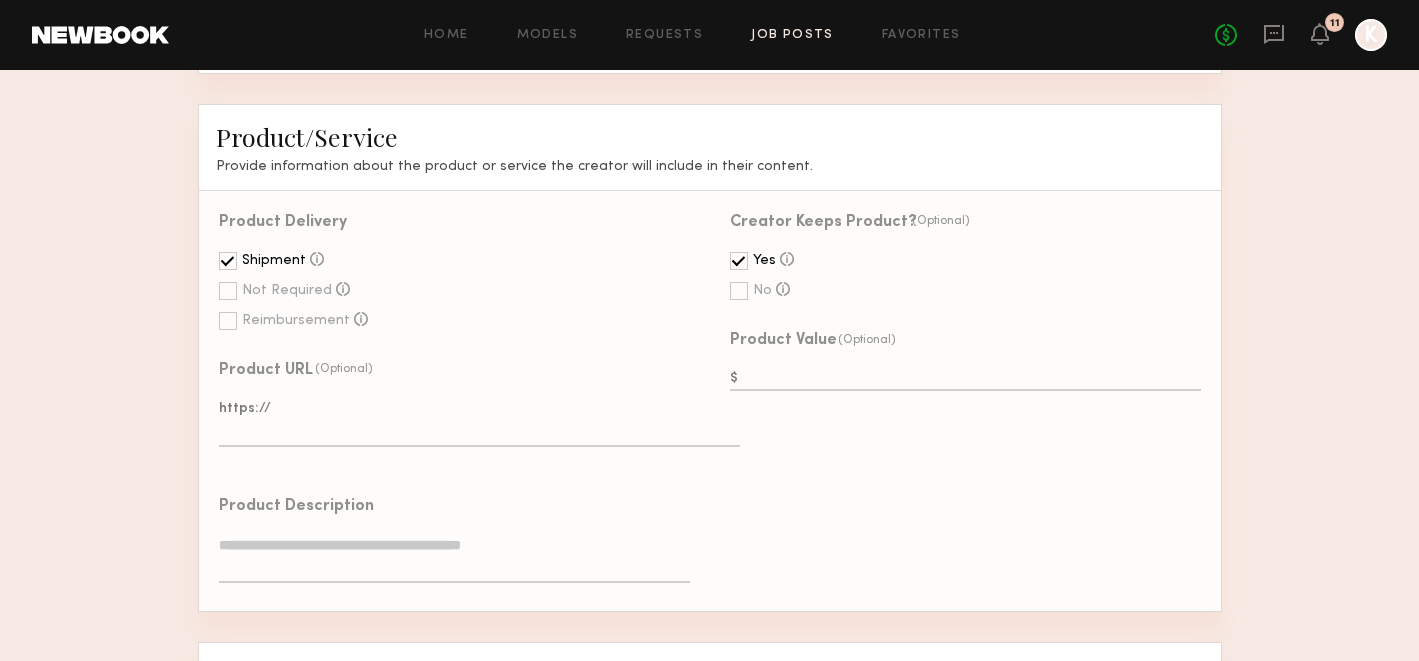 scroll, scrollTop: 998, scrollLeft: 0, axis: vertical 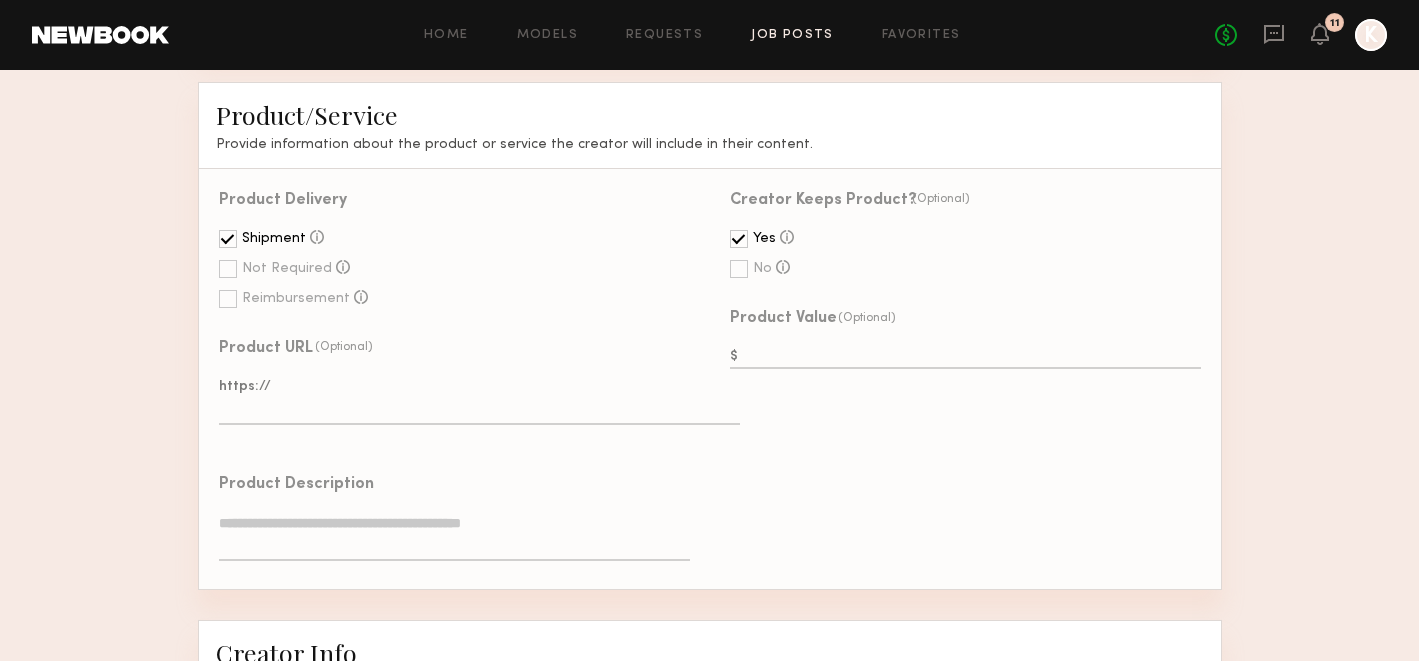 click 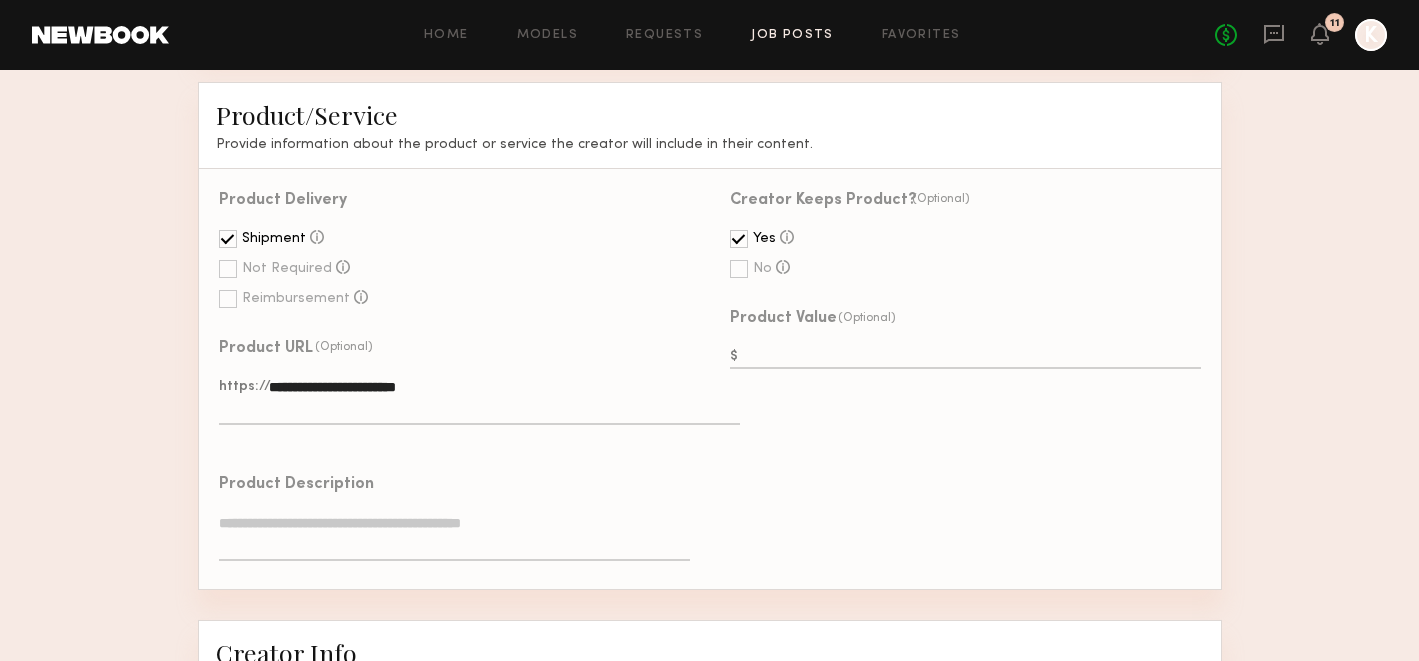 drag, startPoint x: 318, startPoint y: 360, endPoint x: 248, endPoint y: 357, distance: 70.064255 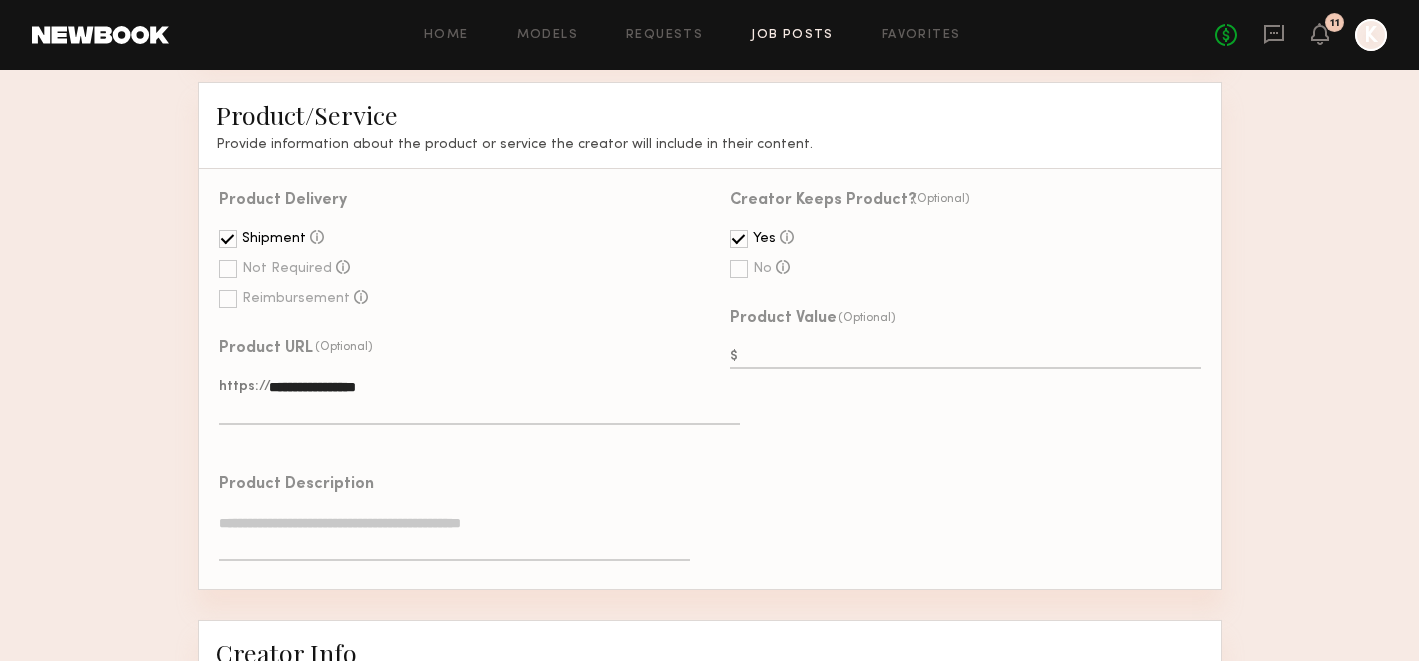 type on "**********" 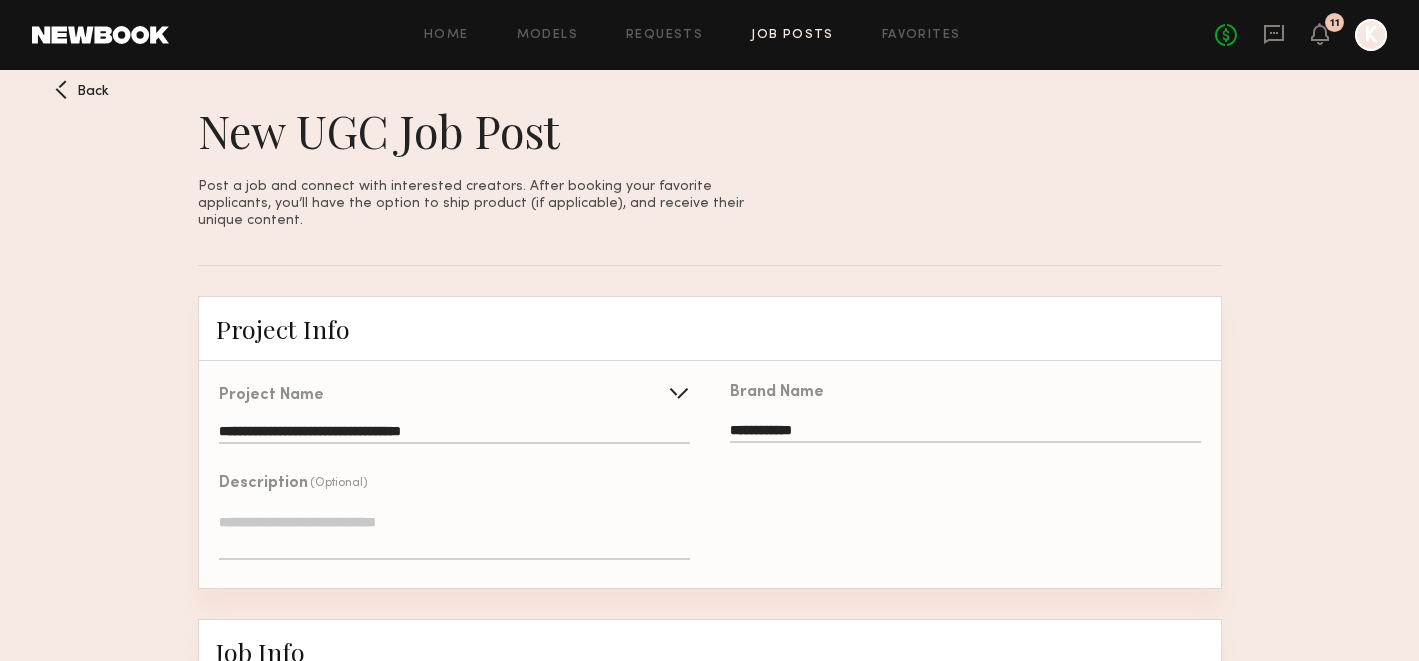 scroll, scrollTop: 150, scrollLeft: 0, axis: vertical 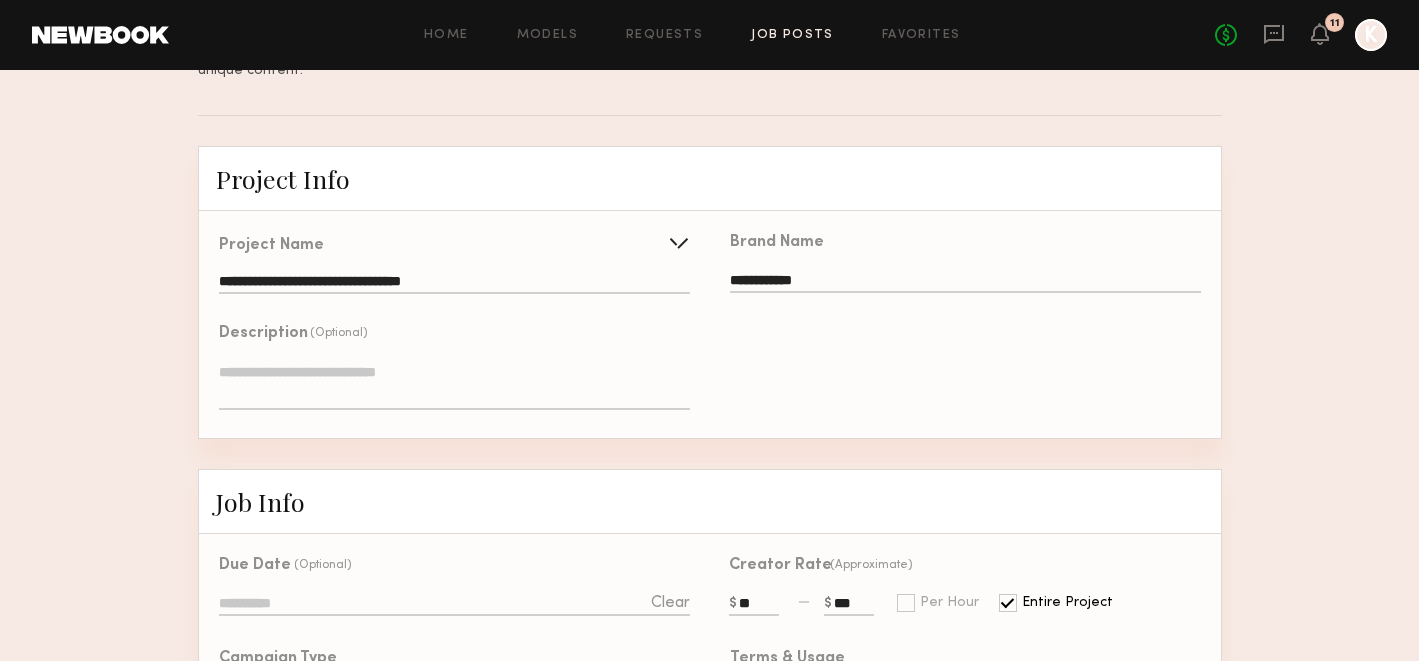 click on "Description  (Optional)" 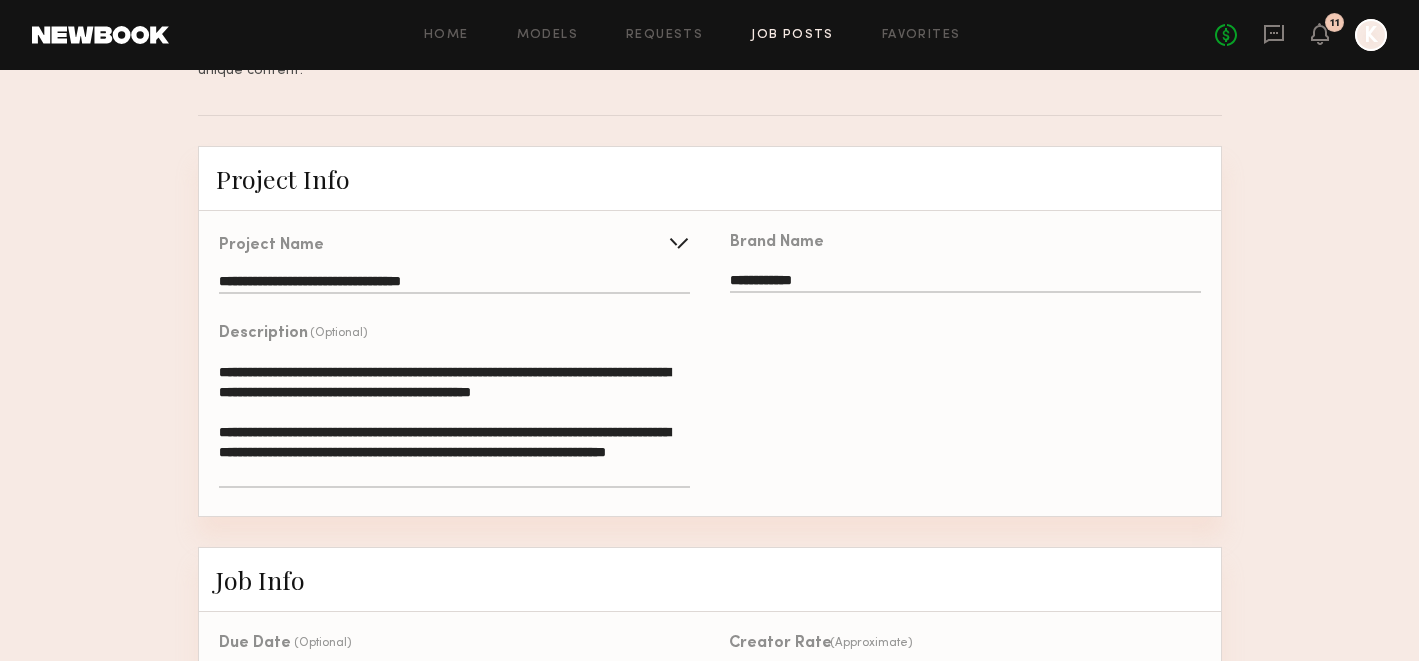 click on "**********" 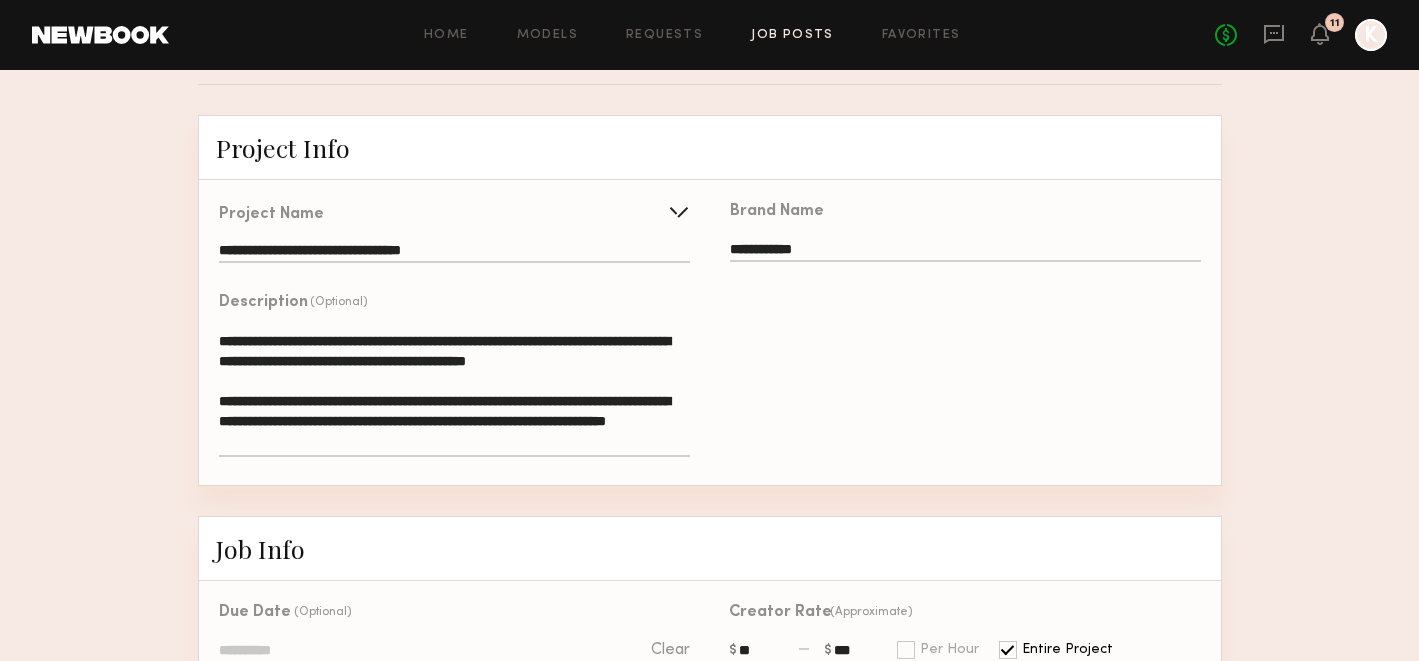 scroll, scrollTop: 185, scrollLeft: 0, axis: vertical 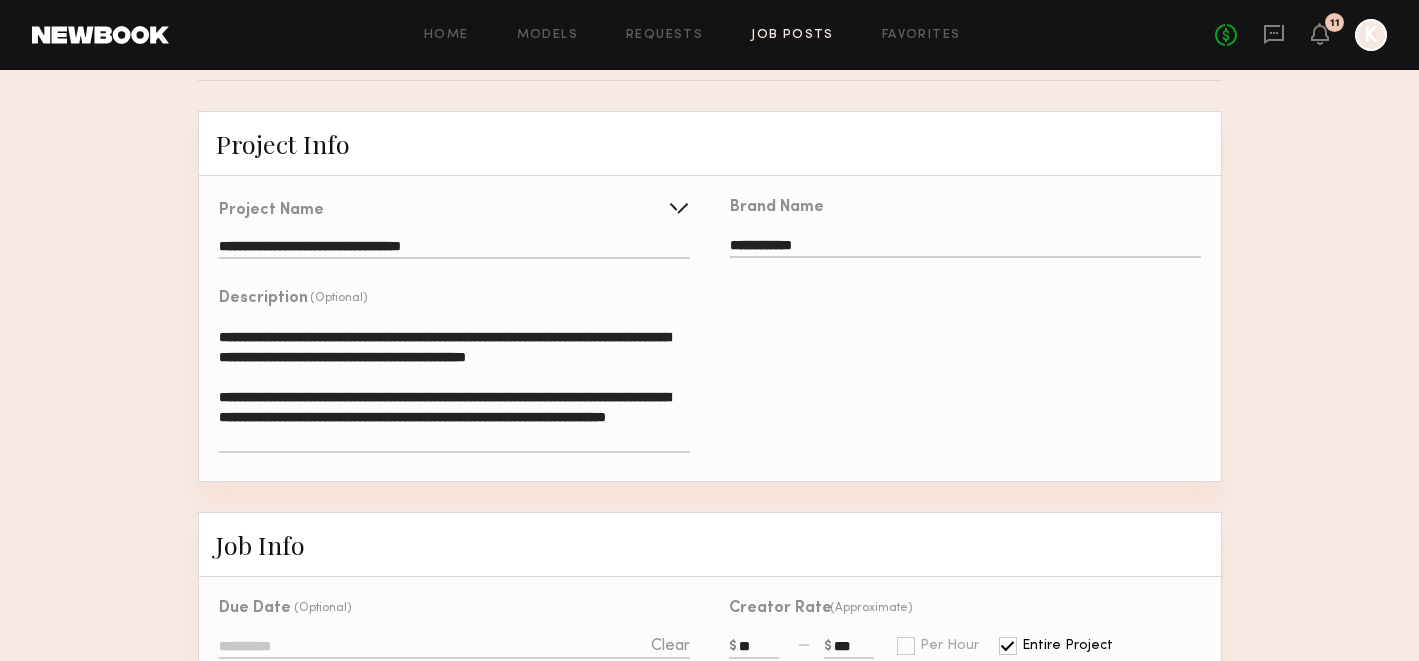 click on "**********" 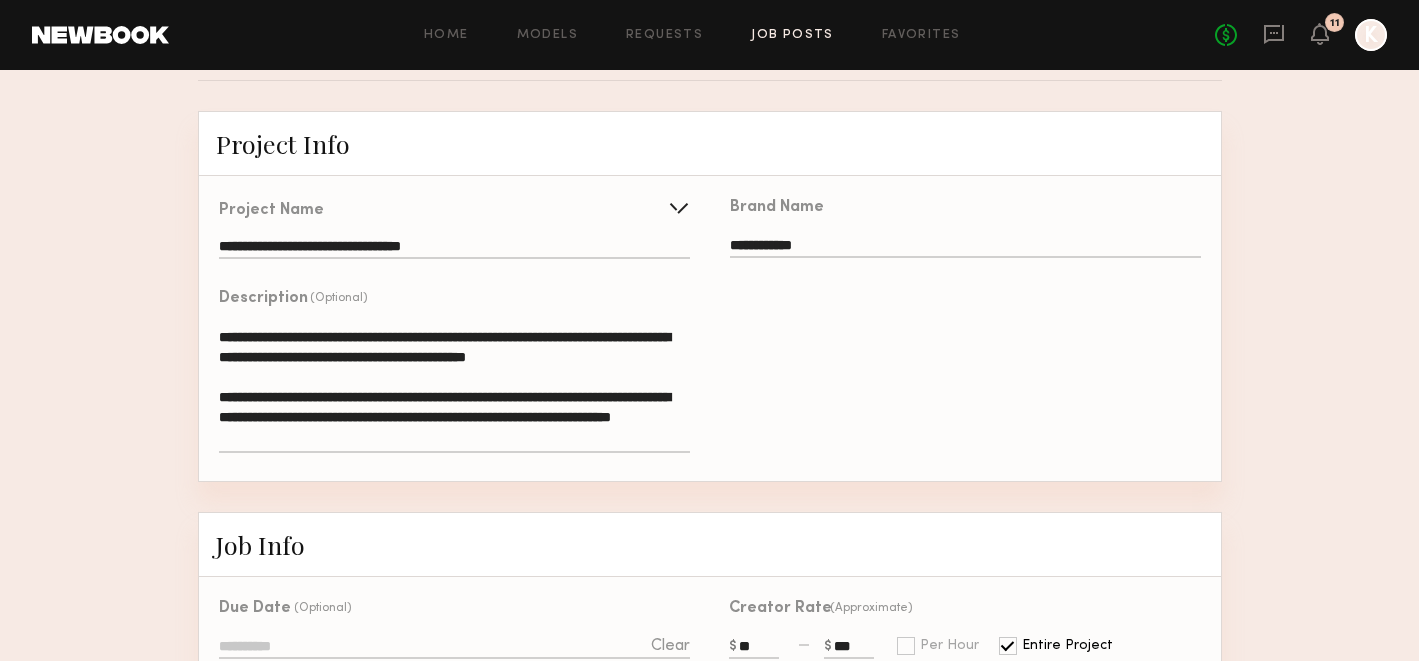 click on "**********" 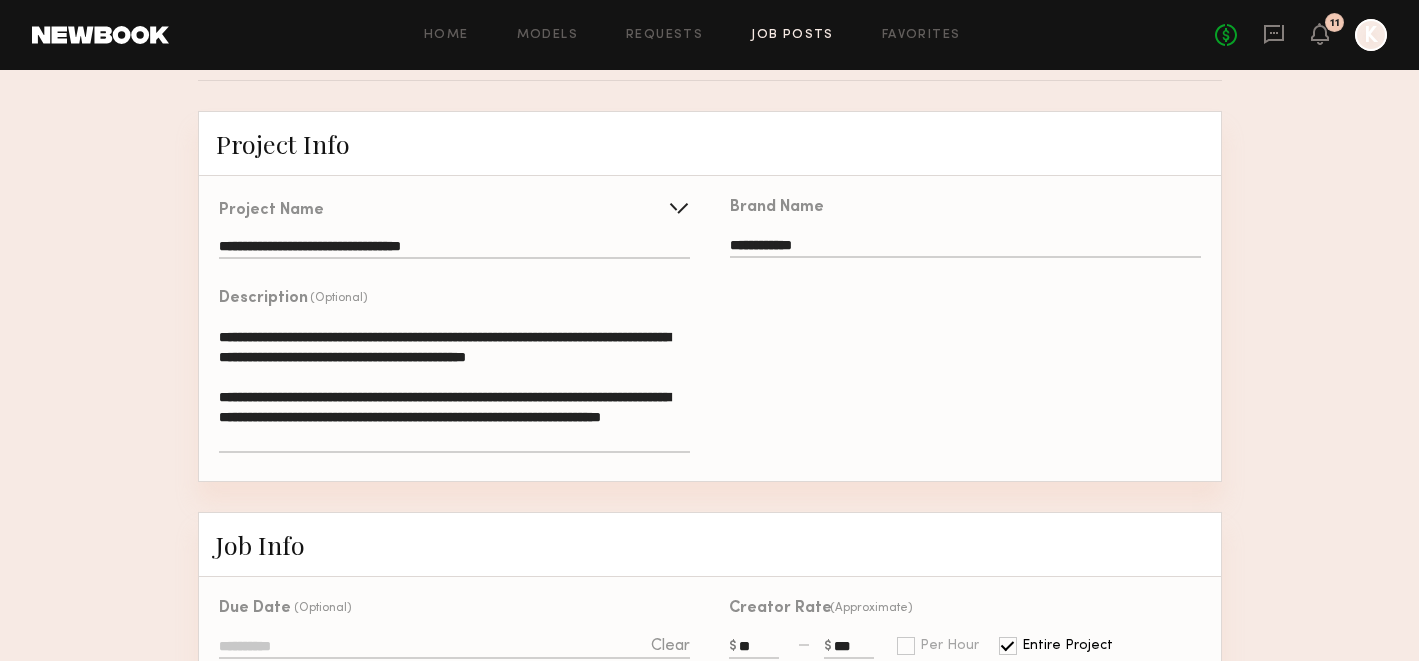 click on "**********" 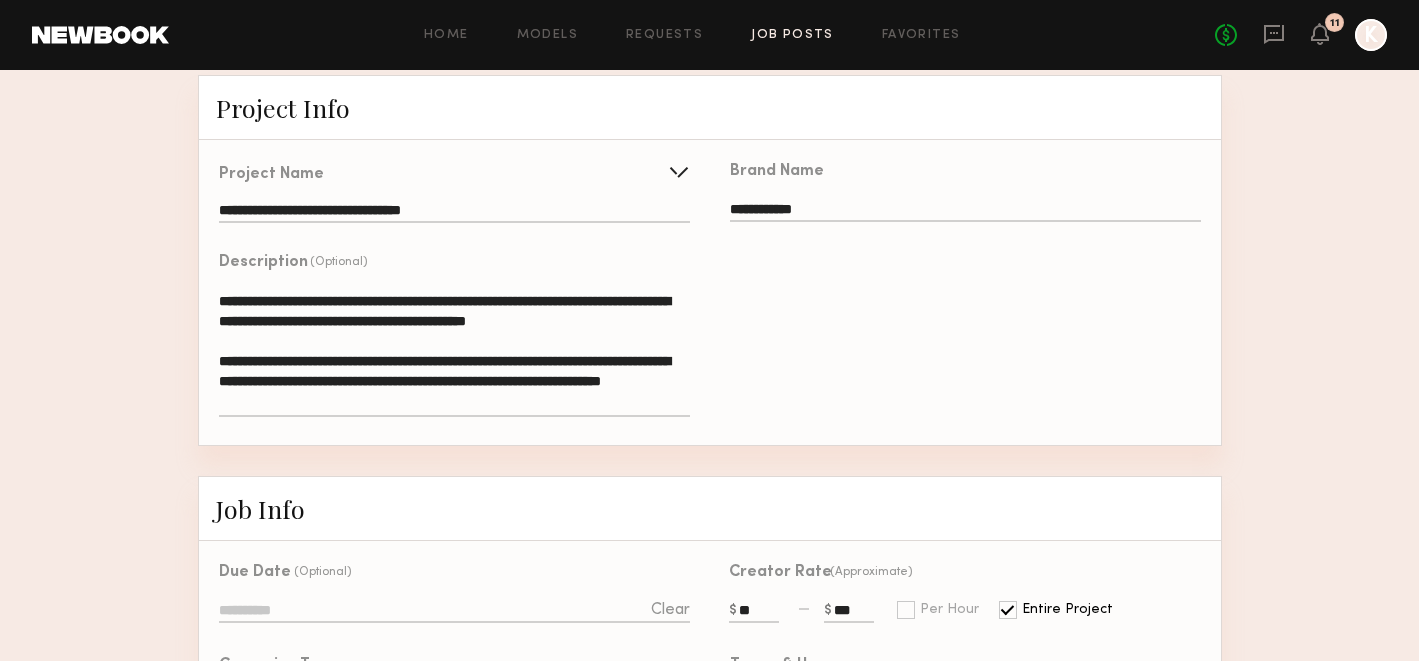 scroll, scrollTop: 224, scrollLeft: 0, axis: vertical 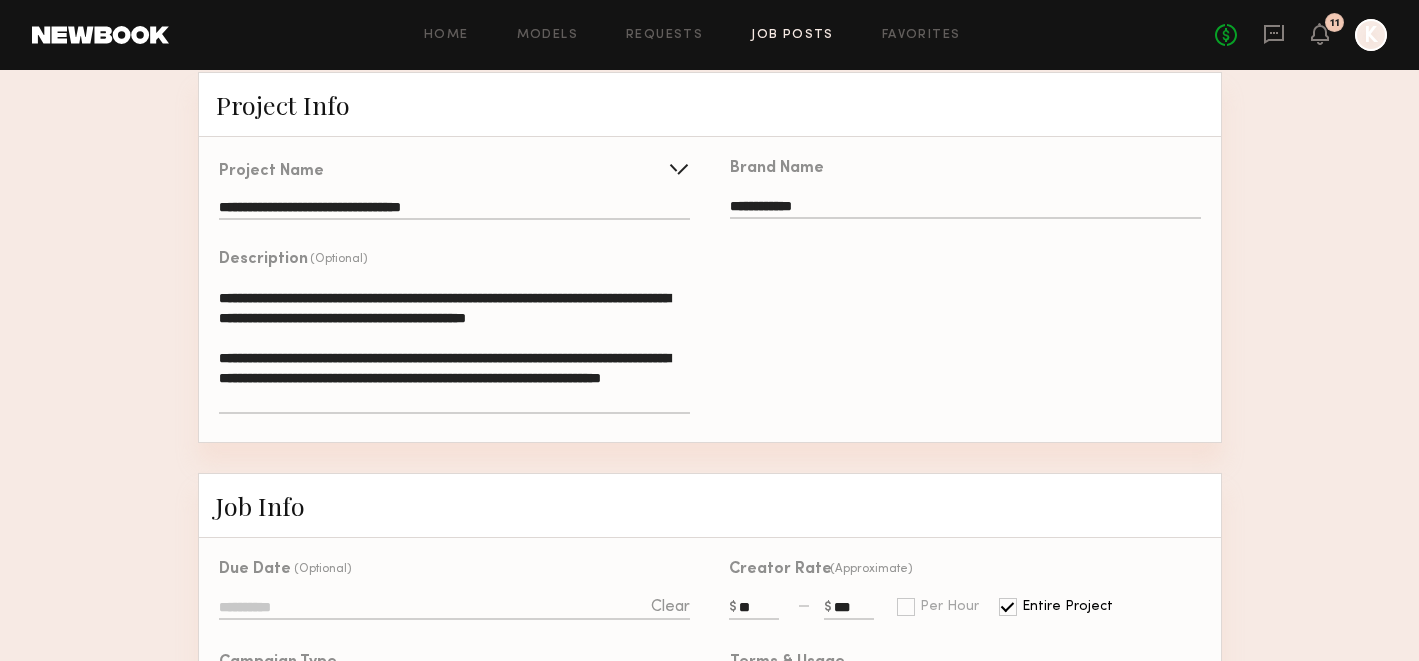 click on "**********" 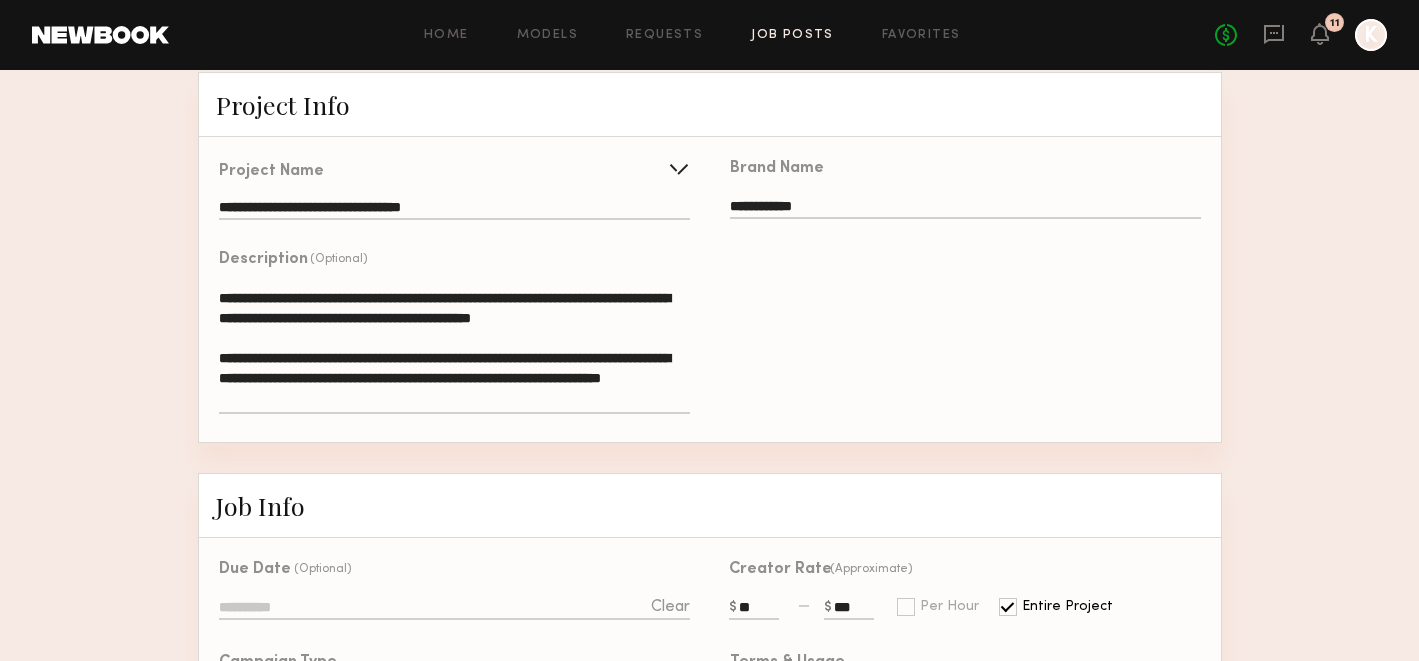 paste on "**********" 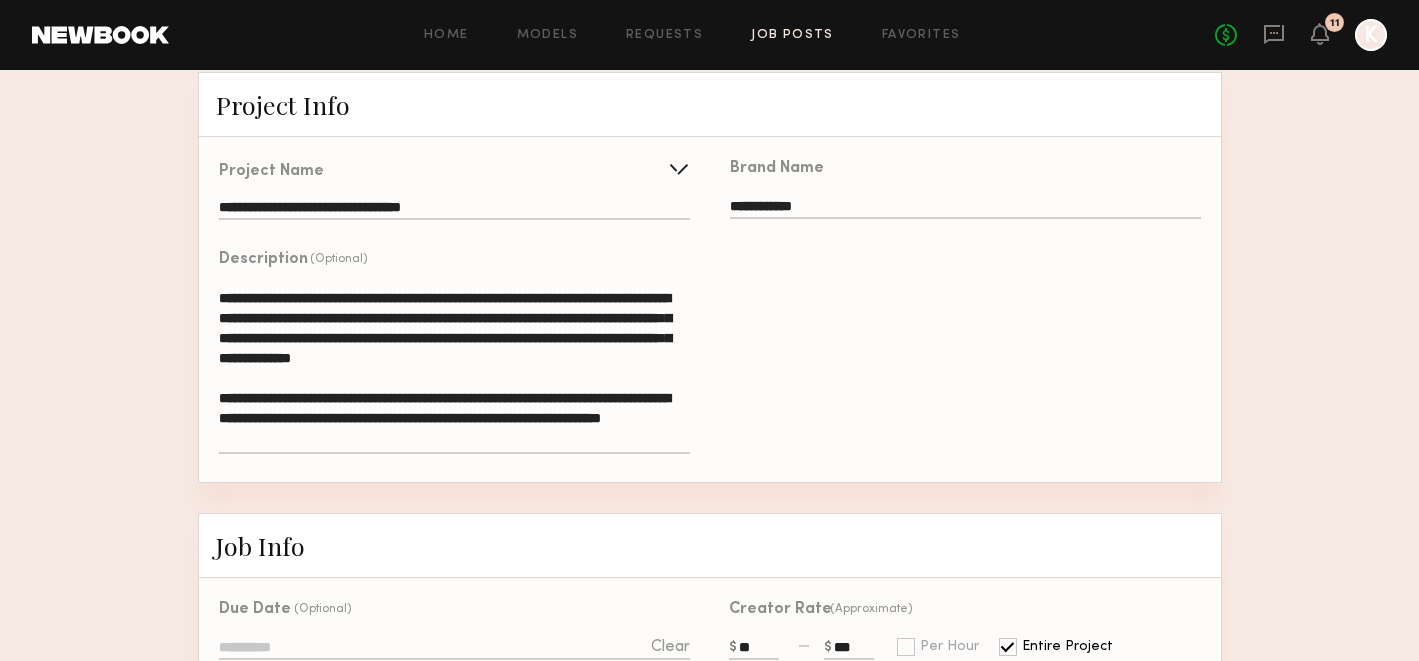 drag, startPoint x: 647, startPoint y: 338, endPoint x: 312, endPoint y: 333, distance: 335.03732 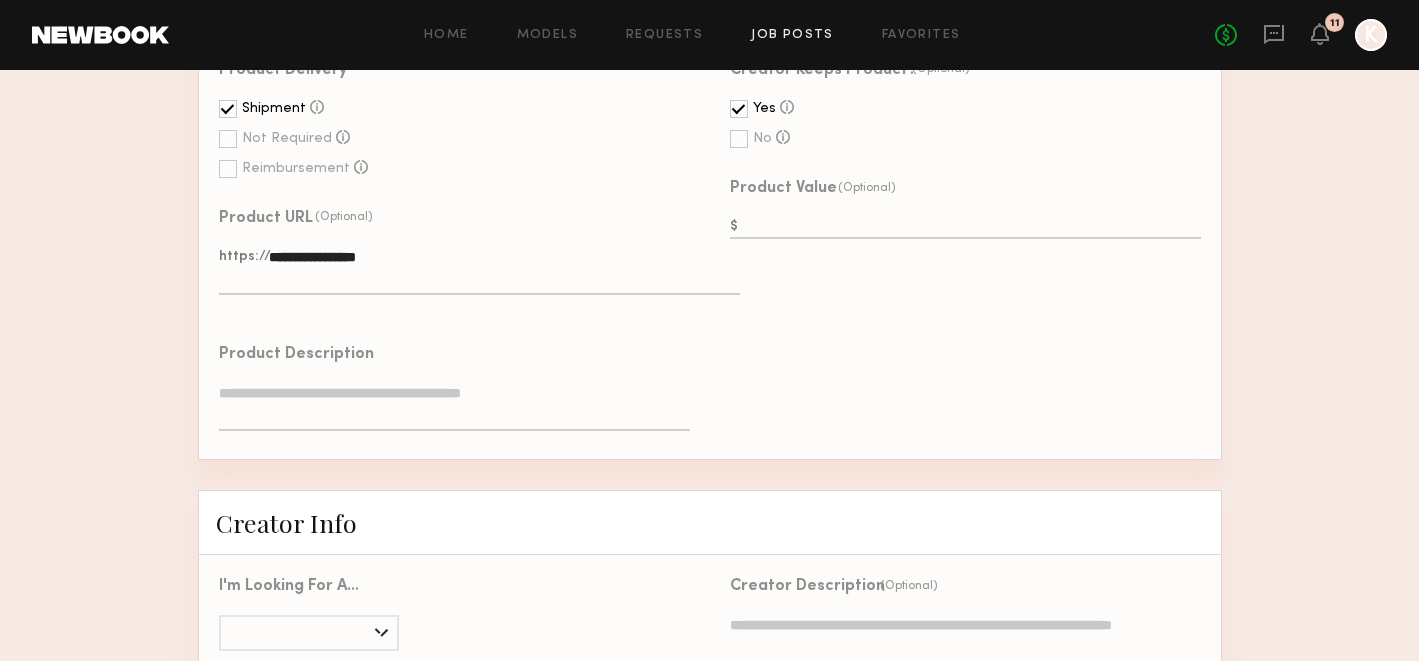 scroll, scrollTop: 1292, scrollLeft: 0, axis: vertical 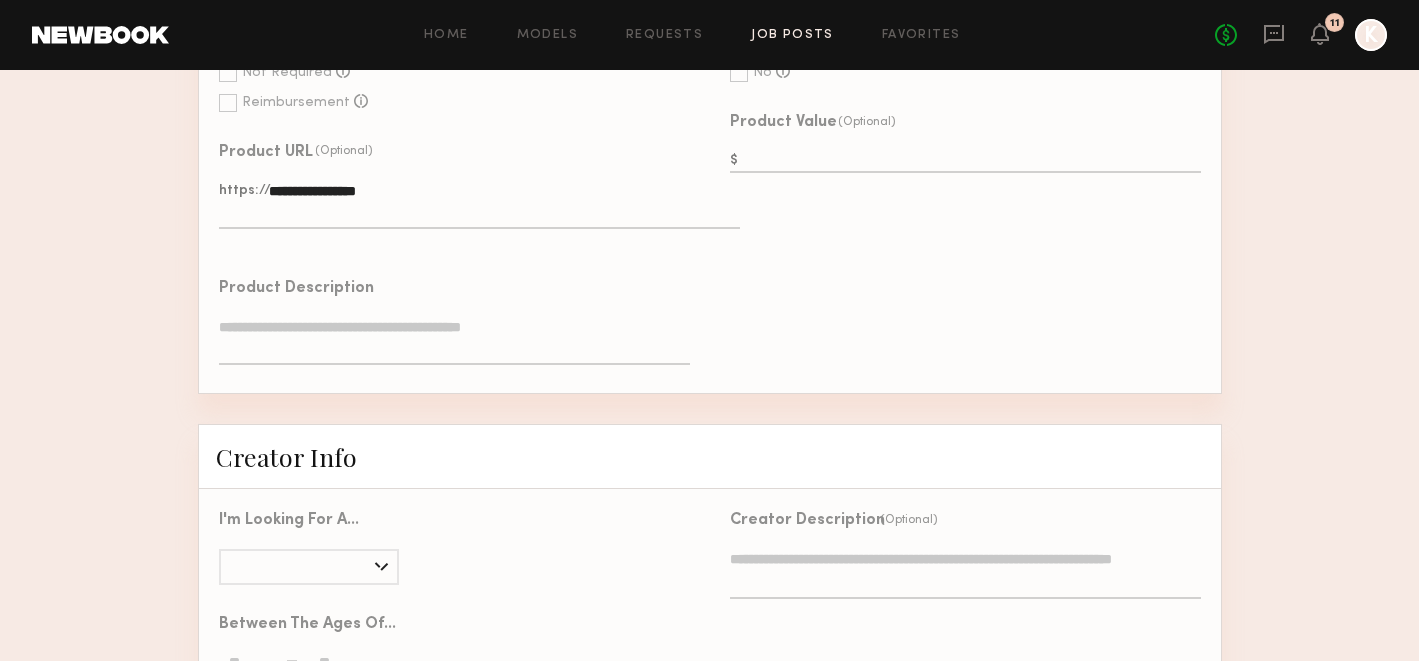 type on "**********" 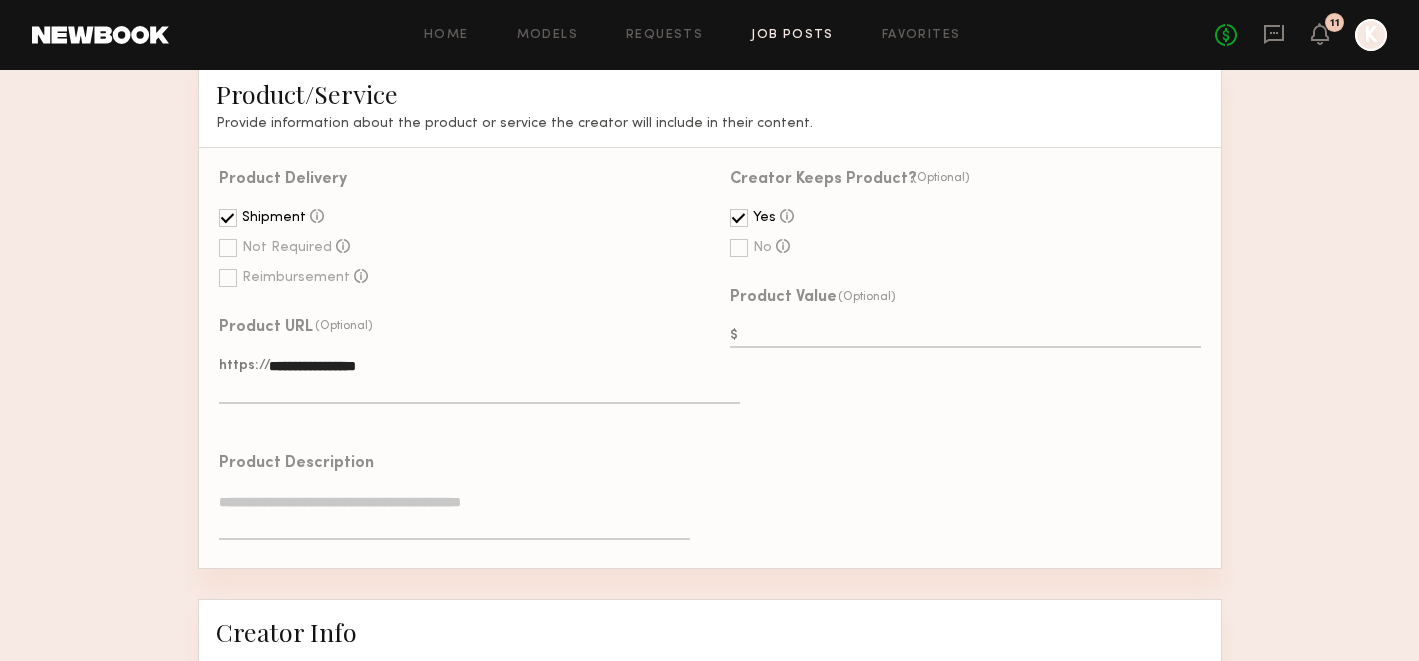 scroll, scrollTop: 1116, scrollLeft: 0, axis: vertical 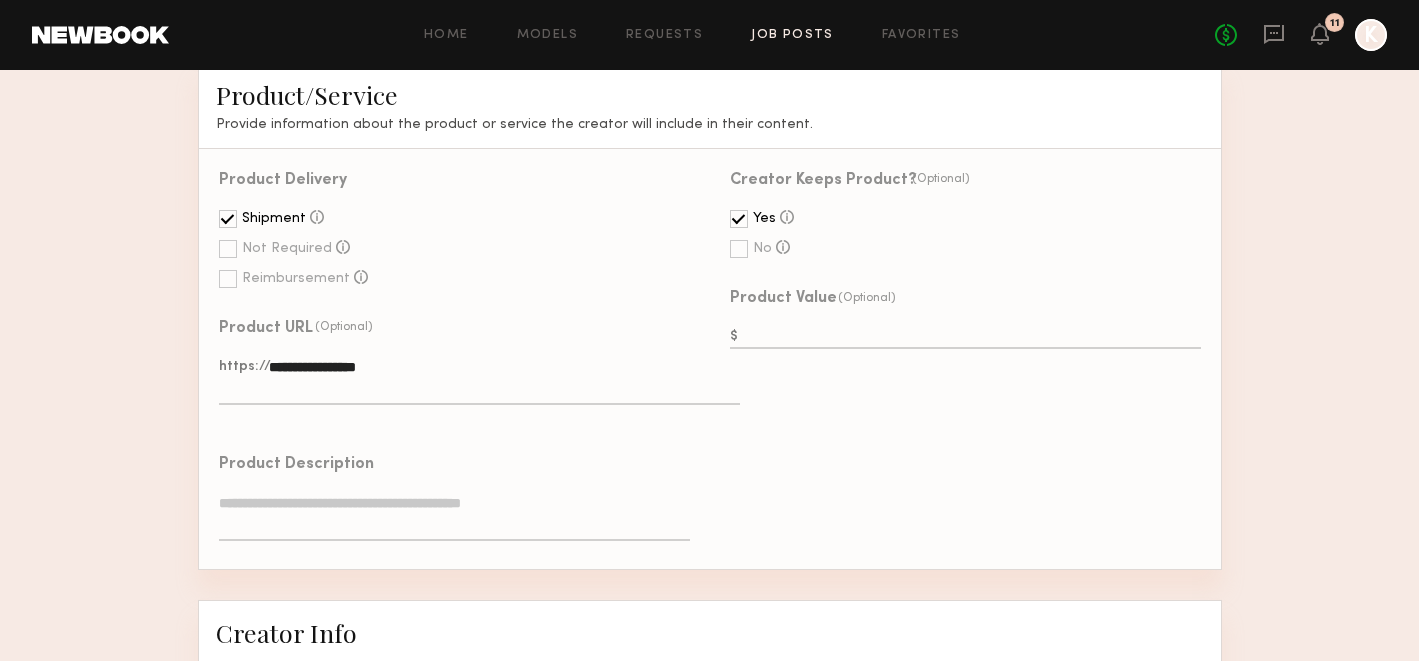 click 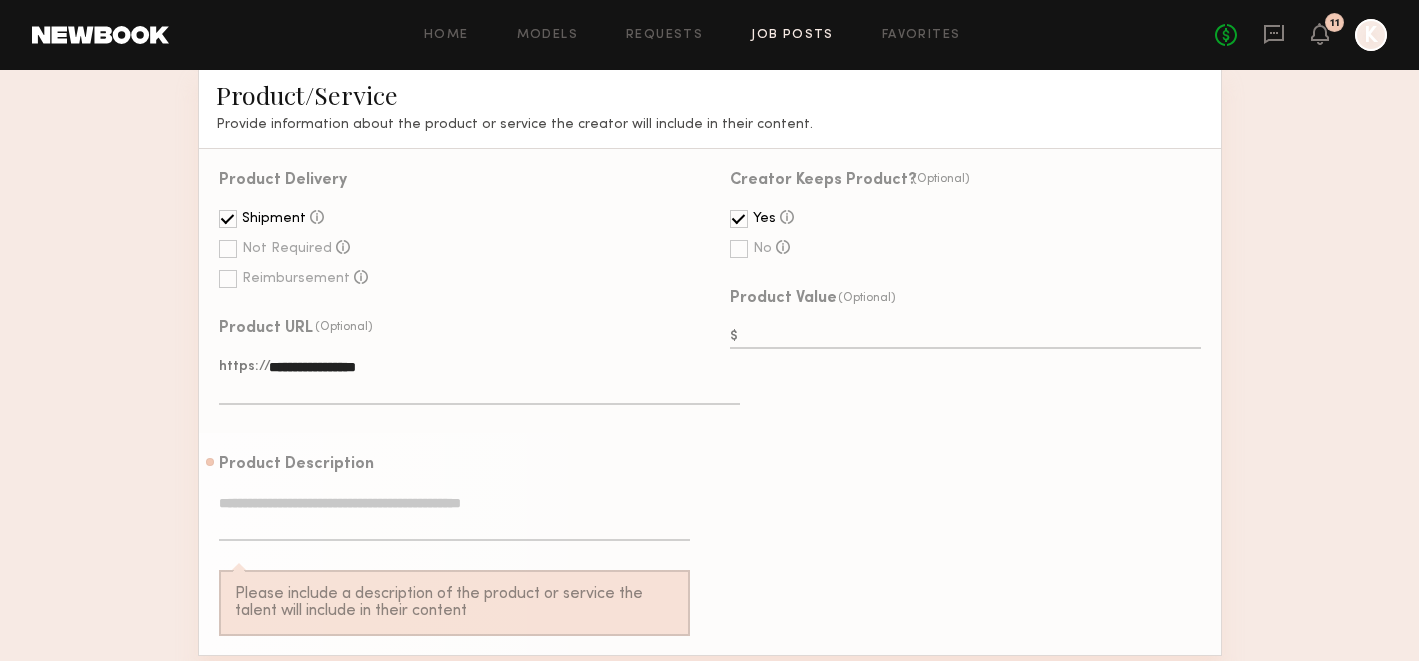 click on "Product Description   Please include a description of the product or service the talent will include in their content" 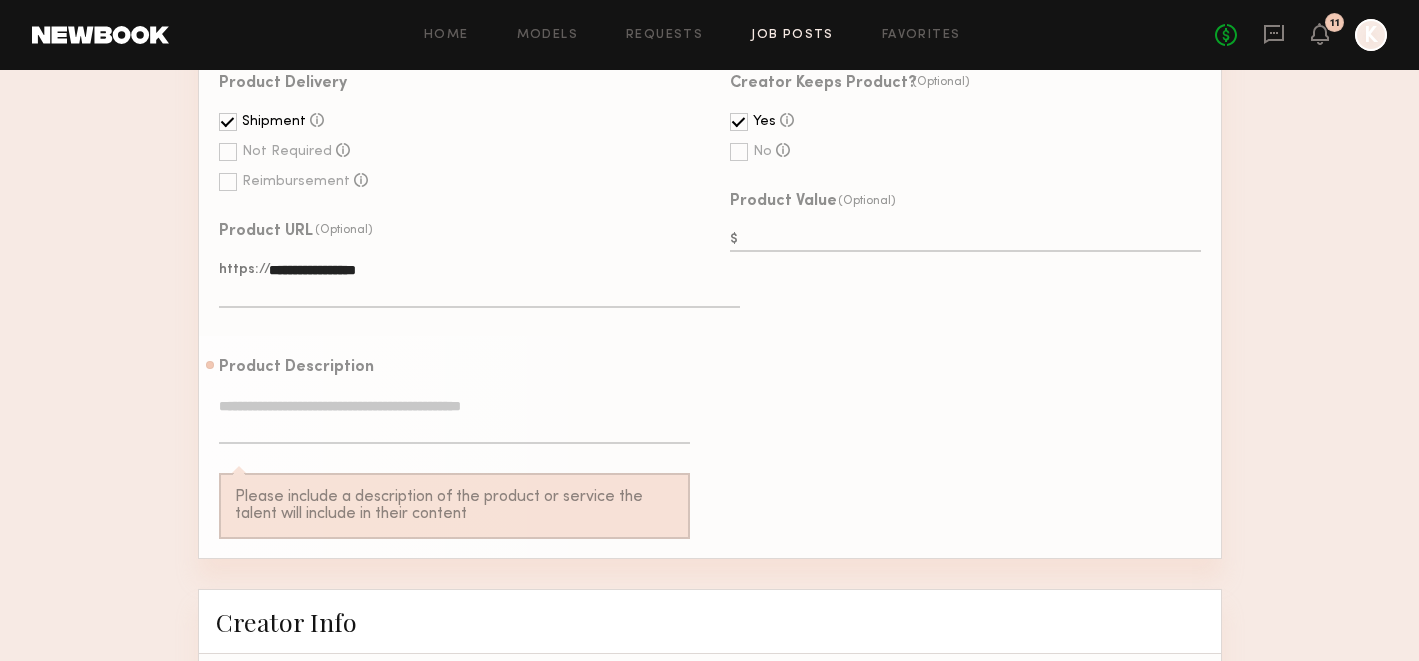 scroll, scrollTop: 1216, scrollLeft: 0, axis: vertical 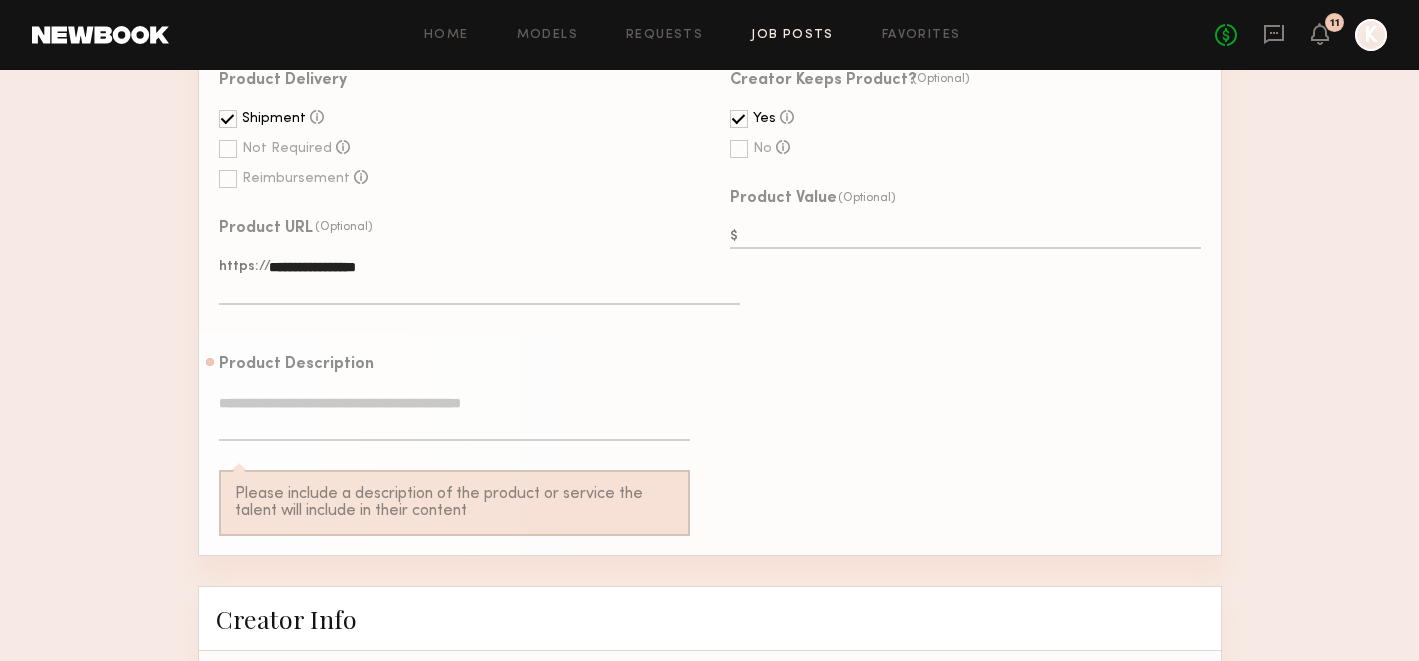 click 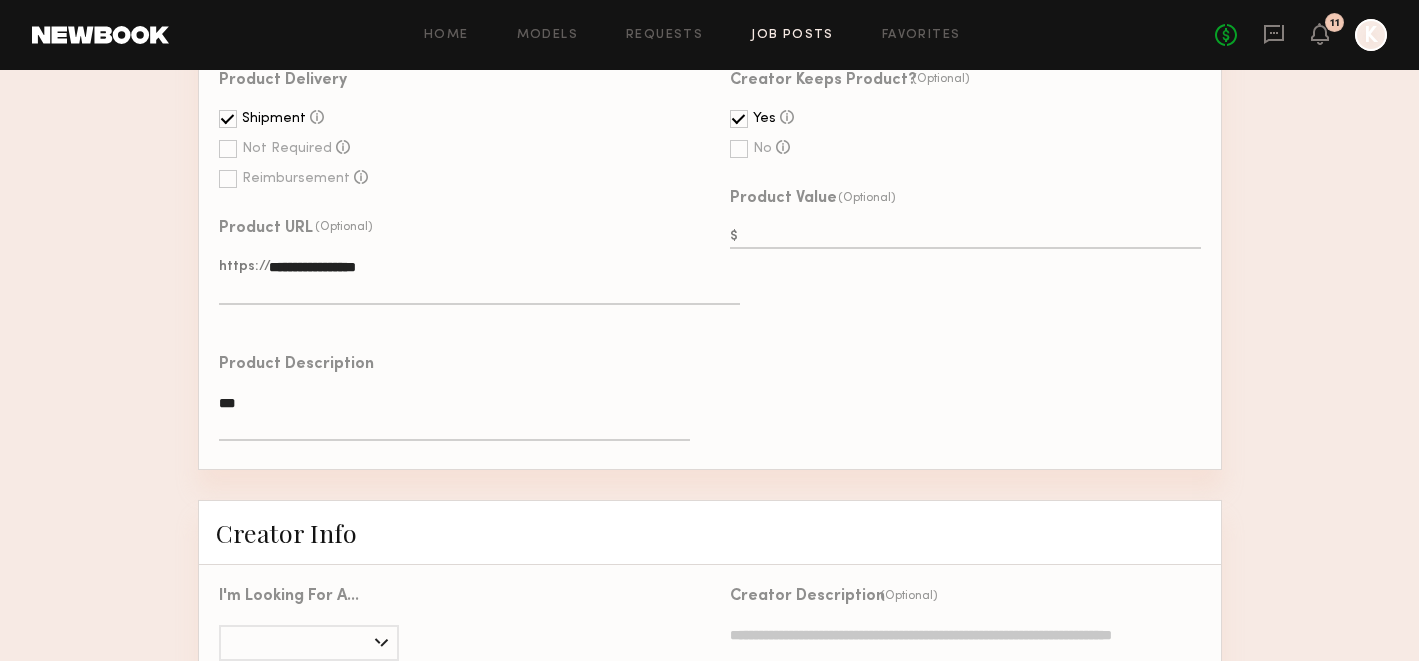 click on "***" 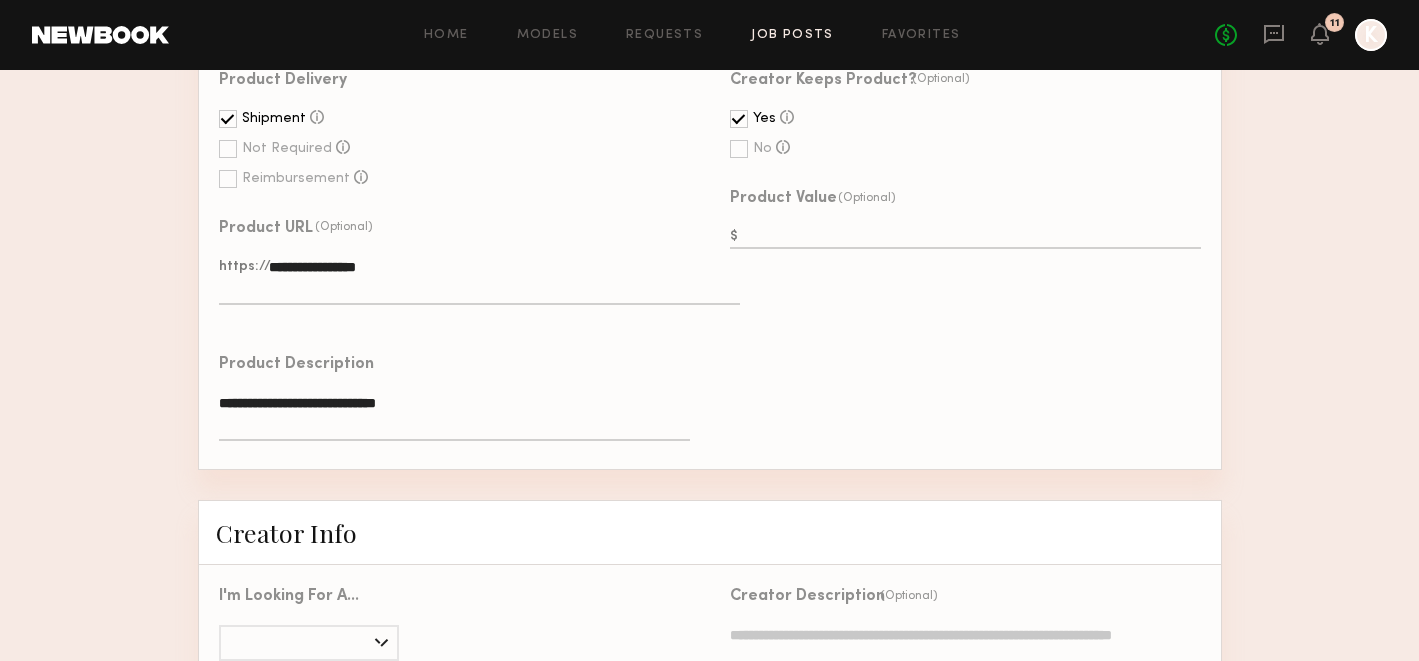 paste on "**********" 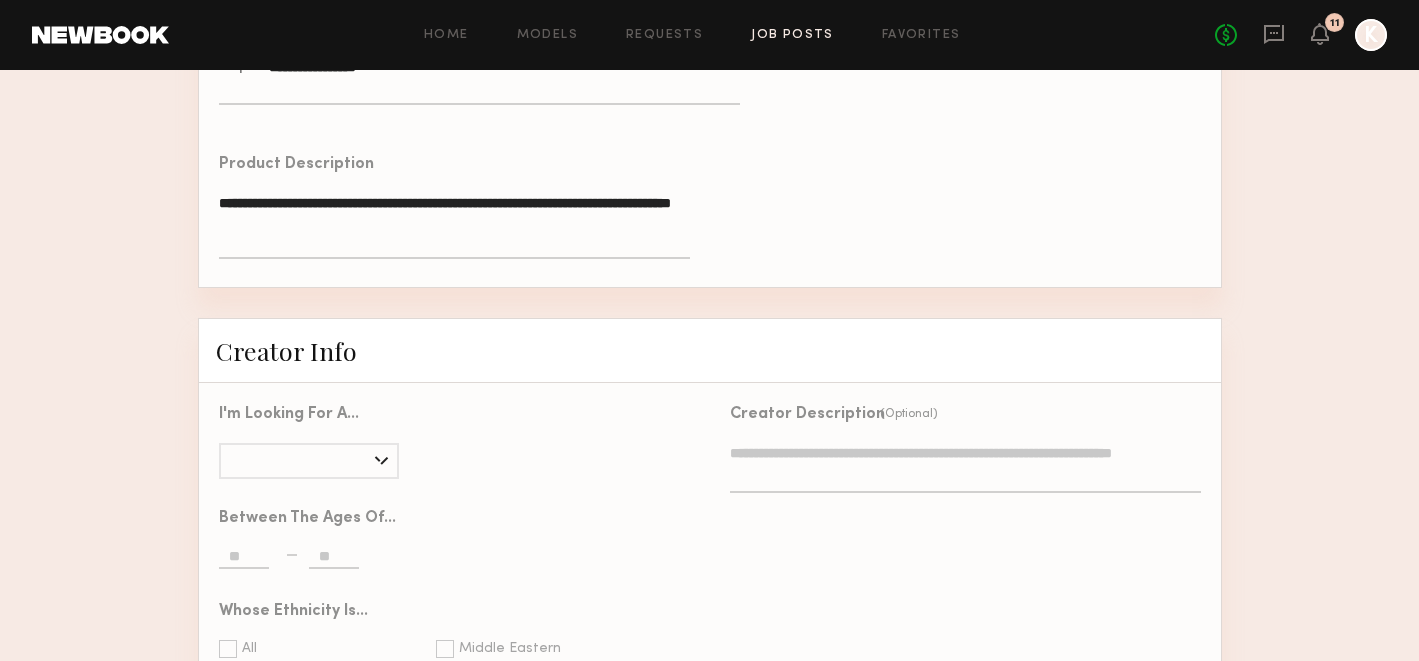 scroll, scrollTop: 1418, scrollLeft: 0, axis: vertical 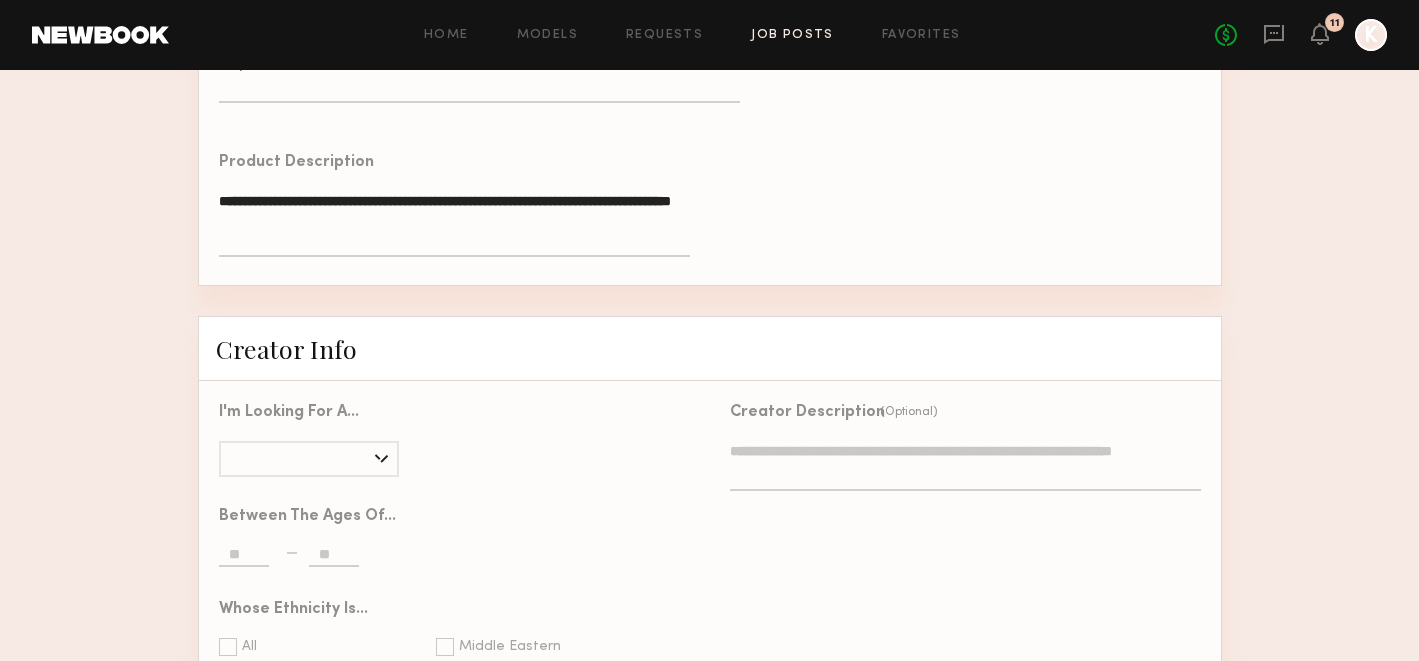 type on "**********" 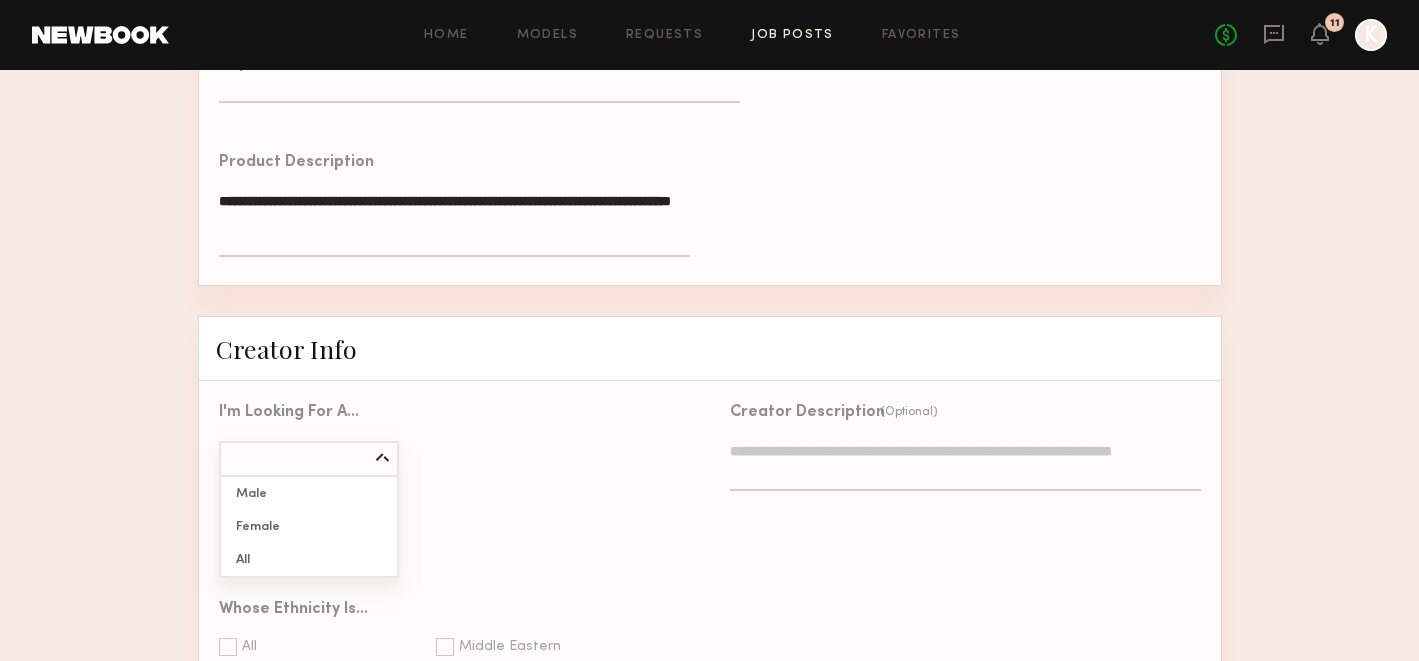 type on "***" 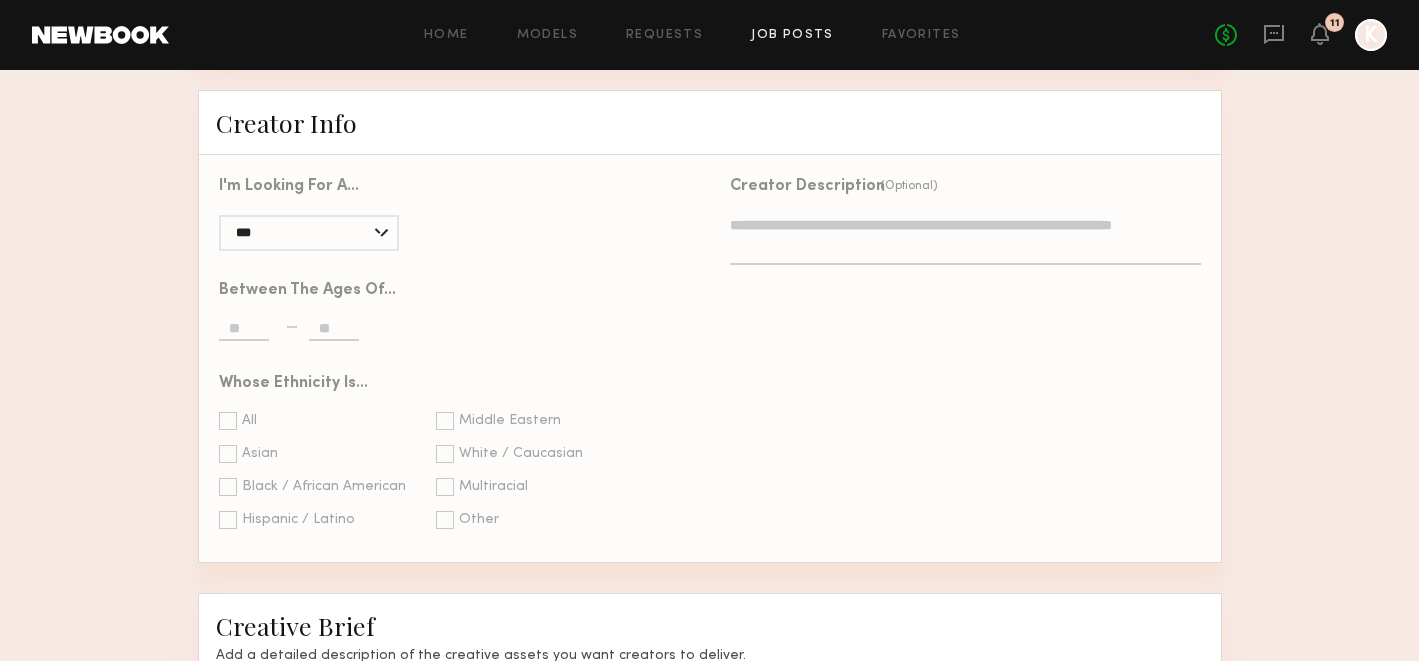 scroll, scrollTop: 1699, scrollLeft: 0, axis: vertical 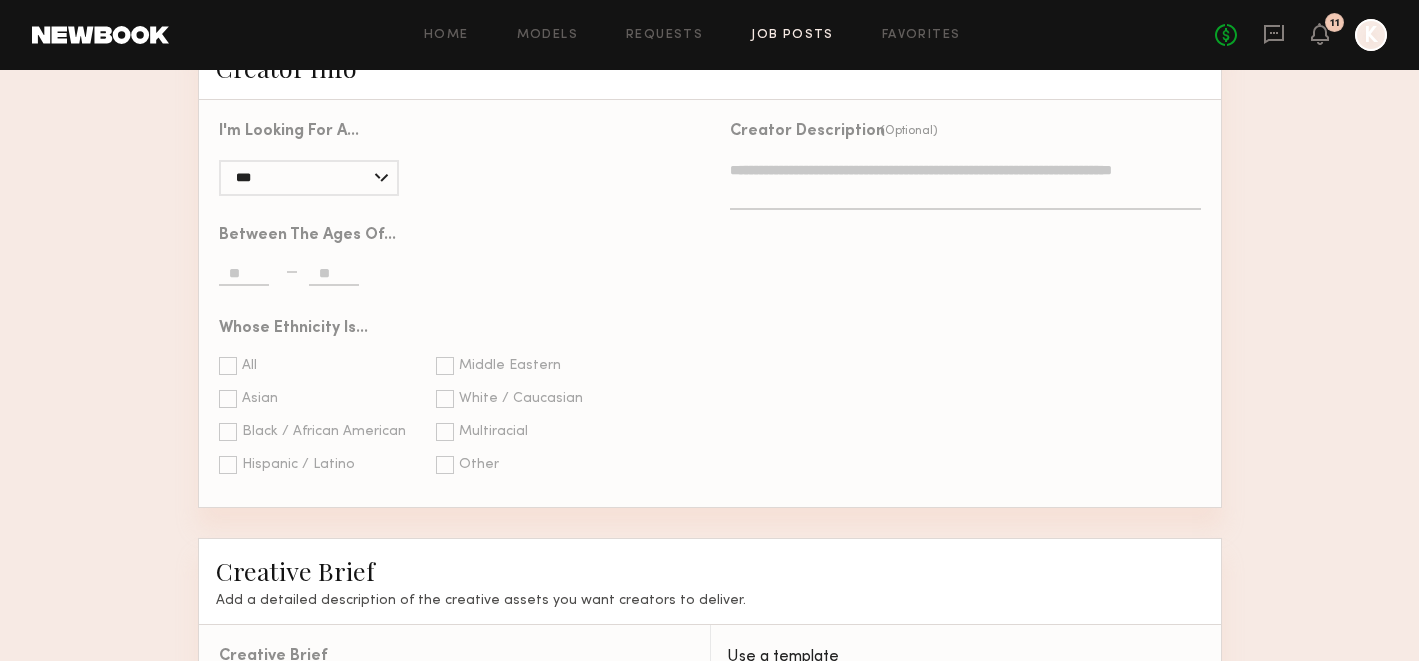 click 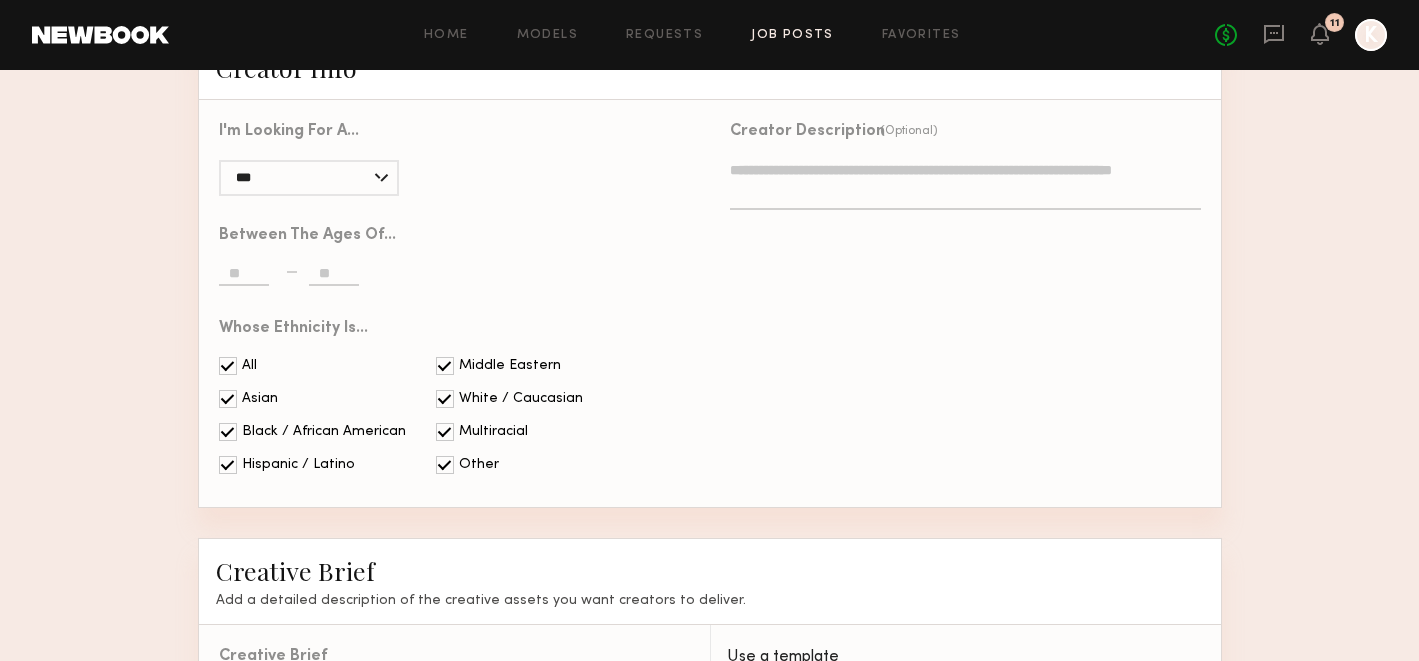 click 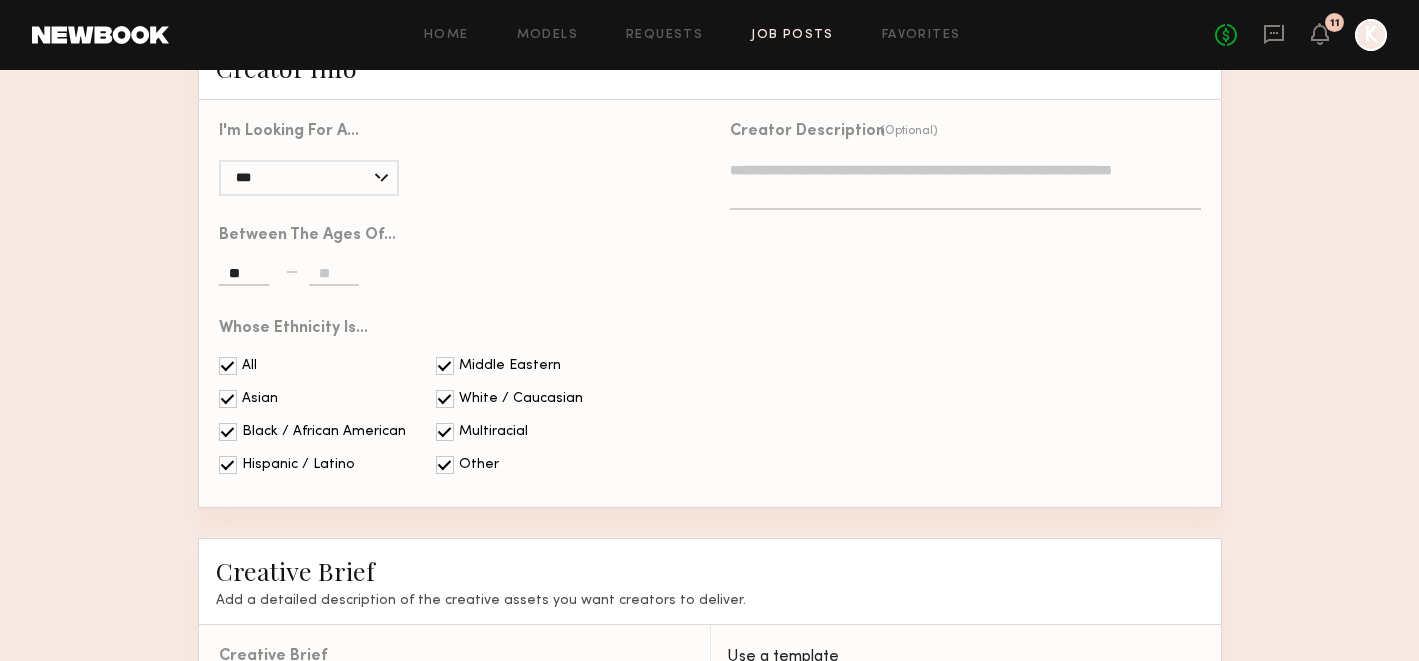 type on "**" 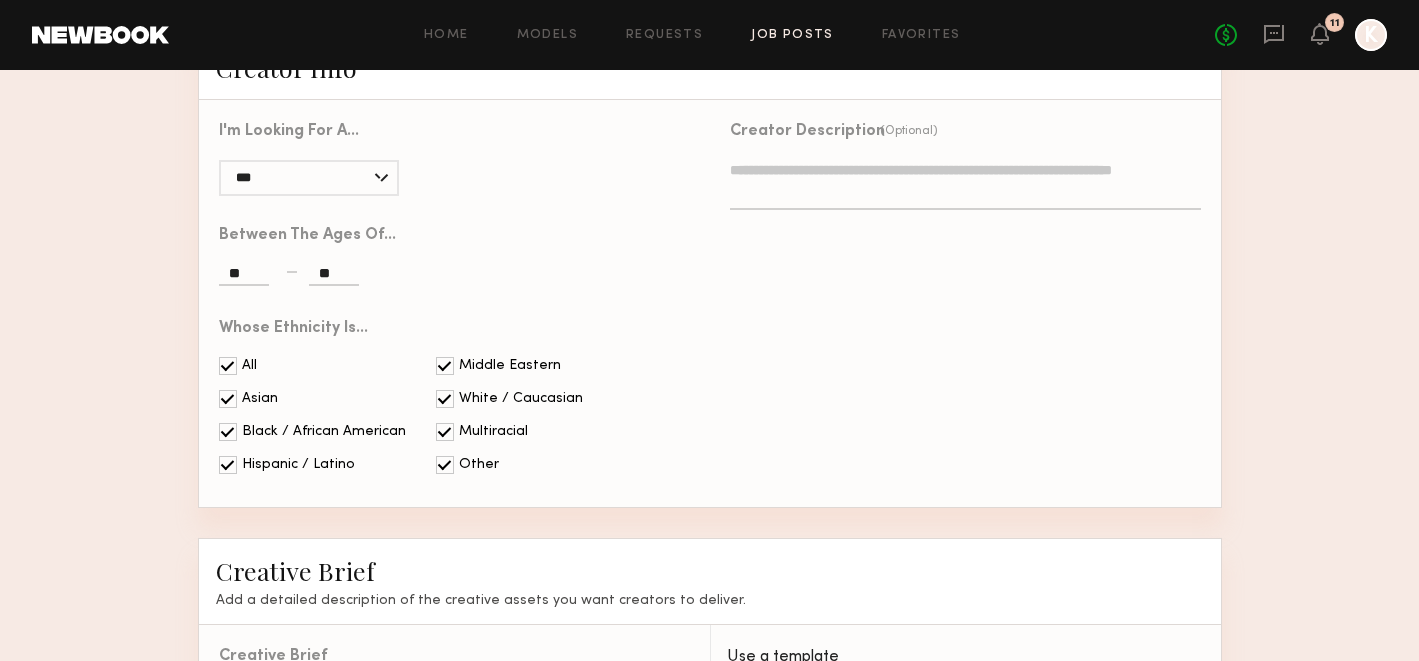 type on "**" 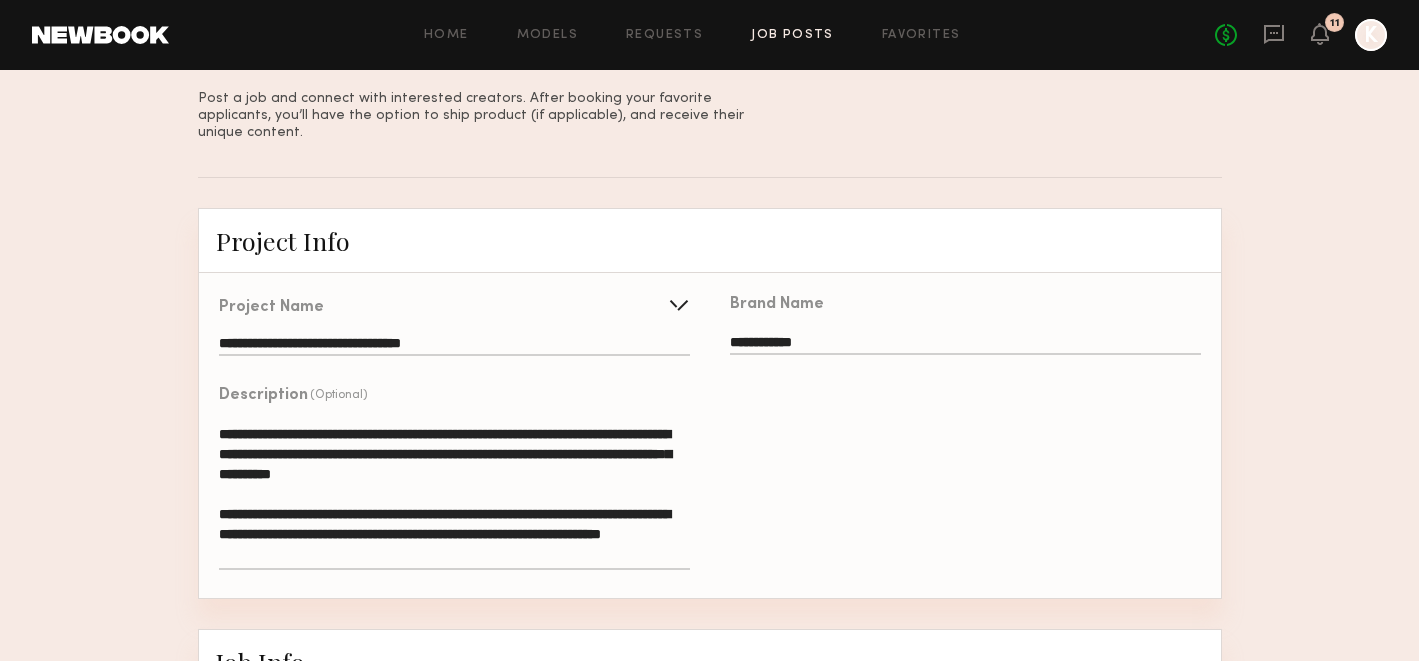 scroll, scrollTop: 90, scrollLeft: 0, axis: vertical 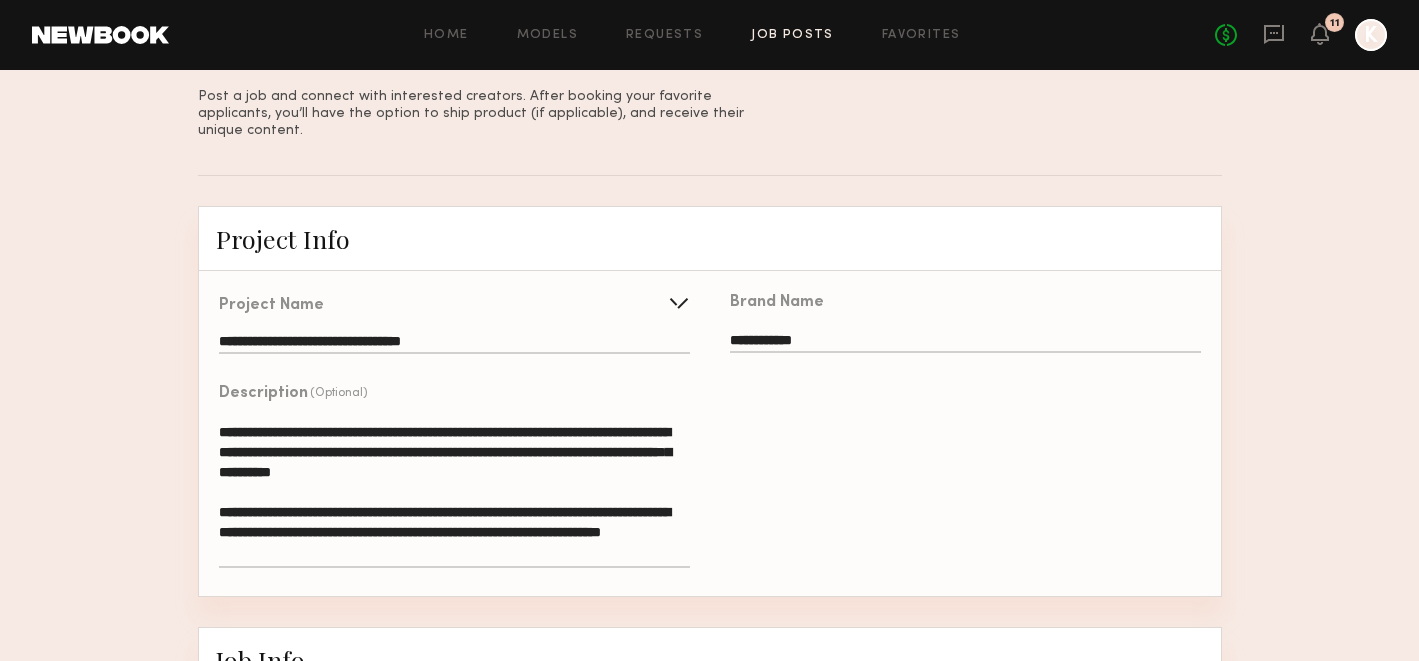 click on "**********" 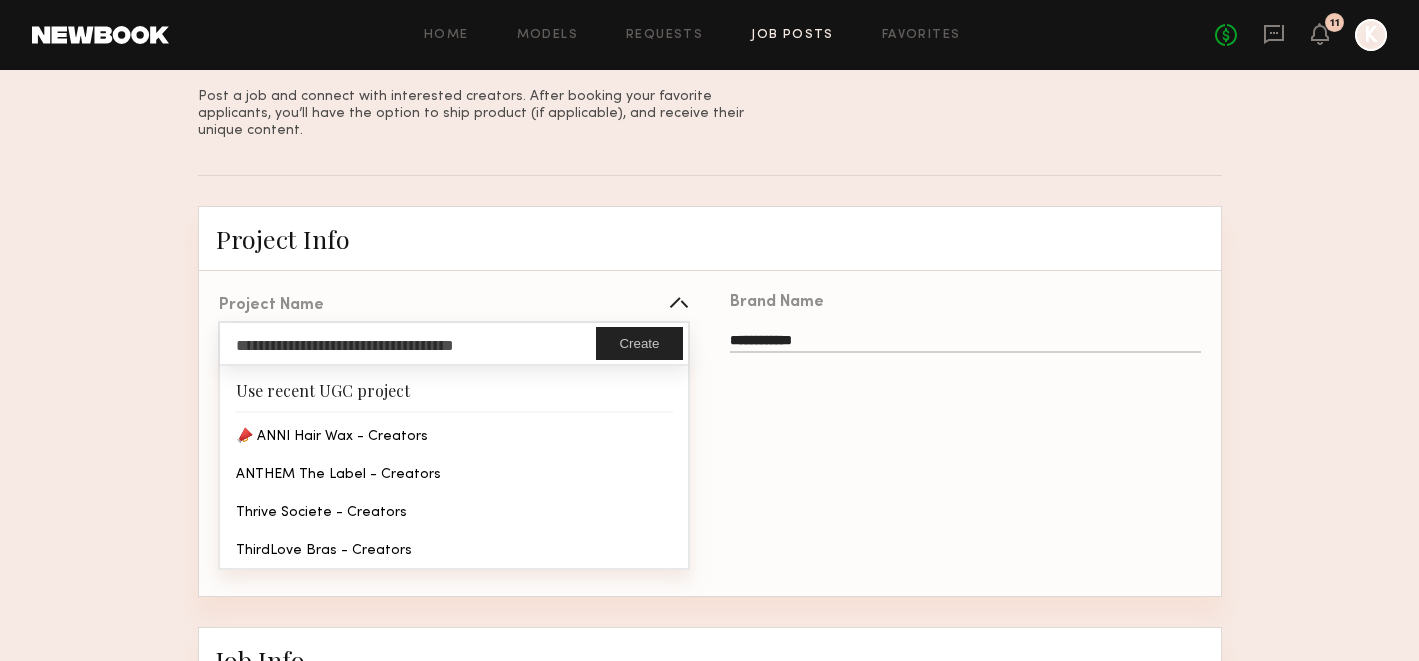 click on "**********" 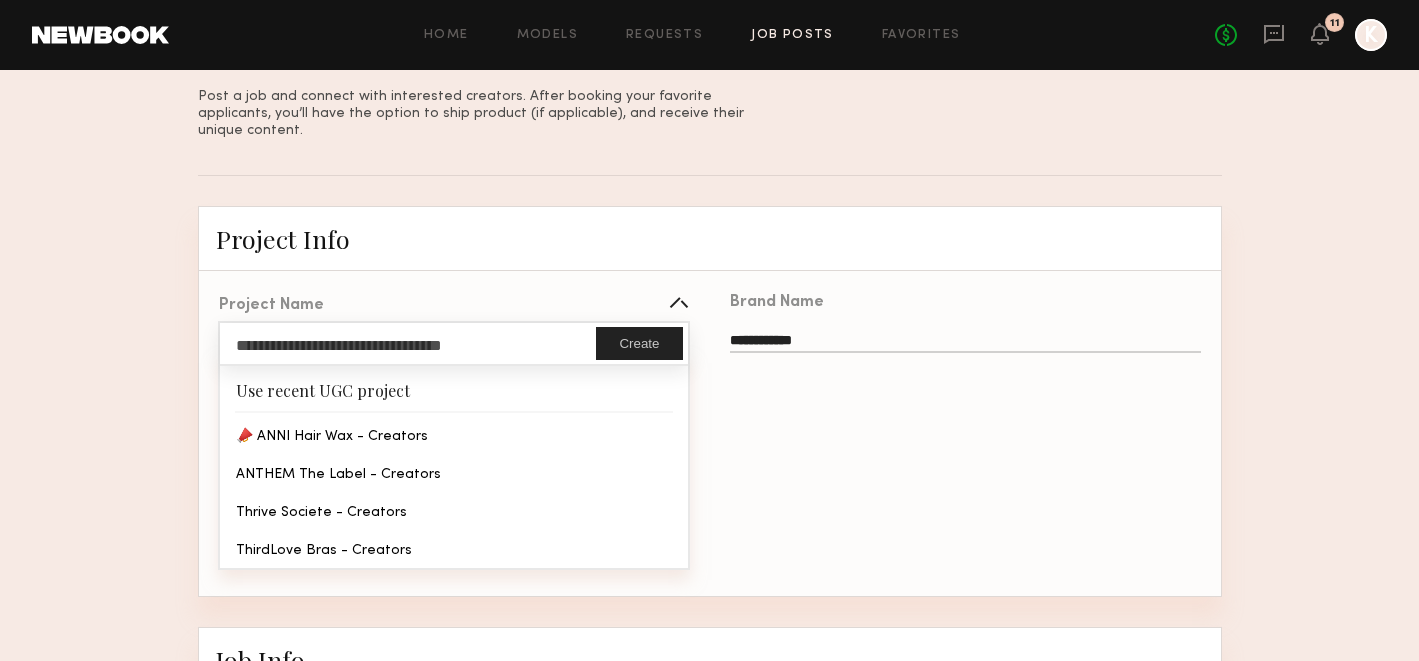 type on "**********" 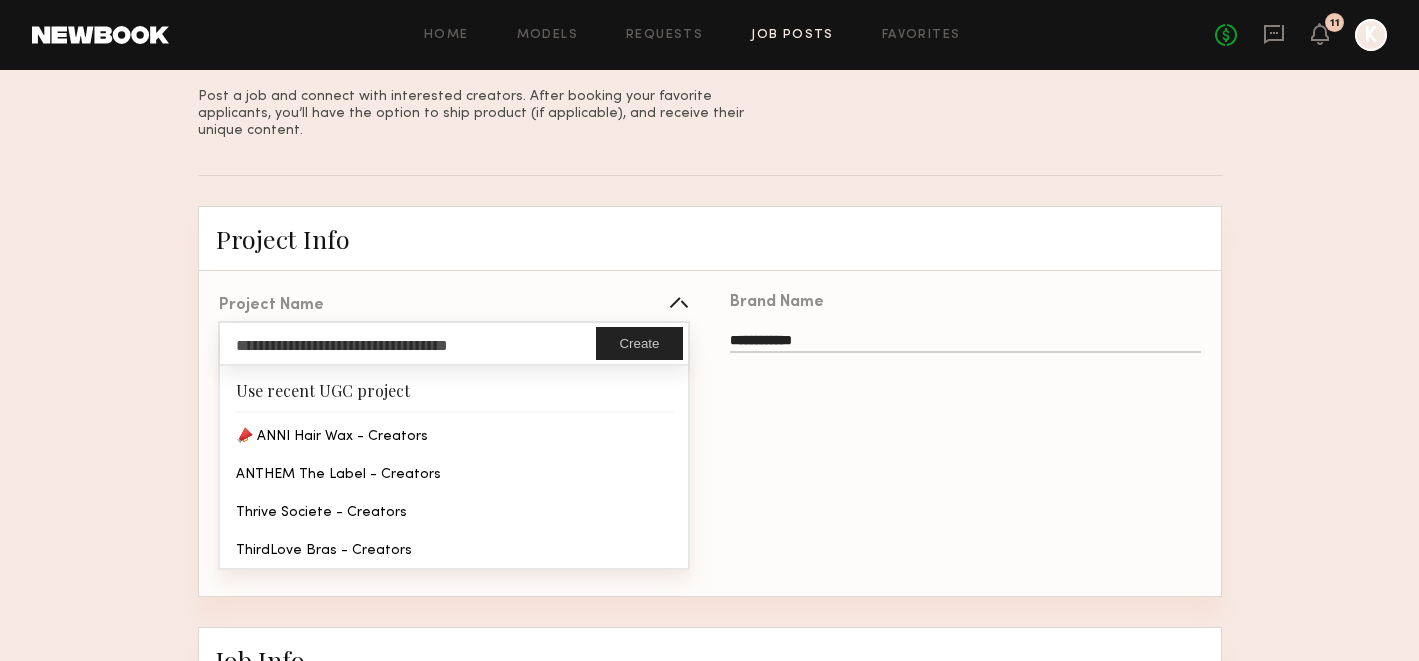 click on "Project Info" 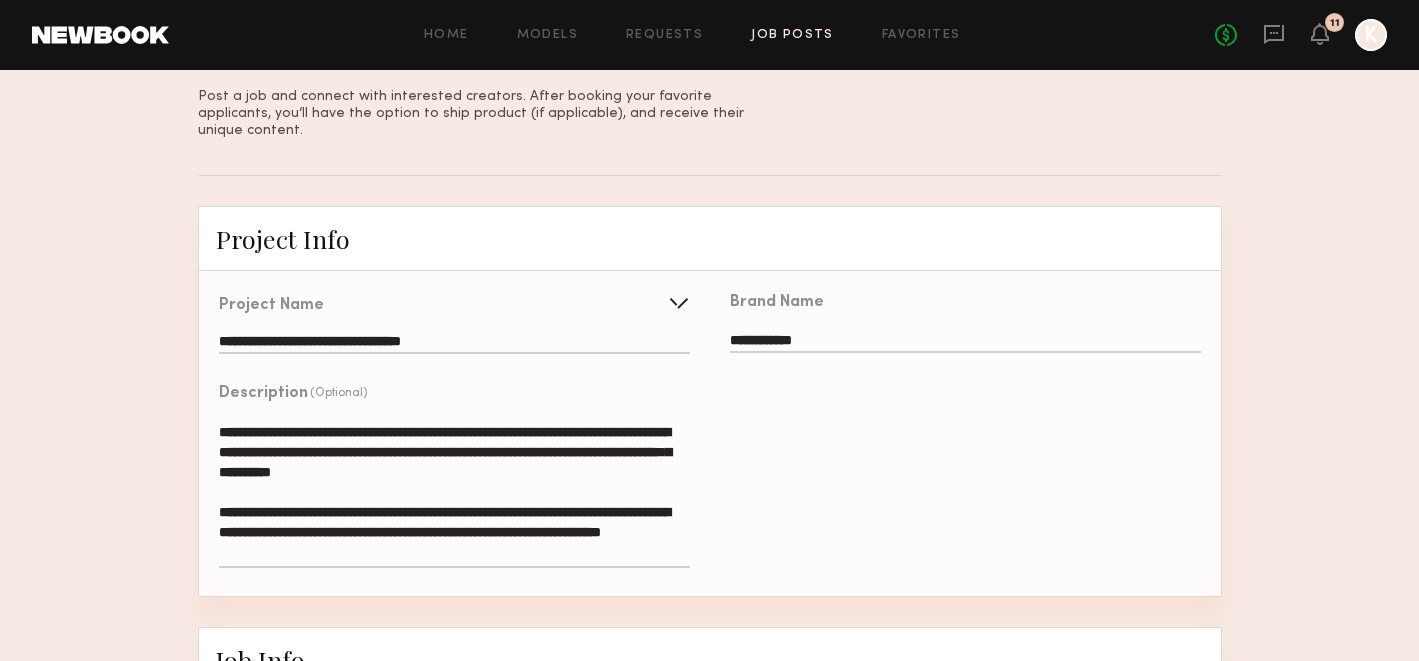 click on "**********" 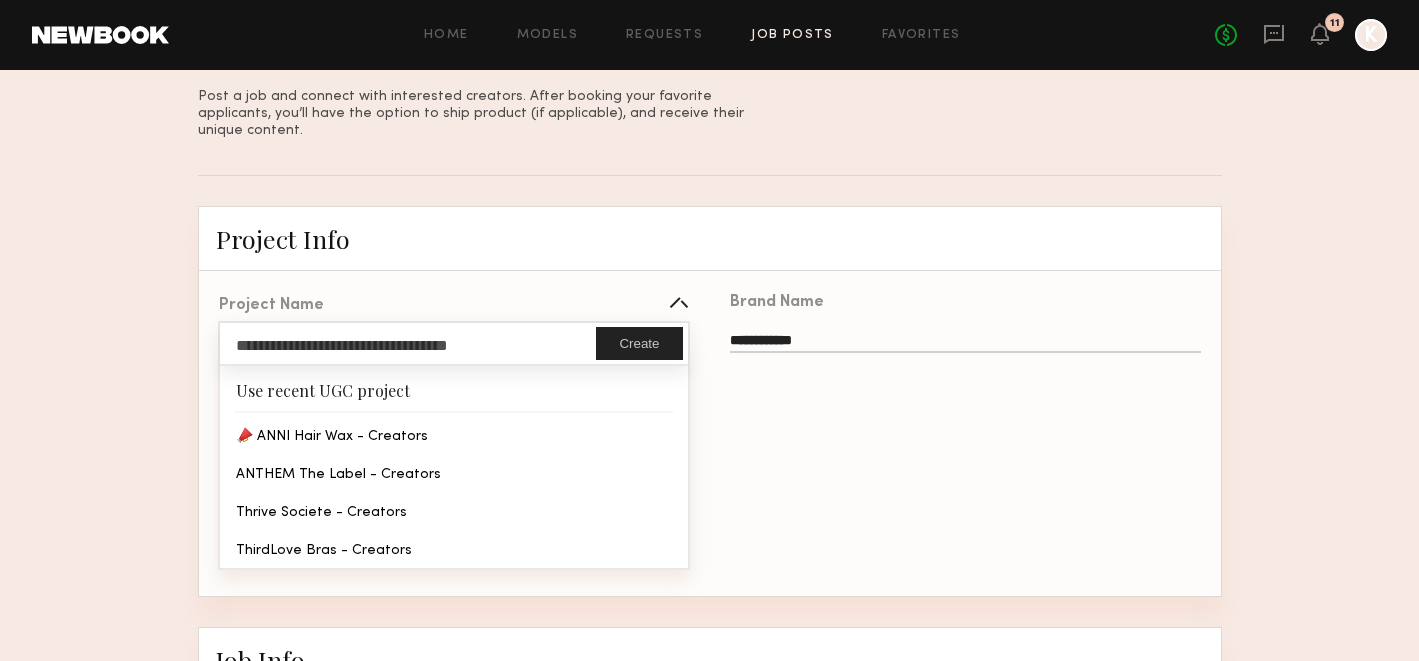 click on "Create" 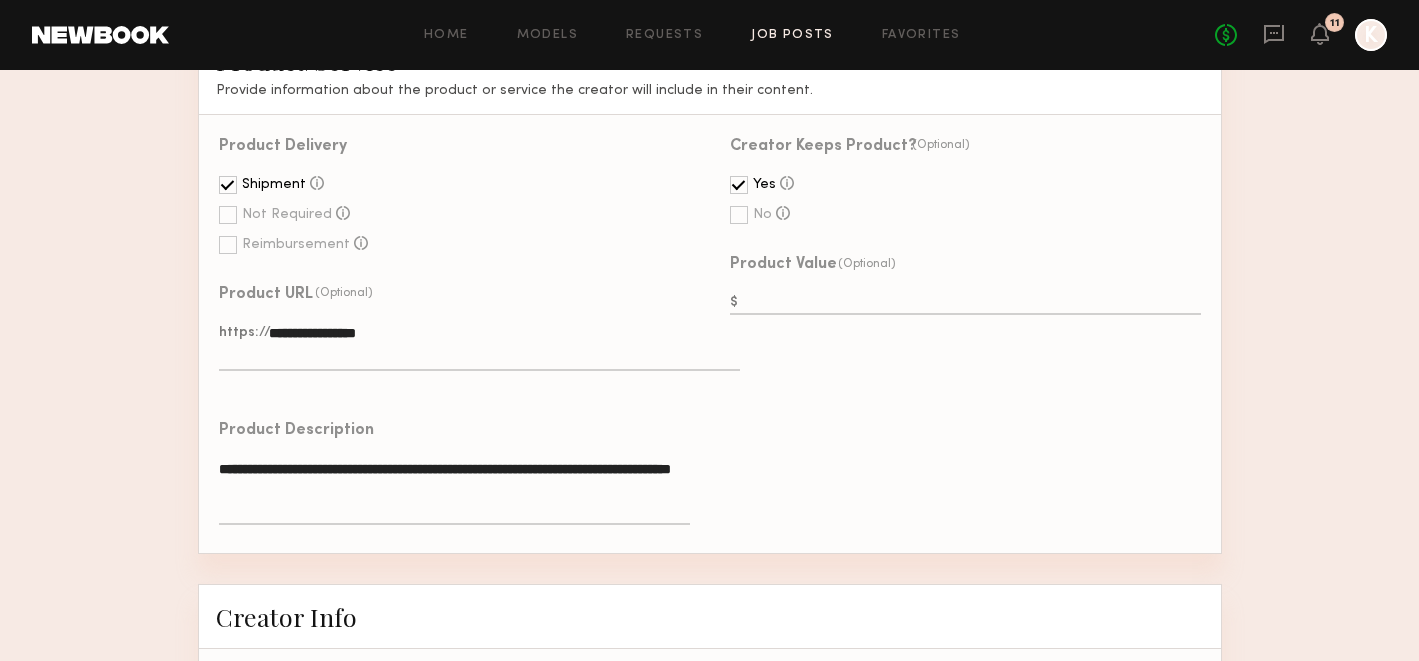 scroll, scrollTop: 1156, scrollLeft: 0, axis: vertical 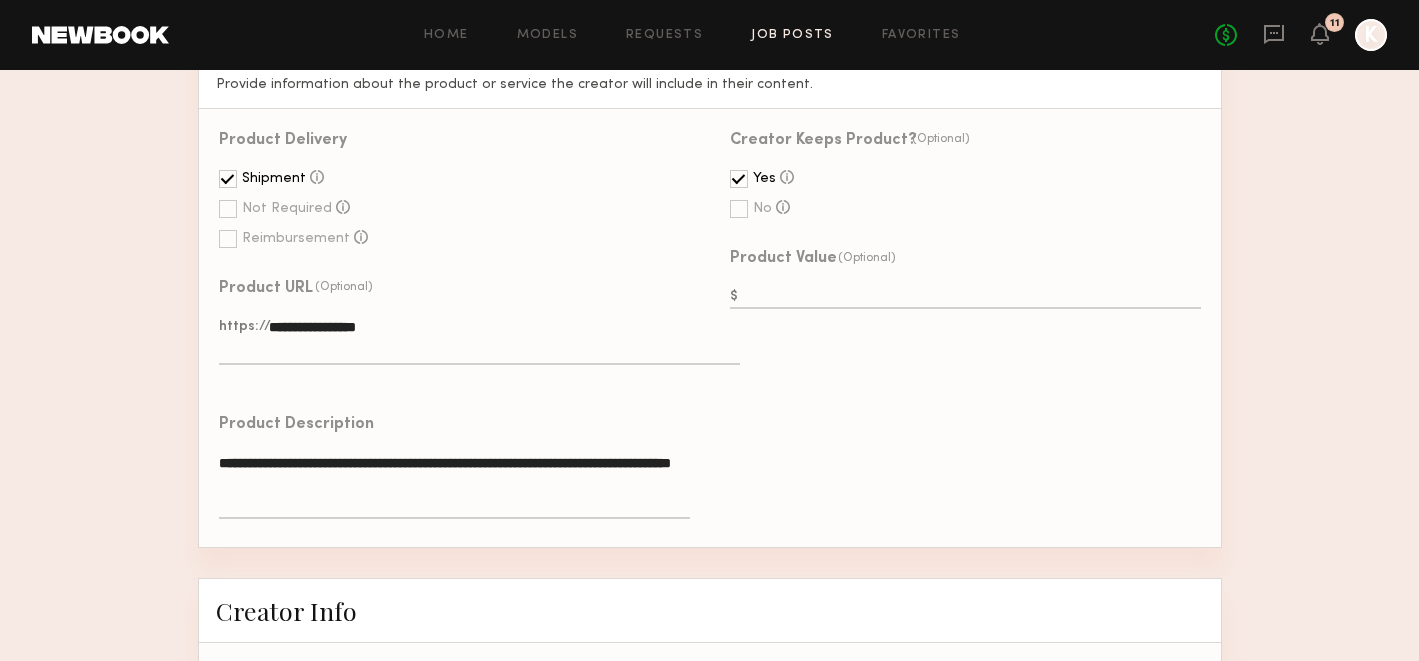 click 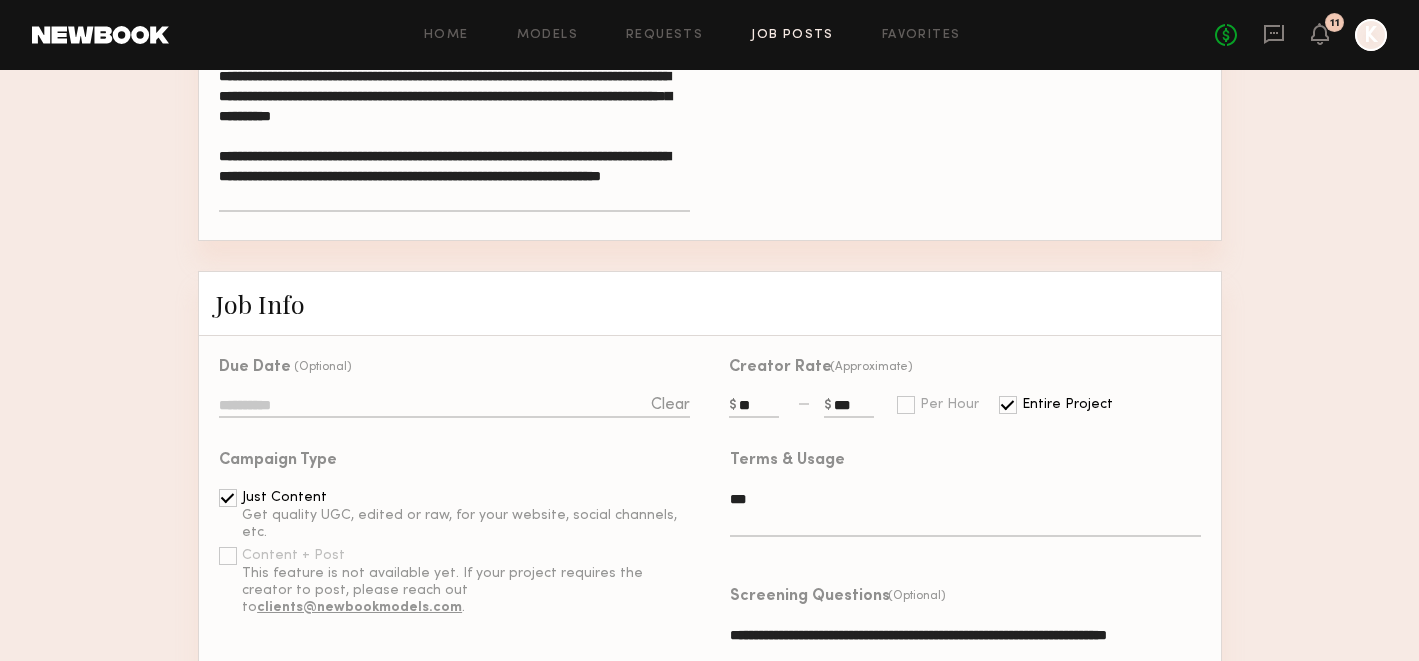 scroll, scrollTop: 447, scrollLeft: 0, axis: vertical 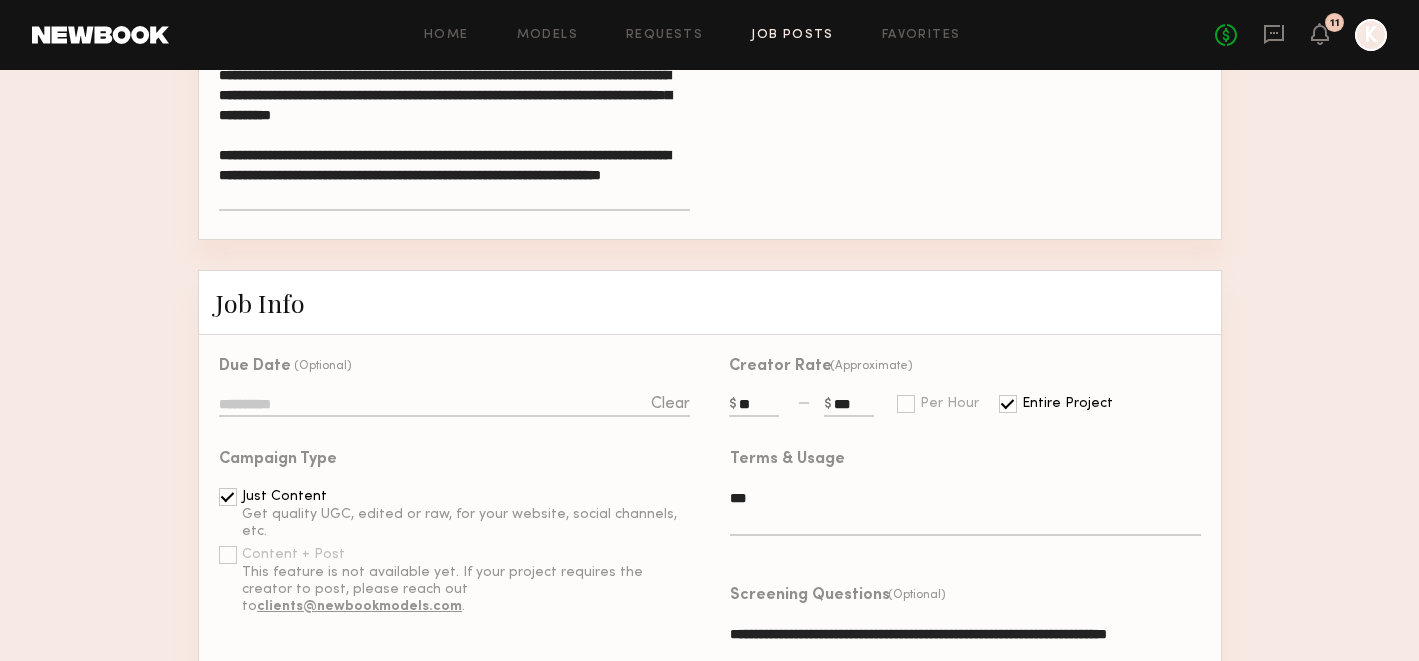 type on "**********" 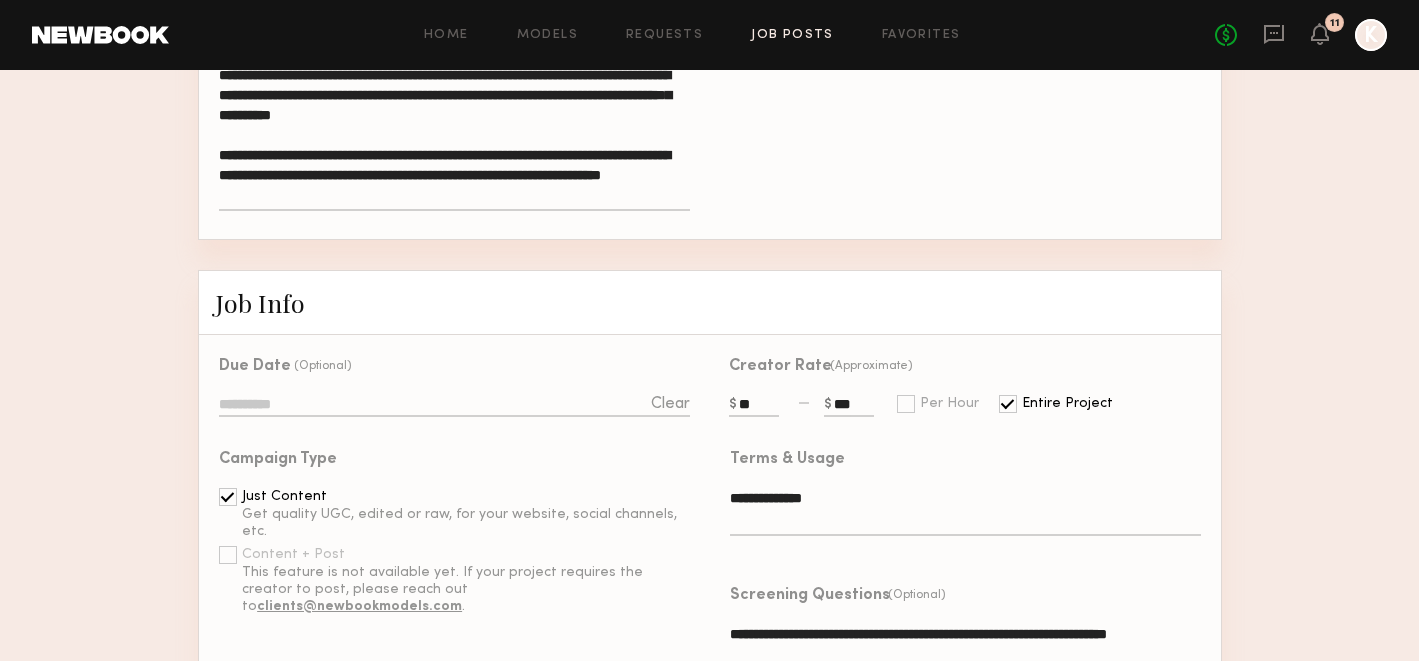 type on "**********" 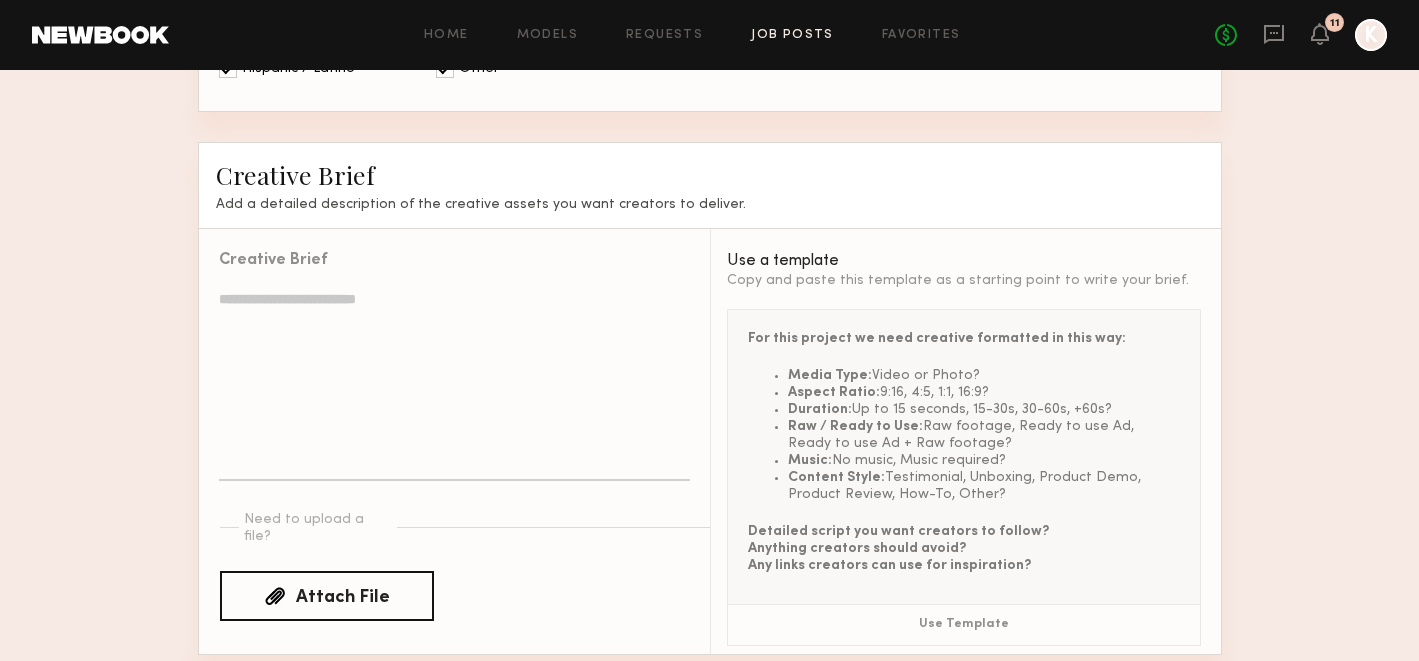 scroll, scrollTop: 2082, scrollLeft: 0, axis: vertical 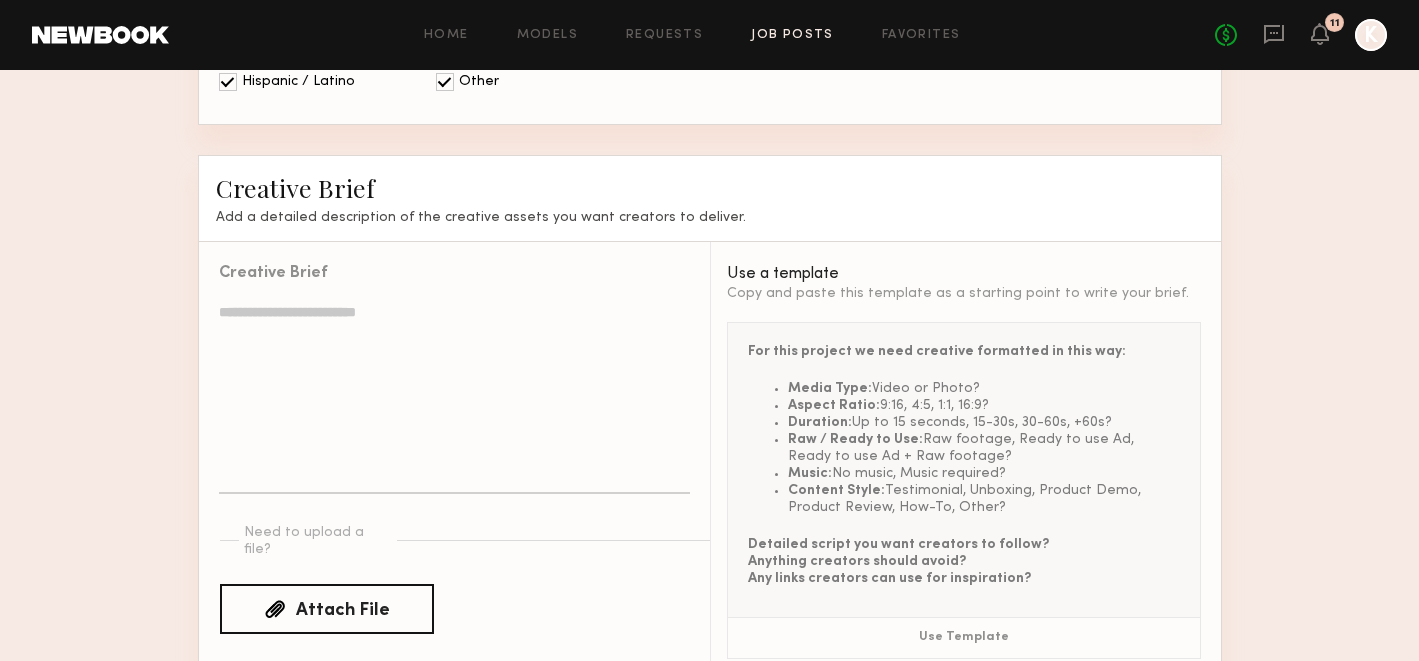 click 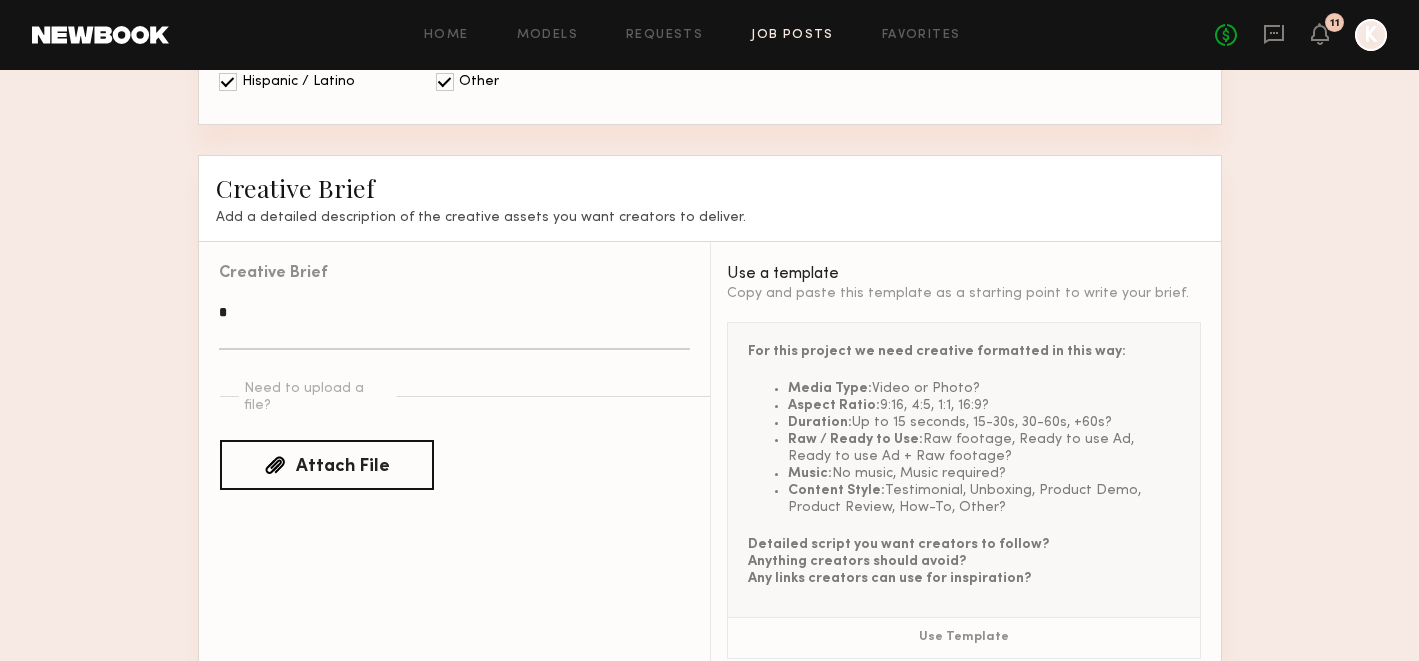 click on "Creative Brief  Need to upload a file? Attach File" 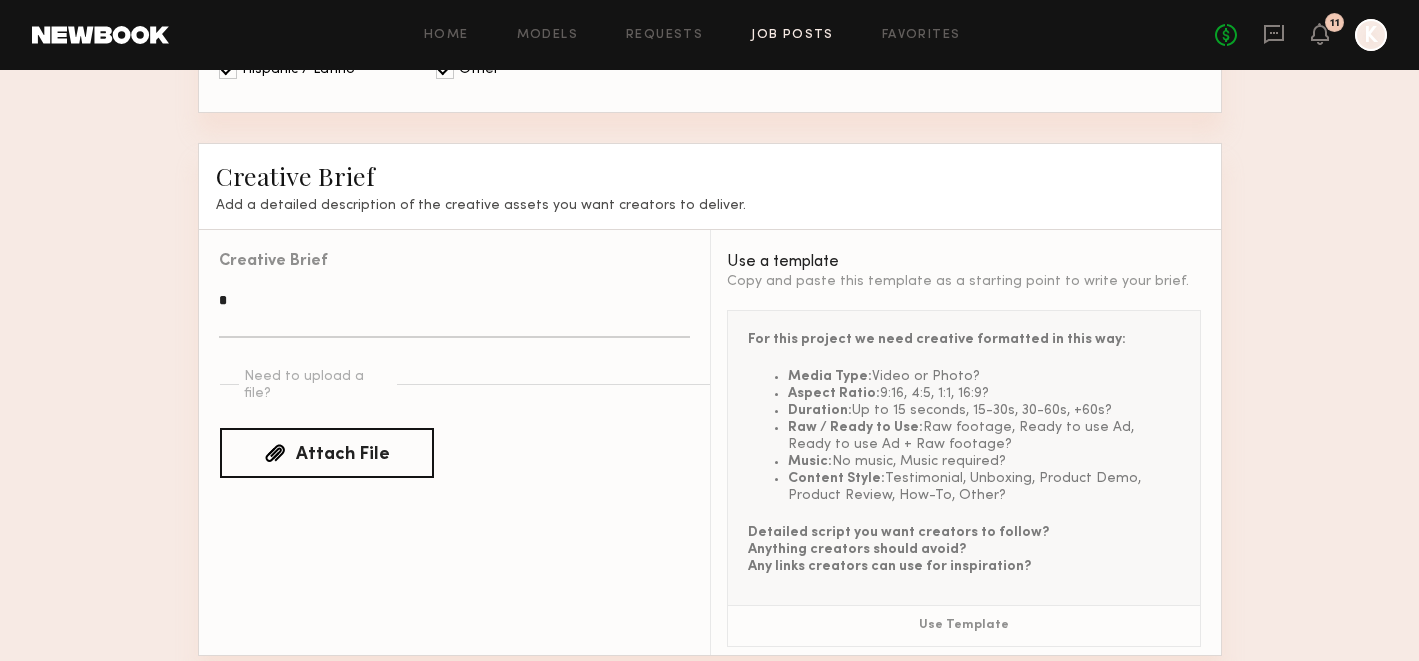 scroll, scrollTop: 2153, scrollLeft: 0, axis: vertical 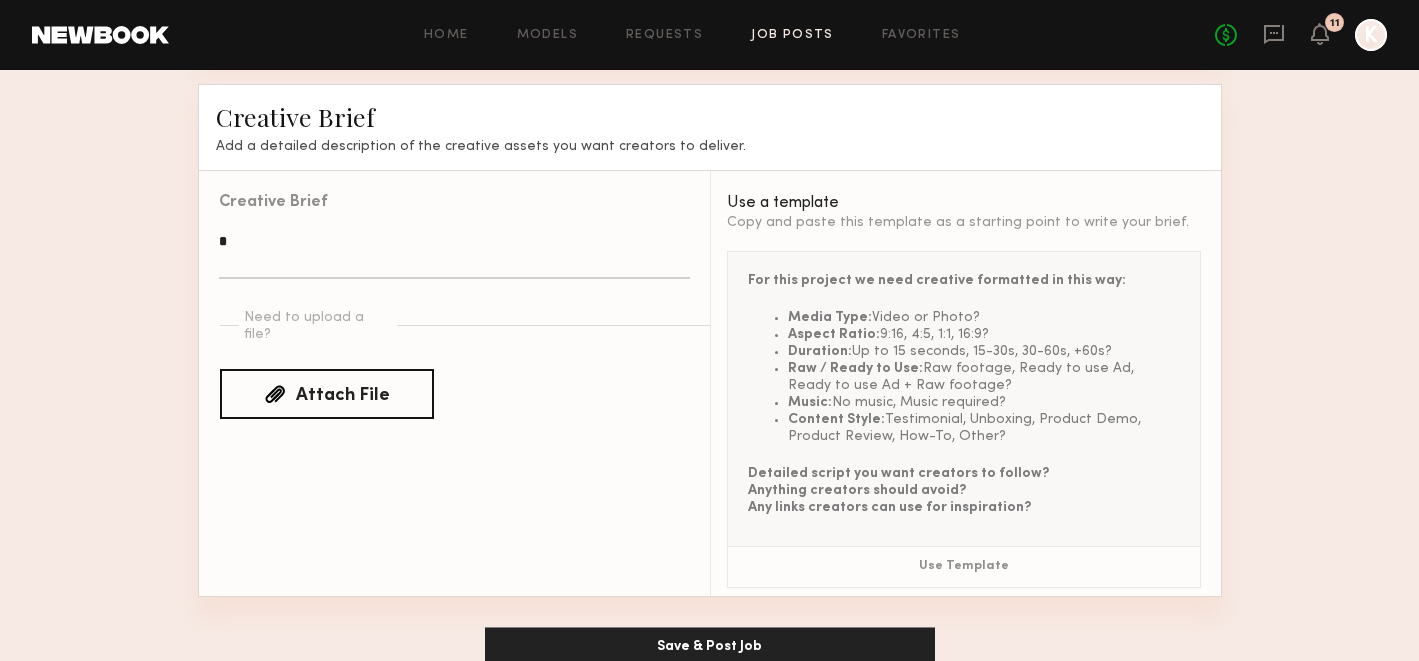 click on "Creative Brief" 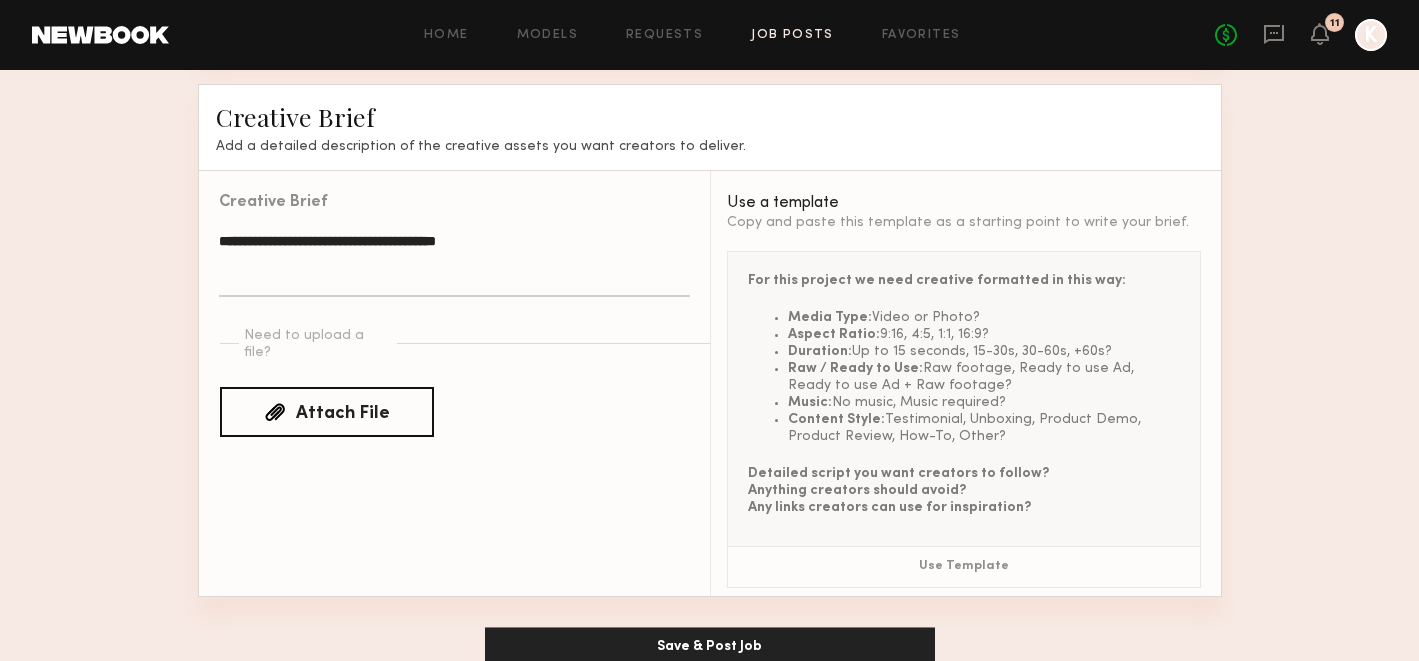 drag, startPoint x: 499, startPoint y: 203, endPoint x: 475, endPoint y: 205, distance: 24.083189 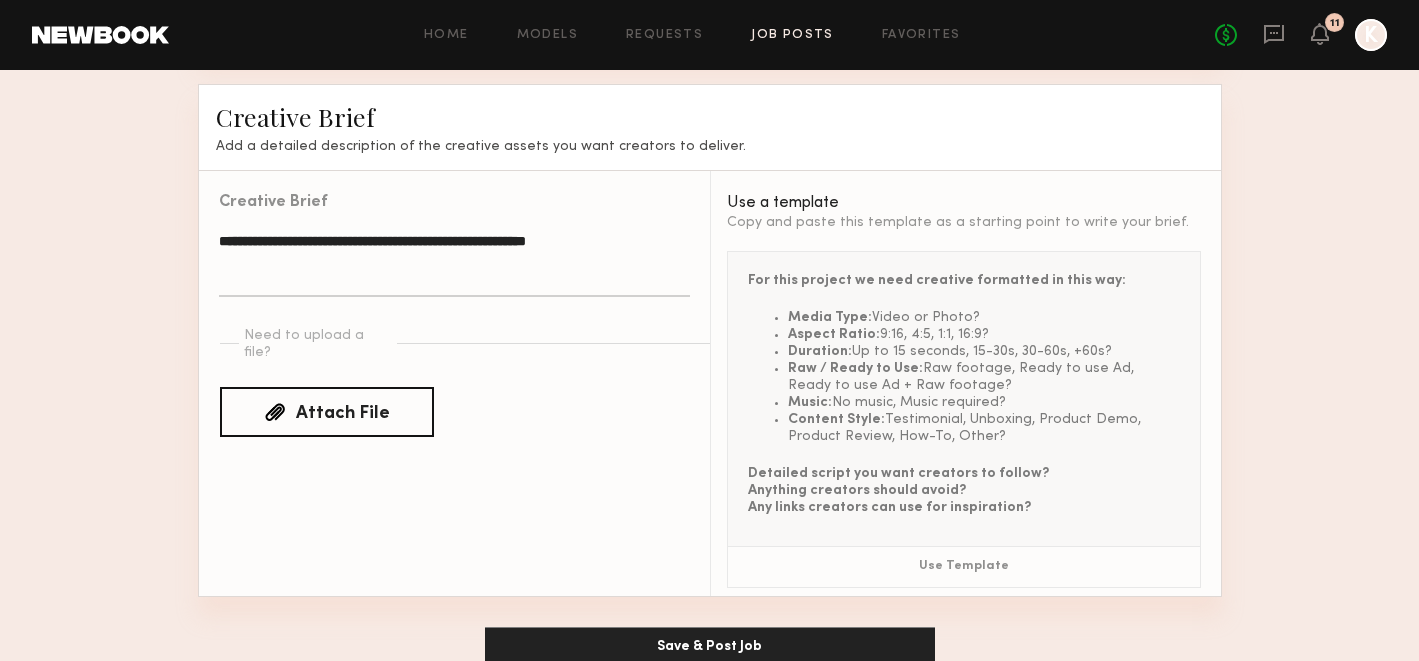 paste on "****" 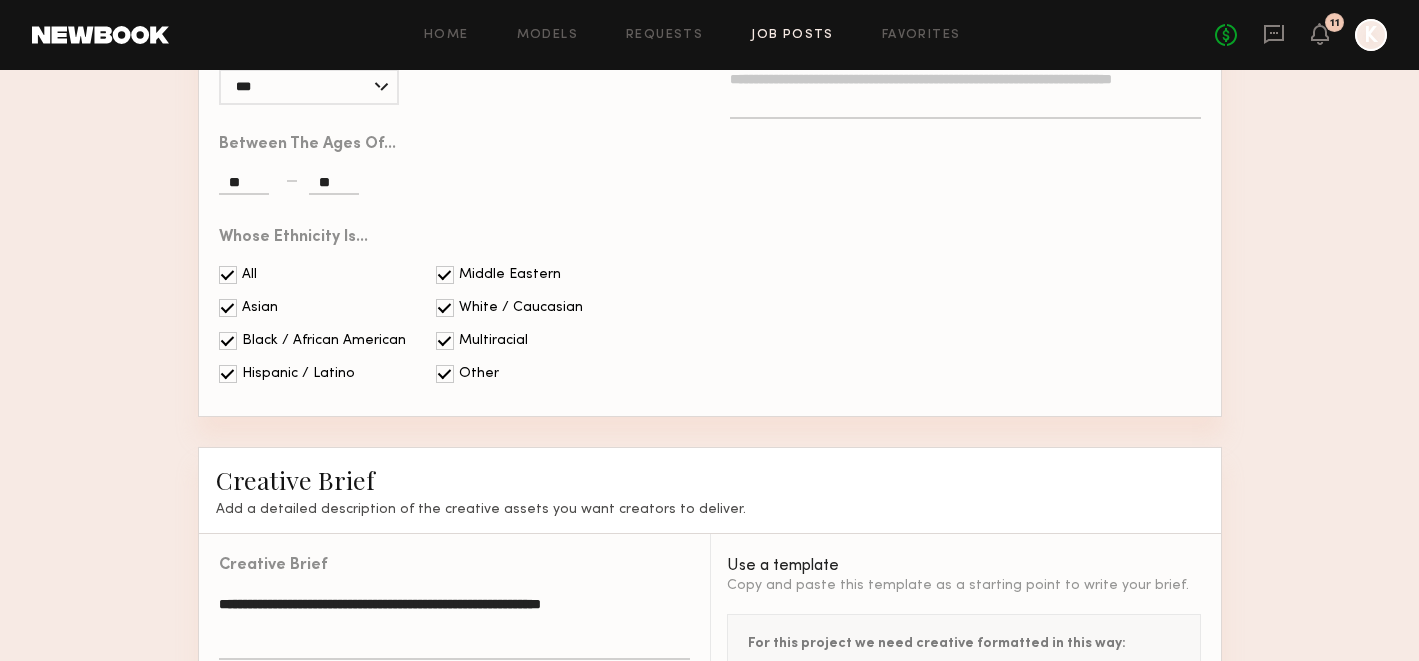 scroll, scrollTop: 2153, scrollLeft: 0, axis: vertical 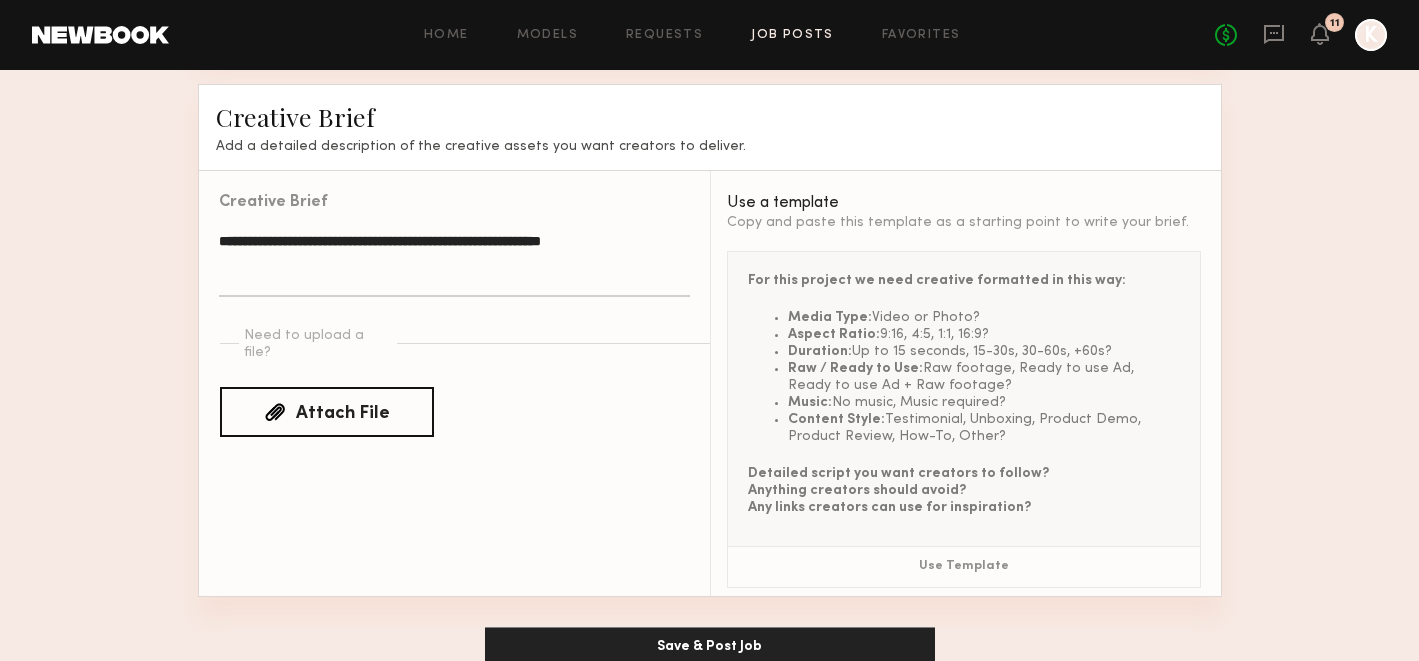 type on "**********" 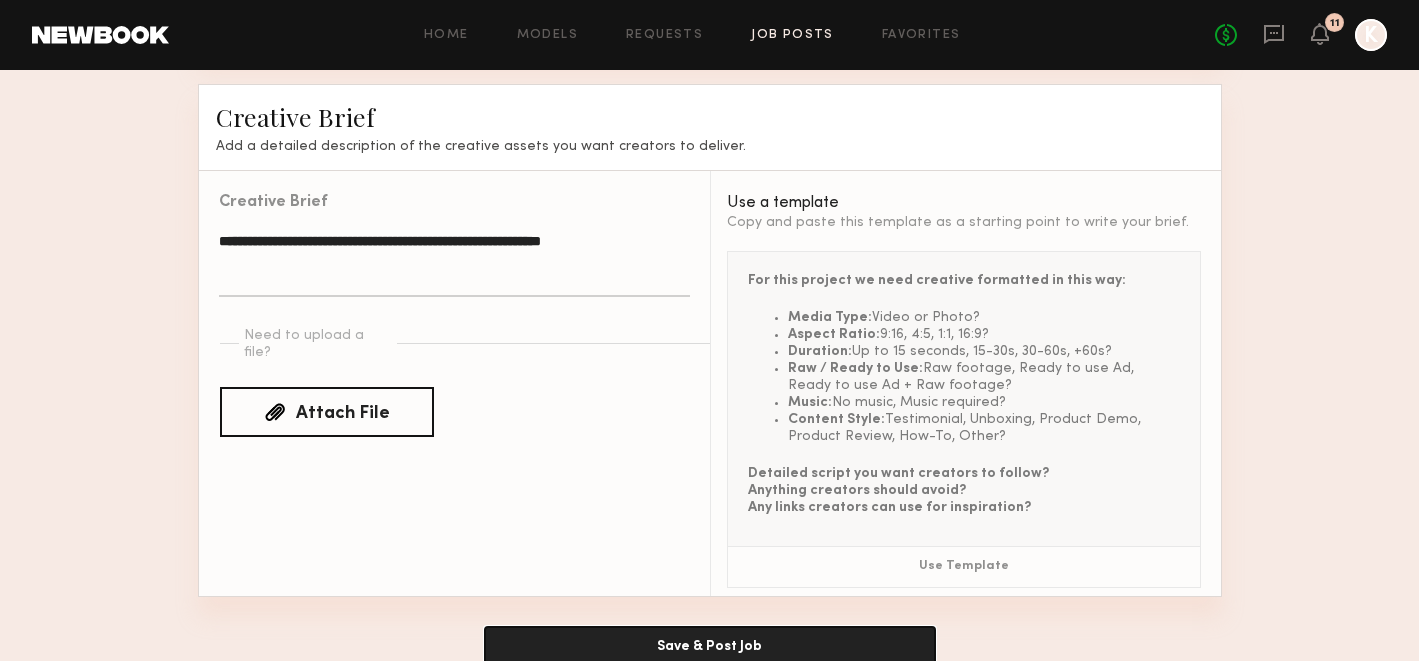 click on "Save & Post Job" 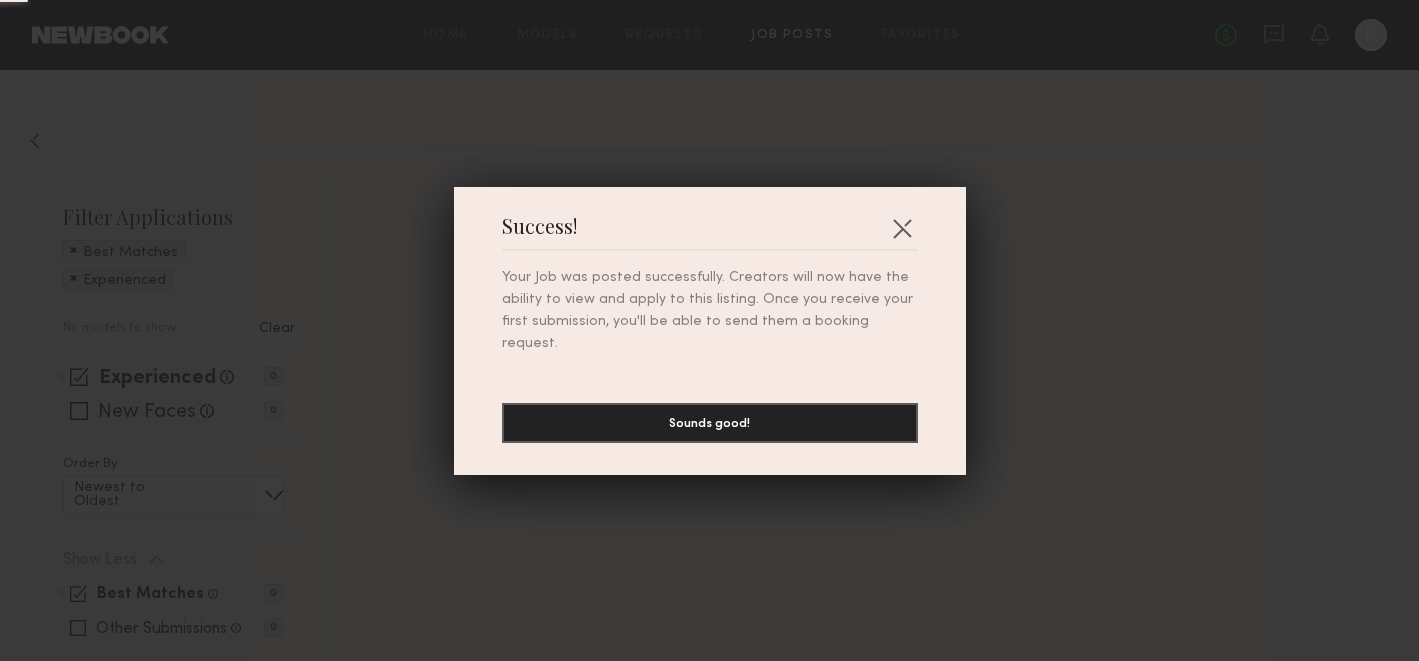 scroll, scrollTop: 0, scrollLeft: 0, axis: both 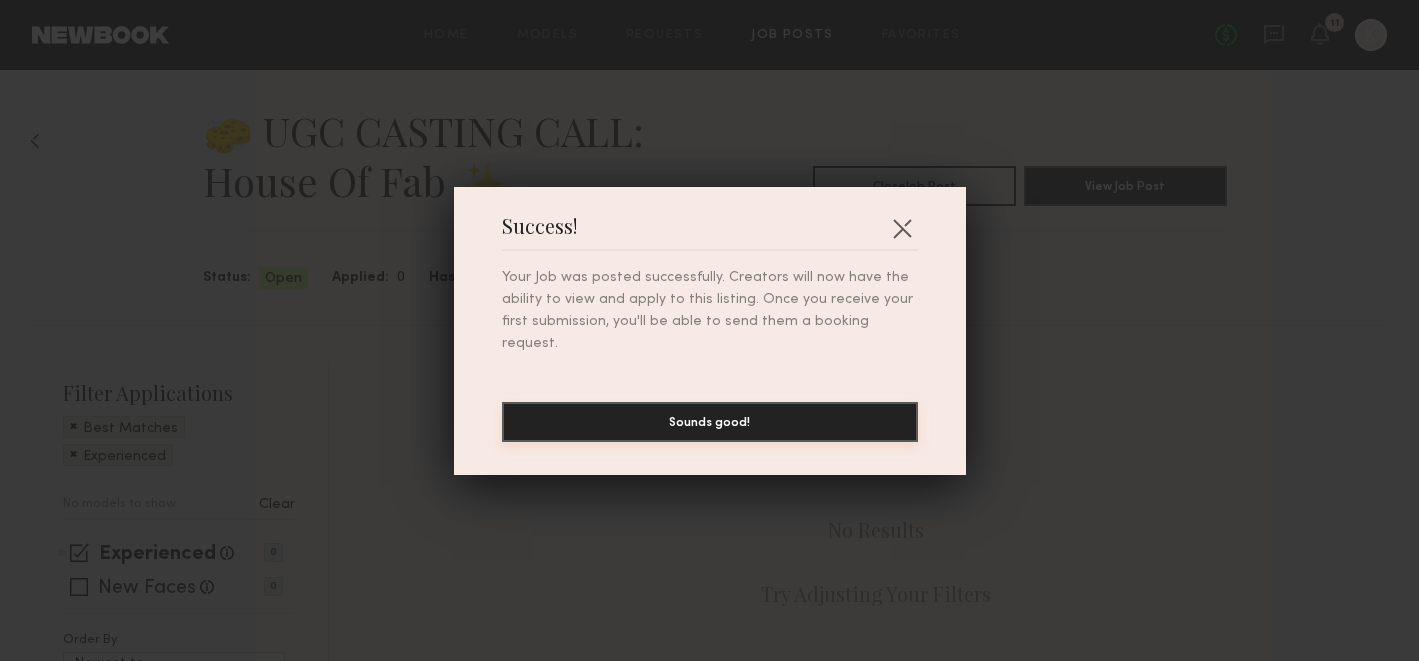 click on "Sounds good!" at bounding box center (710, 422) 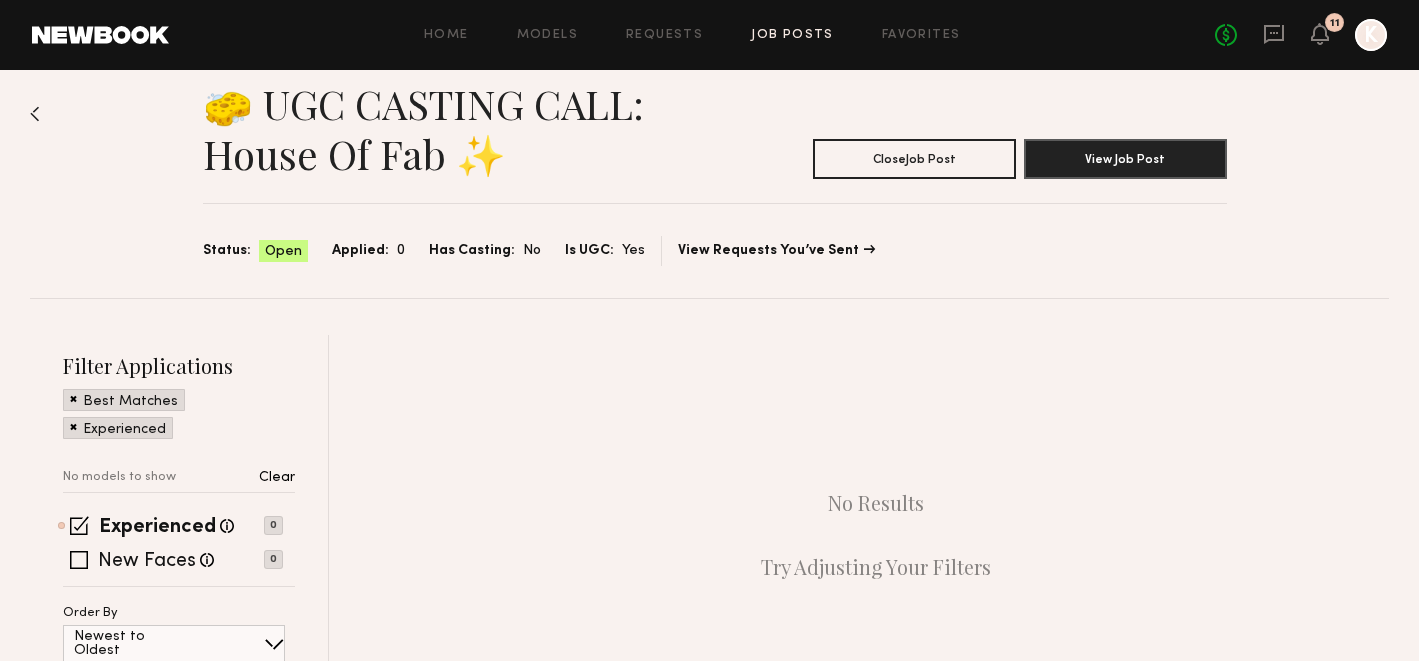 scroll, scrollTop: 0, scrollLeft: 0, axis: both 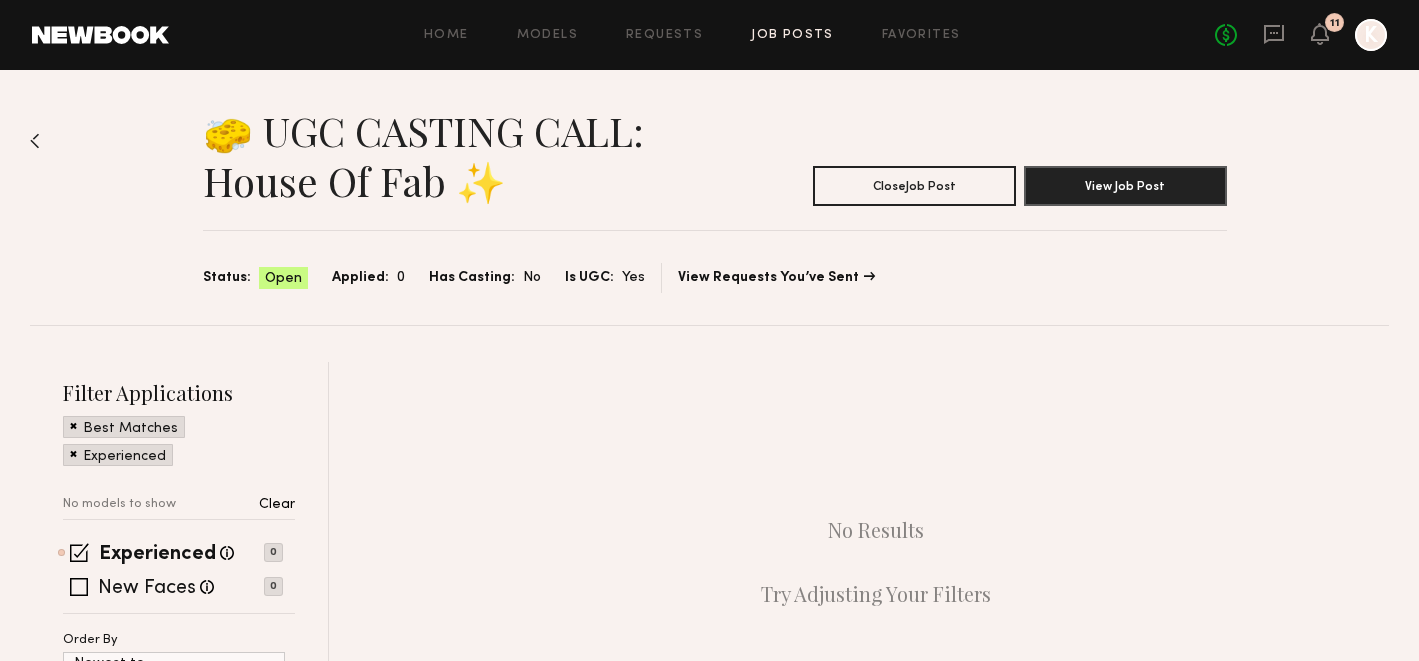 click on "Home Models Requests Job Posts Favorites Sign Out No fees up to $5,000 11 K" 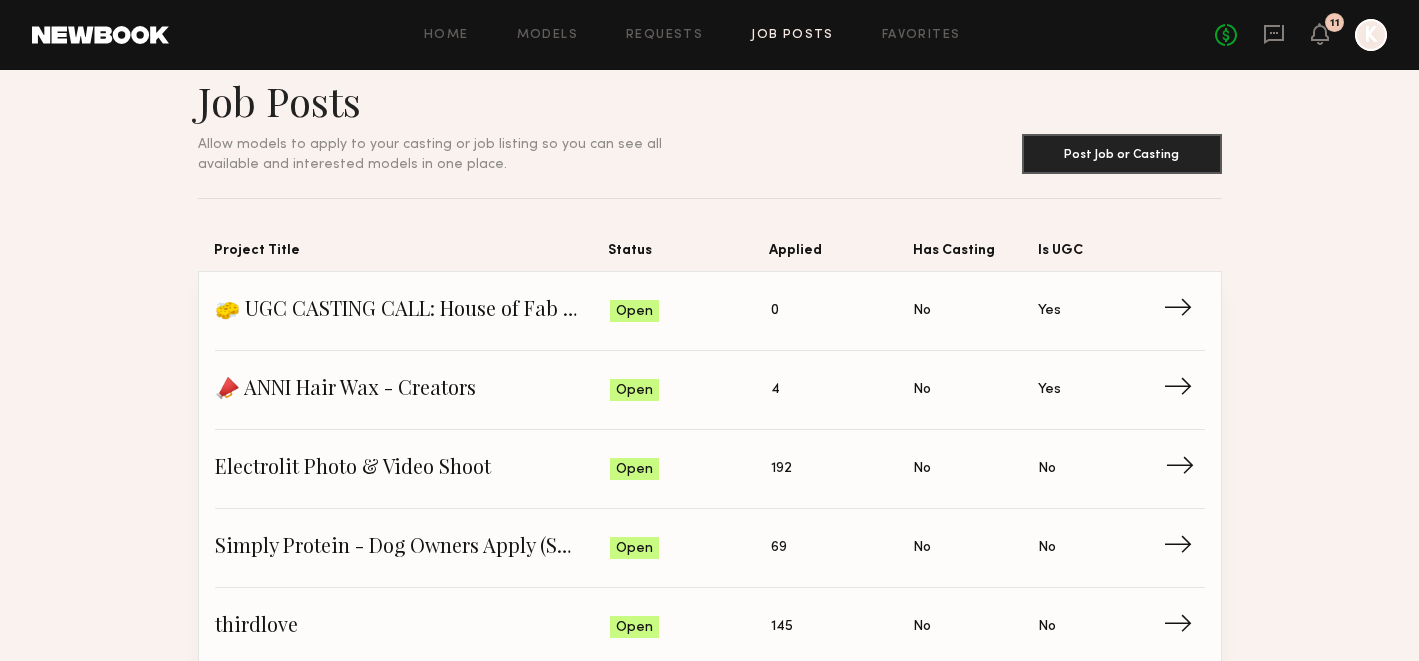 scroll, scrollTop: 31, scrollLeft: 0, axis: vertical 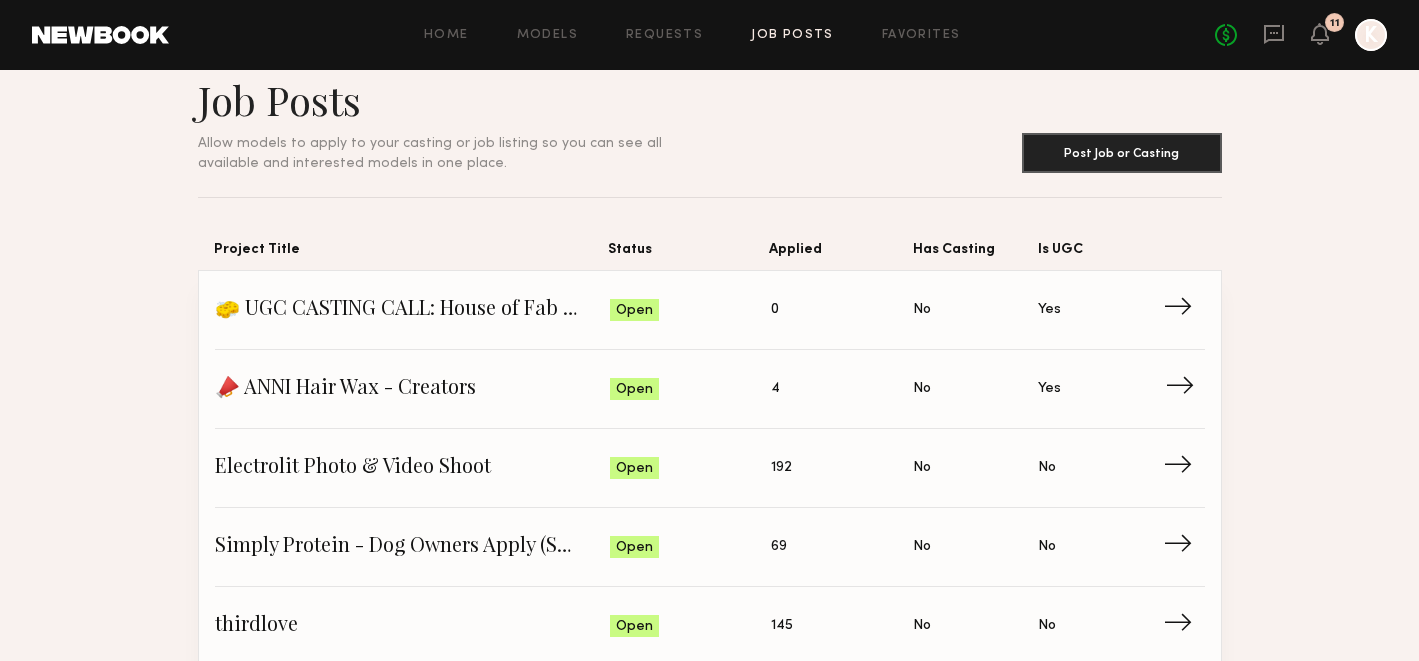 click on "📣 ANNI Hair Wax - Creators" 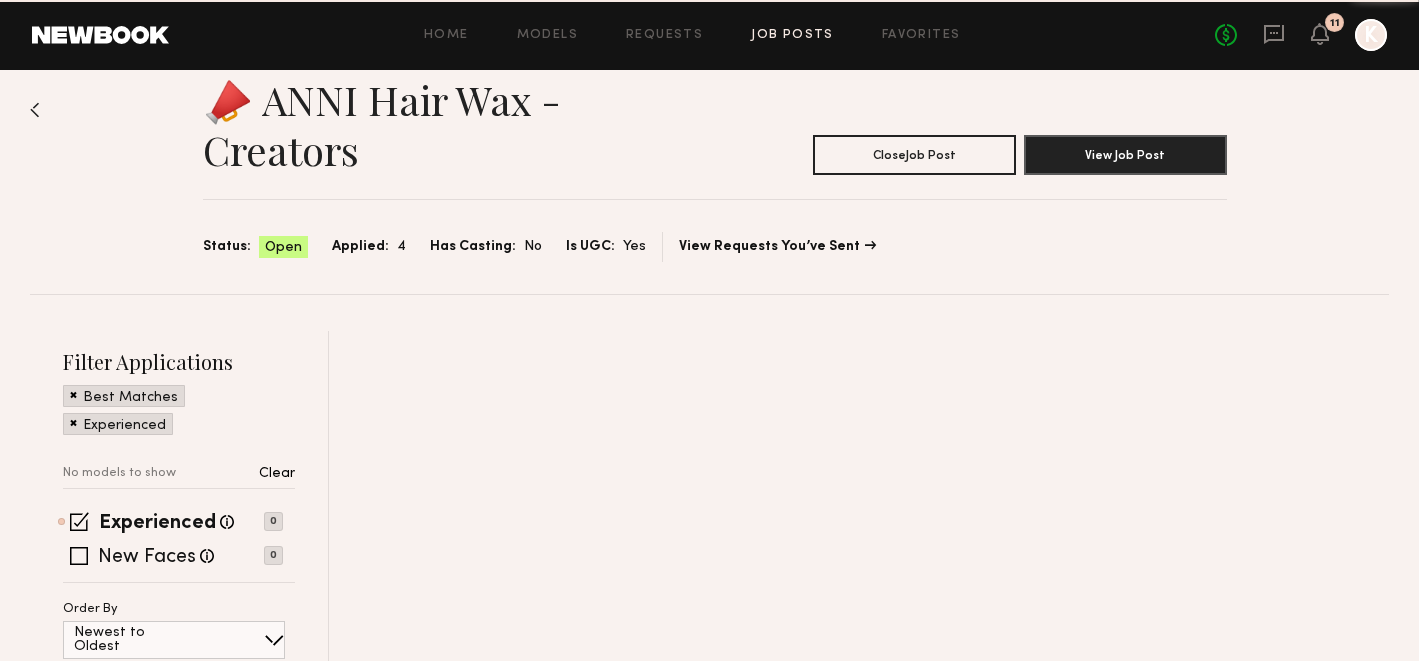scroll, scrollTop: 0, scrollLeft: 0, axis: both 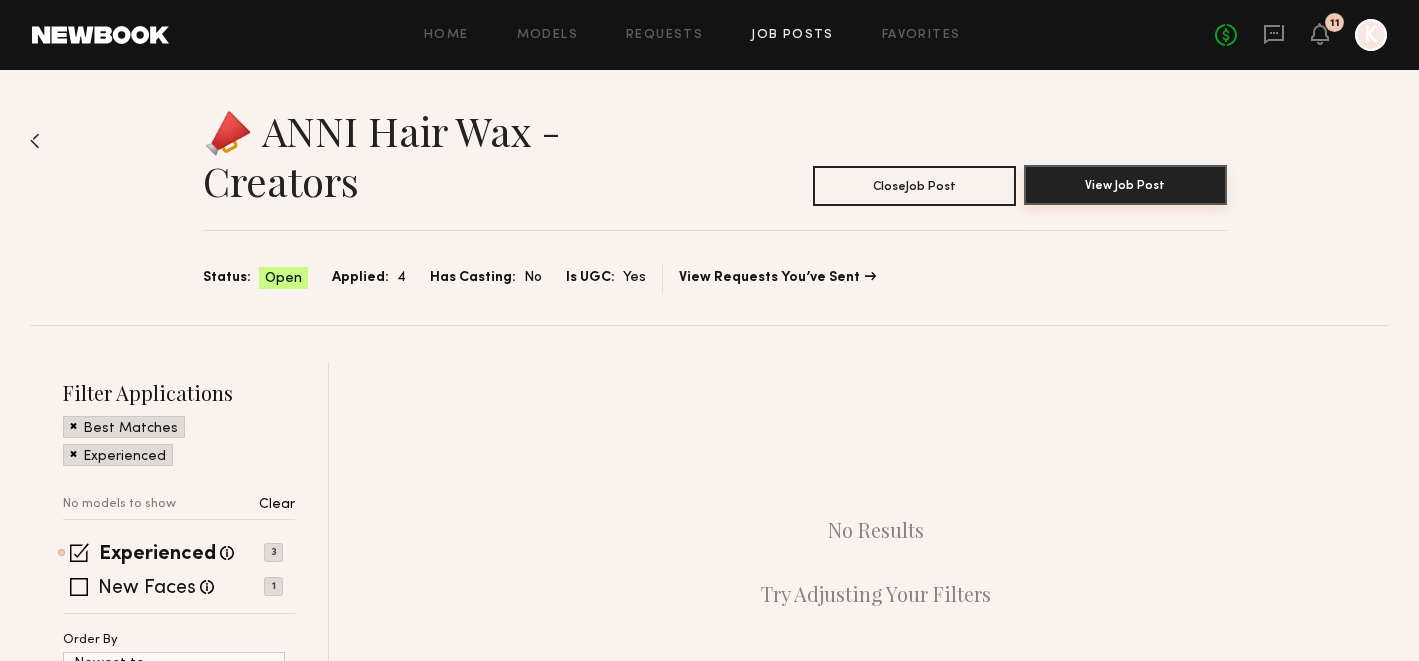 click on "View Job Post" 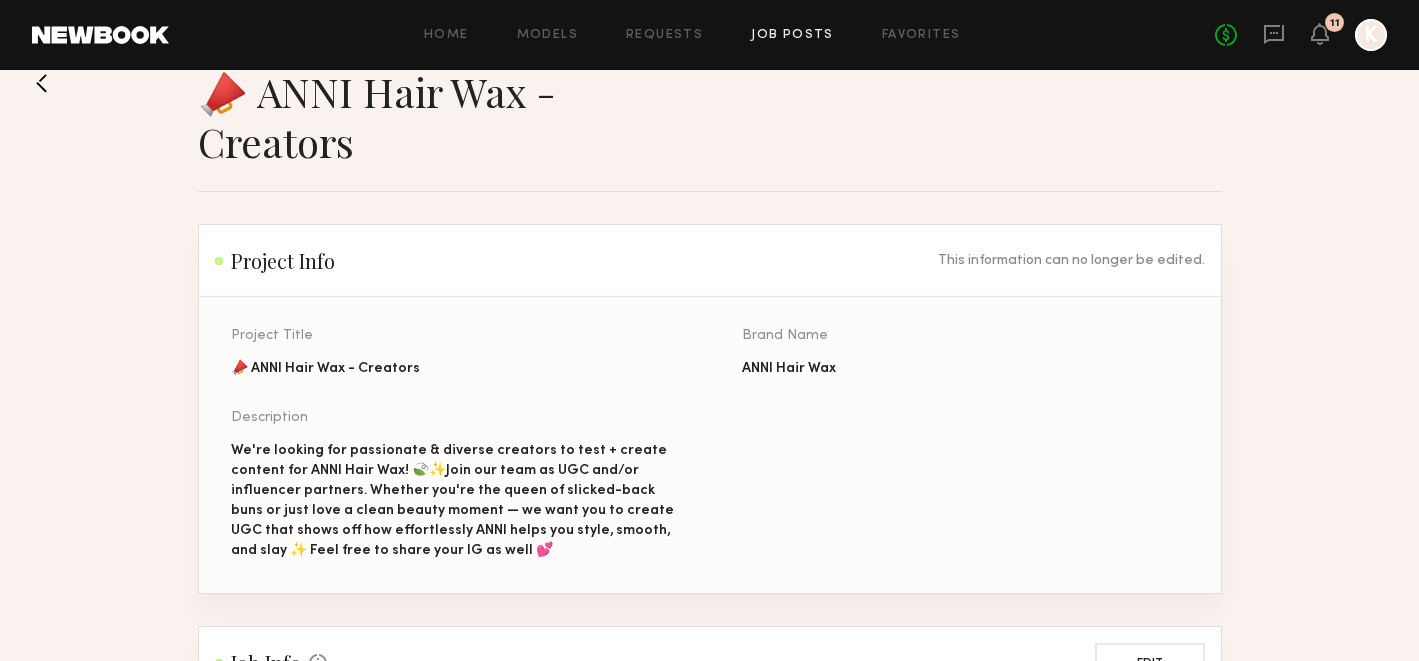 scroll, scrollTop: 0, scrollLeft: 0, axis: both 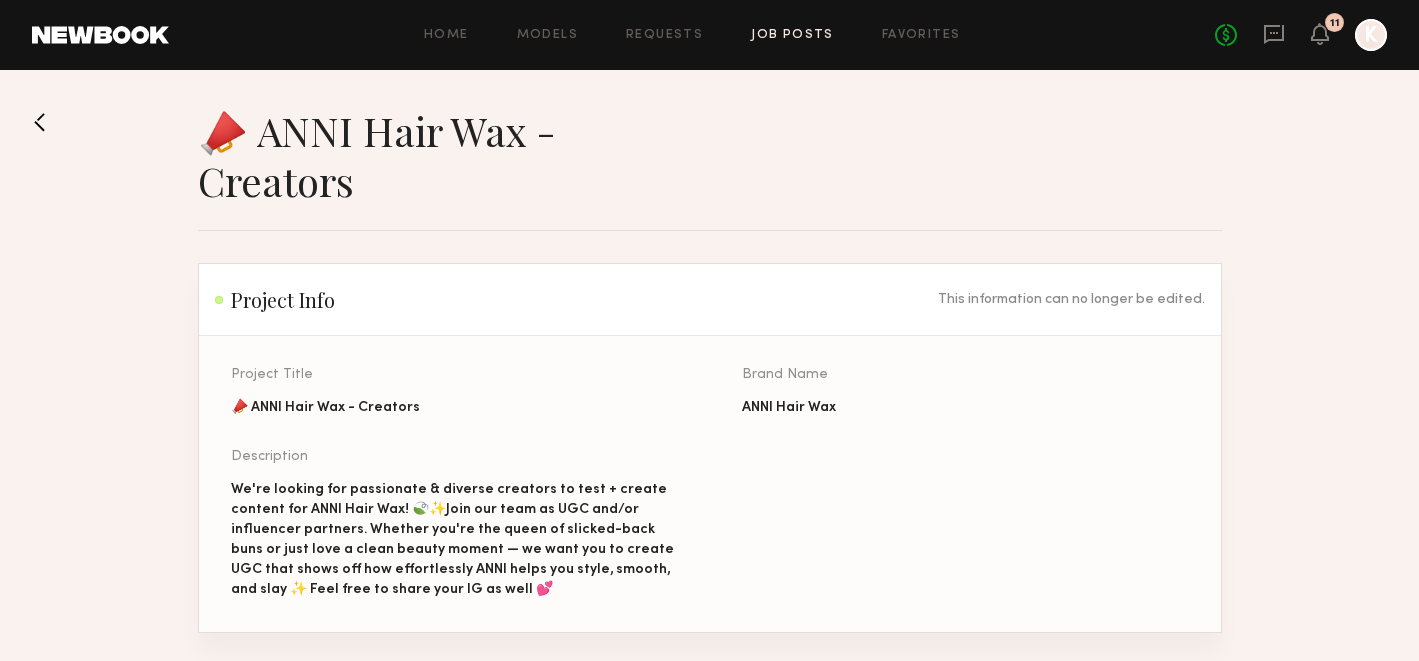 click 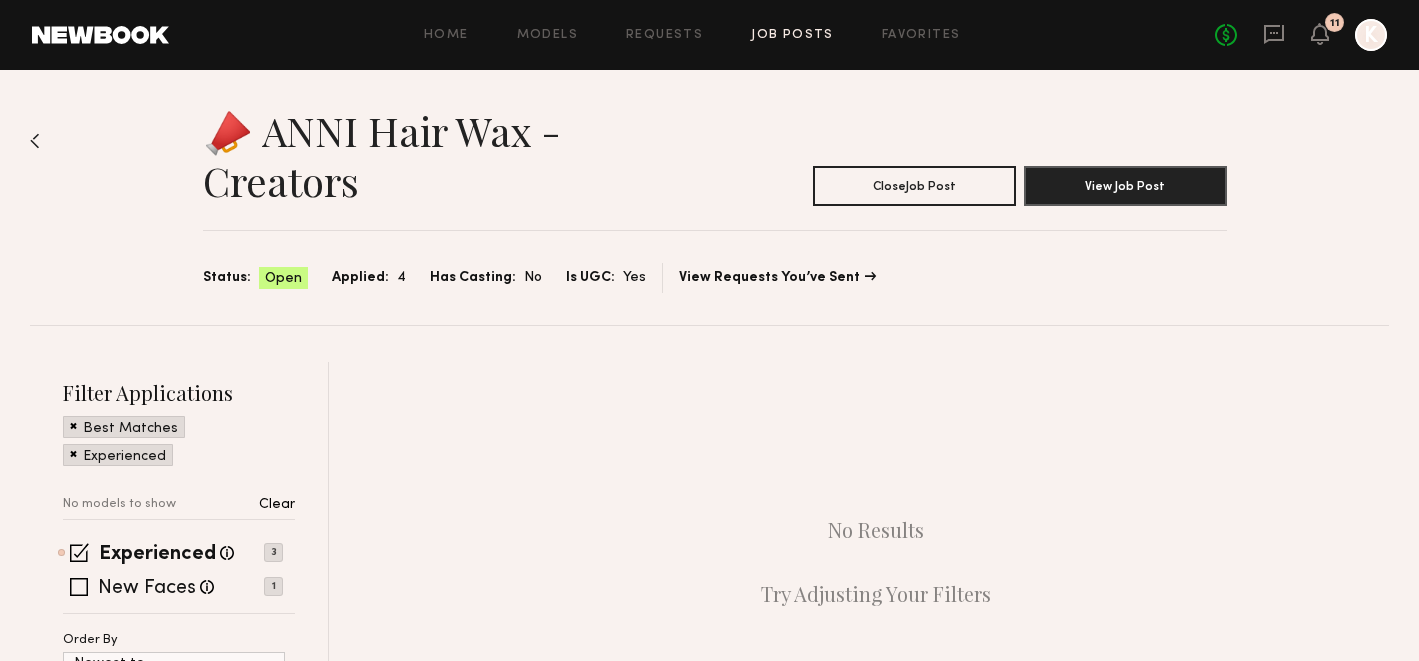 click on "📣 ANNI Hair Wax - Creators Close  Job Post View Job Post Status: Open Applied: 4 Has Casting: No Is UGC: Yes View Requests You’ve Sent Filter 2 Experienced New Faces No models to show Filter Applications Best Matches Experienced No models to show Clear Experienced Talent we’ve deemed to have ample paid, professional modeling experience 3 New Faces Talent we’ve deemed to be in the early stages of their professional careers 1 Order By Newest to Oldest Newest to Oldest Oldest to Newest Show Less Best Matches Models shown below match all requirements specified in your job post 0 Other Submissions Models shown below have applied to this job but do not match all requirements specified in your job posting 0 Show Hidden Talent you’ve removed from consideration 0 No Results Try Adjusting Your Filters" 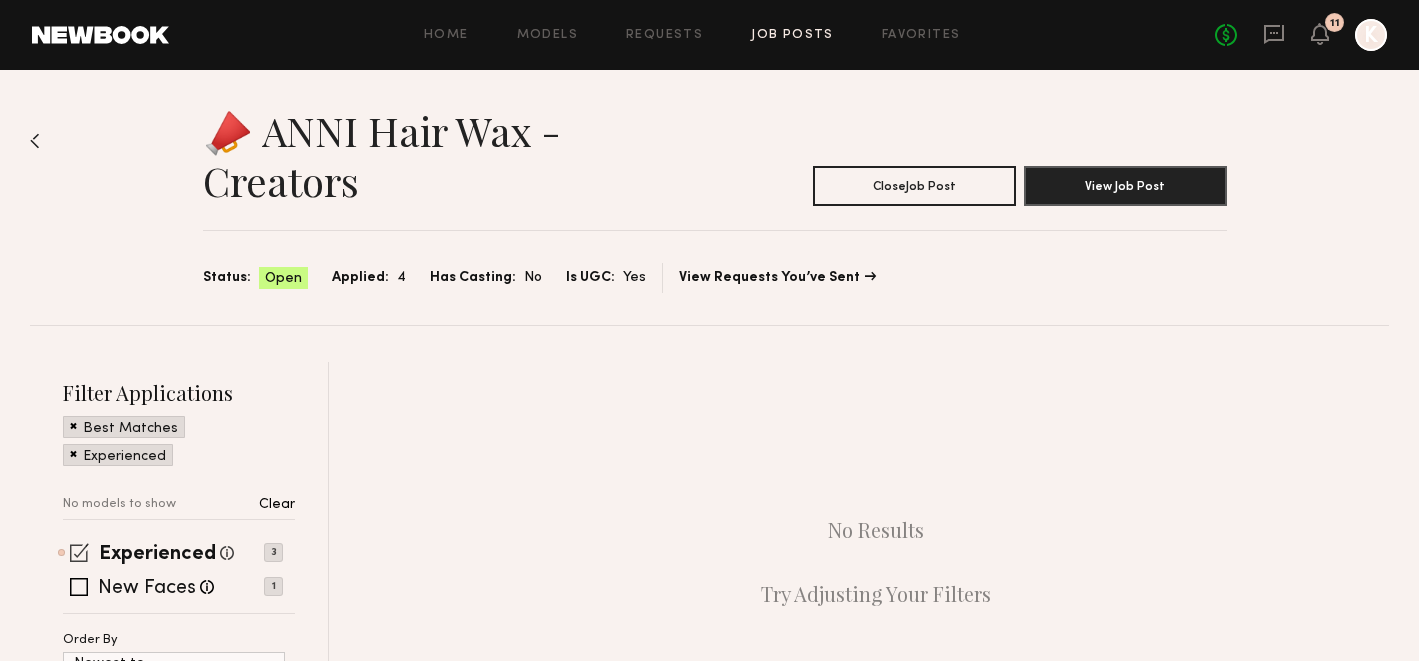 click 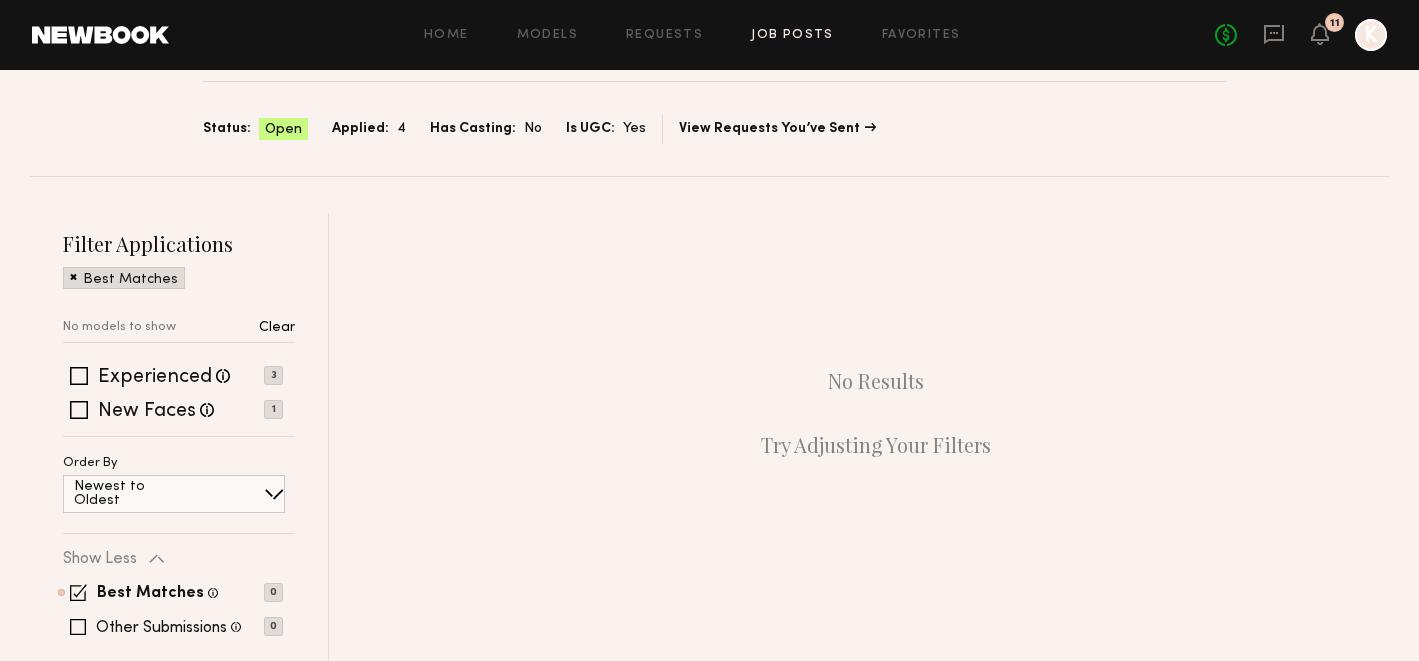 scroll, scrollTop: 165, scrollLeft: 0, axis: vertical 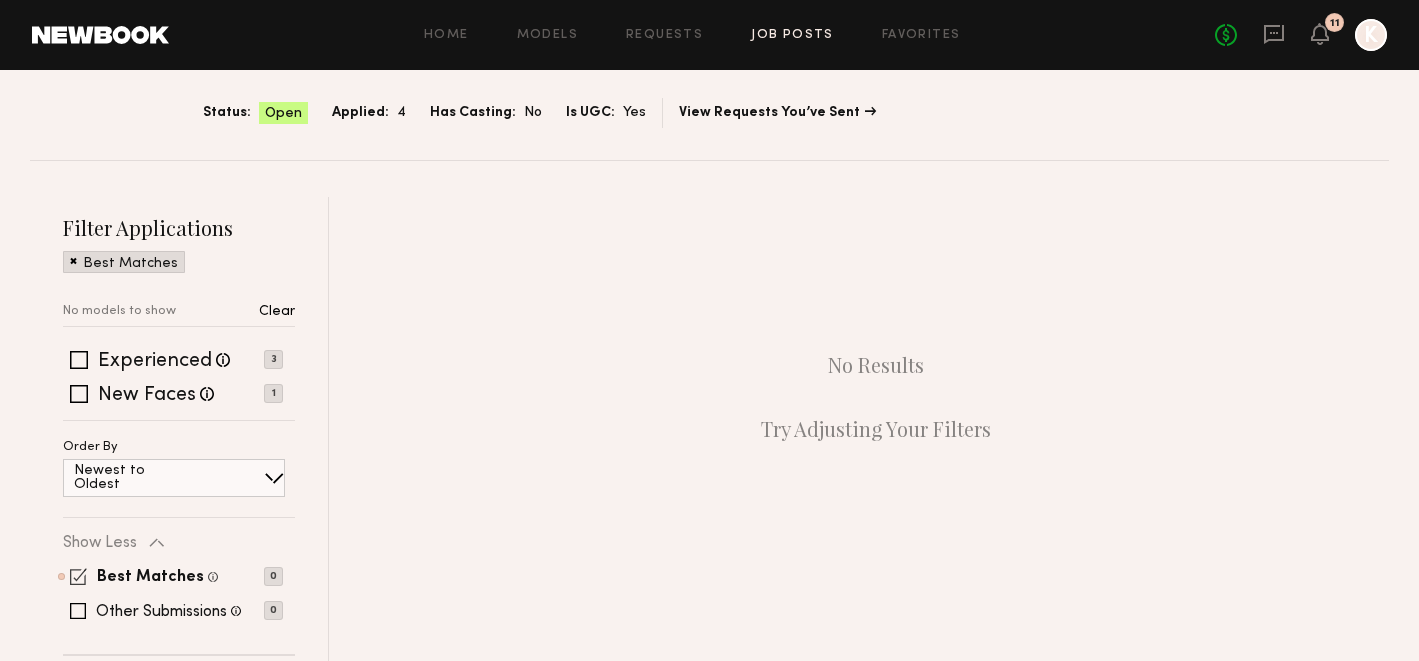 click 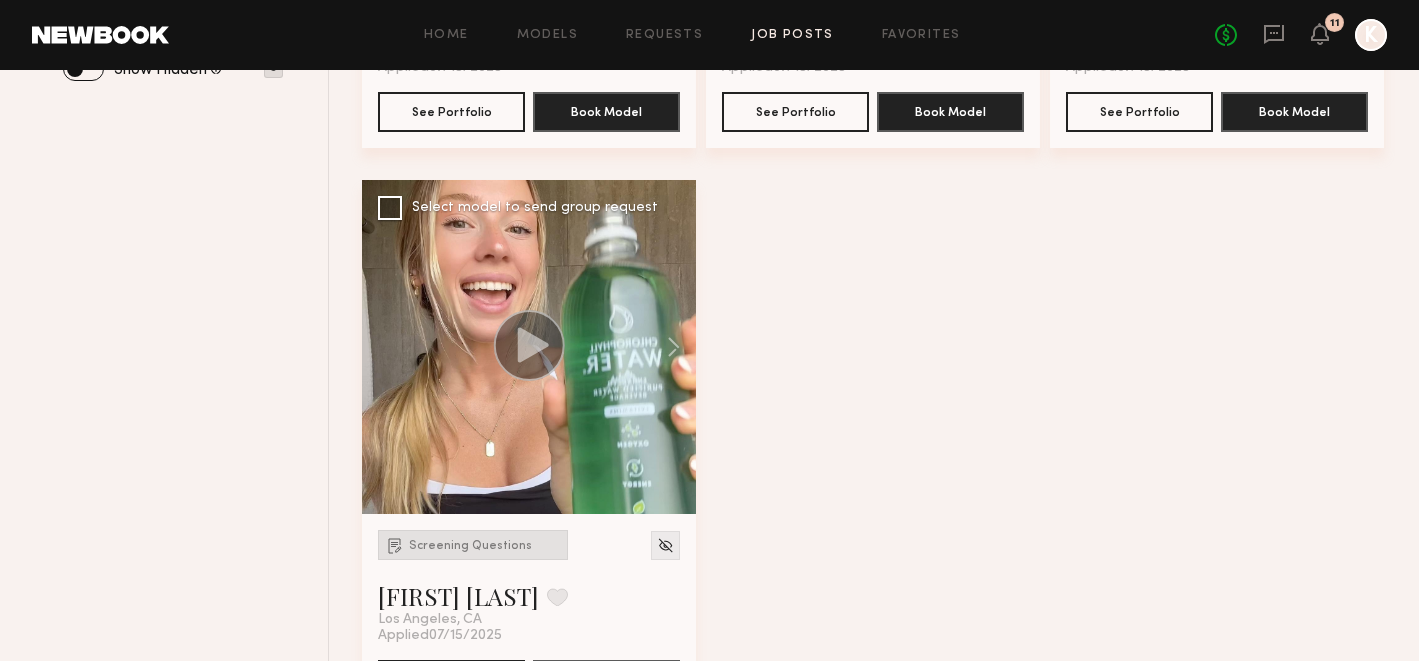 scroll, scrollTop: 776, scrollLeft: 0, axis: vertical 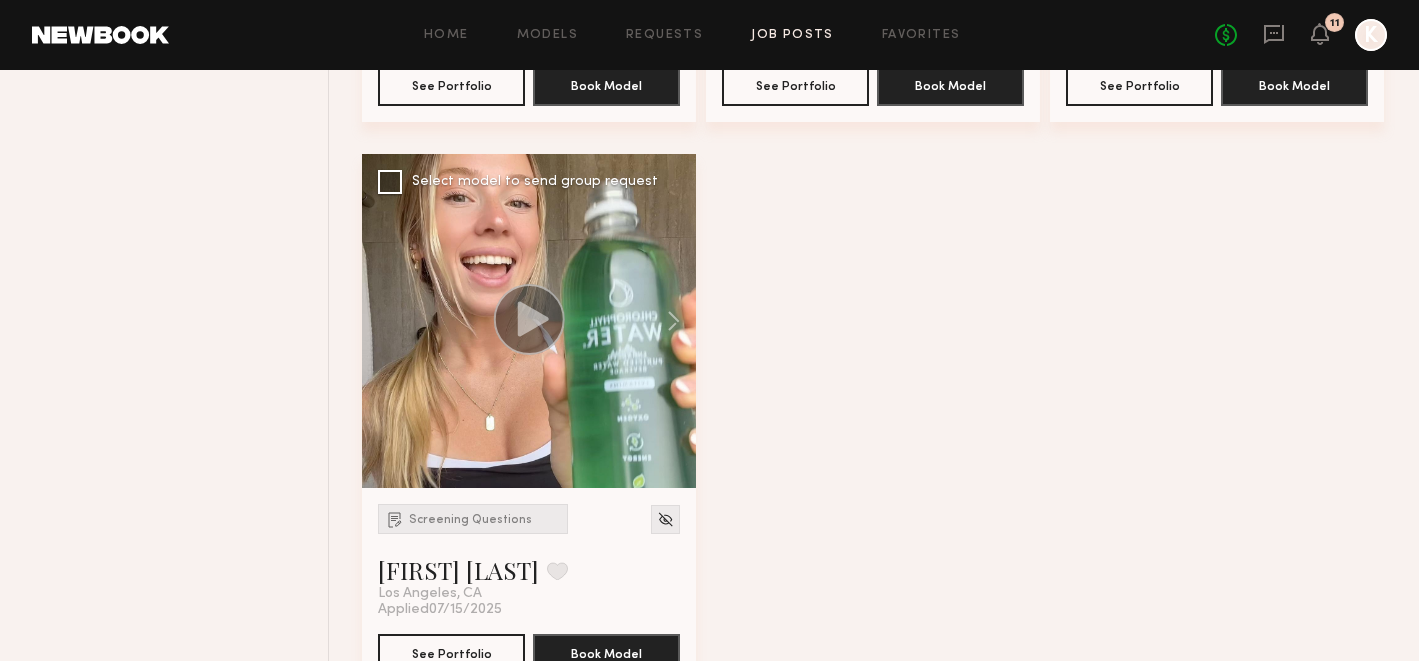 click 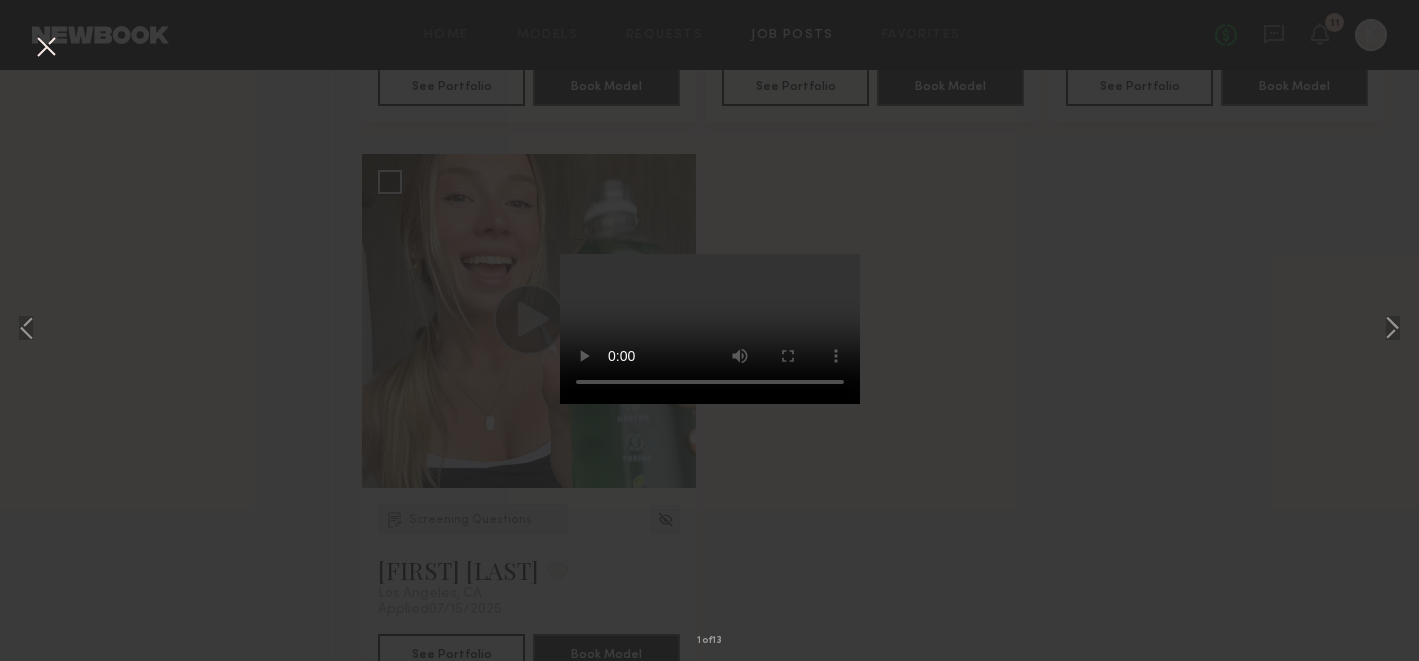 click on "1  of  13" at bounding box center (709, 330) 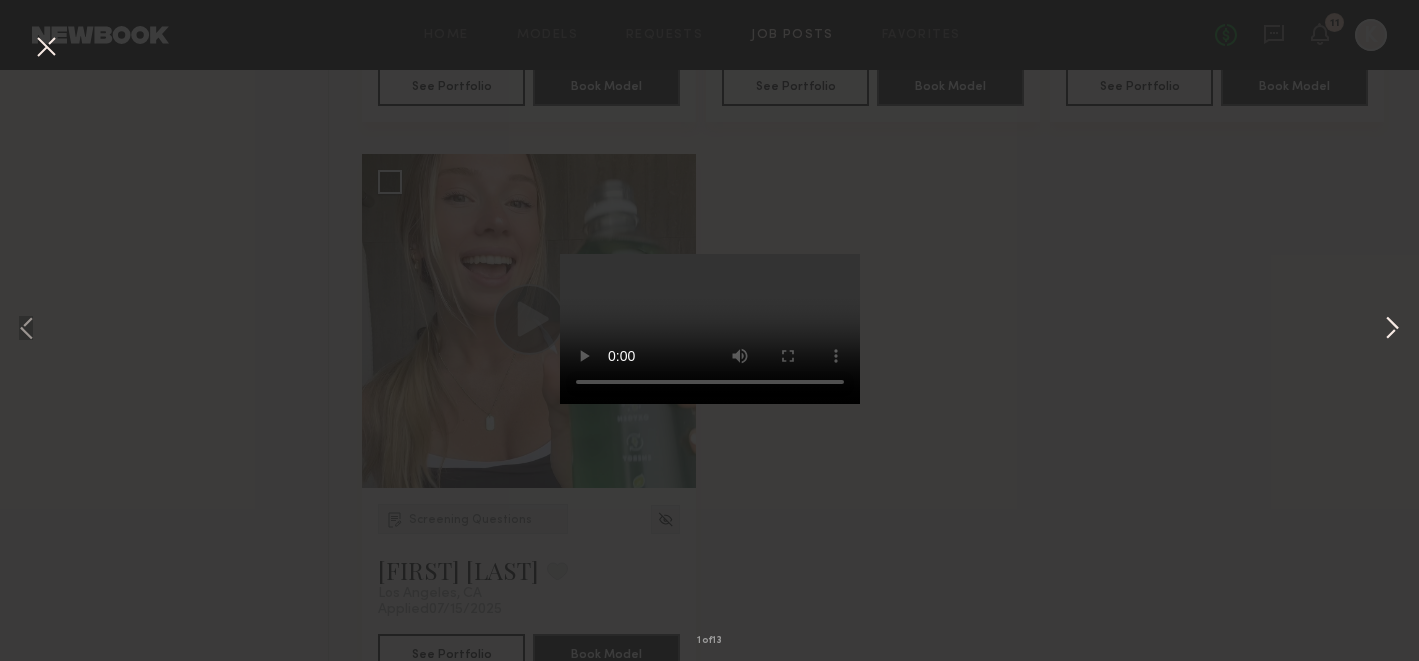 click at bounding box center (1392, 330) 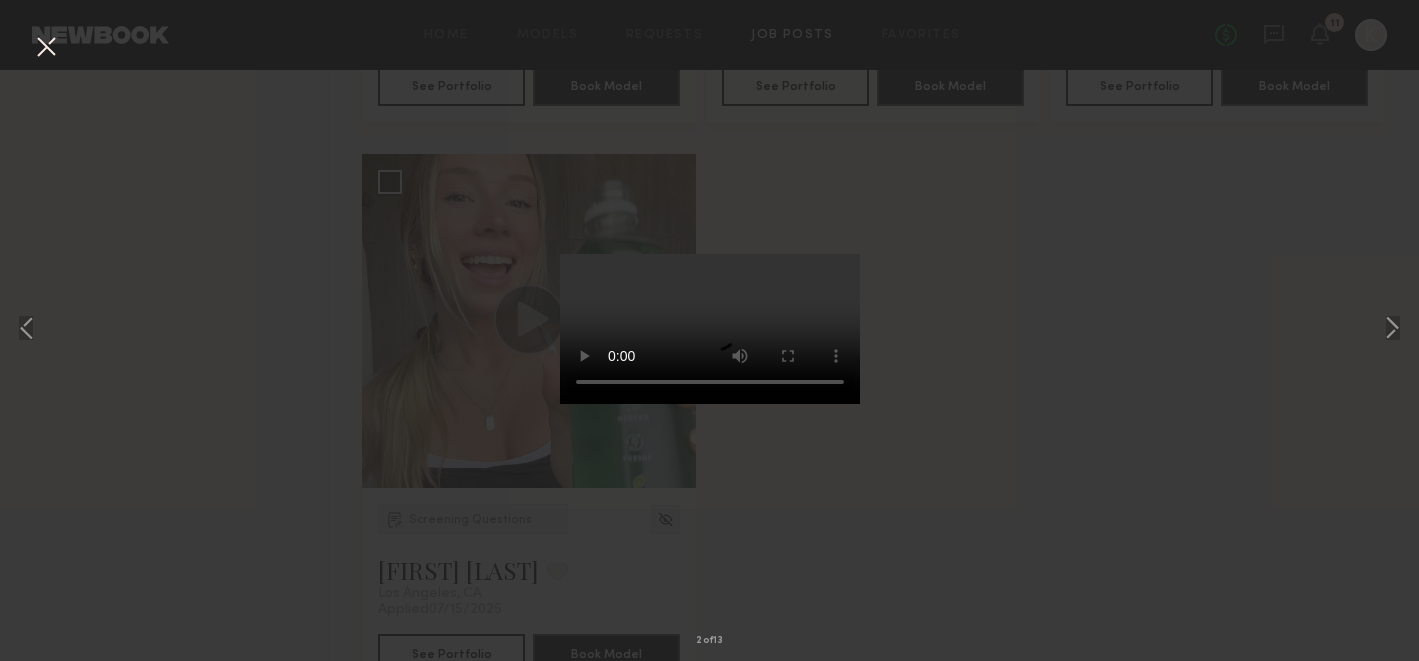 click on "2  of  13" at bounding box center [709, 330] 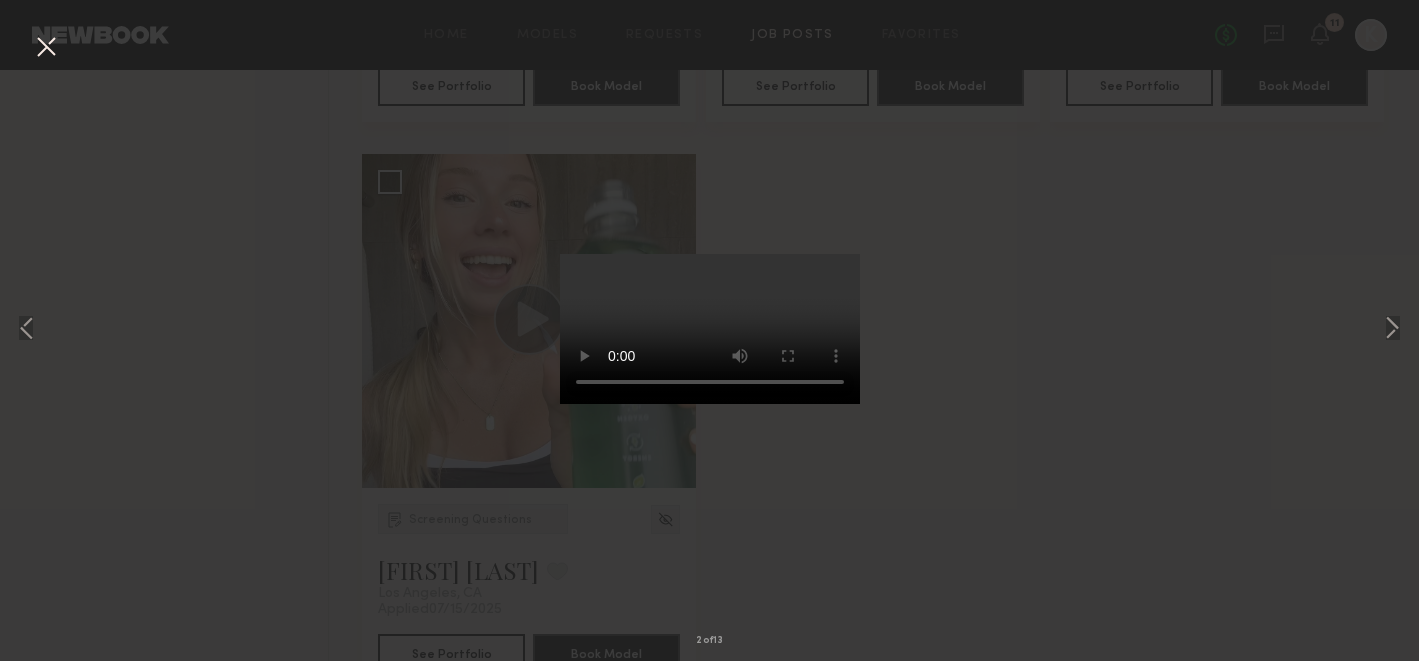 click on "2  of  13" at bounding box center [709, 330] 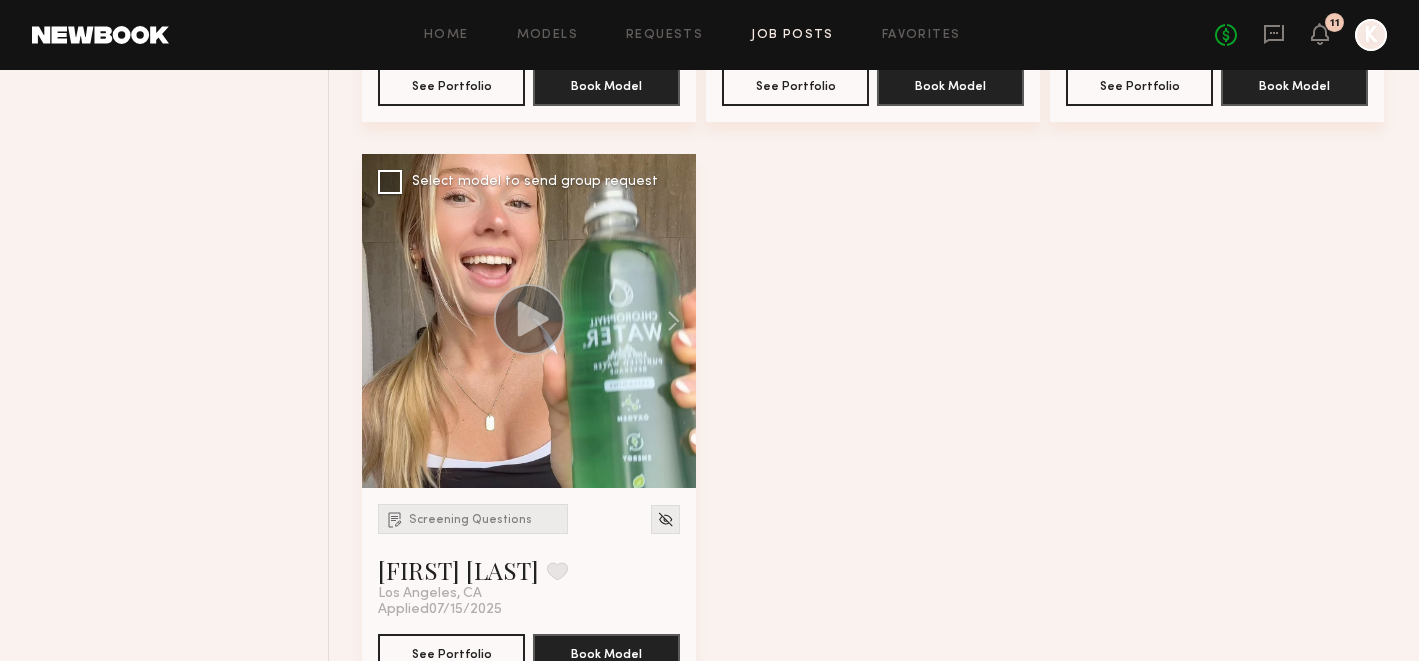 scroll, scrollTop: 793, scrollLeft: 0, axis: vertical 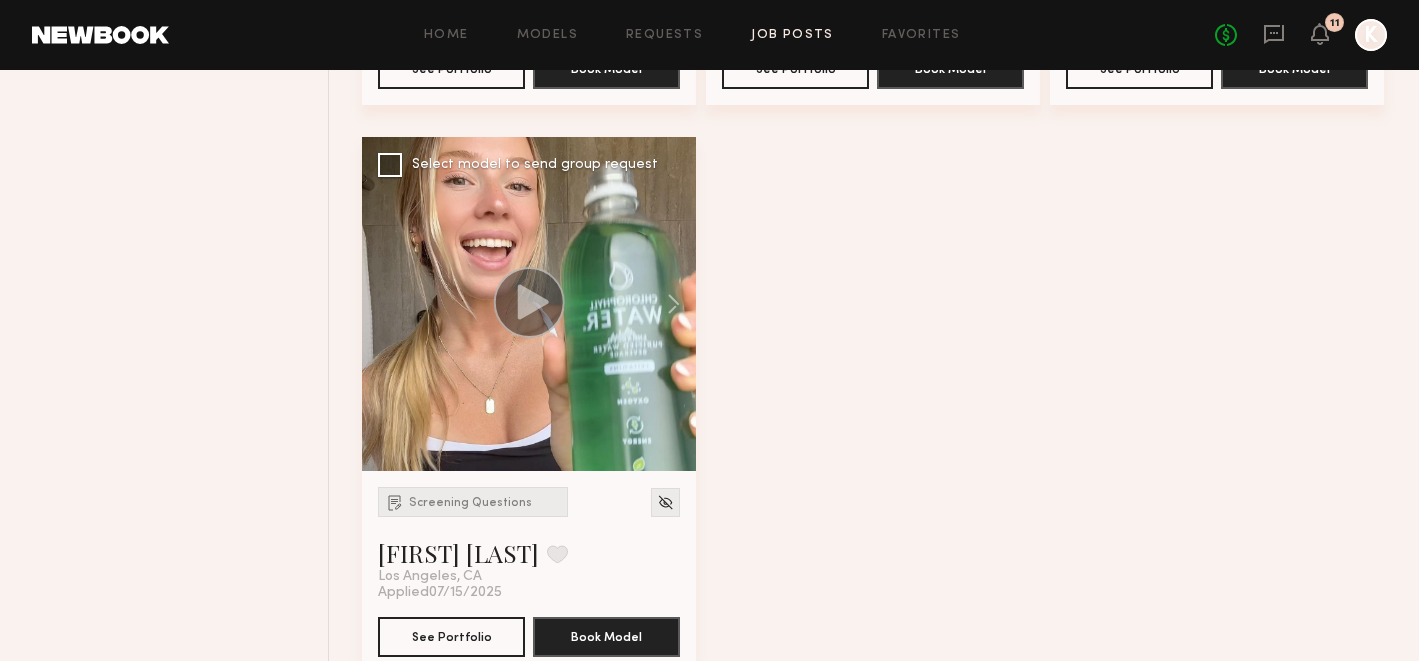 click 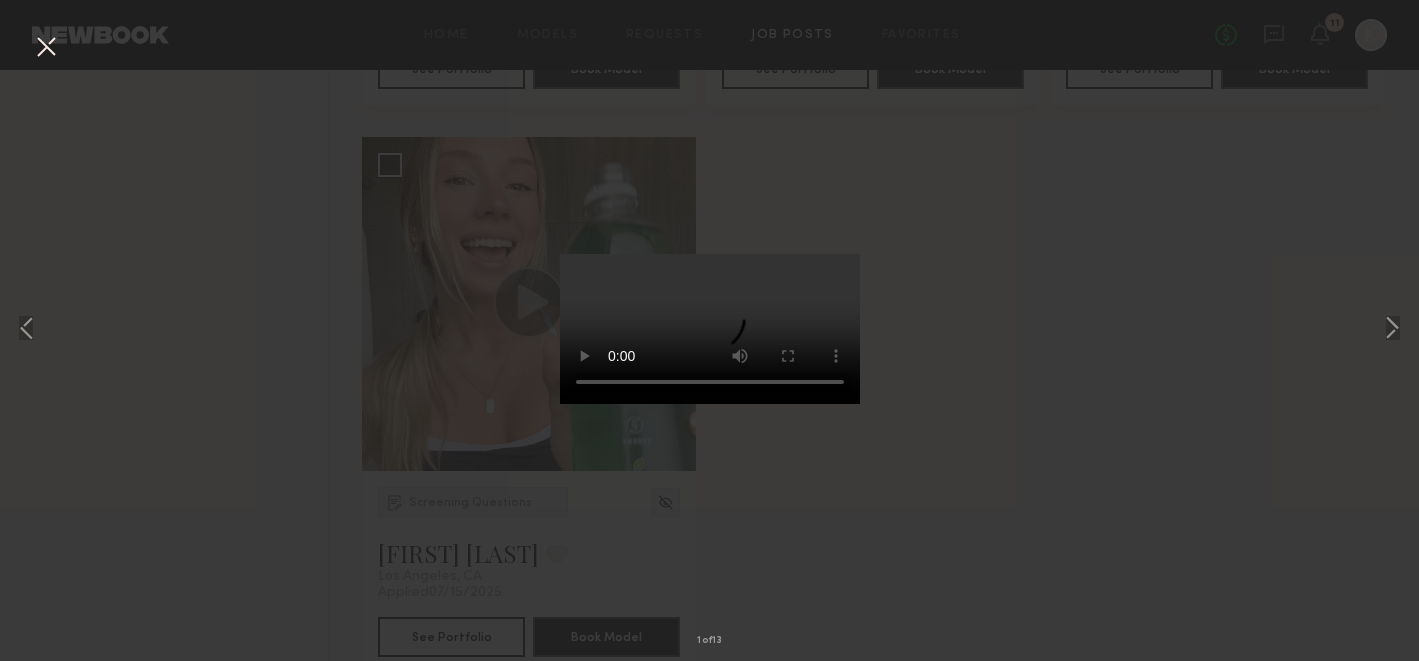 click at bounding box center [46, 48] 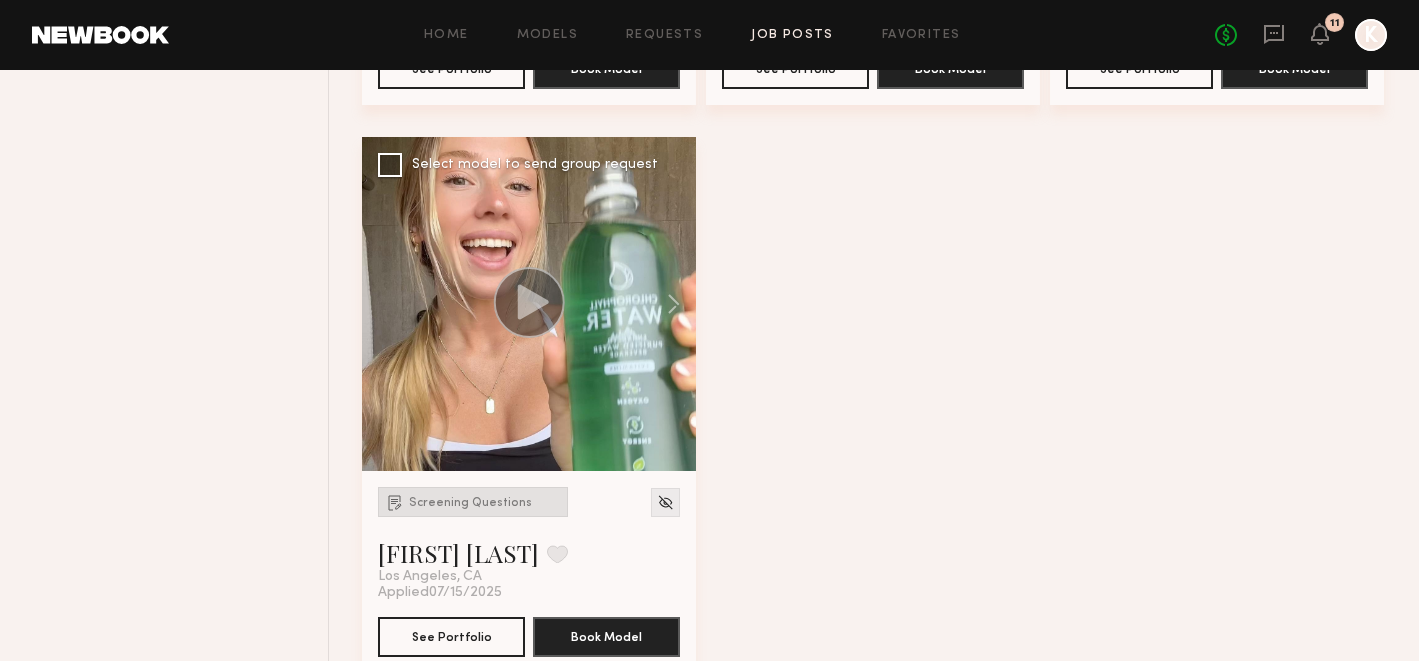 click on "Screening Questions" 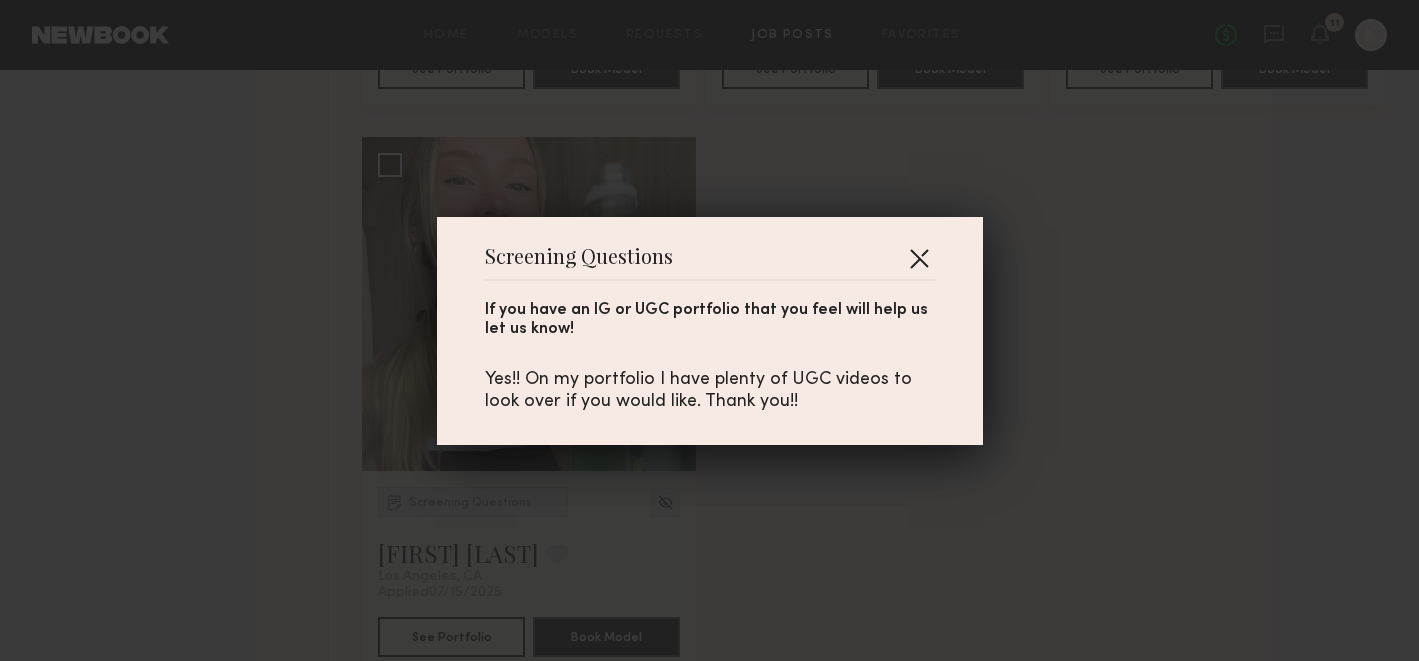 click at bounding box center [919, 258] 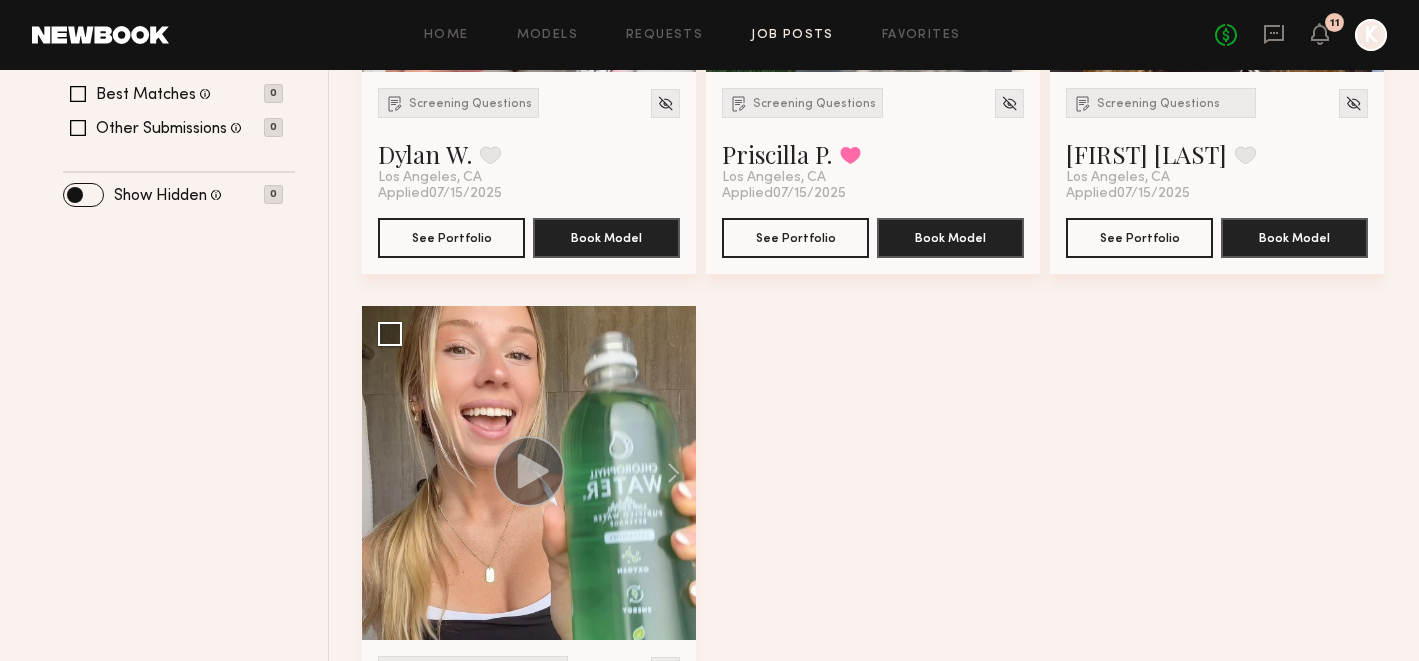 scroll, scrollTop: 793, scrollLeft: 0, axis: vertical 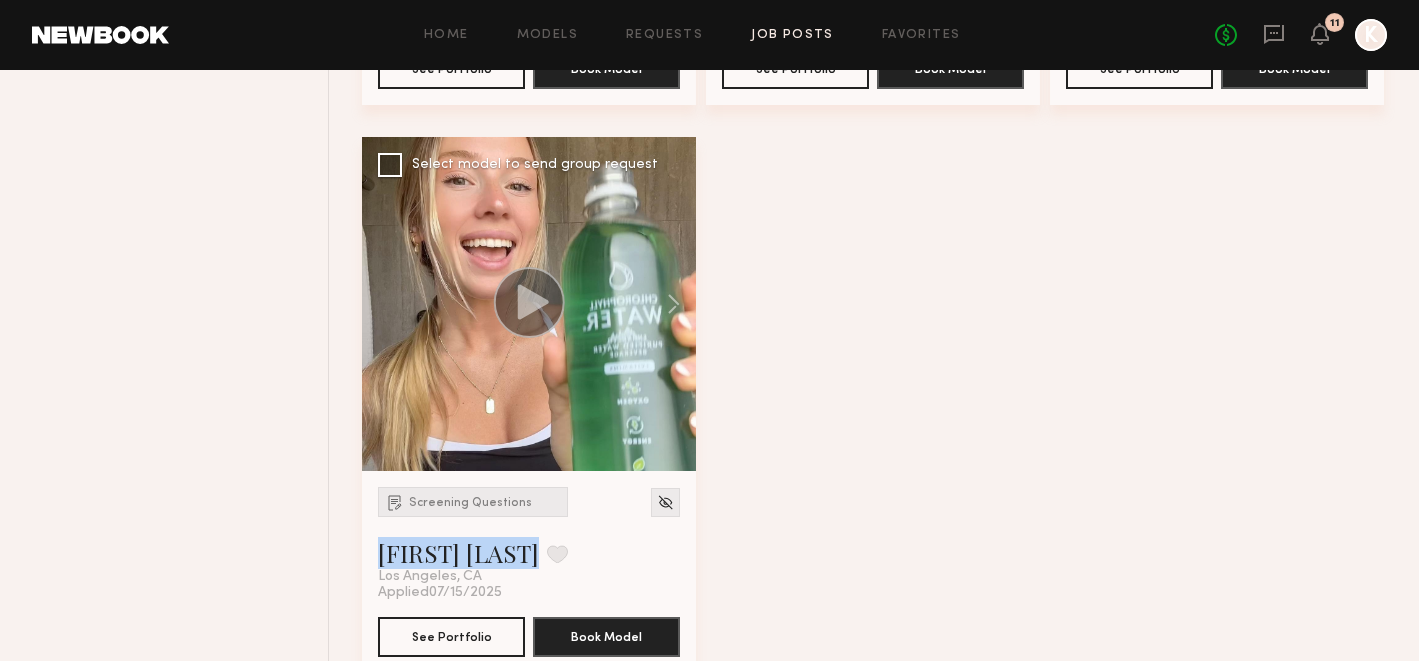 drag, startPoint x: 373, startPoint y: 510, endPoint x: 482, endPoint y: 508, distance: 109.01835 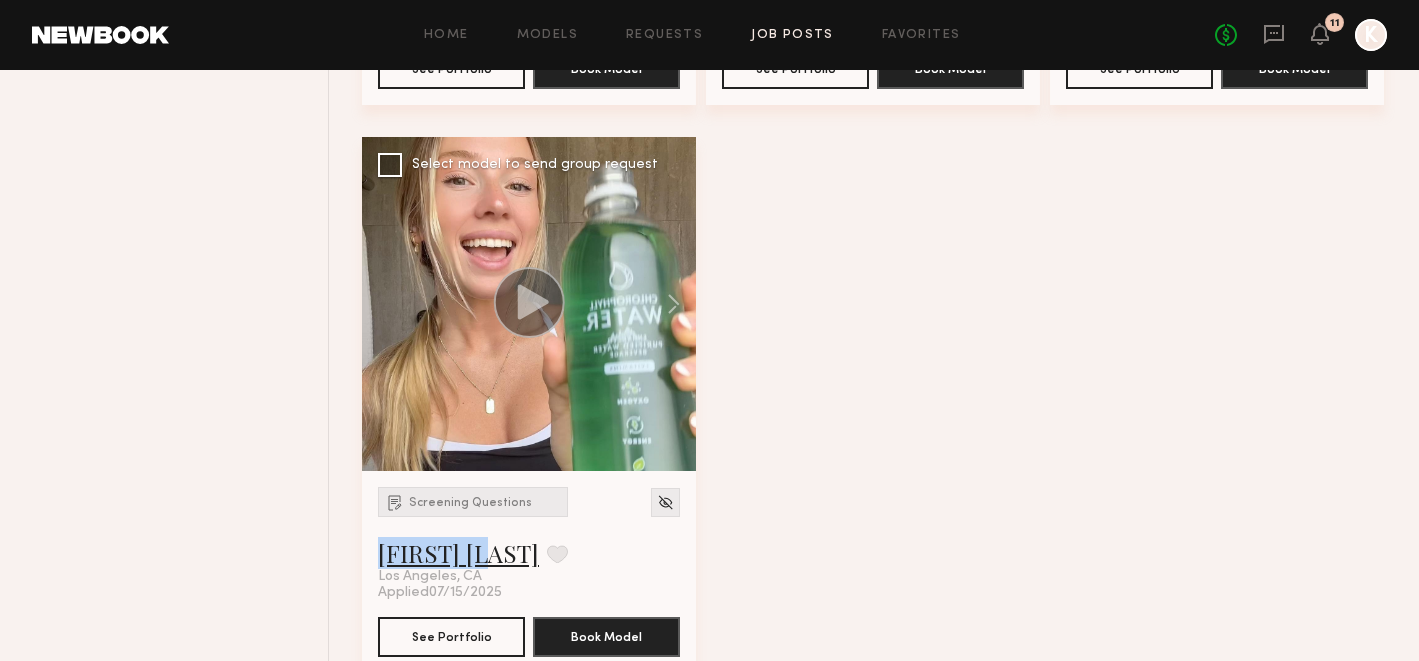 click on "[FIRST] [INITIAL]." 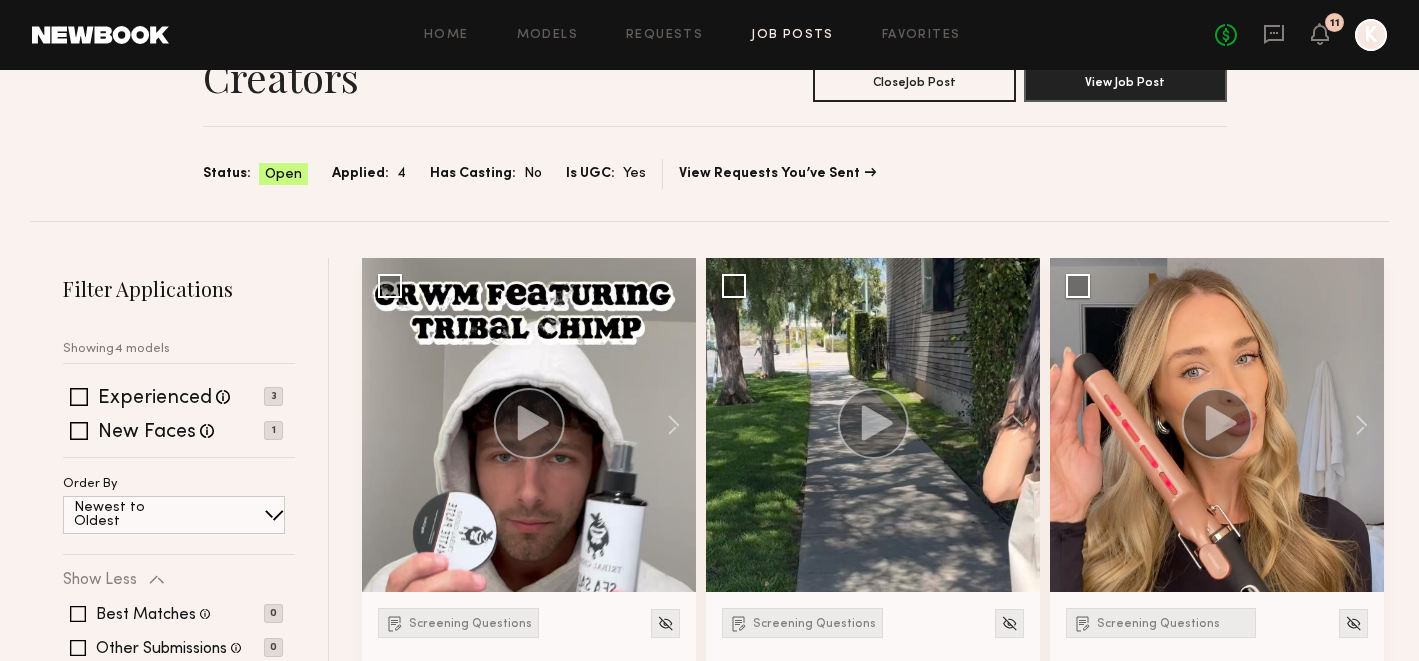 scroll, scrollTop: 0, scrollLeft: 0, axis: both 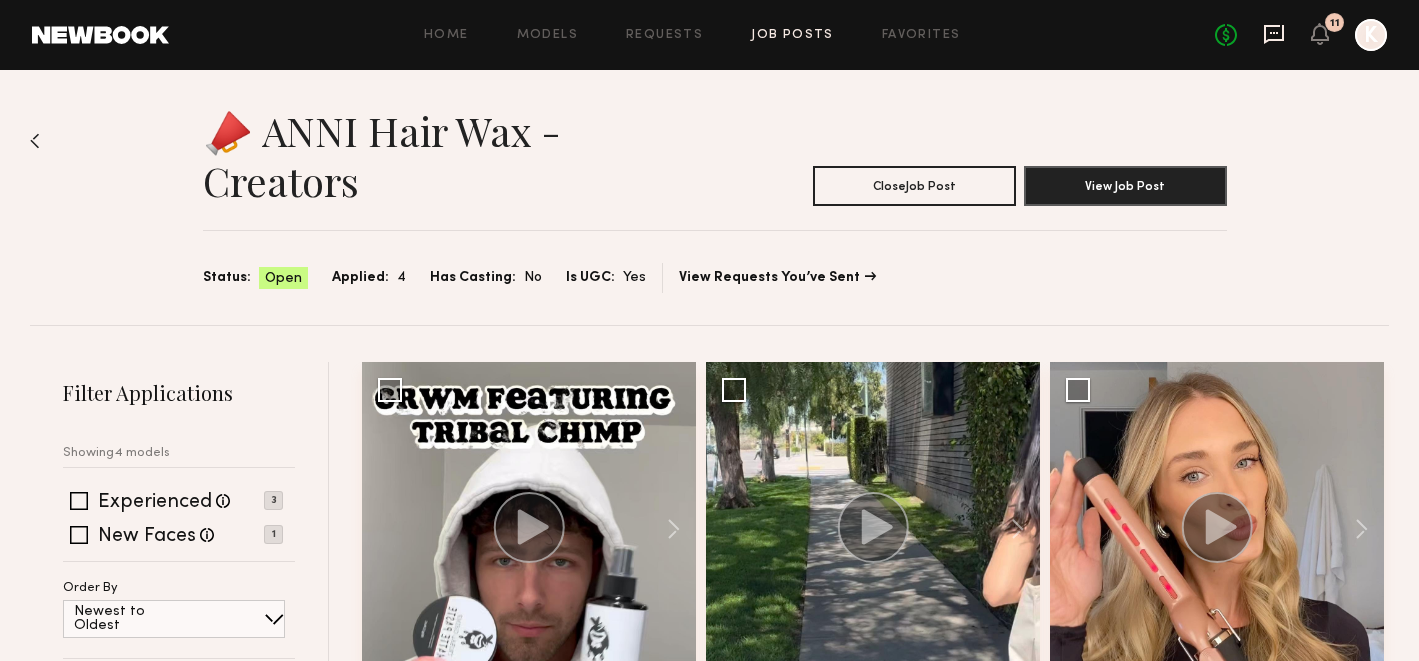 click 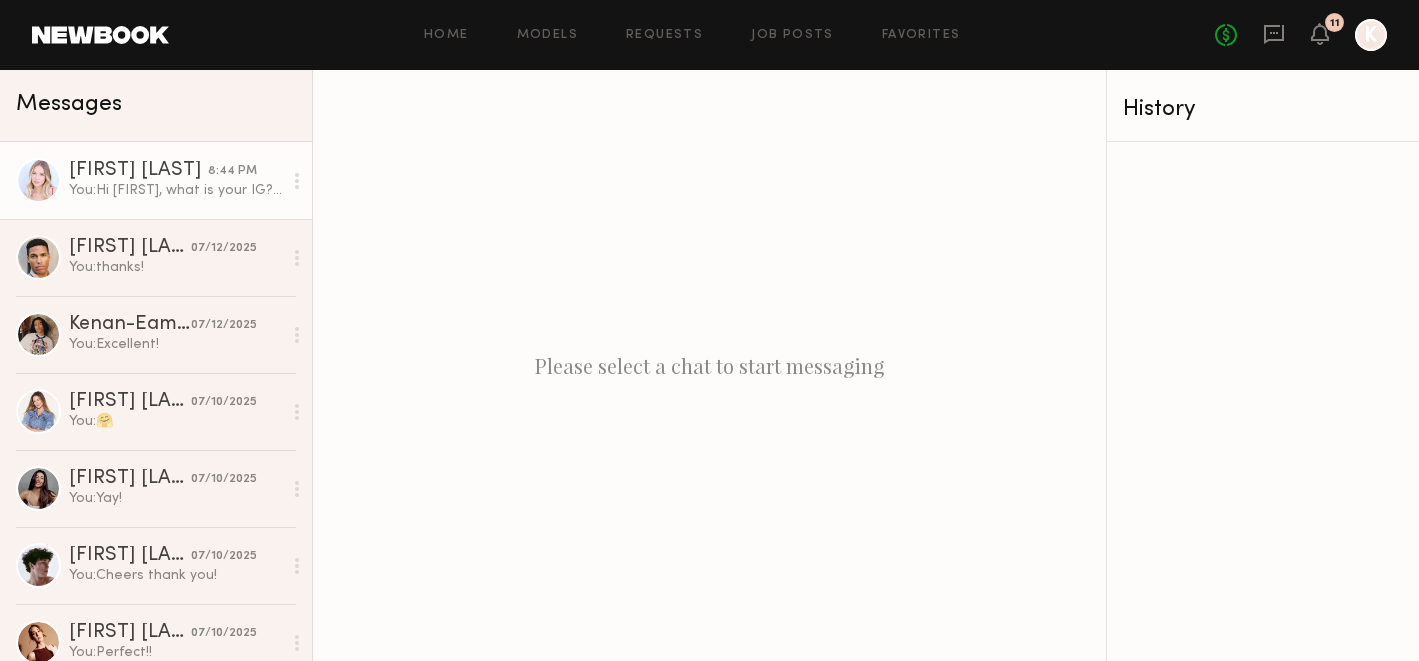 click on "[FIRST] [INITIAL]." 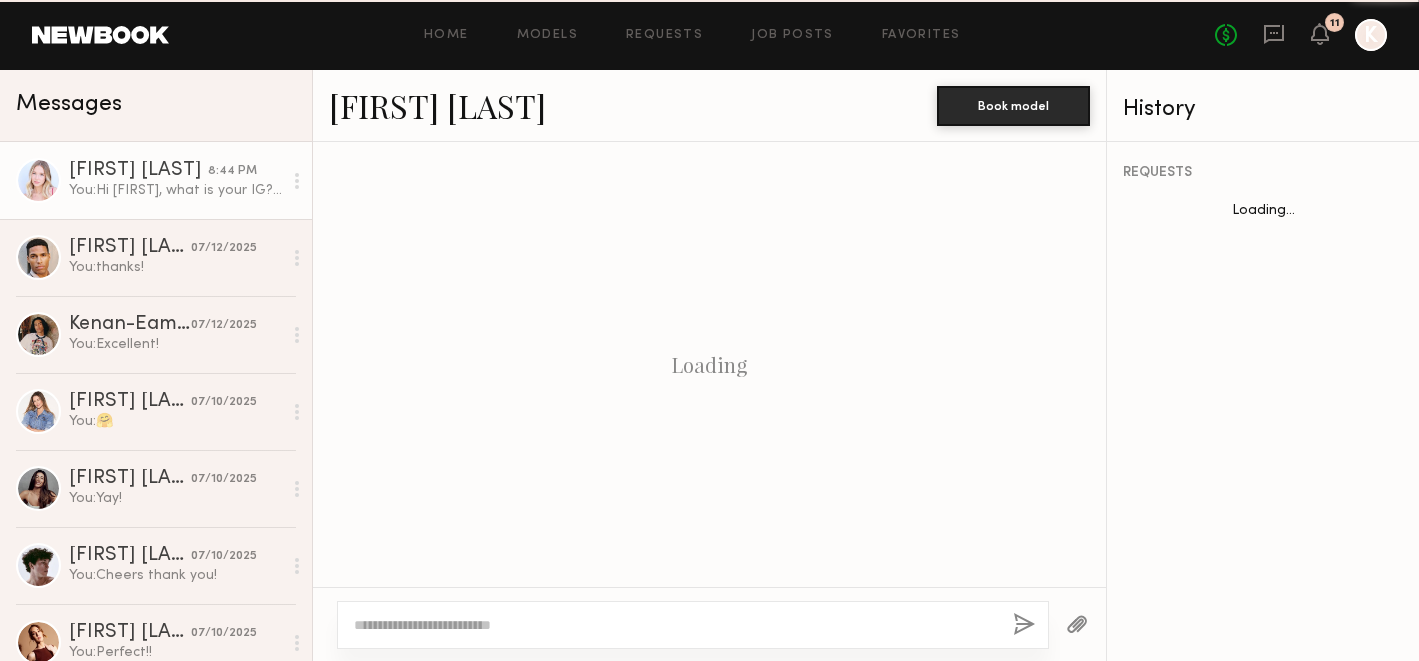 scroll, scrollTop: 603, scrollLeft: 0, axis: vertical 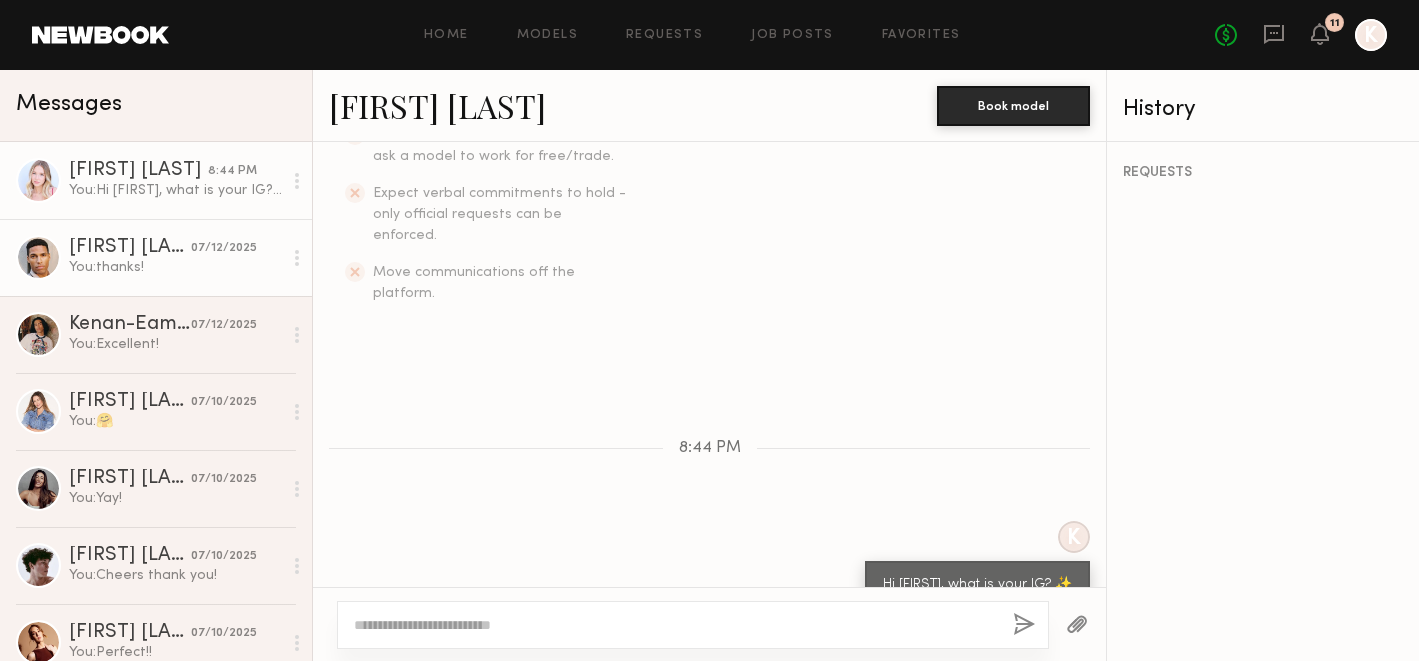 click on "You:  thanks!" 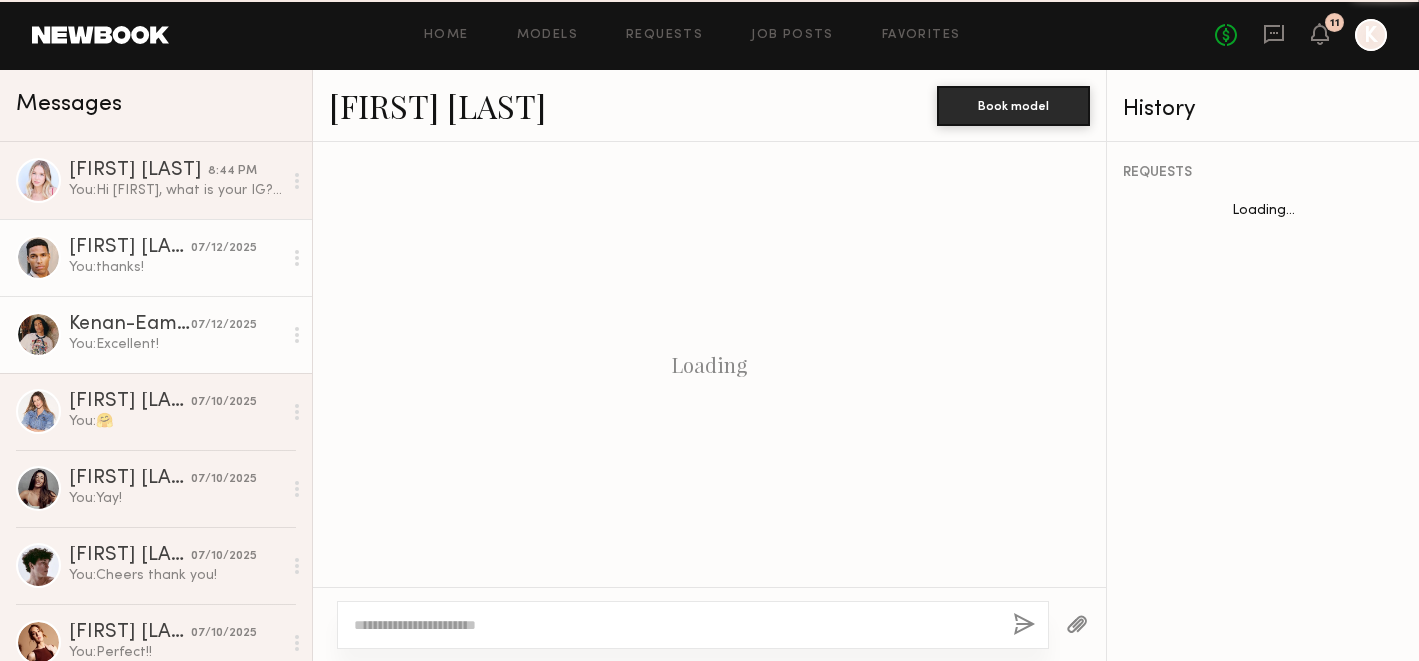 scroll, scrollTop: 1599, scrollLeft: 0, axis: vertical 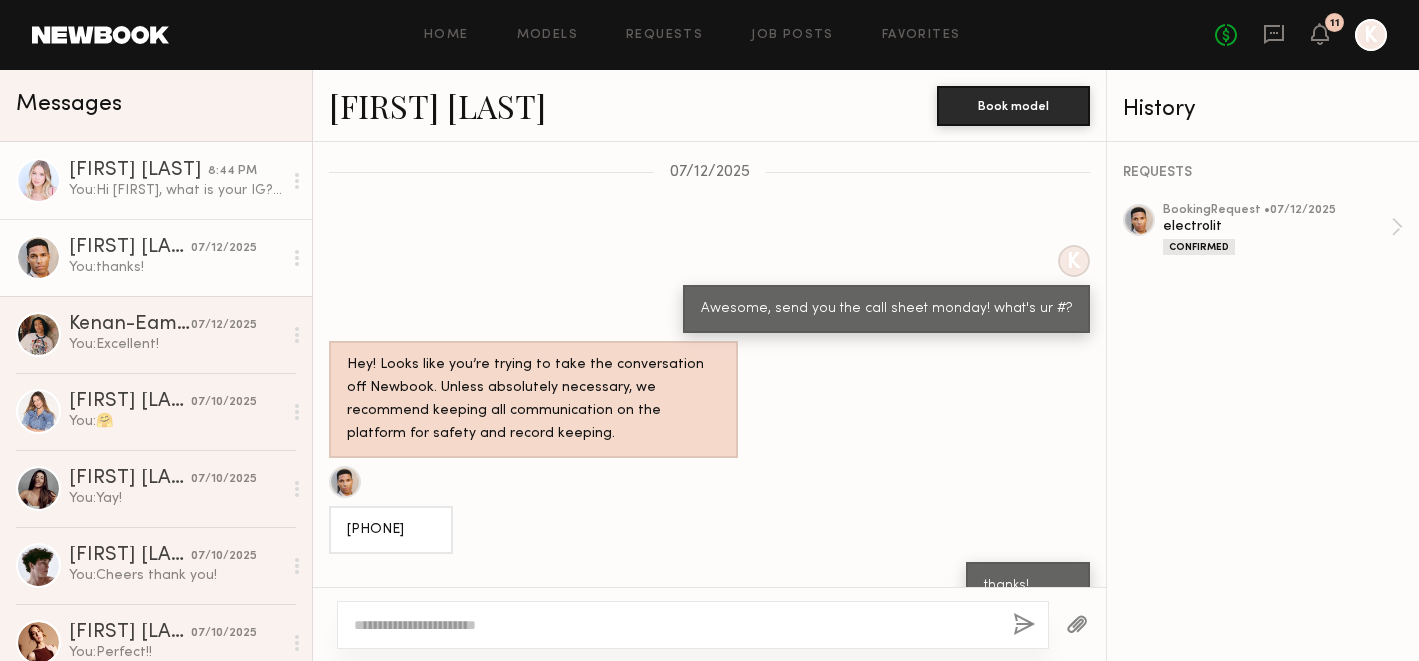 click on "Natalie C. 8:44 PM You:  Hi Natalie, what is your IG? ✨" 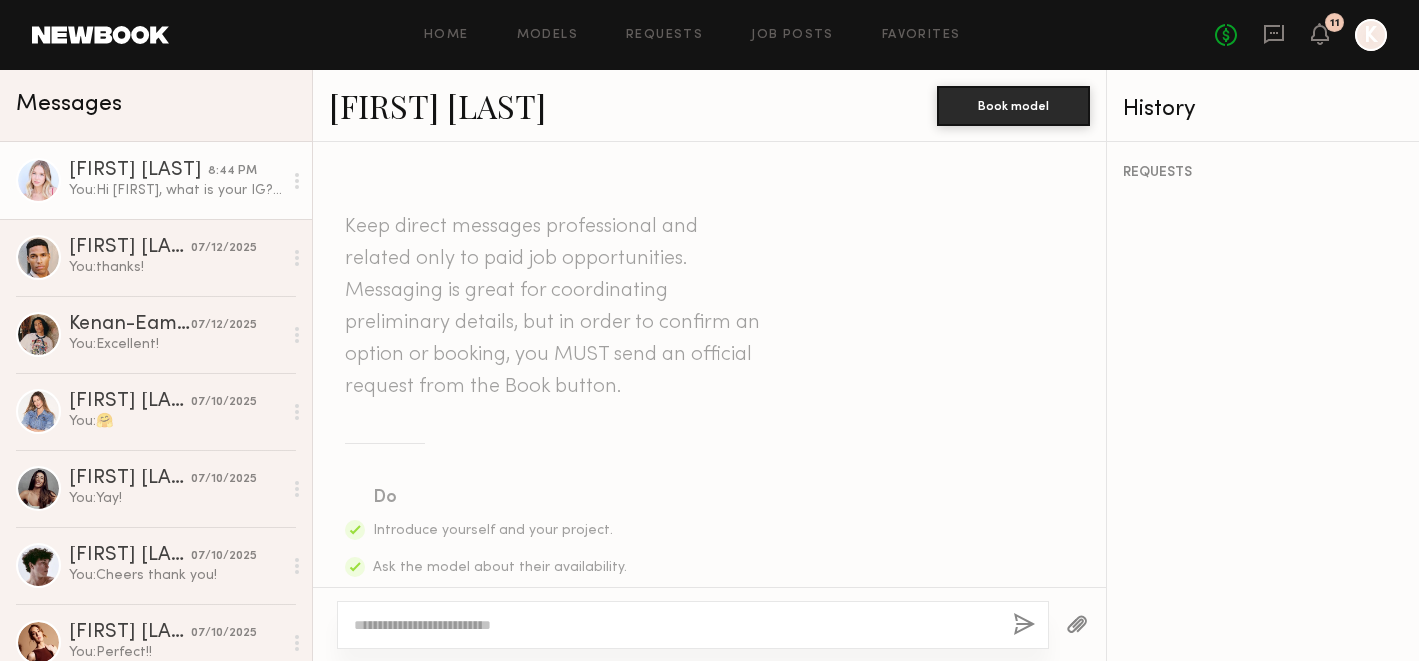 scroll, scrollTop: 0, scrollLeft: 0, axis: both 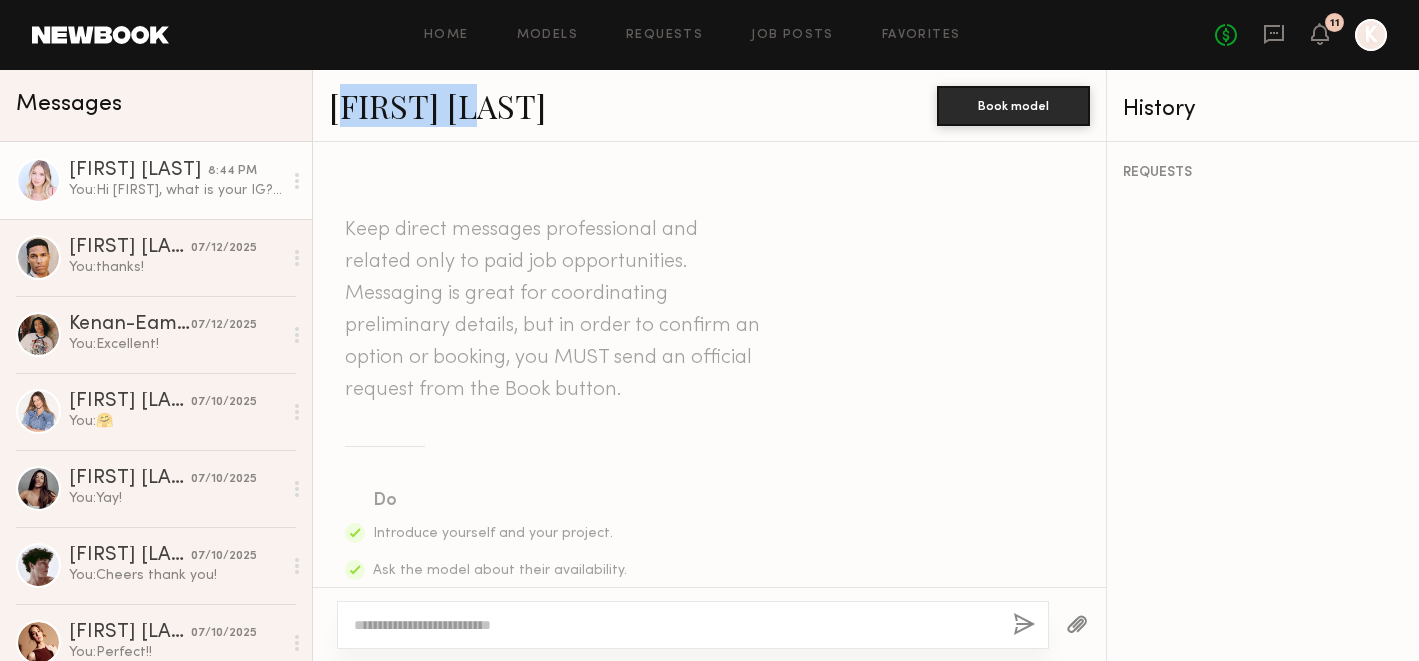 drag, startPoint x: 502, startPoint y: 118, endPoint x: 339, endPoint y: 112, distance: 163.1104 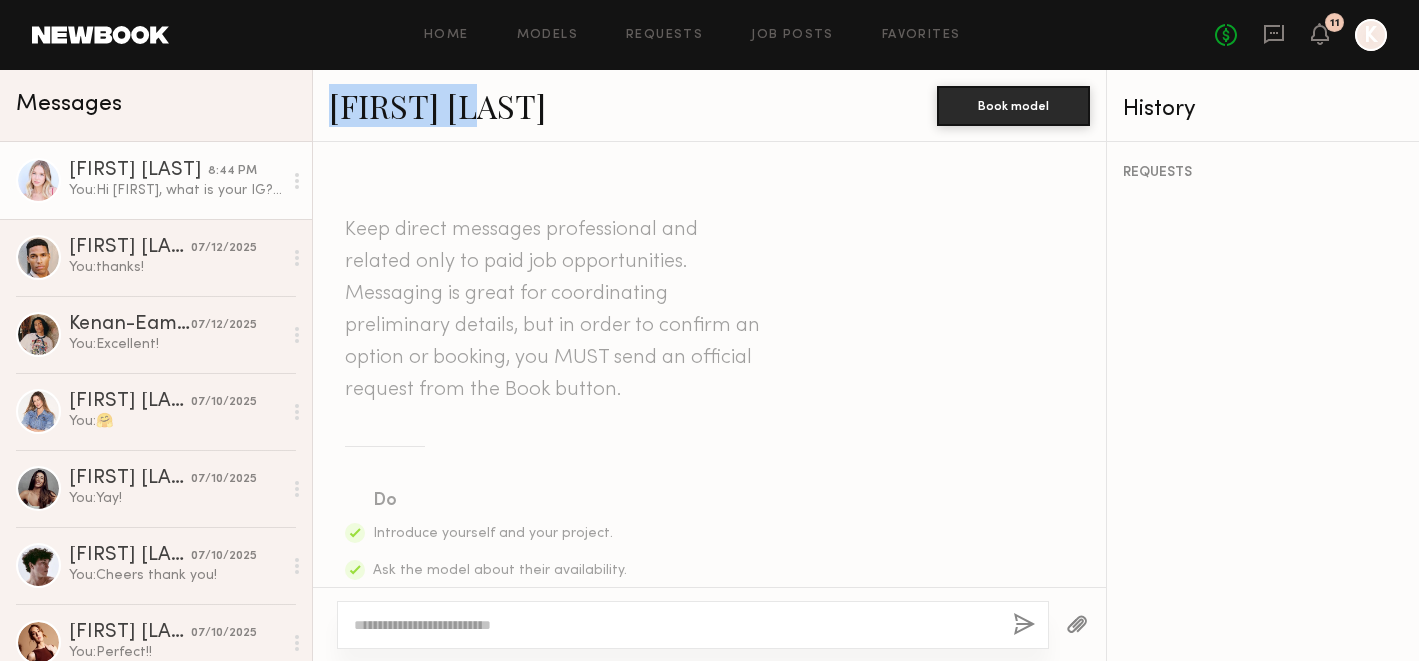 copy on "[FIRST] [INITIAL]." 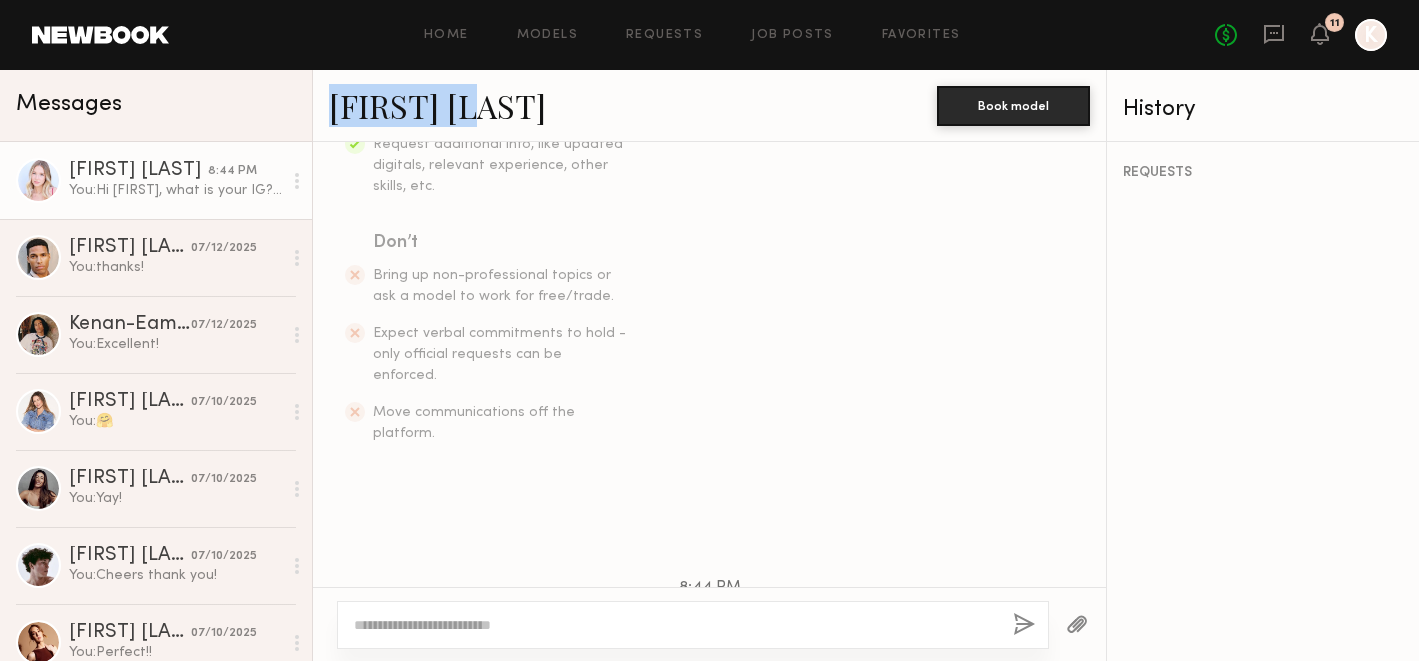 scroll, scrollTop: 603, scrollLeft: 0, axis: vertical 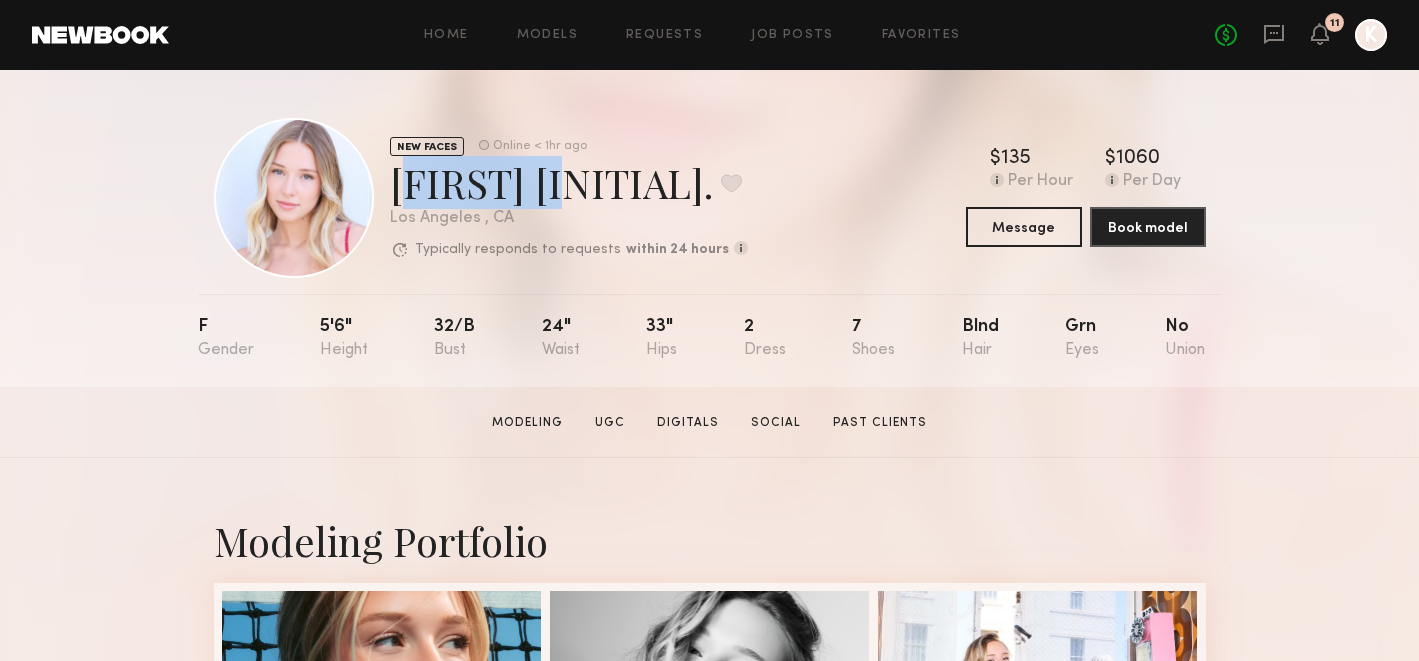 drag, startPoint x: 395, startPoint y: 184, endPoint x: 551, endPoint y: 186, distance: 156.01282 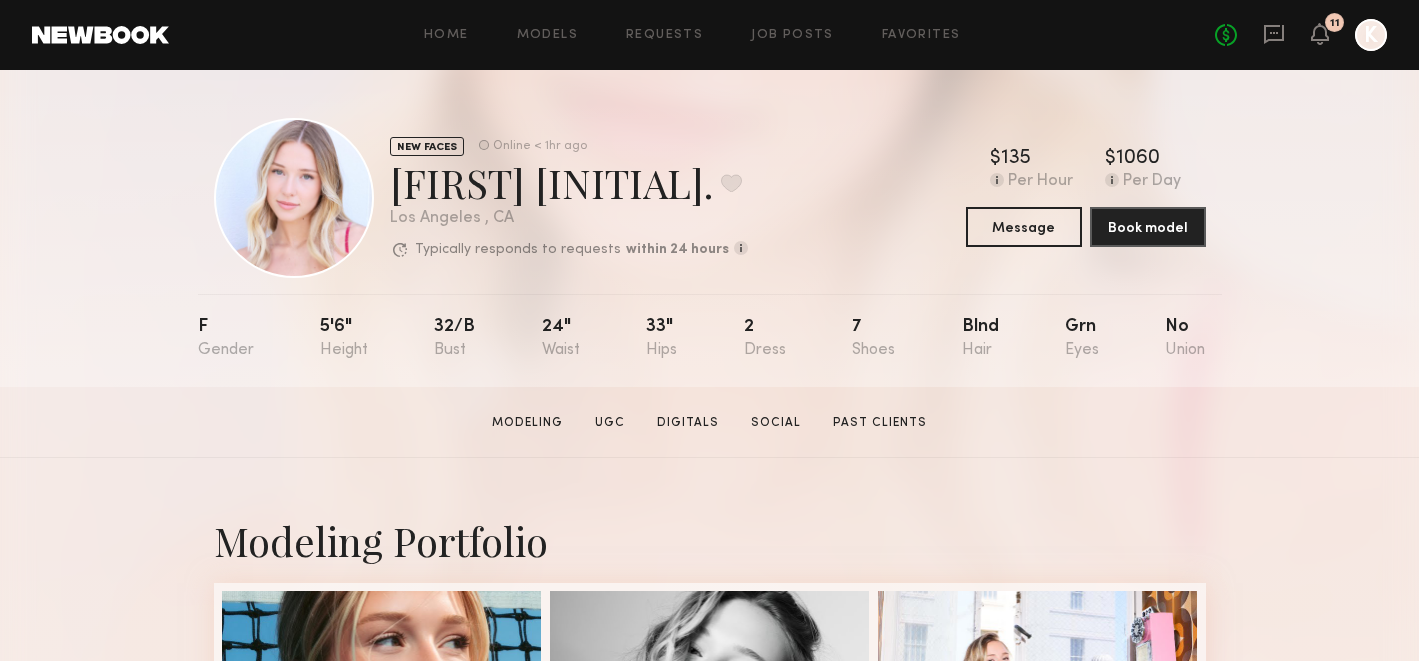 click on "NEW FACES Online < 1hr ago [FIRST] [INITIAL]. Favorite [CITY], [STATE] Typically responds to requests within 24 hours How quickly the model responds to new requests, on average. For best results, start new talent interactions with a request and use messages to add or collect additional info. Typically responds: within 24 hours Online < 1hr ago $ Typical rate set by model. Can vary by project & usage. 135 Per Hour $ Typical rate set by model. Can vary by project & usage. 1060 Per Day Message Book model" 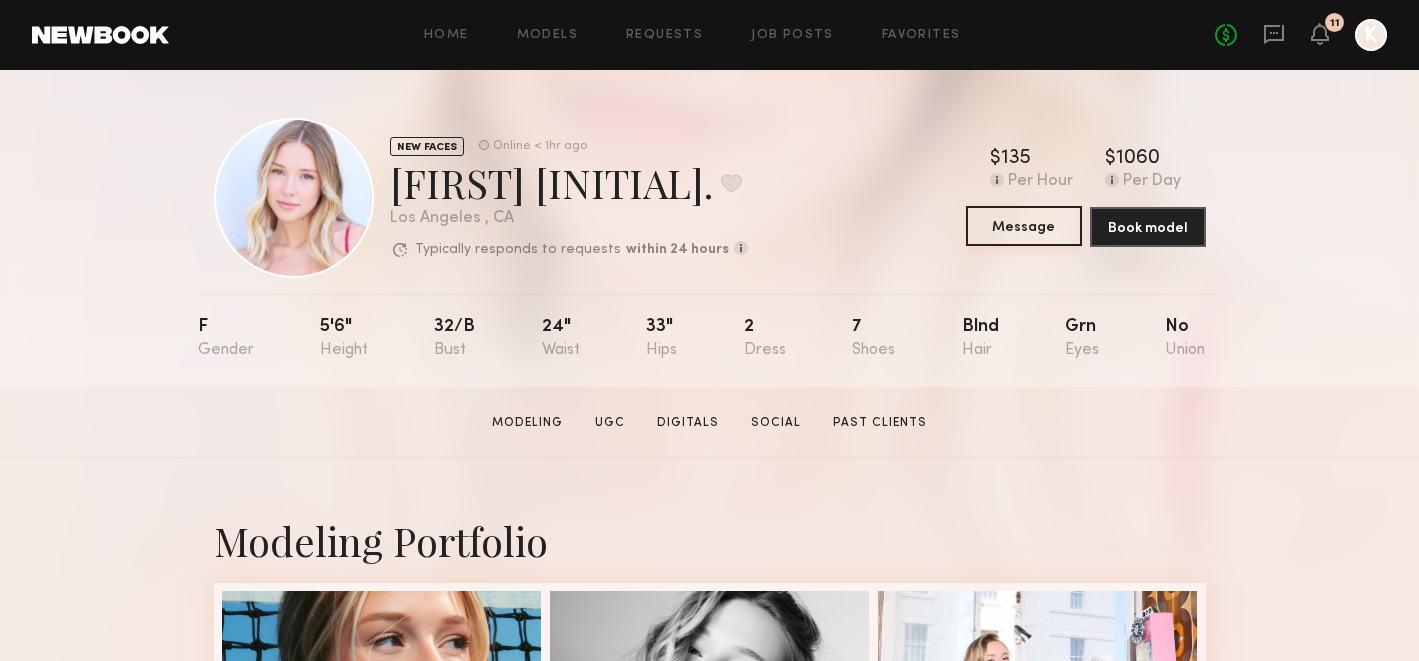 click on "Message" 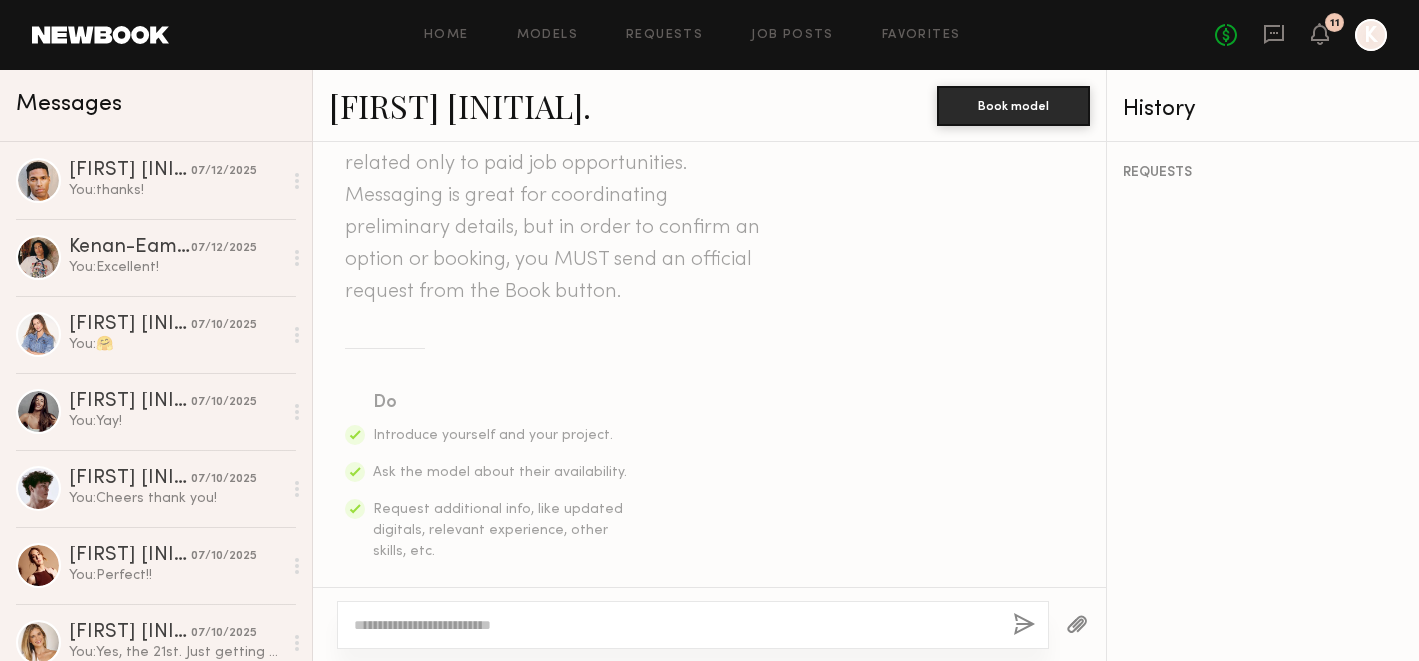 scroll, scrollTop: 355, scrollLeft: 0, axis: vertical 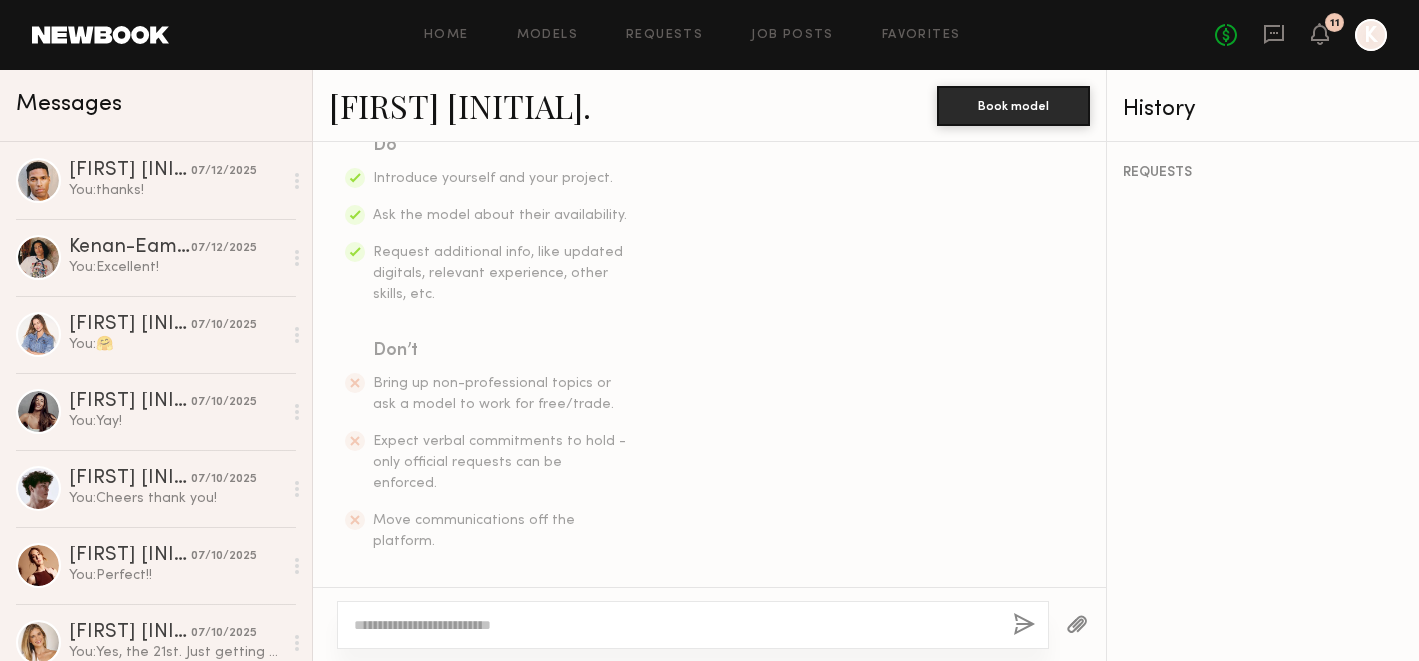 click 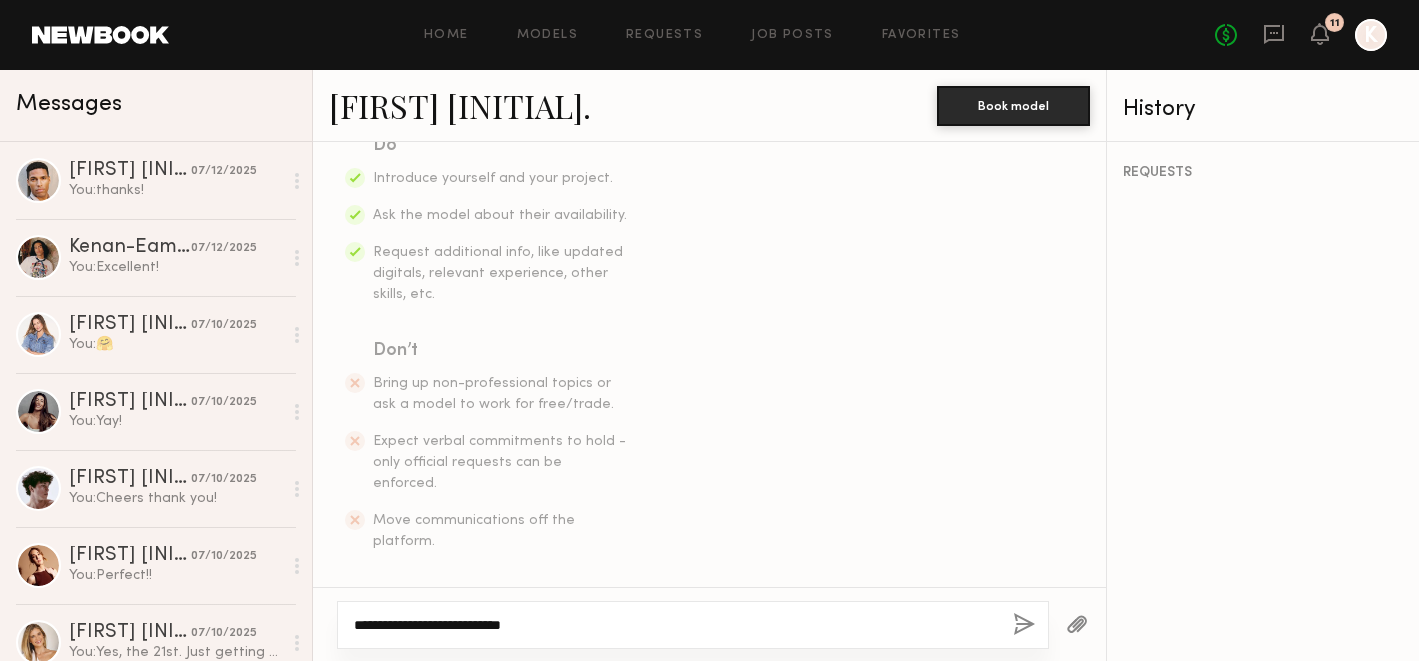 paste on "**" 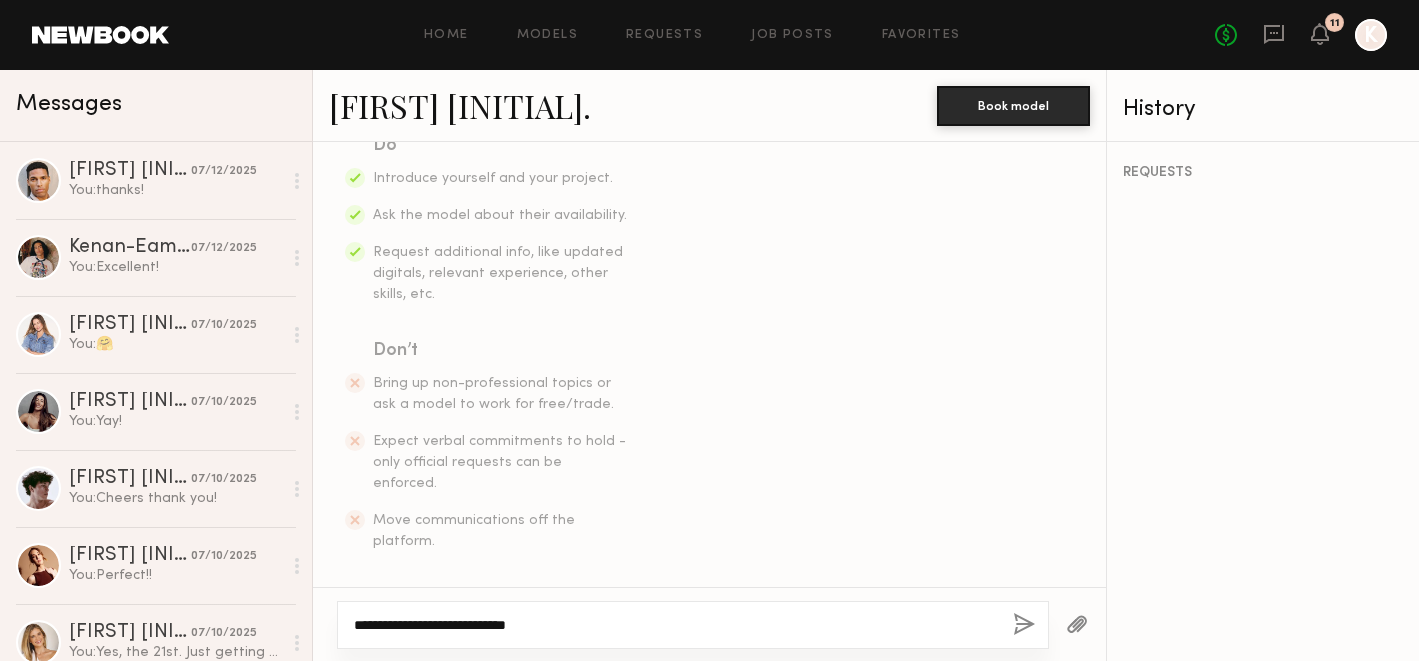 type on "**********" 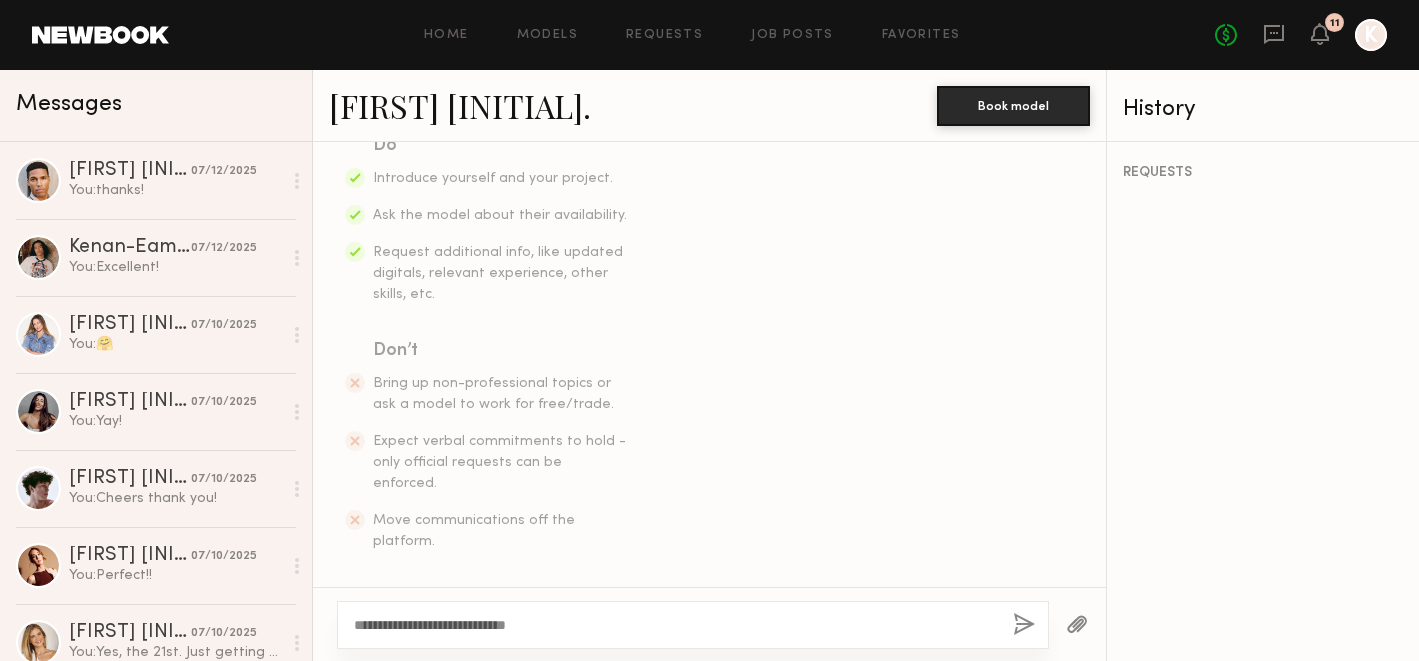 click 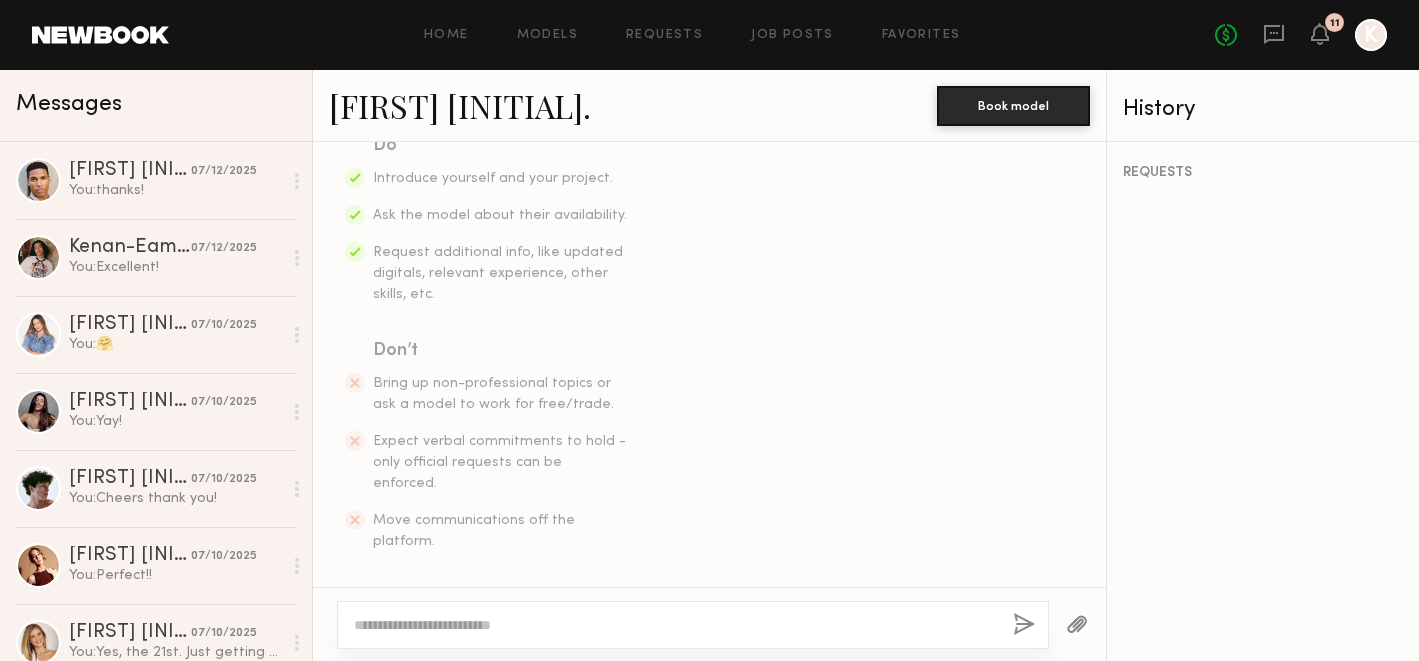 scroll, scrollTop: 603, scrollLeft: 0, axis: vertical 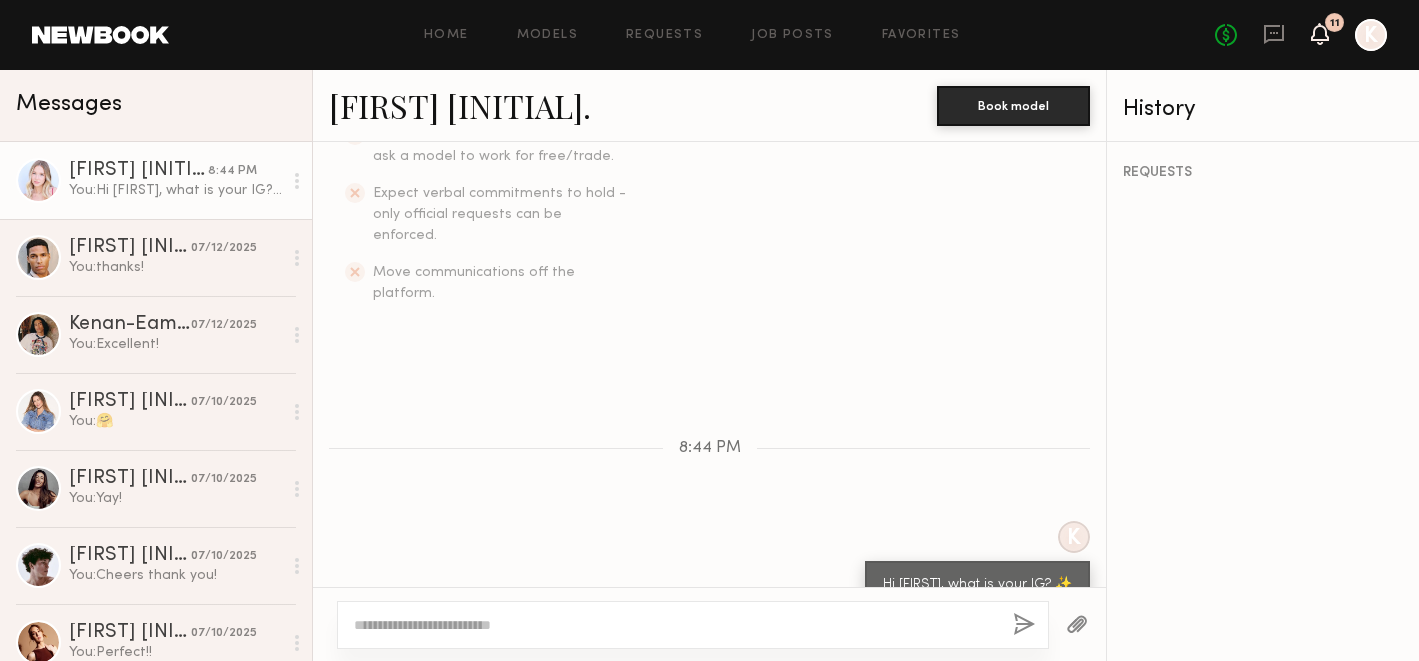 click 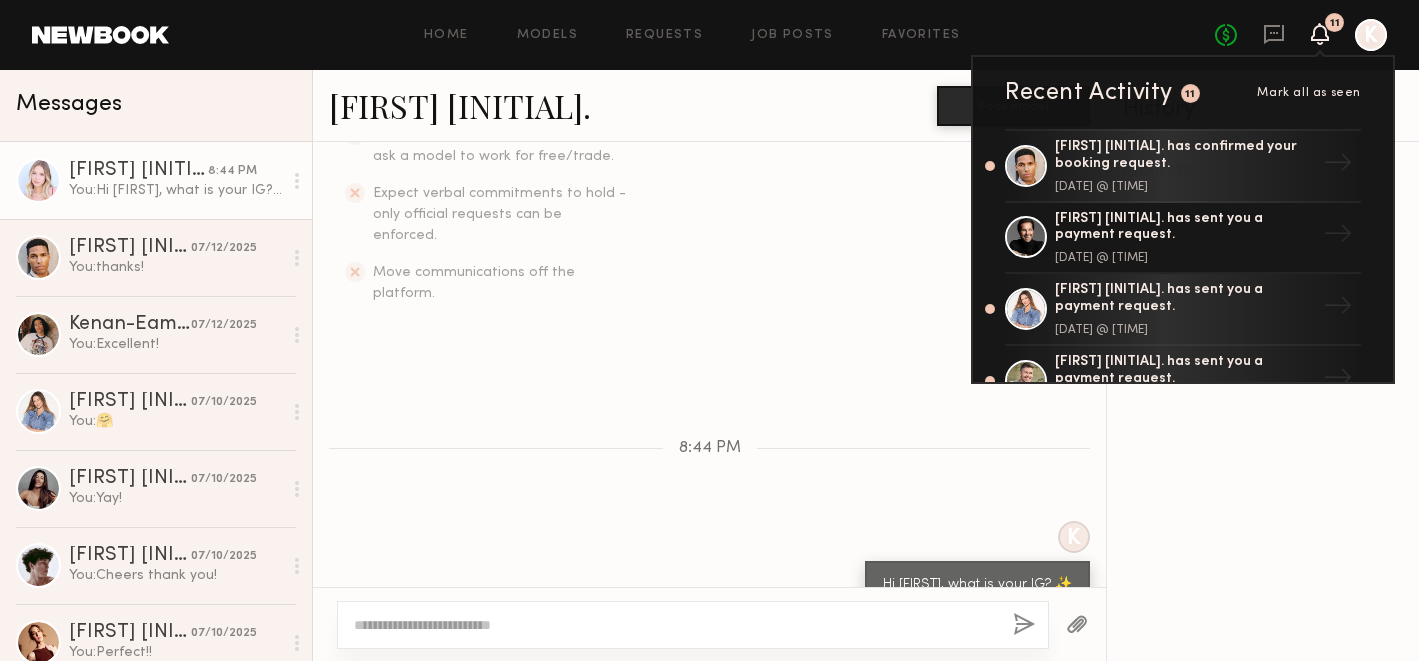 click on "Home Models Requests Job Posts Favorites Sign Out No fees up to $5,000 11 Recent Activity 11 Mark all as seen Tony D. has confirmed your booking request. July 13, 2025 @ 4:22 PM → Bobby V. has sent you a payment request. July 10, 2025 @ 5:20 PM → Kyna L. has sent you a payment request. July 10, 2025 @ 2:38 PM → Hartley h. has sent you a payment request. July 10, 2025 @ 2:31 PM → Kandeyce J. has sent you a payment request. July 10, 2025 @ 10:49 AM → Shanti C. has sent you a payment request. July 09, 2025 @ 3:47 PM → Chelsea G. has sent you a payment request. July 09, 2025 @ 1:42 PM → Angelina B. has confirmed your booking request. July 08, 2025 @ 10:37 PM → Maddy H. has confirmed your booking request. July 08, 2025 @ 4:33 PM → Kyna L. has confirmed your booking request. July 02, 2025 @ 9:08 AM → Bobby V. has confirmed your booking request. June 30, 2025 @ 5:12 PM → Hartley h. has confirmed your booking request. June 30, 2025 @ 4:19 PM → Shanti C. has confirmed your booking request. →" 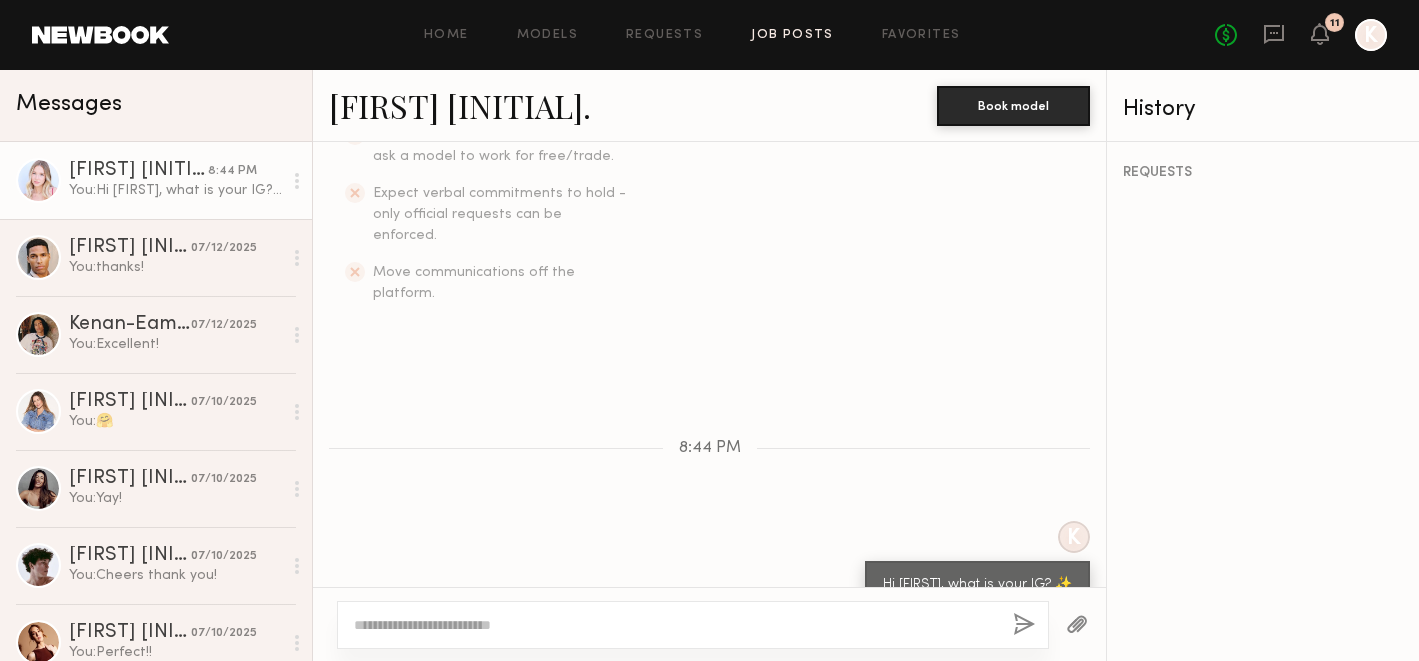 click on "Job Posts" 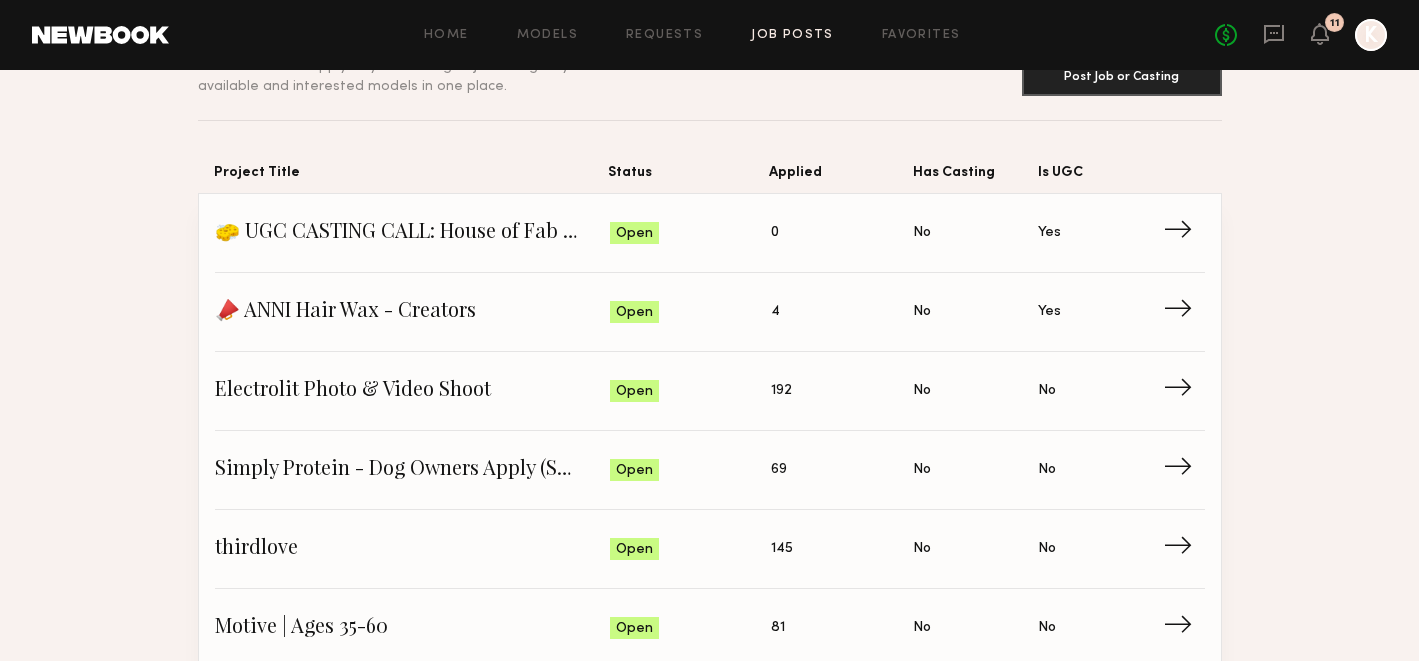 scroll, scrollTop: 110, scrollLeft: 0, axis: vertical 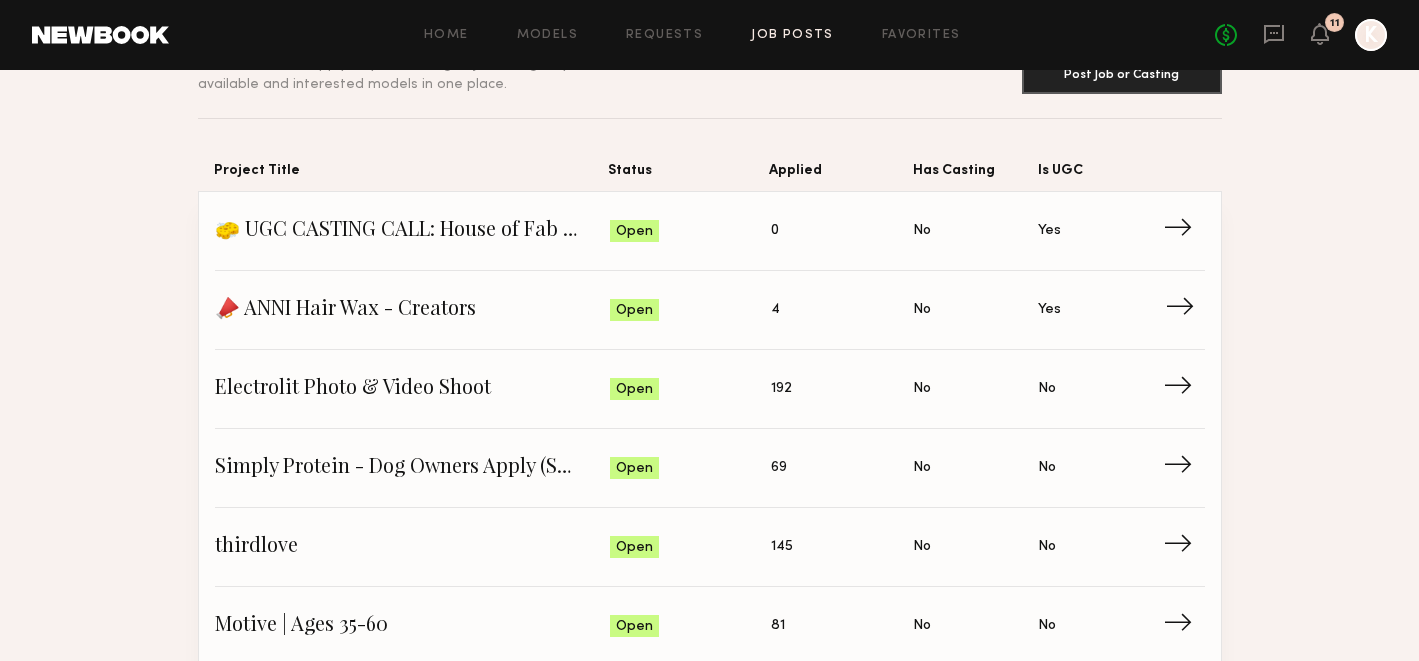 click on "Is UGC: Yes" 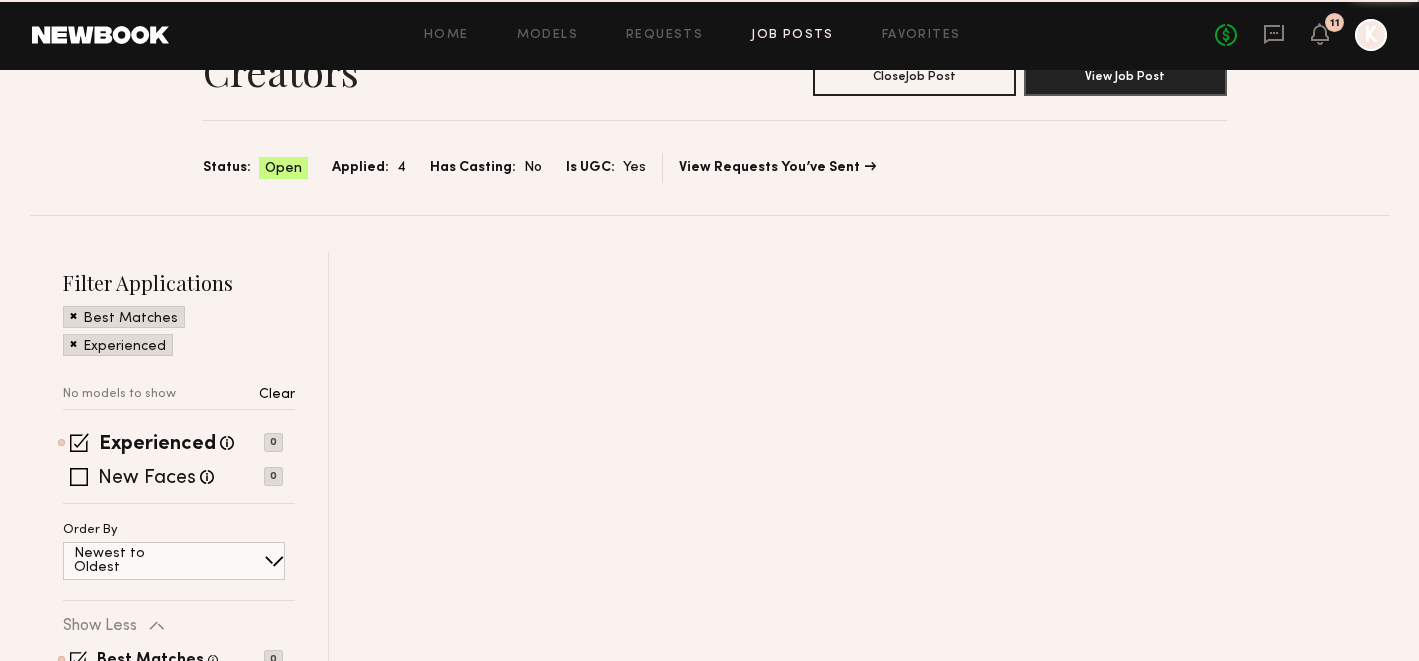 scroll, scrollTop: 0, scrollLeft: 0, axis: both 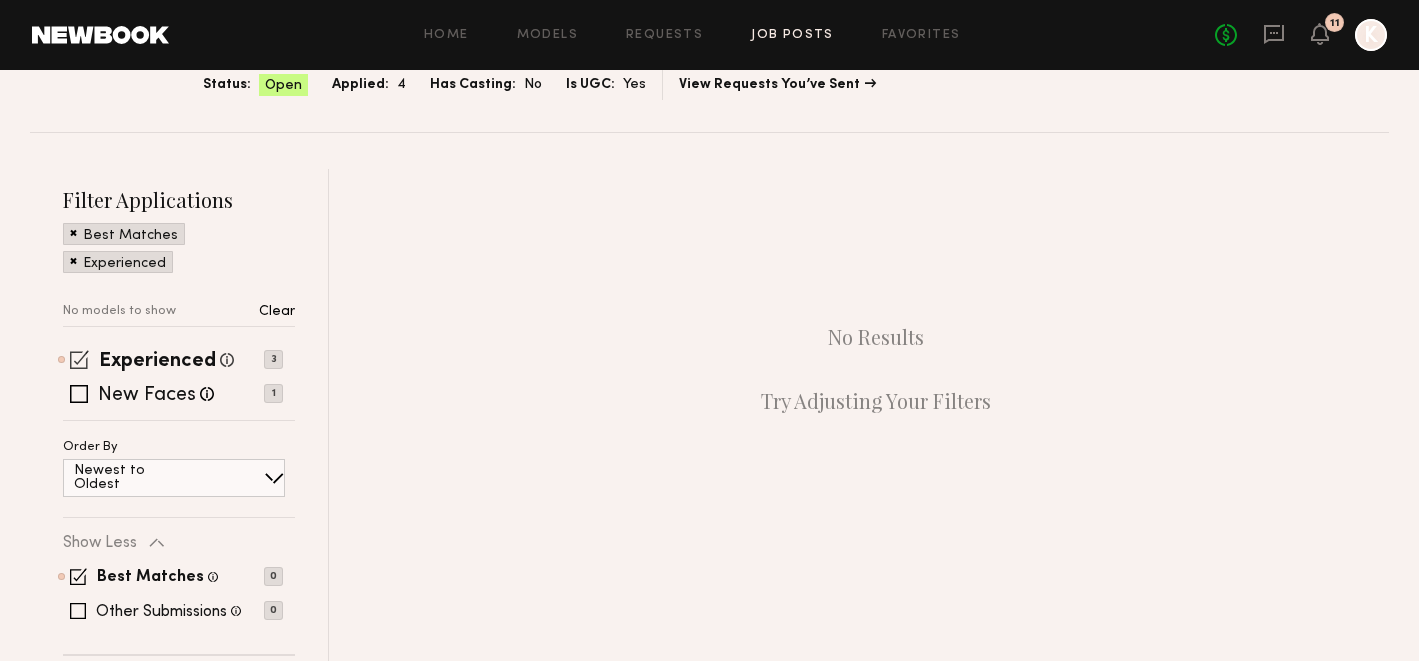 click 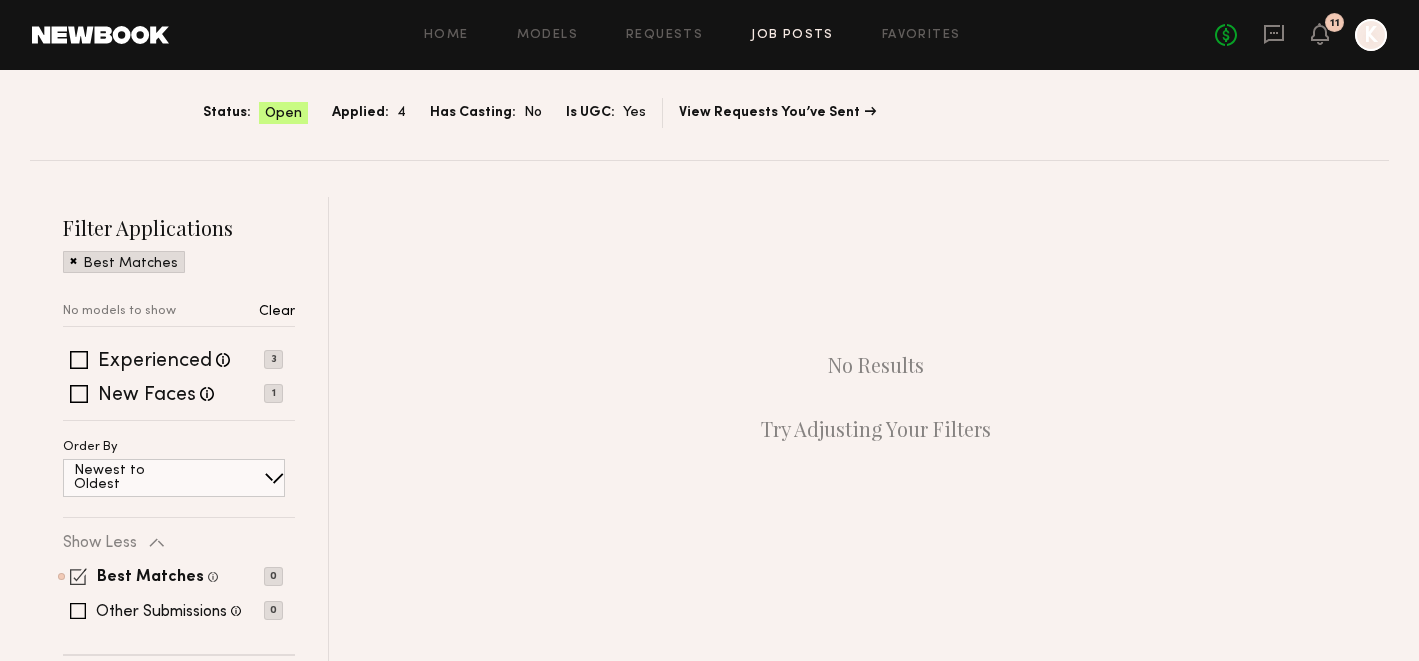 click 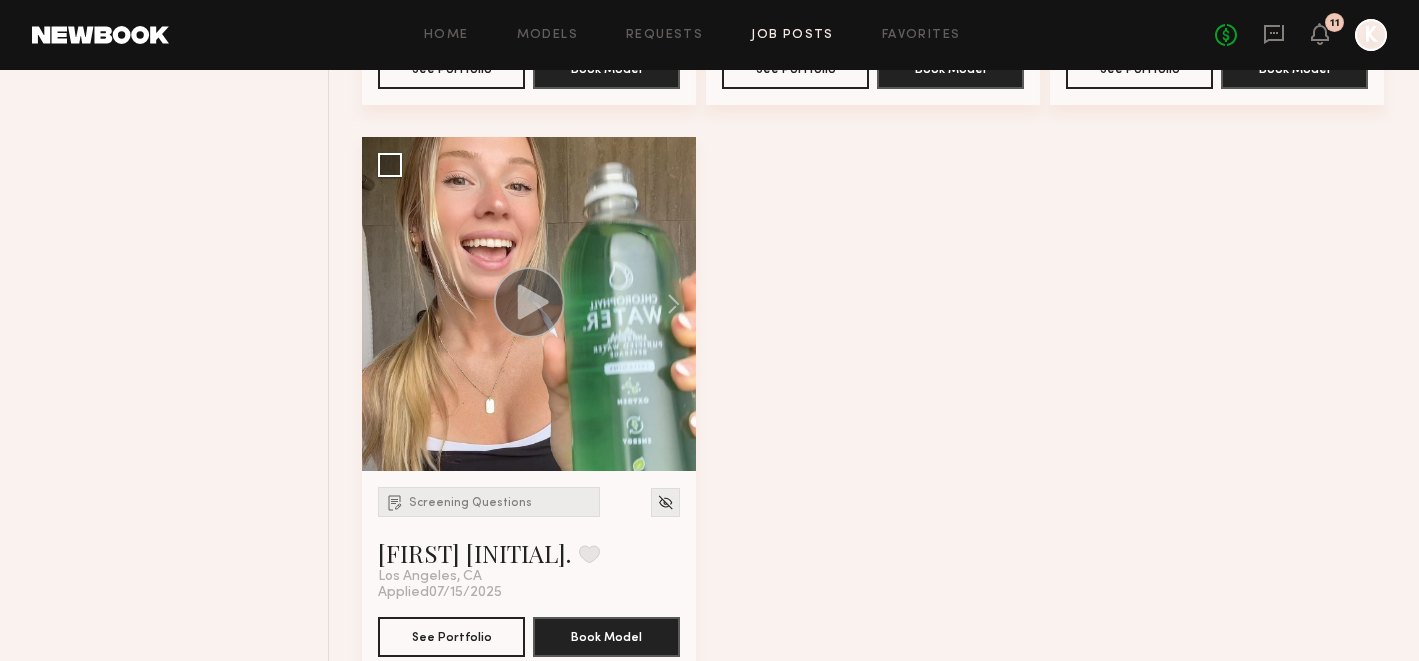 scroll, scrollTop: 444, scrollLeft: 0, axis: vertical 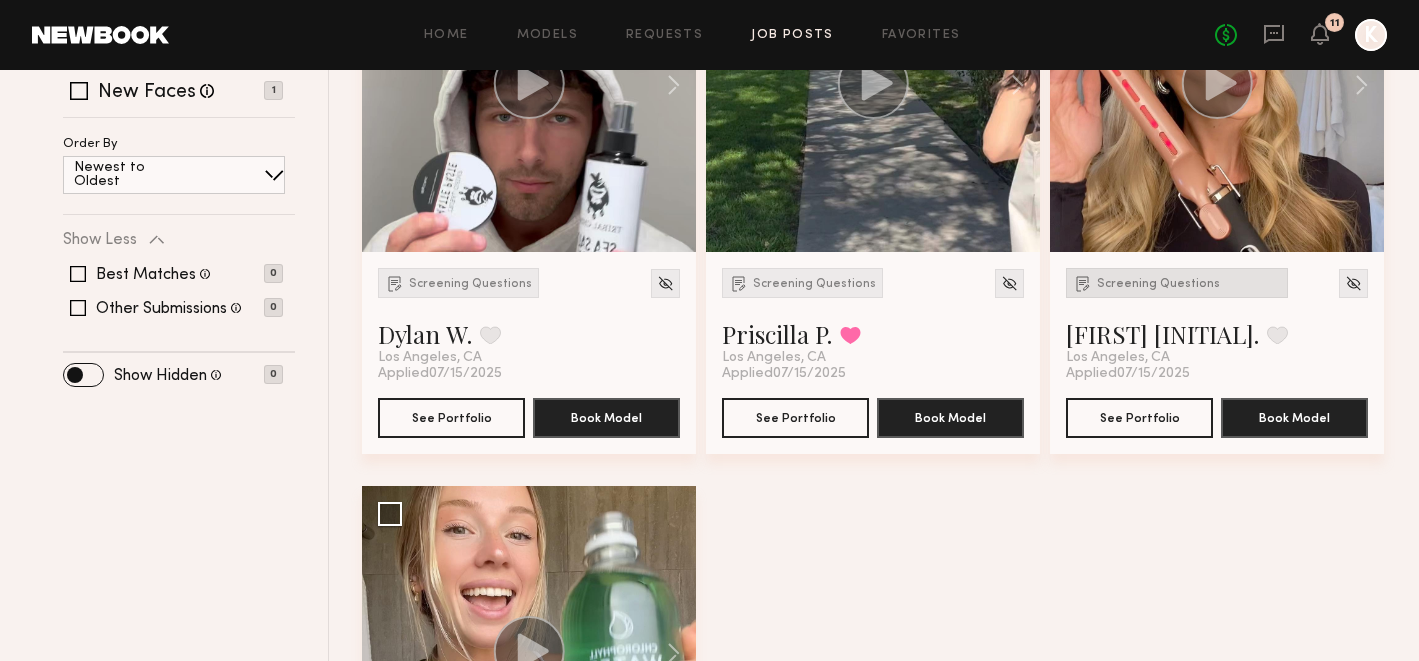 click on "Screening Questions" 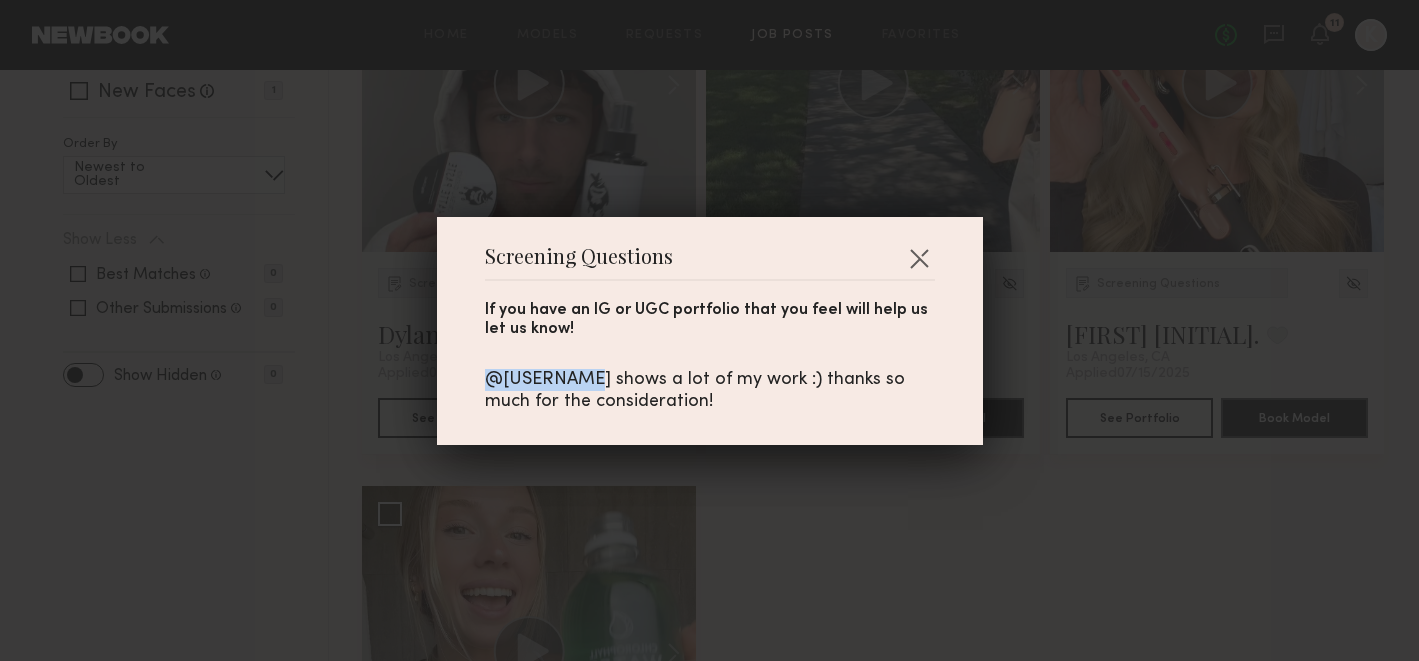 drag, startPoint x: 579, startPoint y: 376, endPoint x: 480, endPoint y: 374, distance: 99.0202 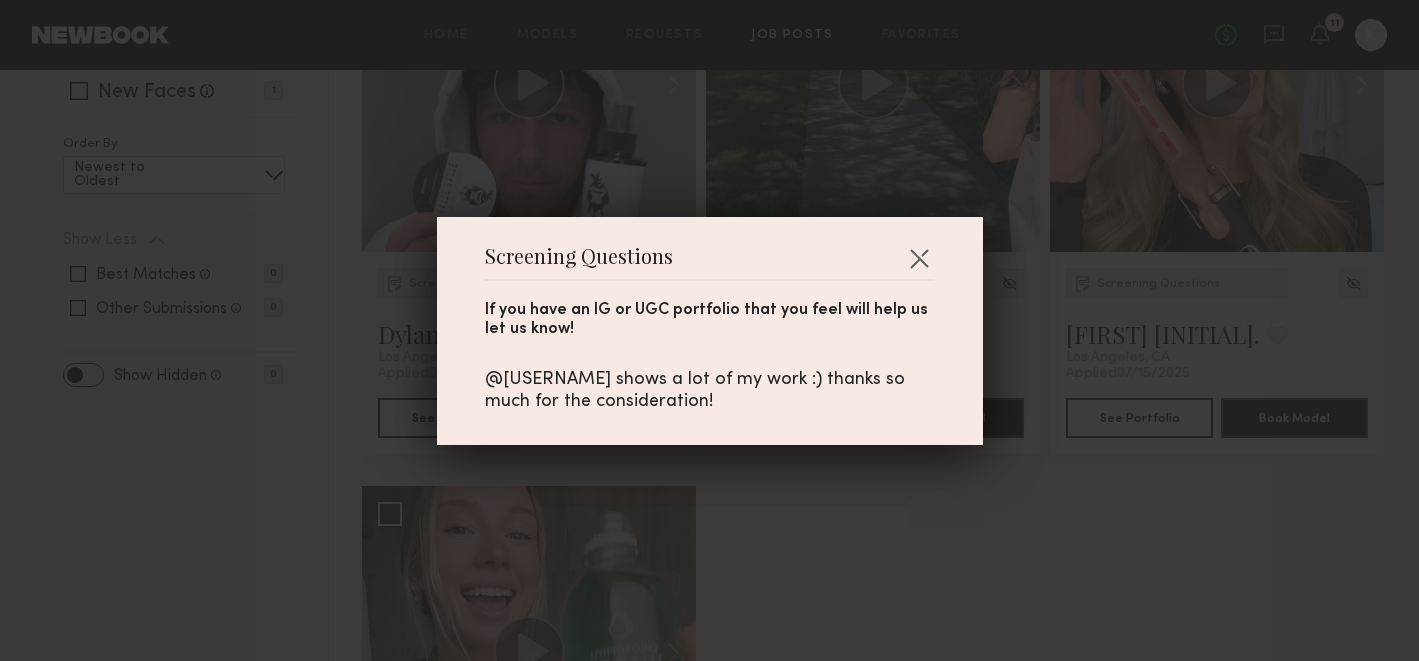 click on "Screening Questions If you have an IG or UGC portfolio that you feel will help us let us know! @fullofsam shows a lot of my work :) thanks so much for the consideration!" at bounding box center (709, 330) 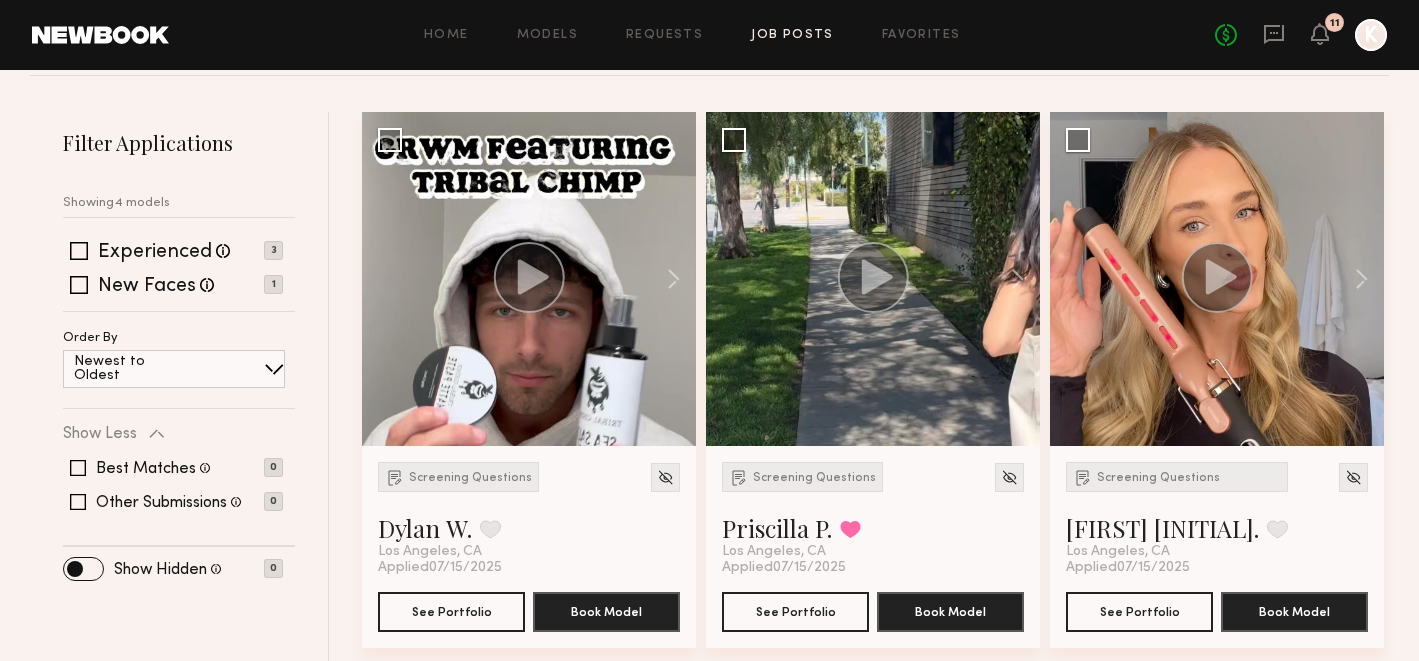 scroll, scrollTop: 254, scrollLeft: 0, axis: vertical 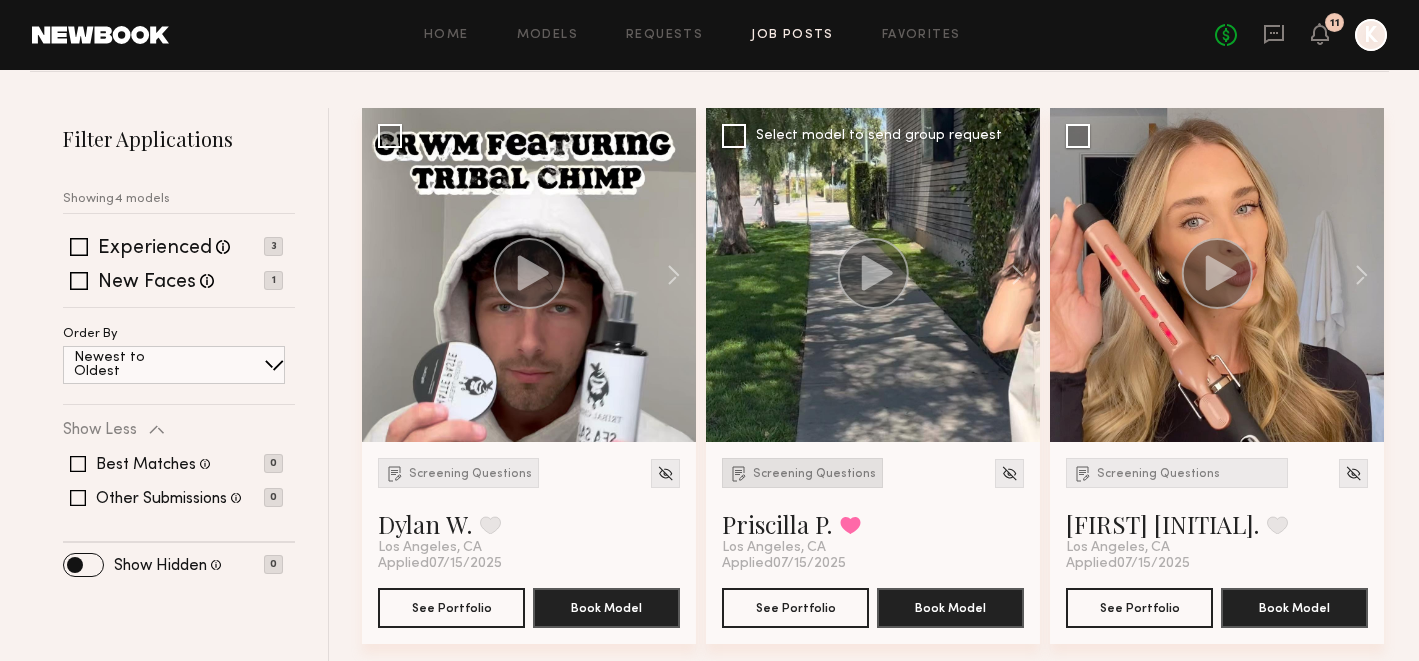 click on "Screening Questions" 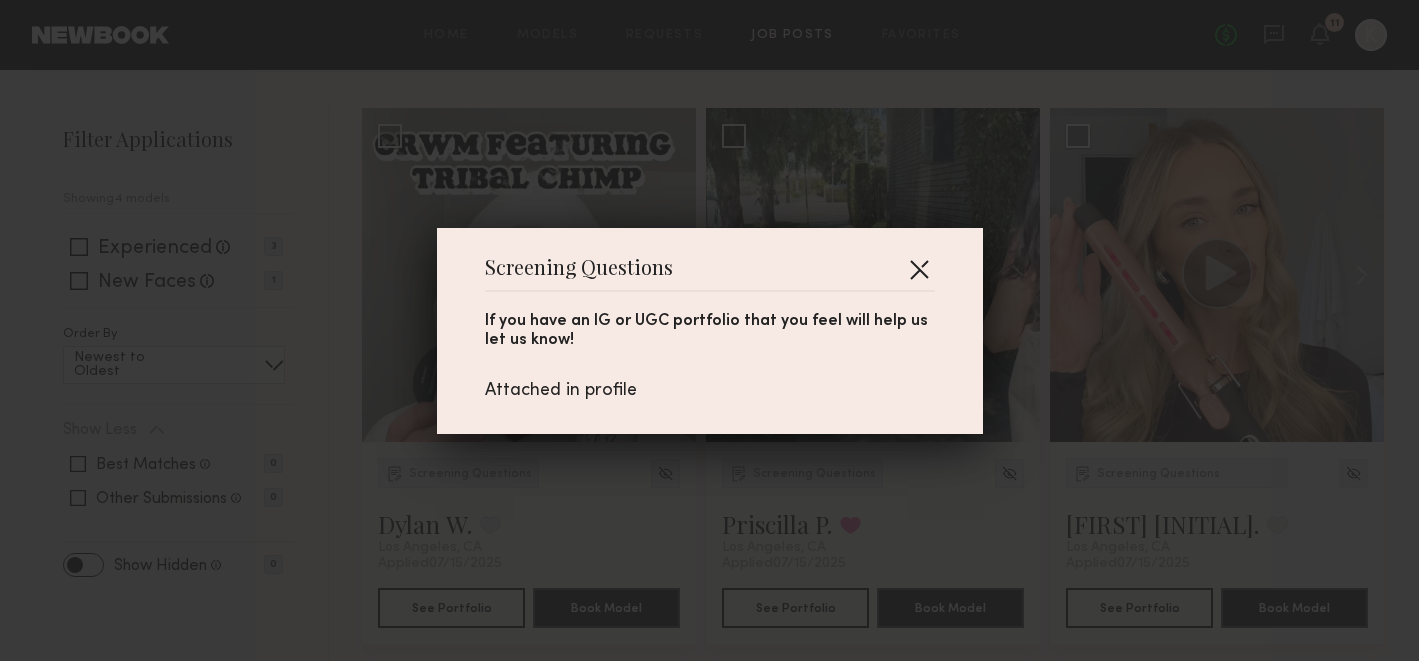 click at bounding box center [919, 269] 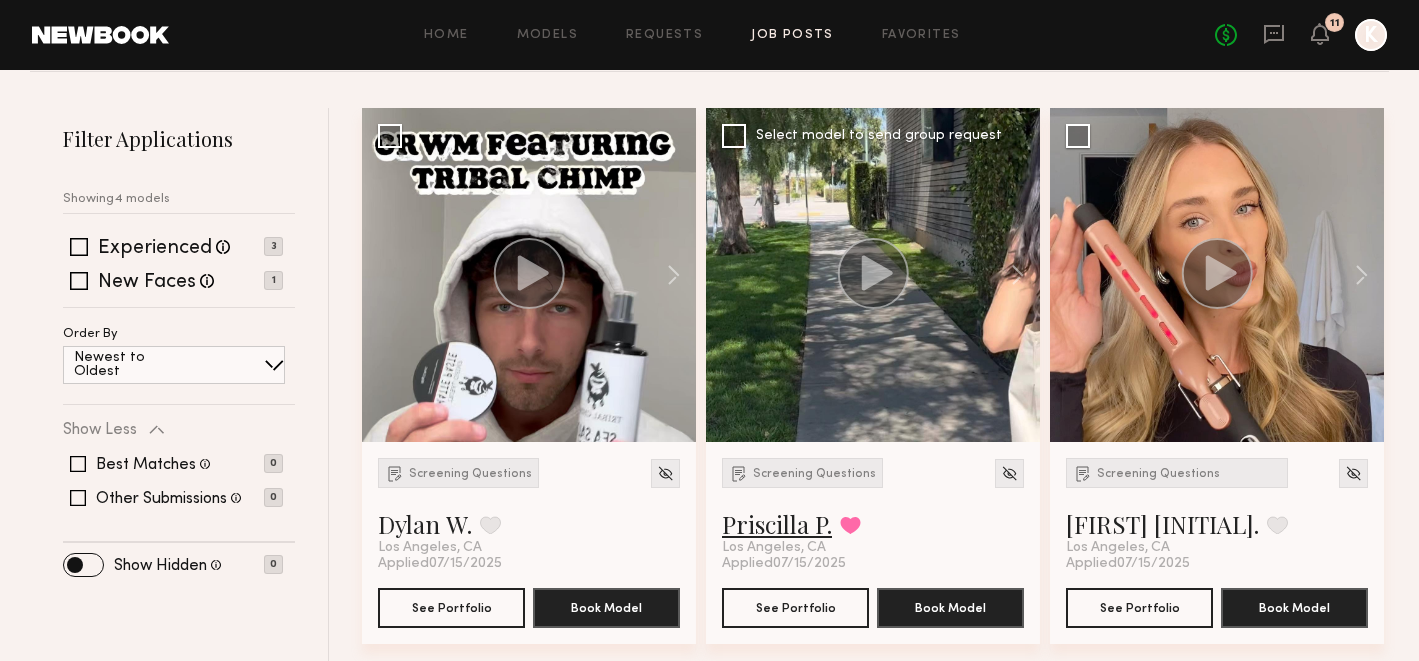 click on "Priscilla P." 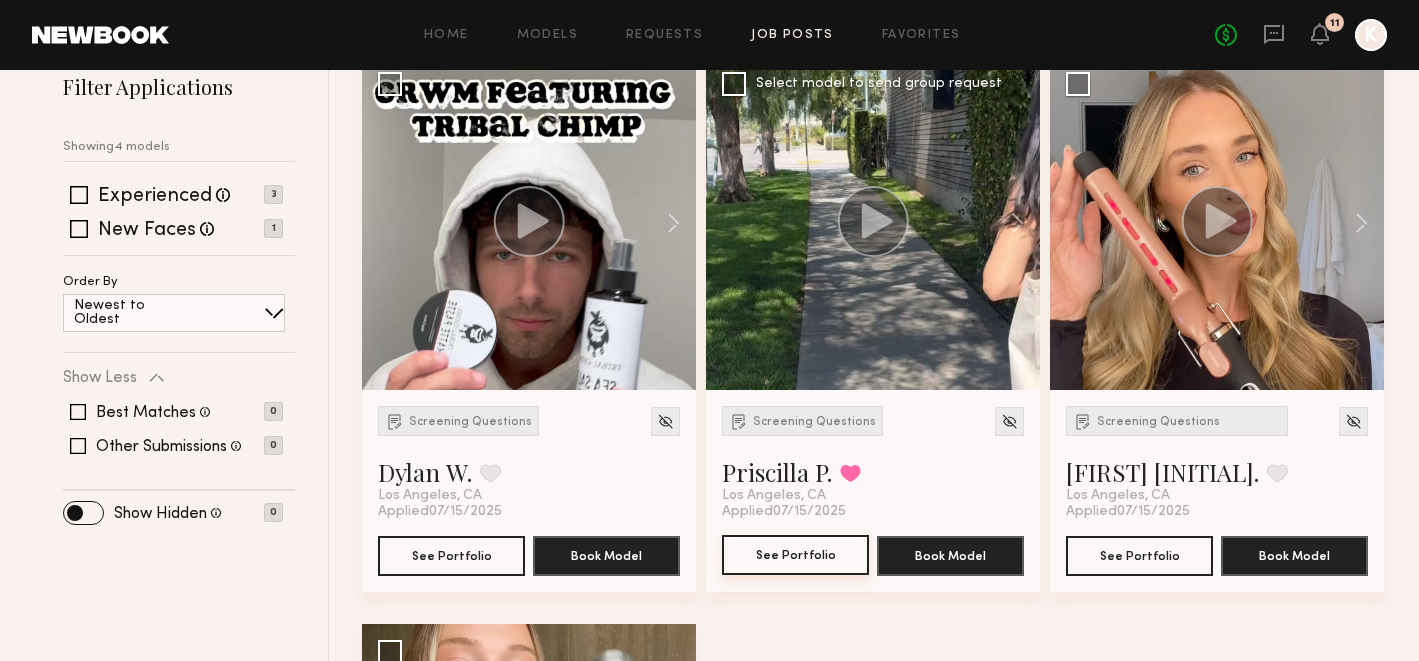 scroll, scrollTop: 793, scrollLeft: 0, axis: vertical 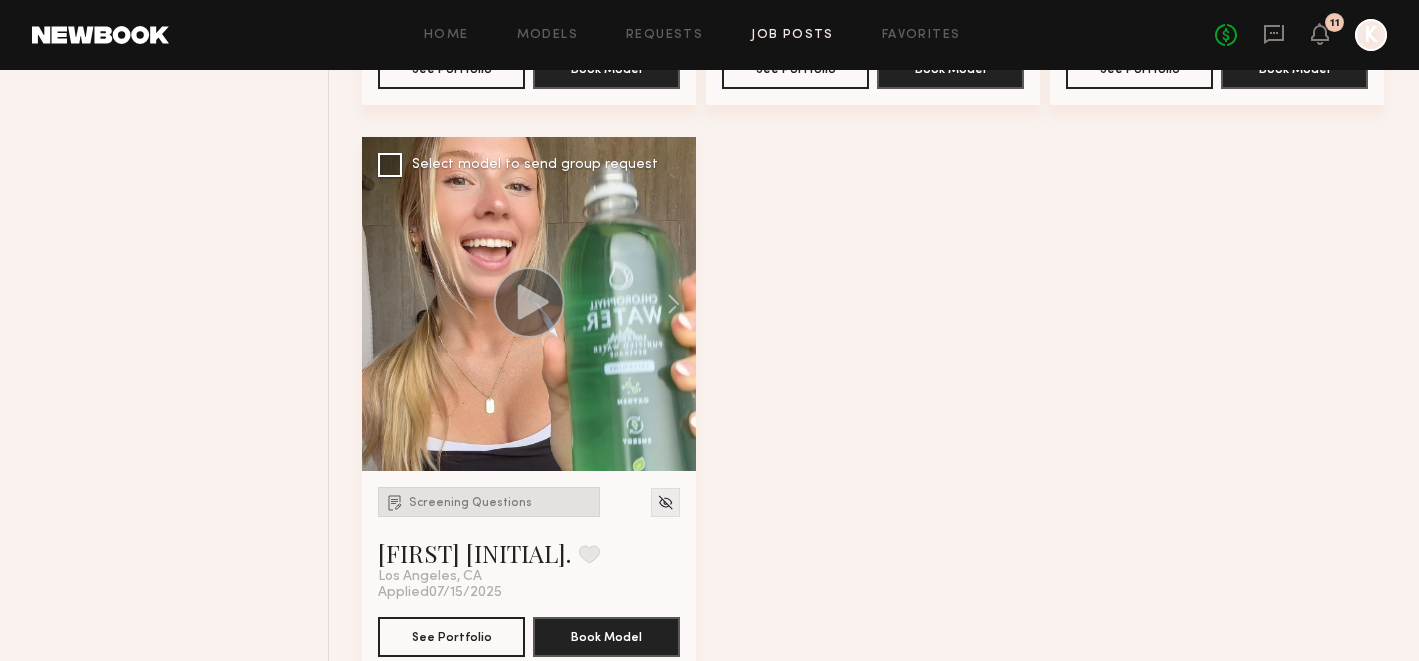 click on "Screening Questions" 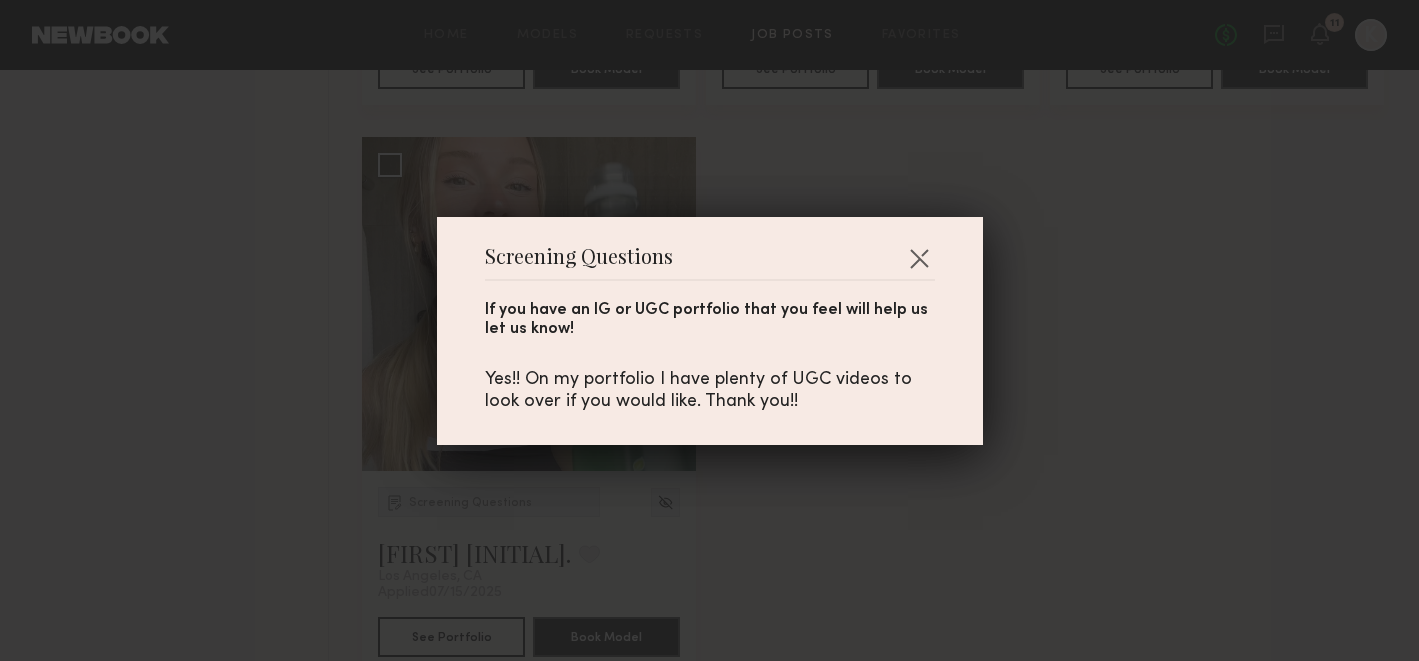click on "Screening Questions If you have an IG or UGC portfolio that you feel will help us let us know! Yes!! On my portfolio I have plenty of UGC videos to look over if you would like. Thank you!!" at bounding box center [709, 330] 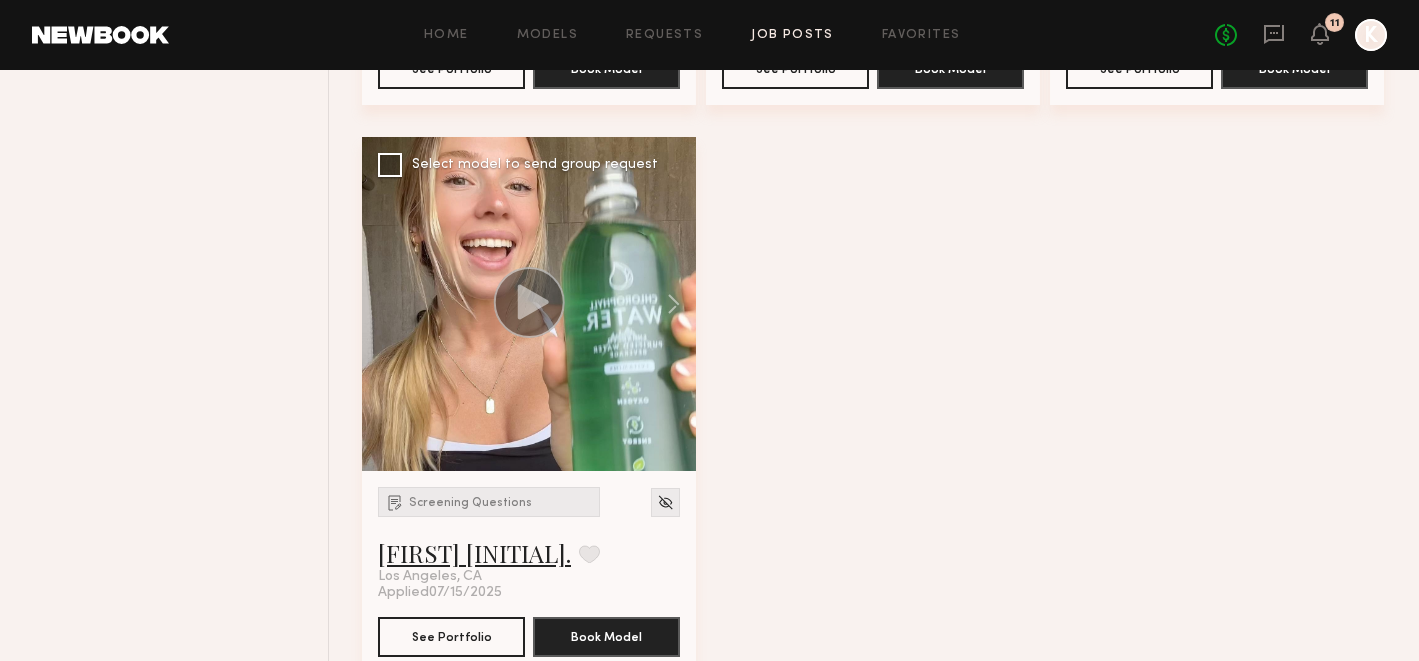 click on "[FIRST] [LAST]" 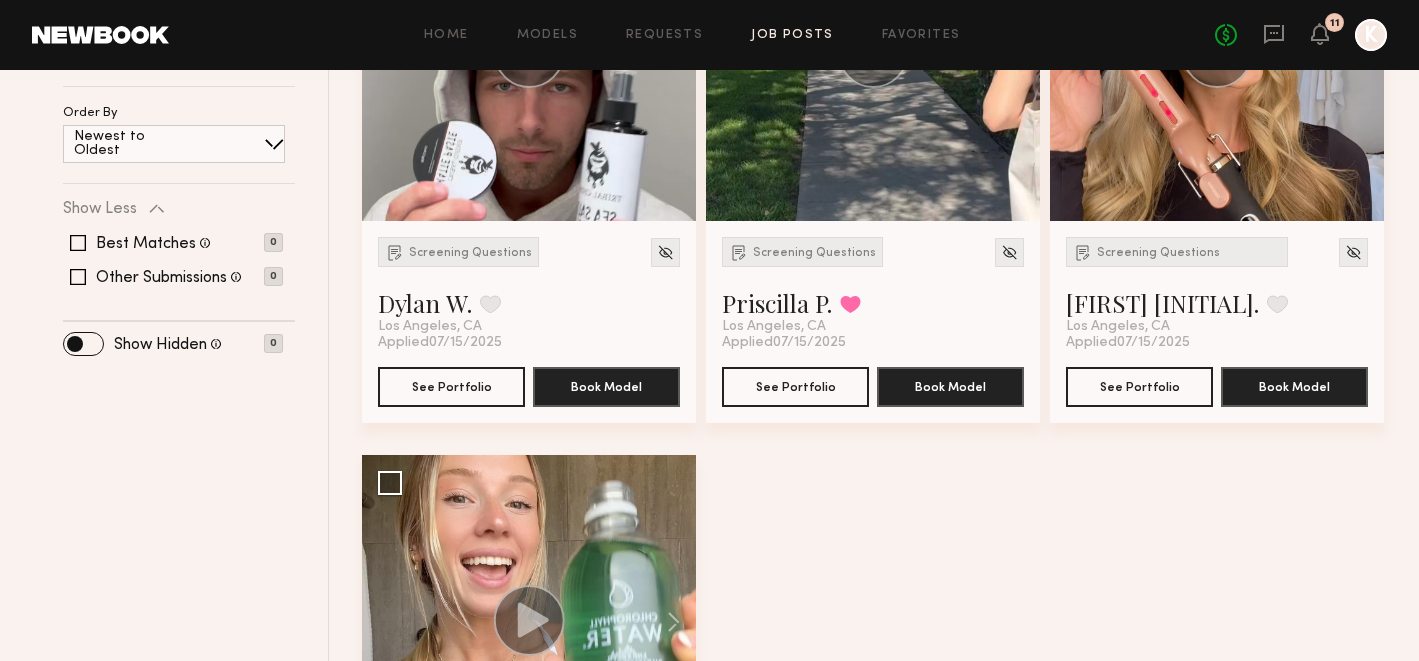 scroll, scrollTop: 0, scrollLeft: 0, axis: both 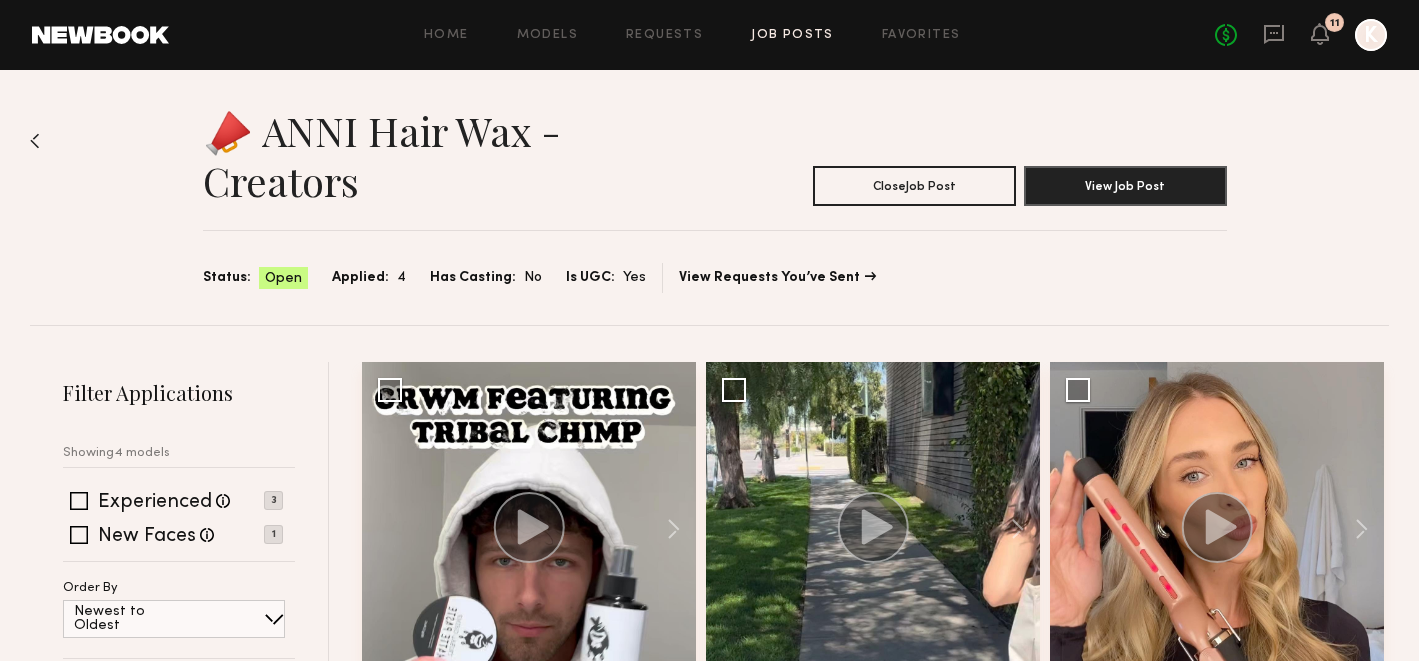 click on "Home Models Requests Job Posts Favorites Sign Out No fees up to $5,000 11 K" 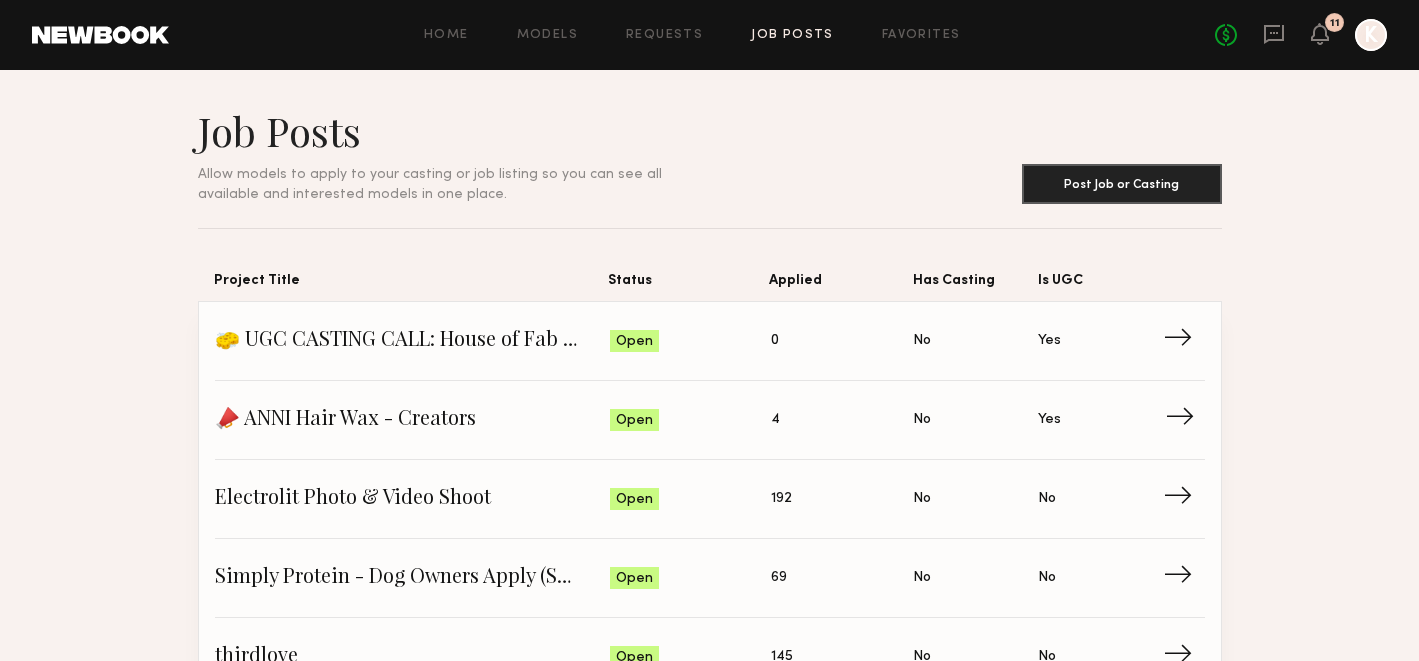 click on "→" 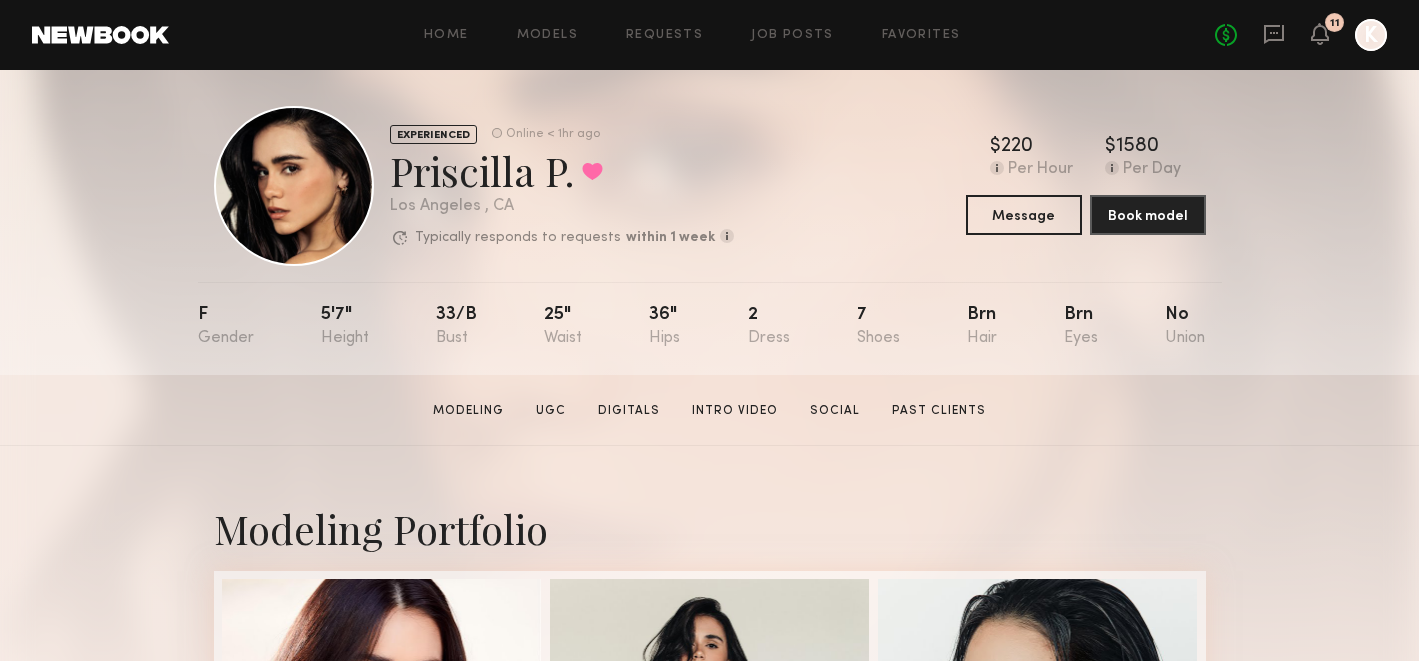 scroll, scrollTop: 13, scrollLeft: 0, axis: vertical 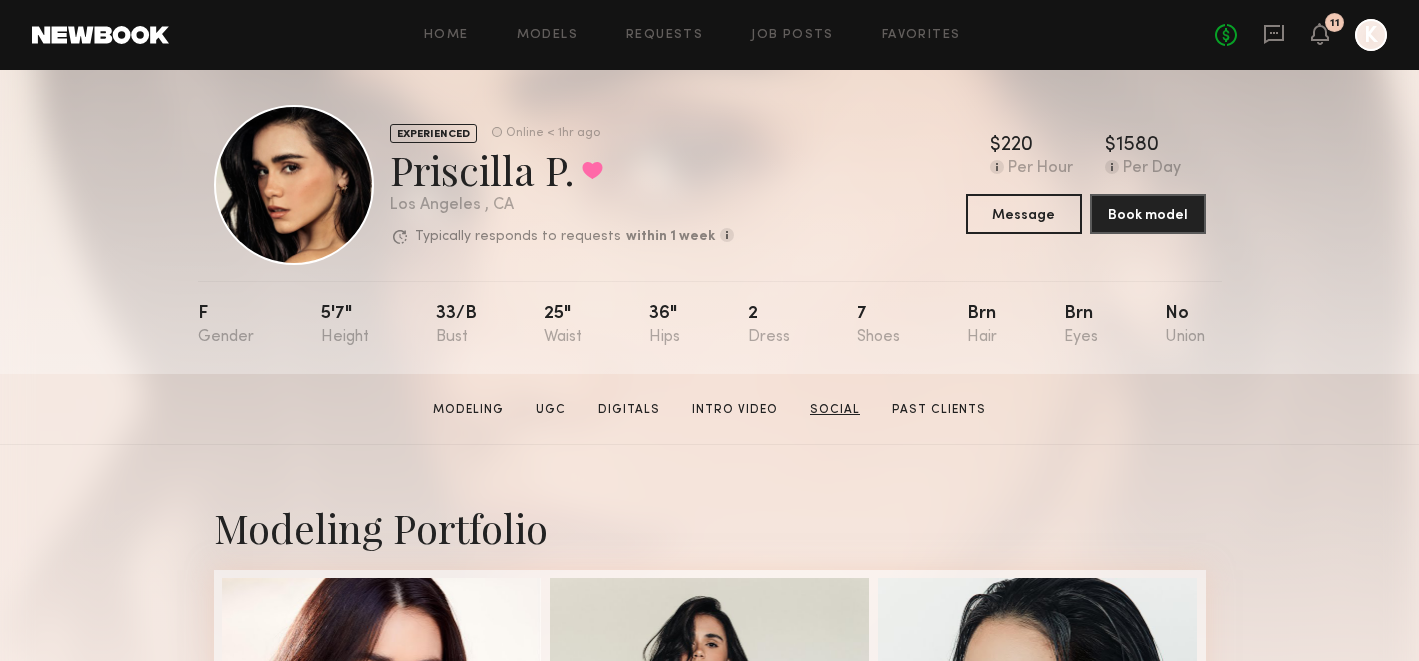 click on "Social" 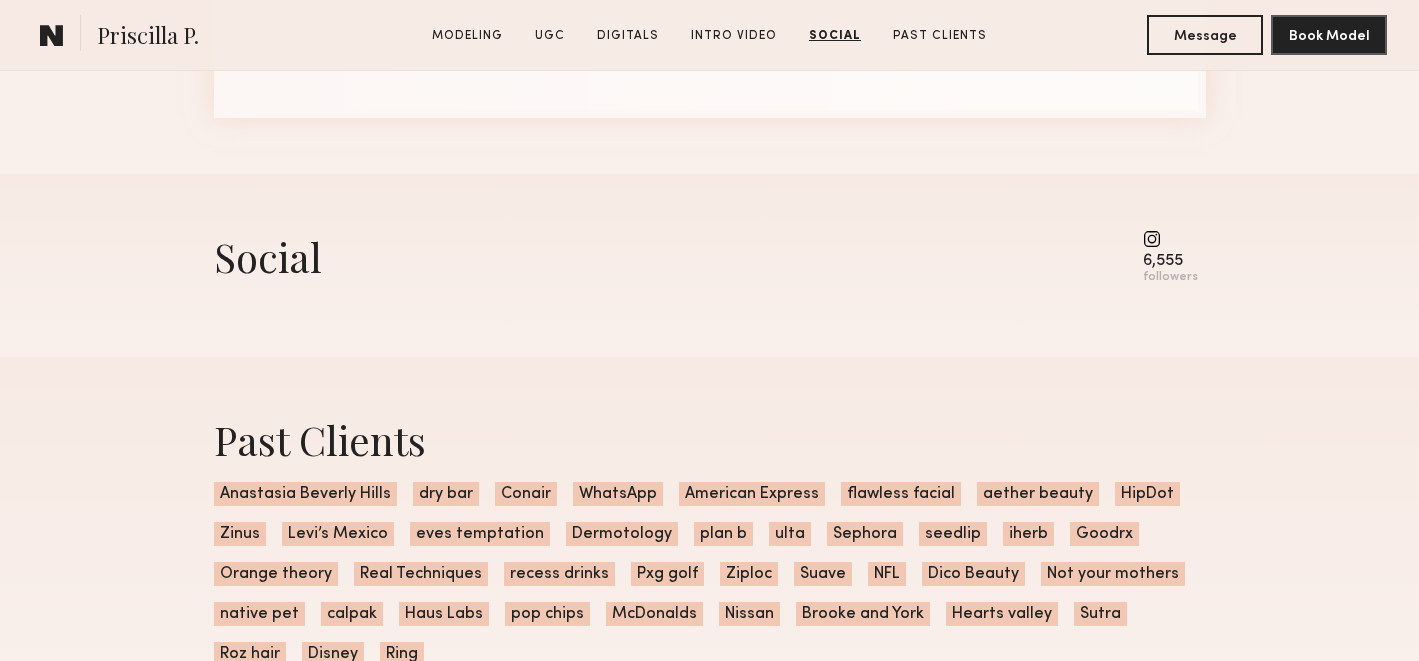 scroll, scrollTop: 6214, scrollLeft: 0, axis: vertical 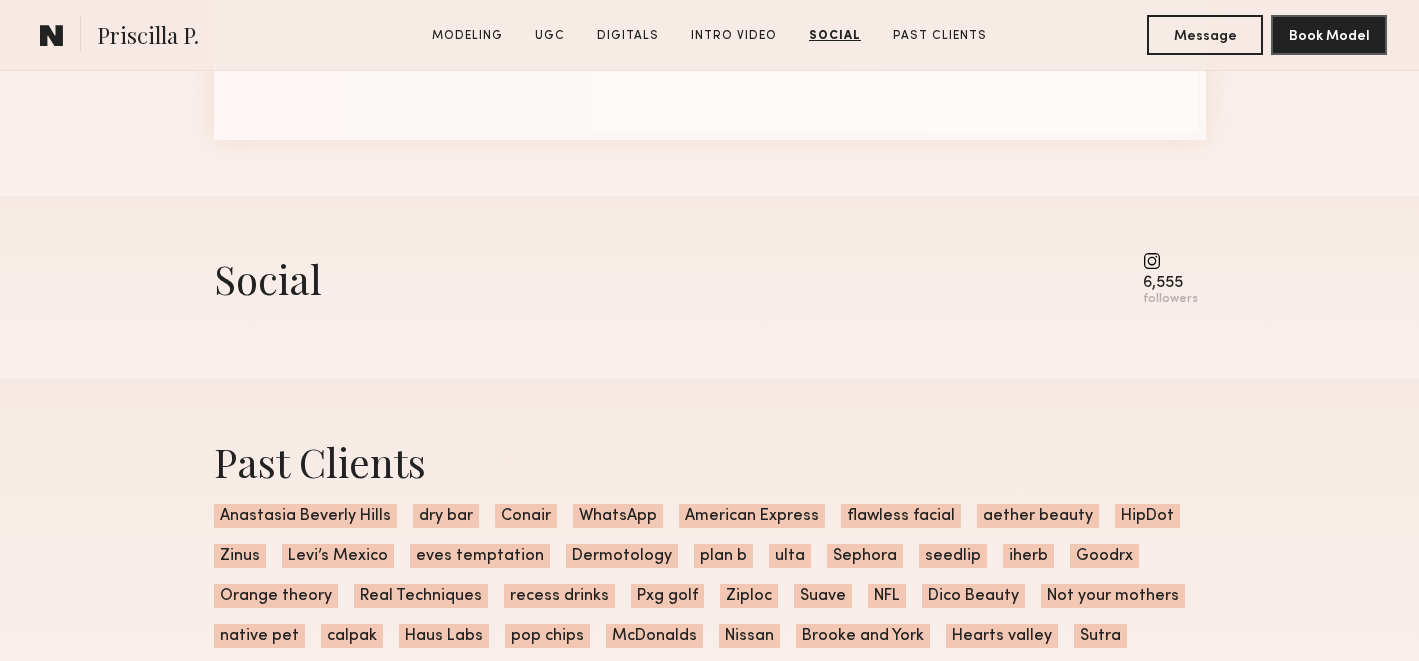click at bounding box center [1170, 261] 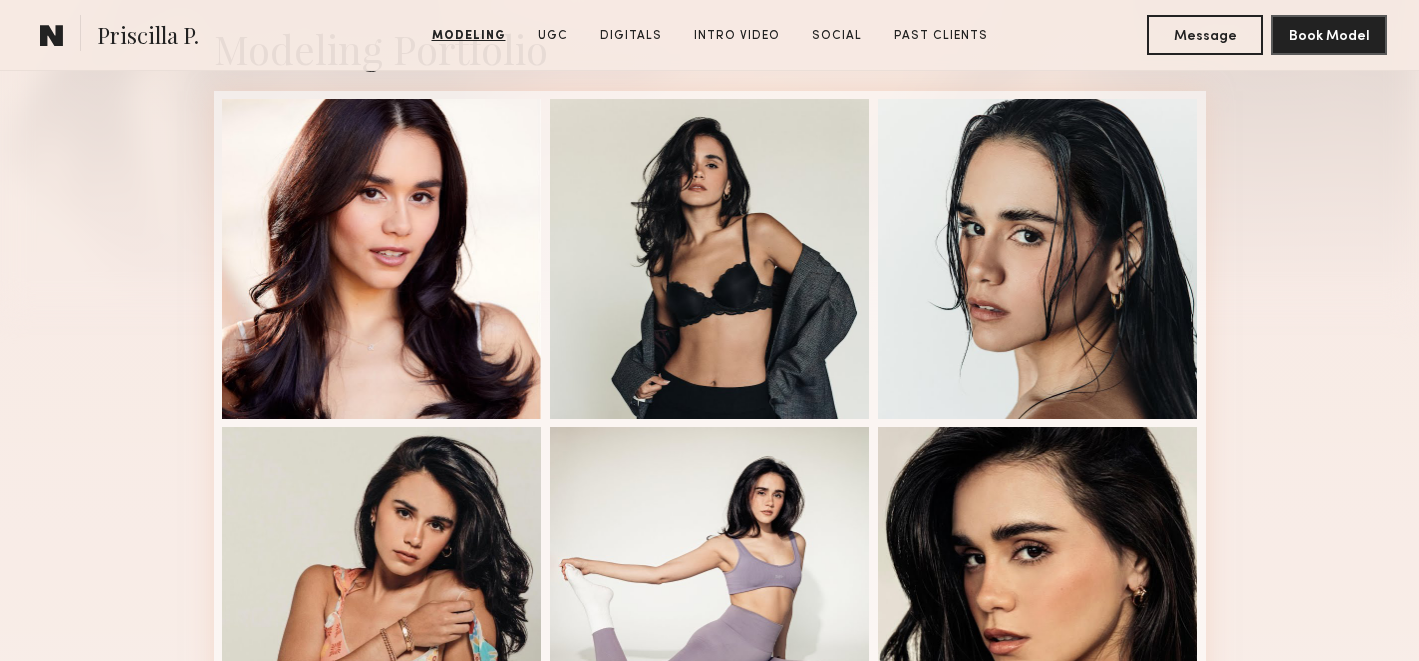 scroll, scrollTop: 0, scrollLeft: 0, axis: both 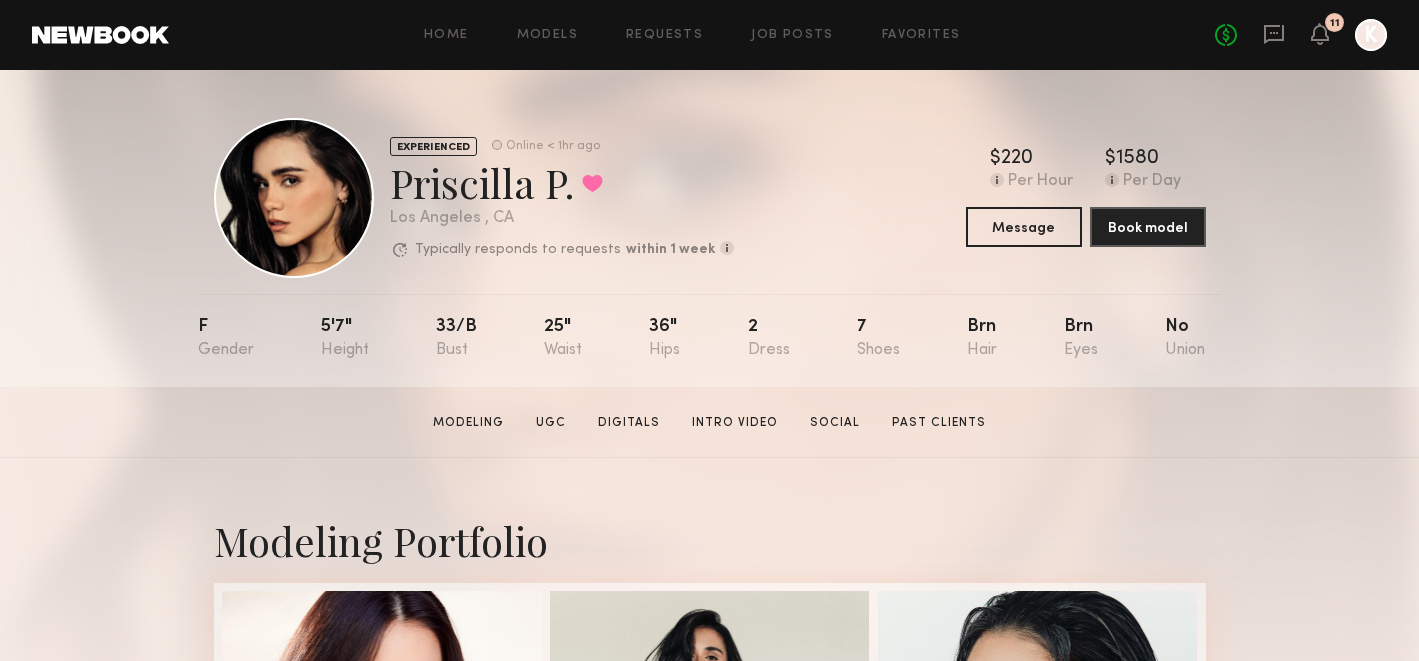 click on "[FIRST] [LAST] Favorited" 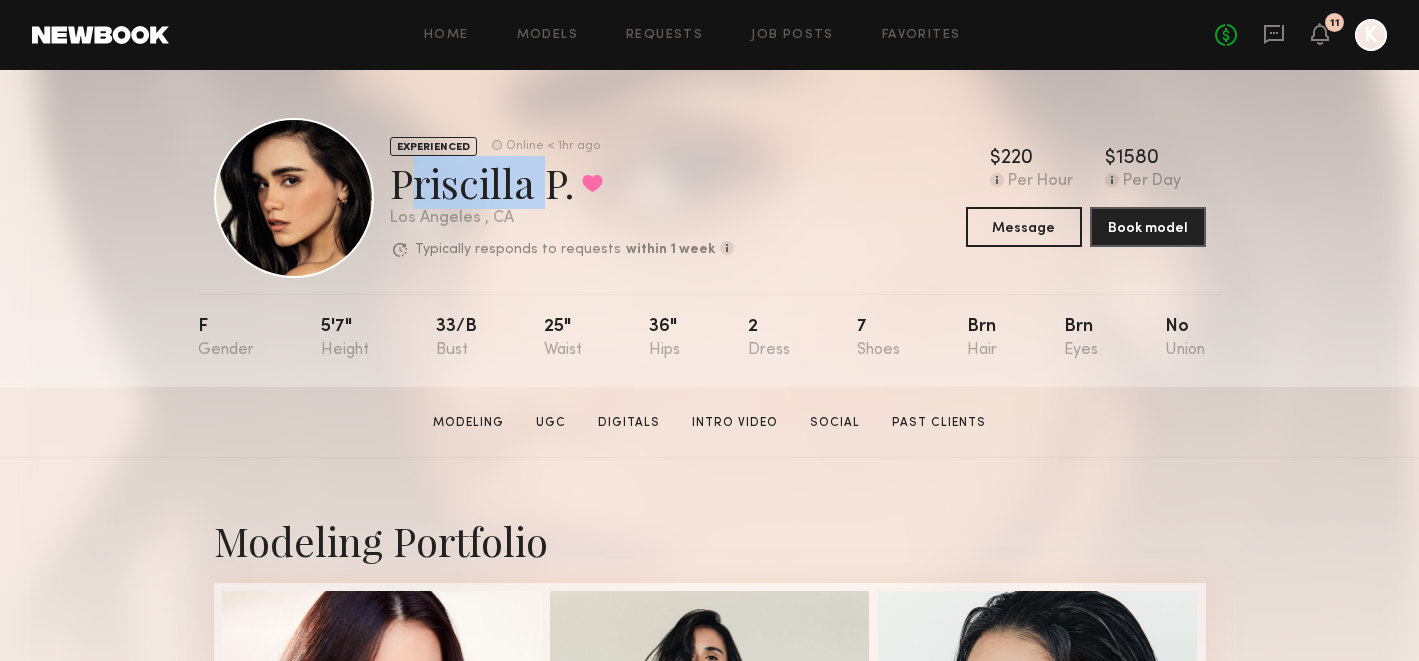 click on "[FIRST] [LAST] Favorited" 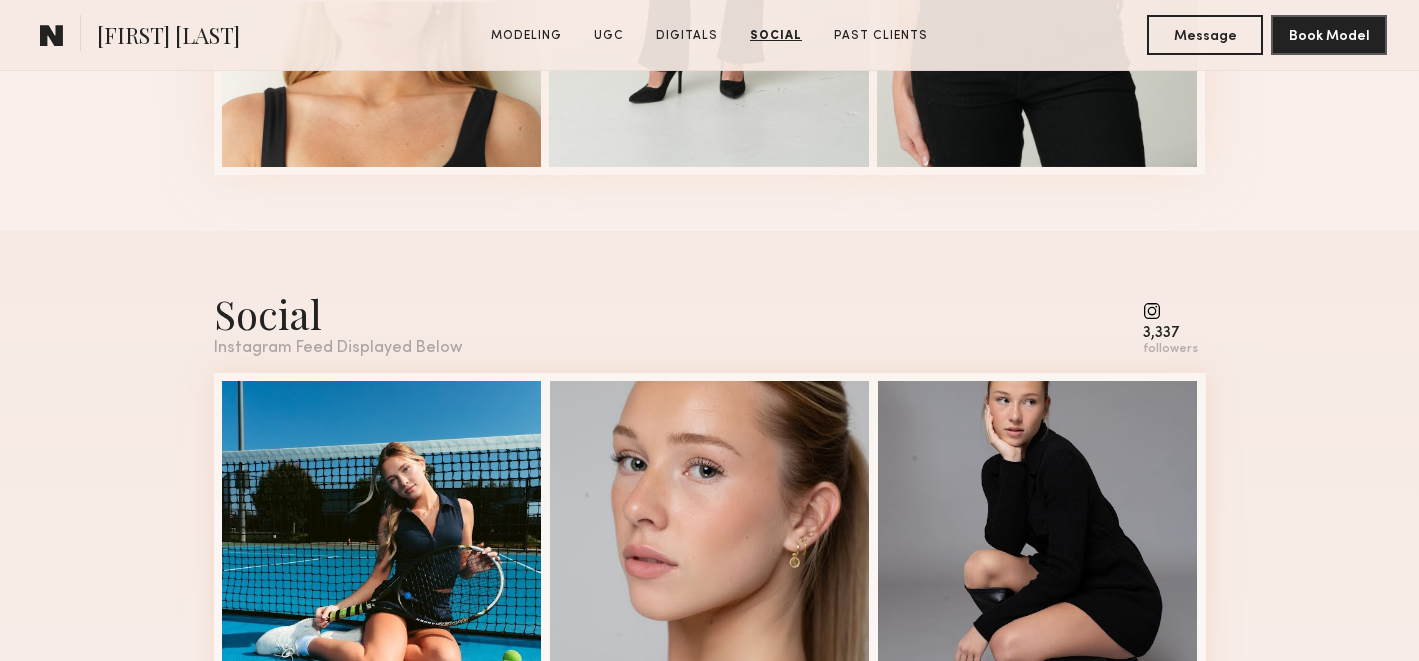 scroll, scrollTop: 4593, scrollLeft: 0, axis: vertical 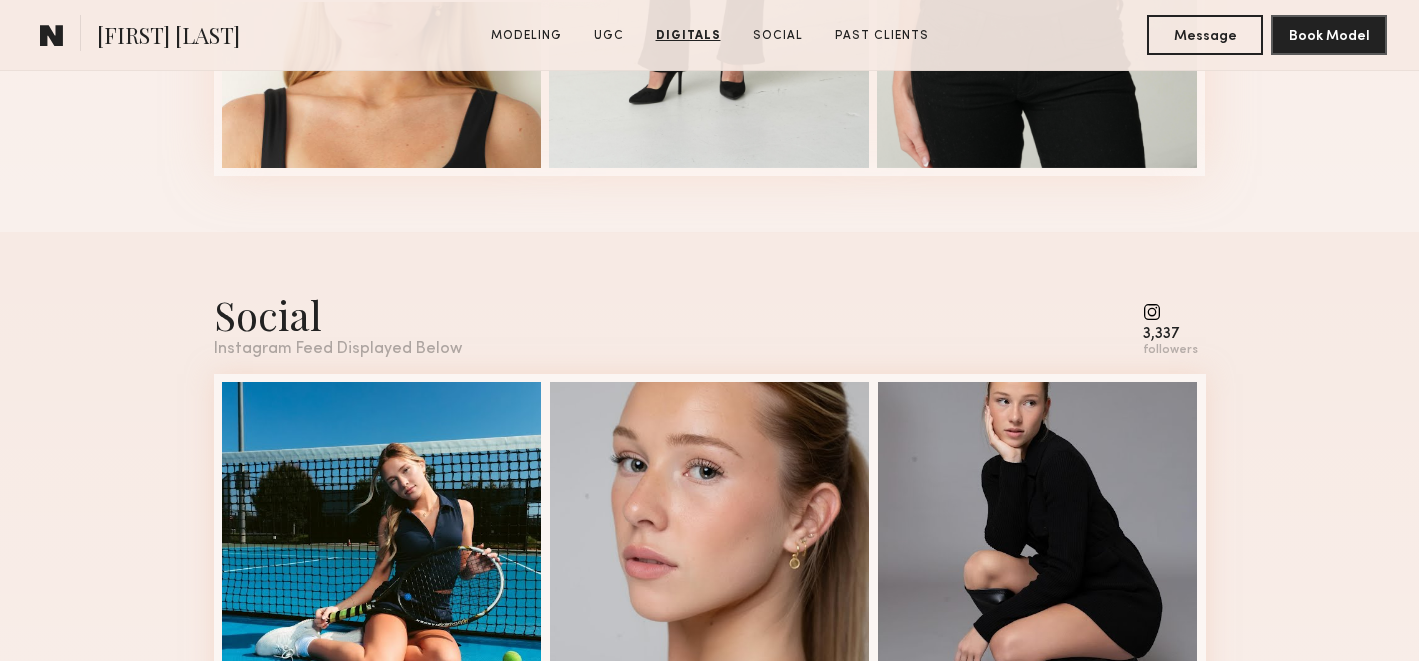 click on "3,337 followers" at bounding box center (1170, 330) 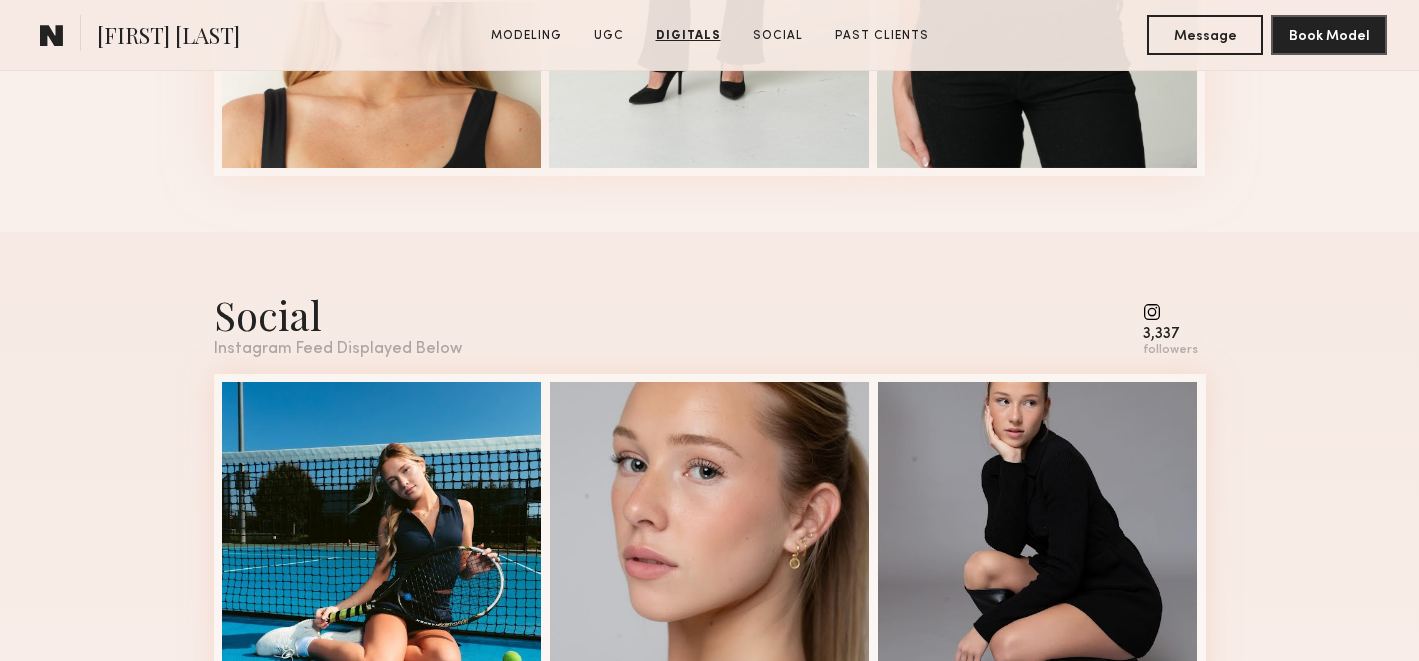 click at bounding box center [1170, 312] 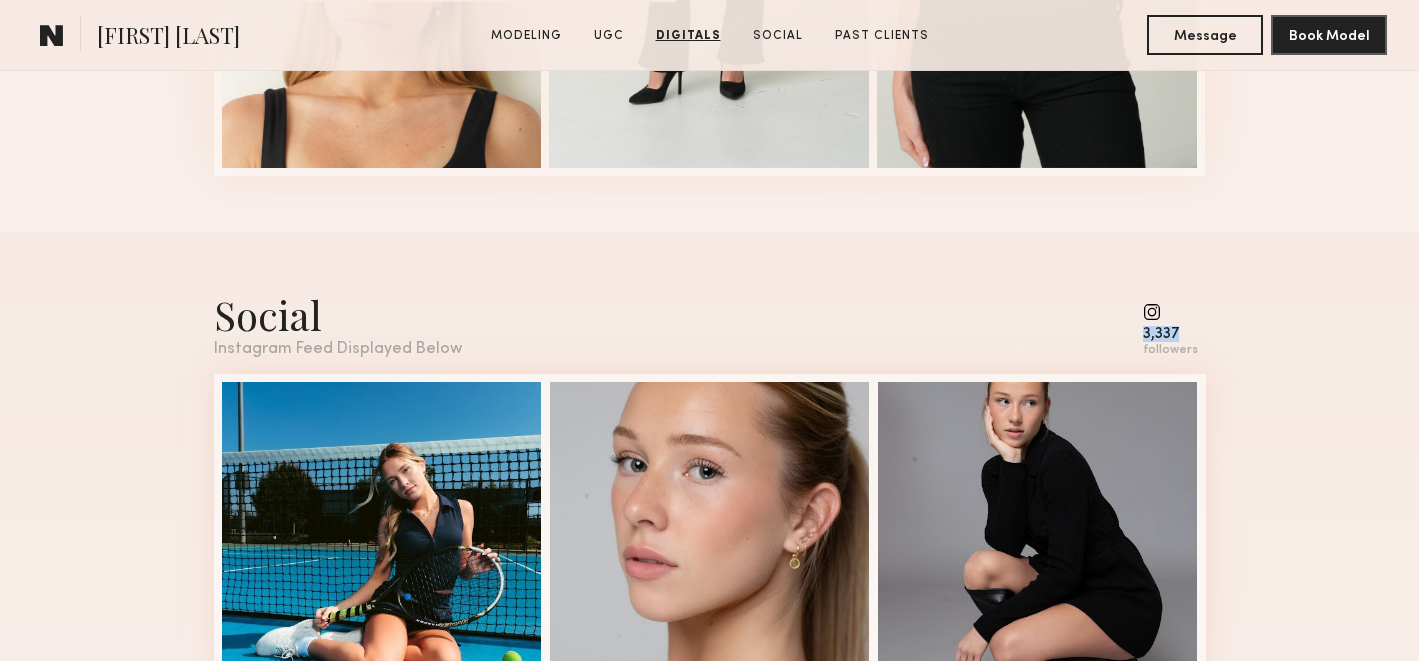 click at bounding box center (1170, 312) 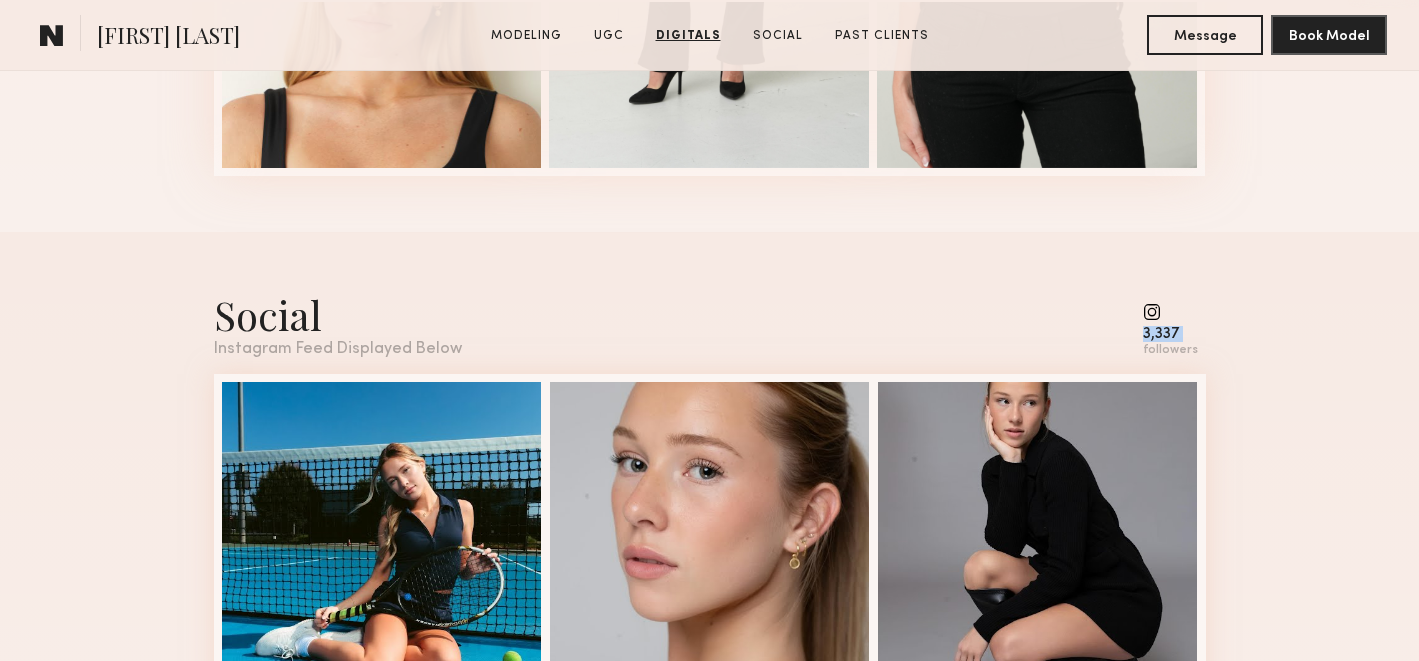 click at bounding box center [1170, 312] 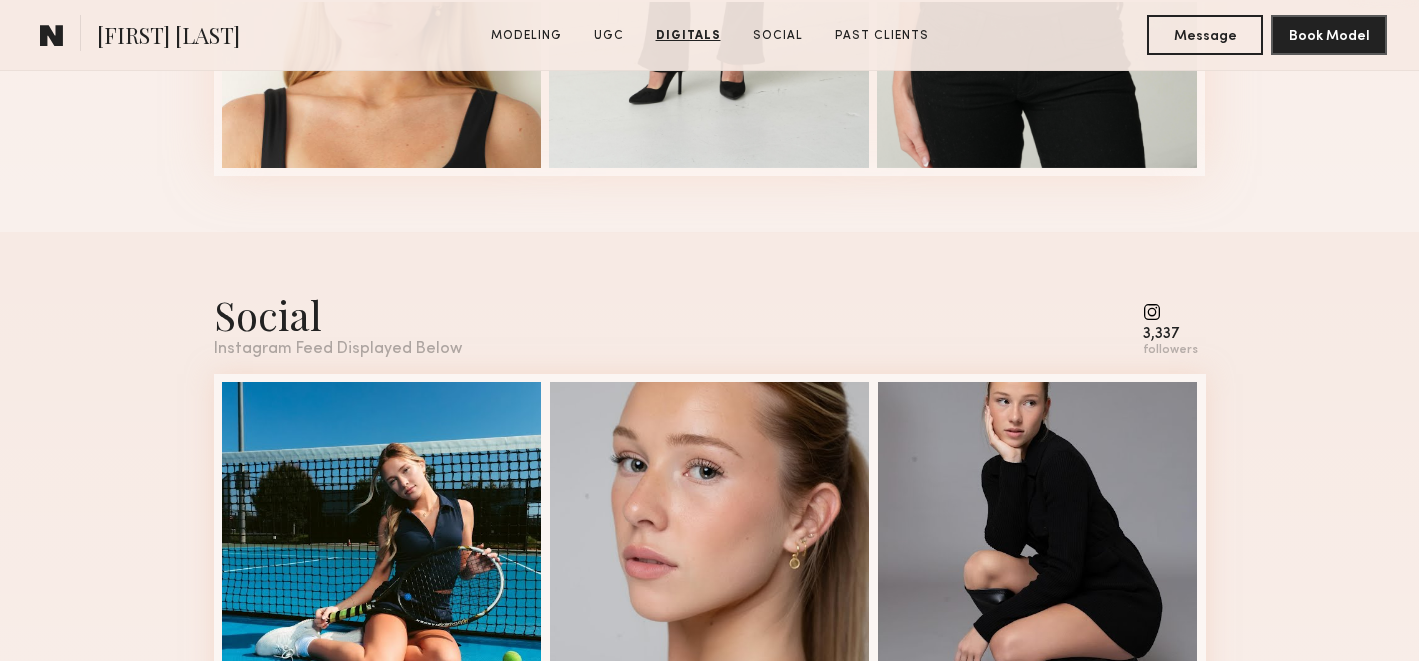 click on "3,337" at bounding box center (1170, 334) 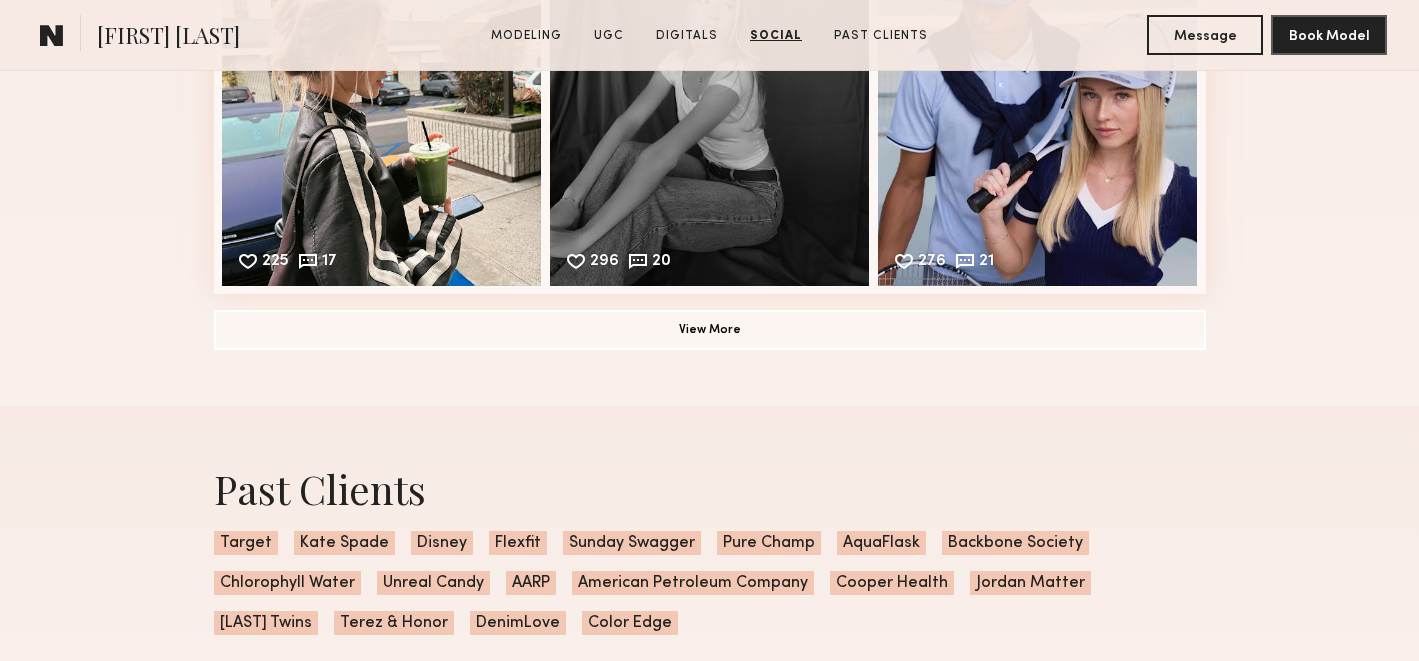 scroll, scrollTop: 5338, scrollLeft: 0, axis: vertical 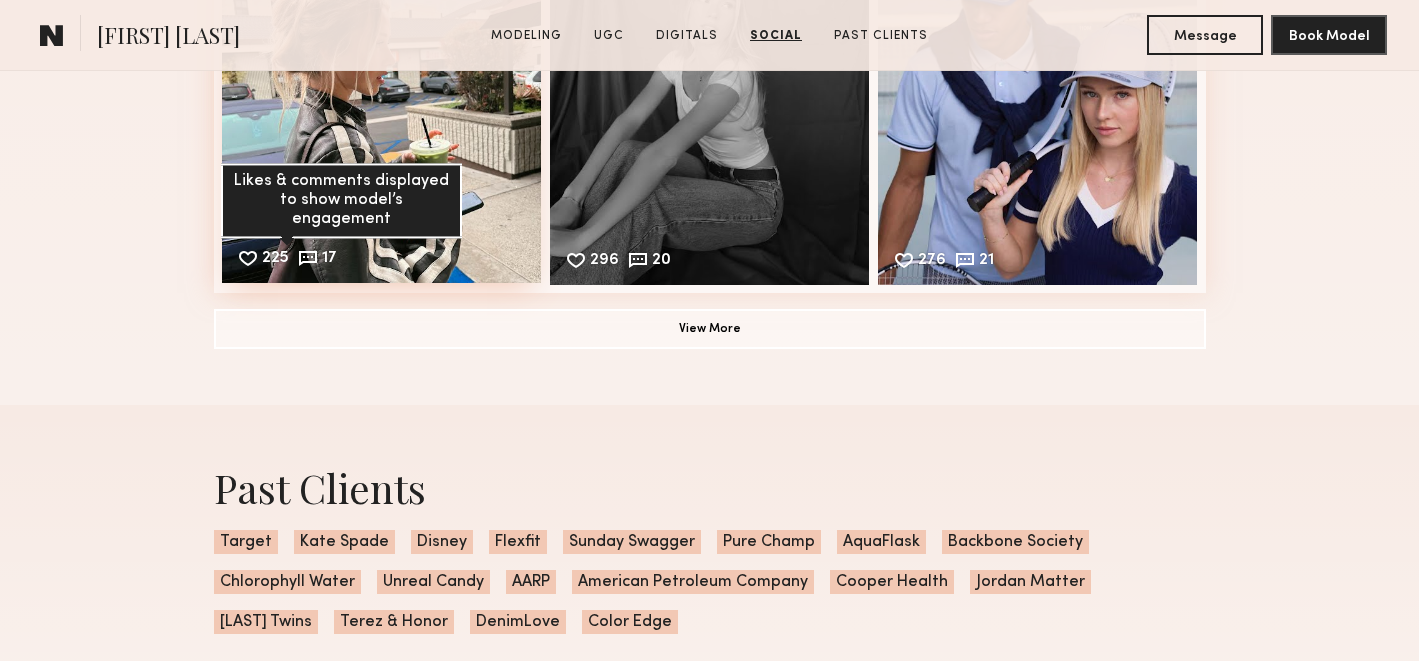 click at bounding box center [308, 258] 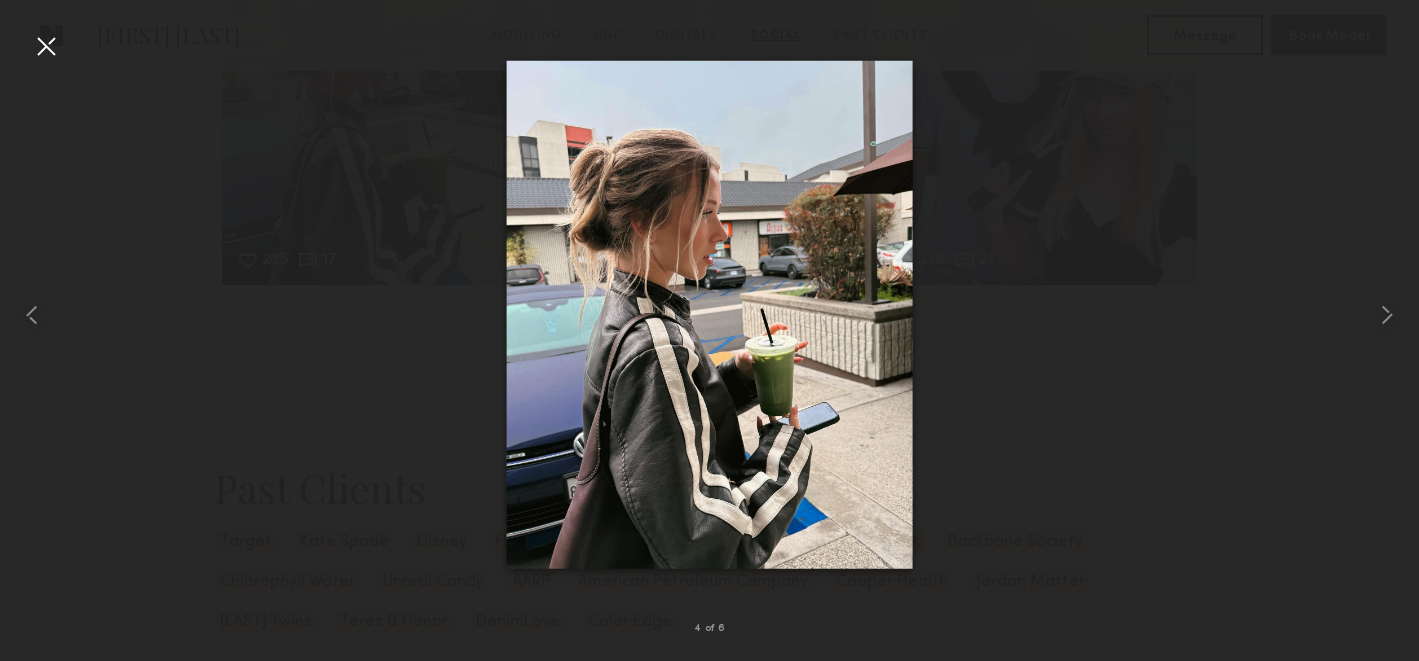 click at bounding box center [709, 314] 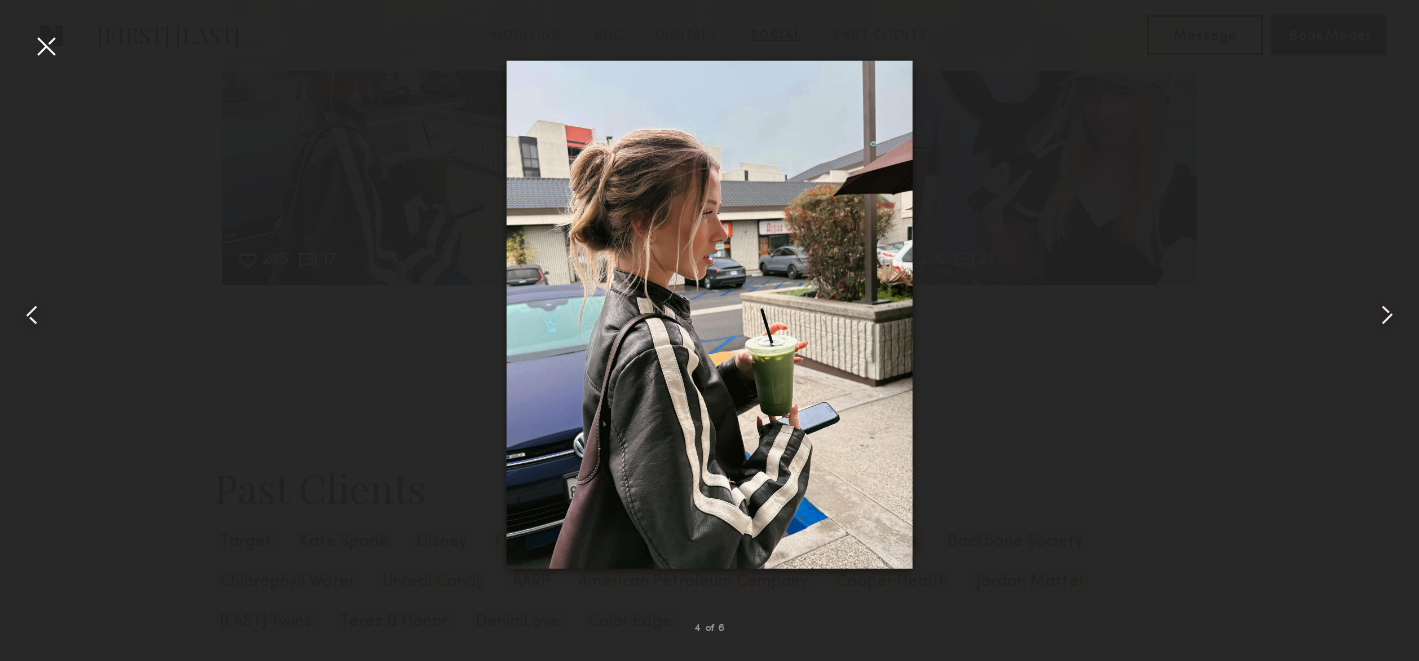 click at bounding box center [709, 314] 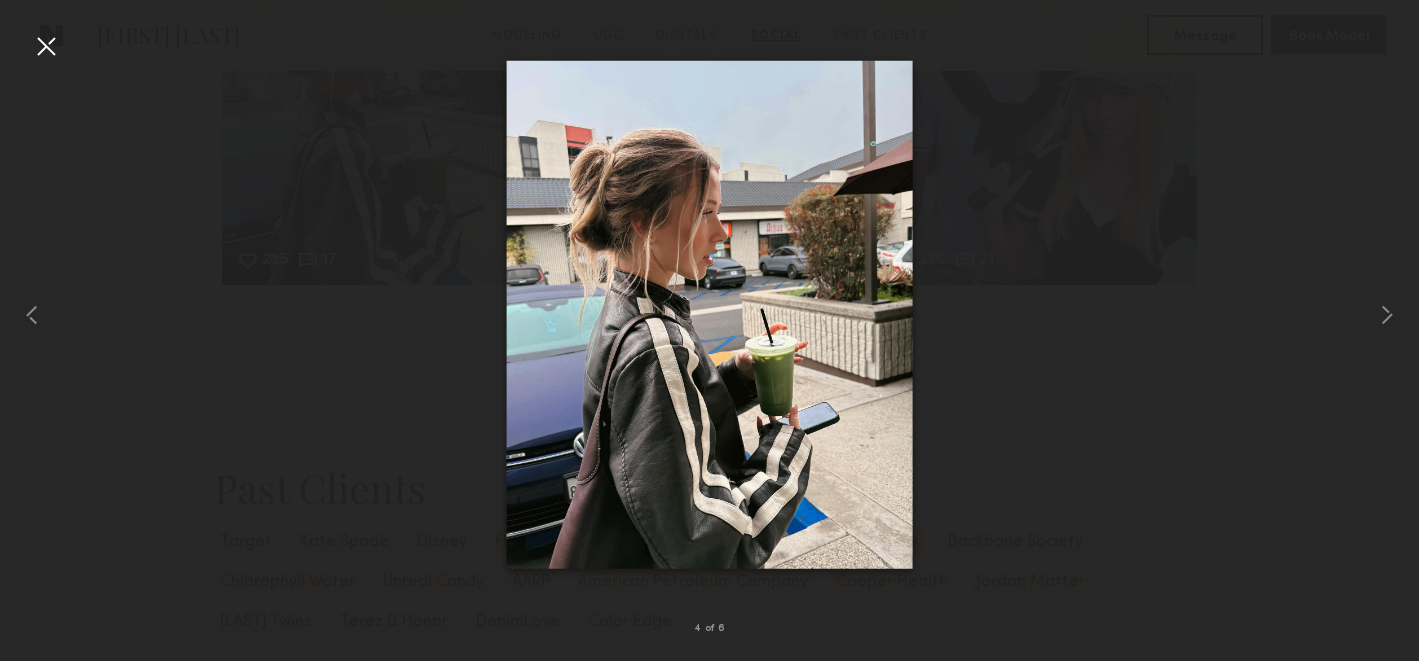 click at bounding box center [709, 314] 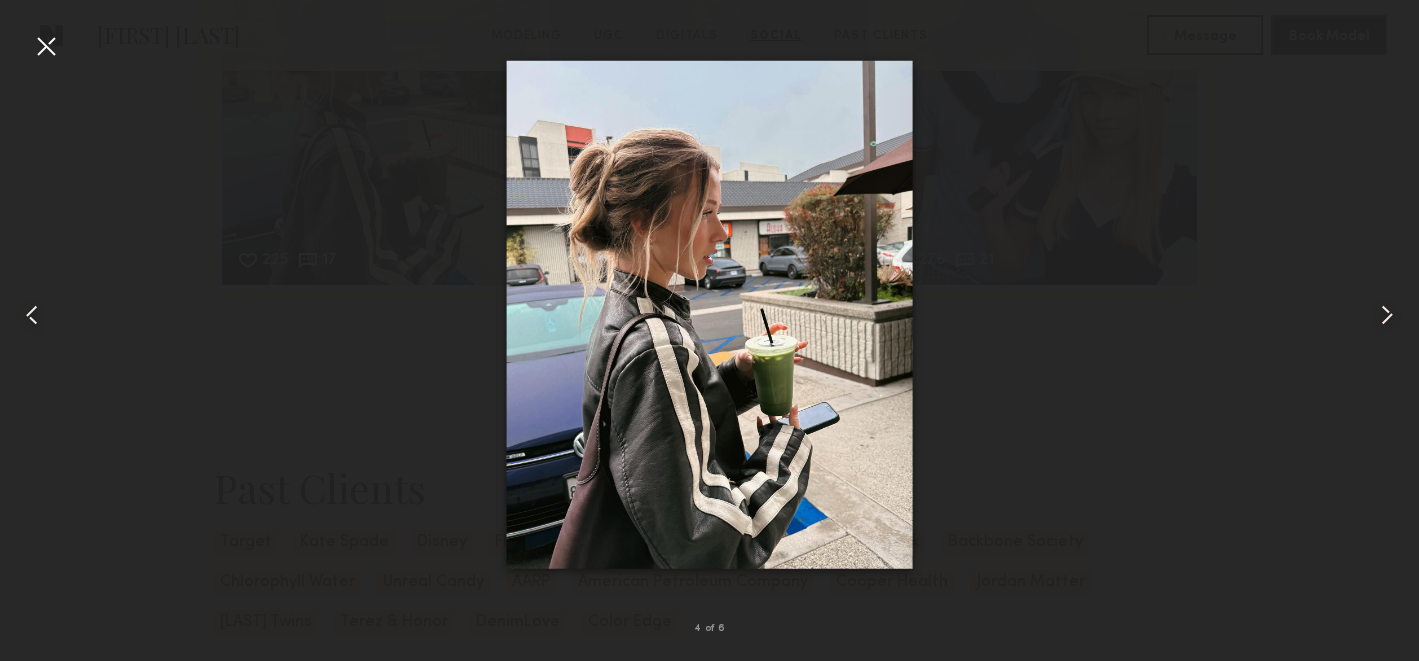 click at bounding box center (46, 46) 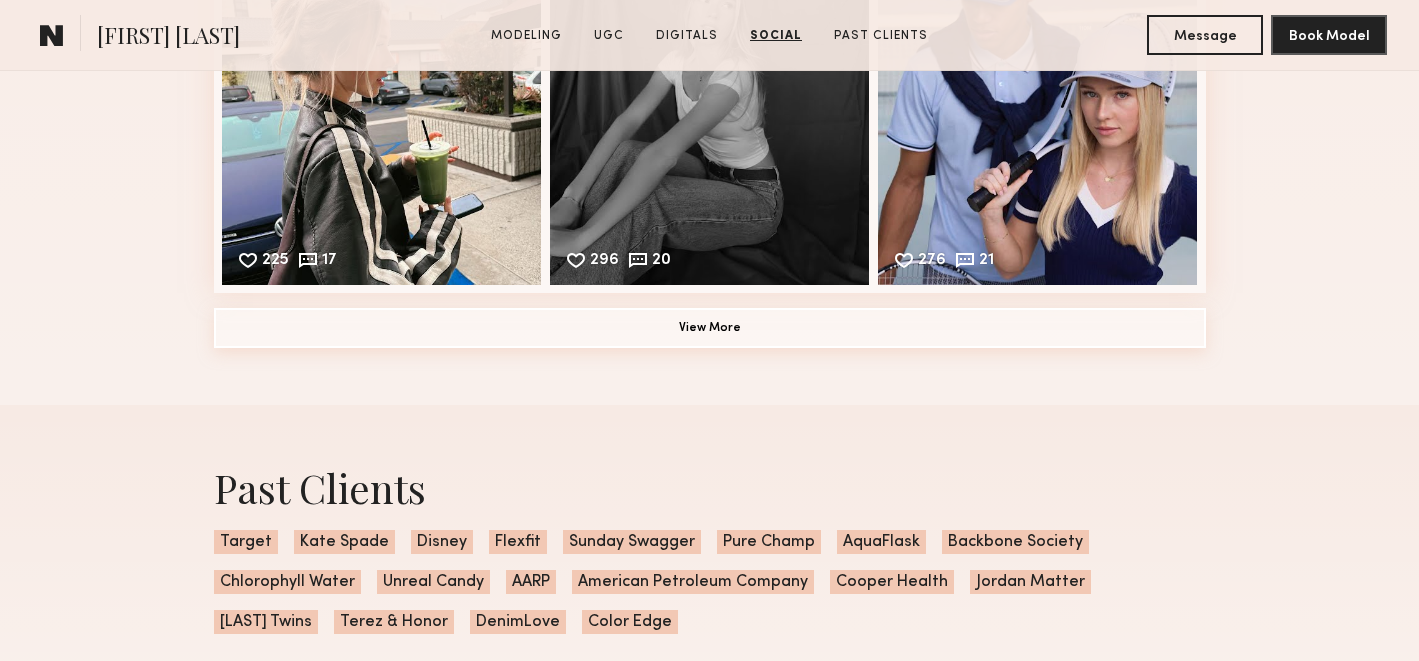 click on "View More" 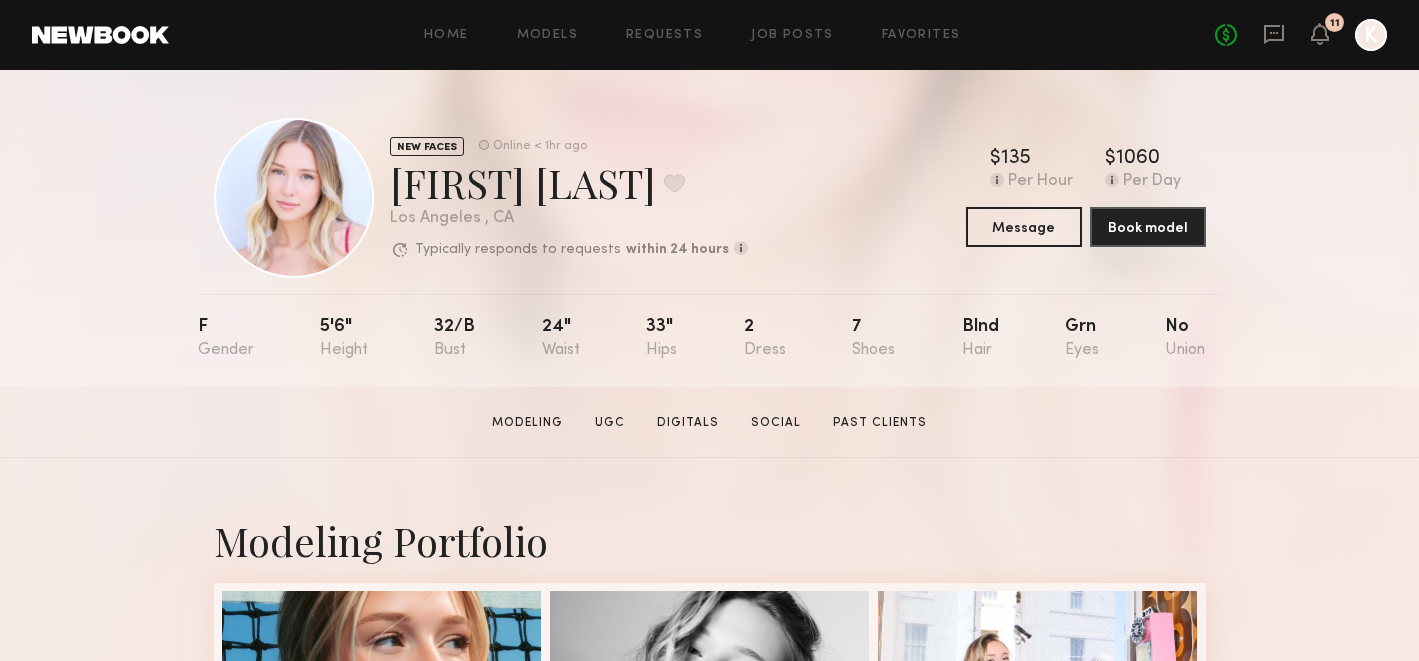 scroll, scrollTop: 71, scrollLeft: 0, axis: vertical 